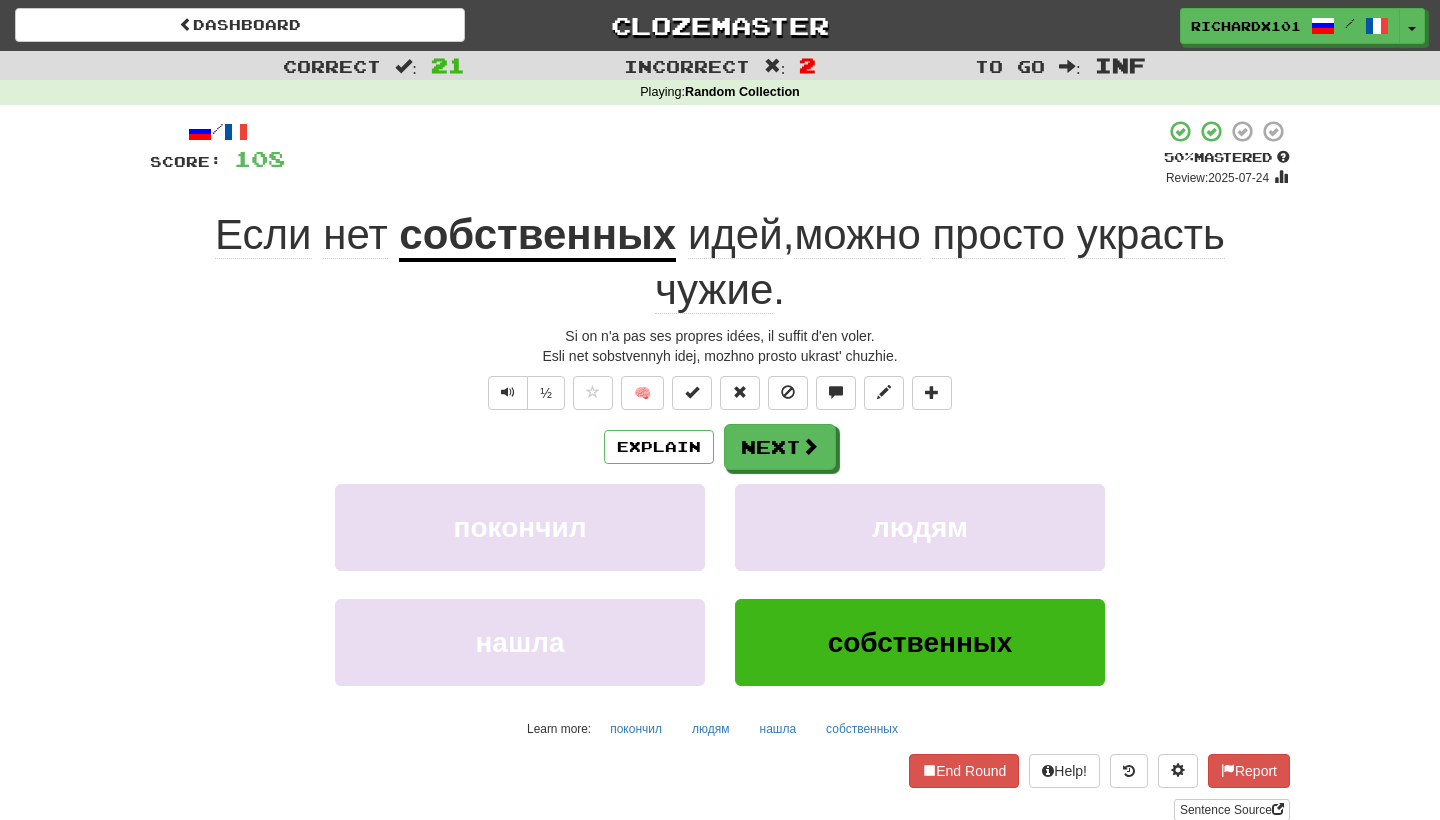 scroll, scrollTop: 0, scrollLeft: 0, axis: both 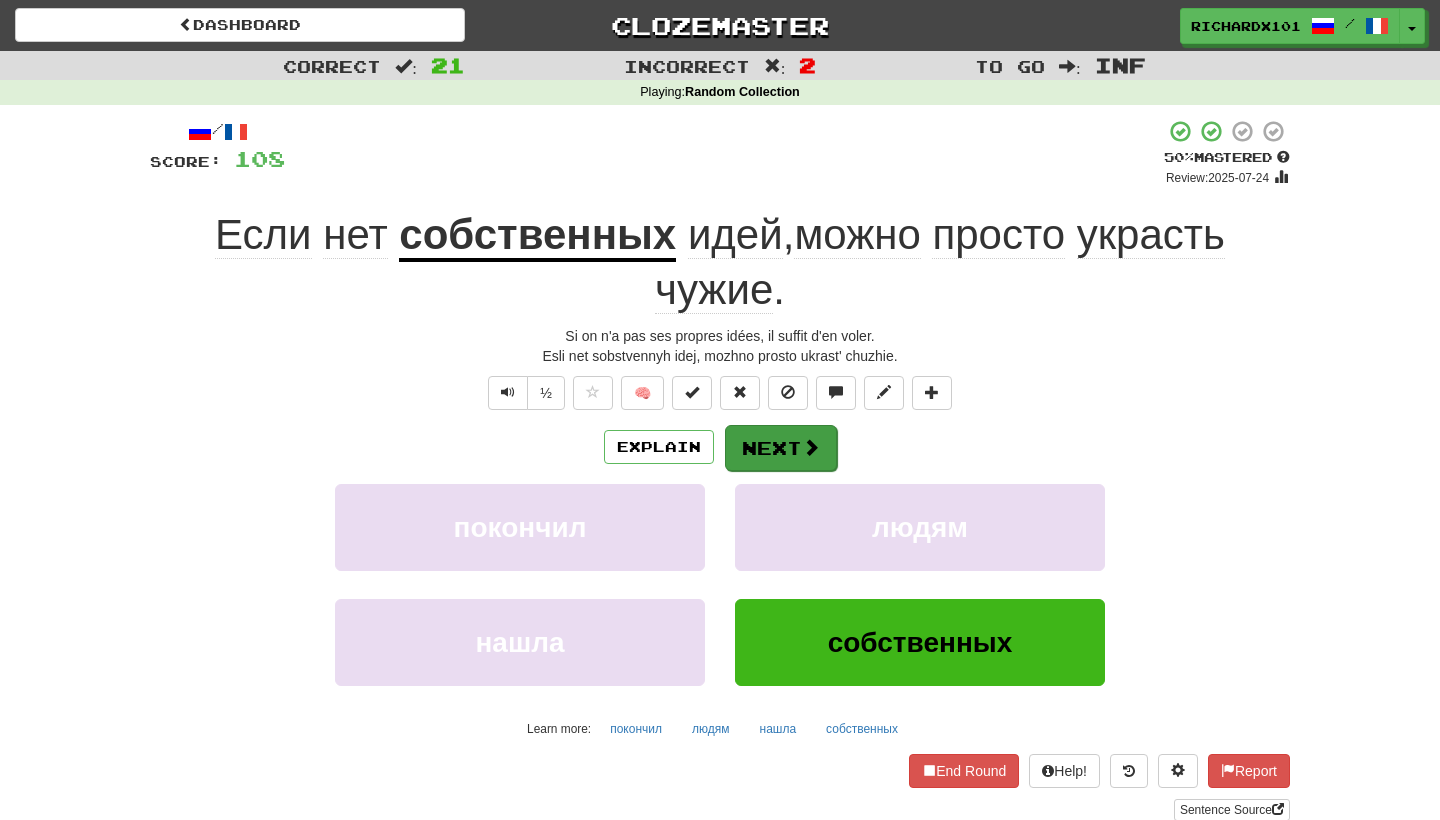 click on "Next" at bounding box center [781, 448] 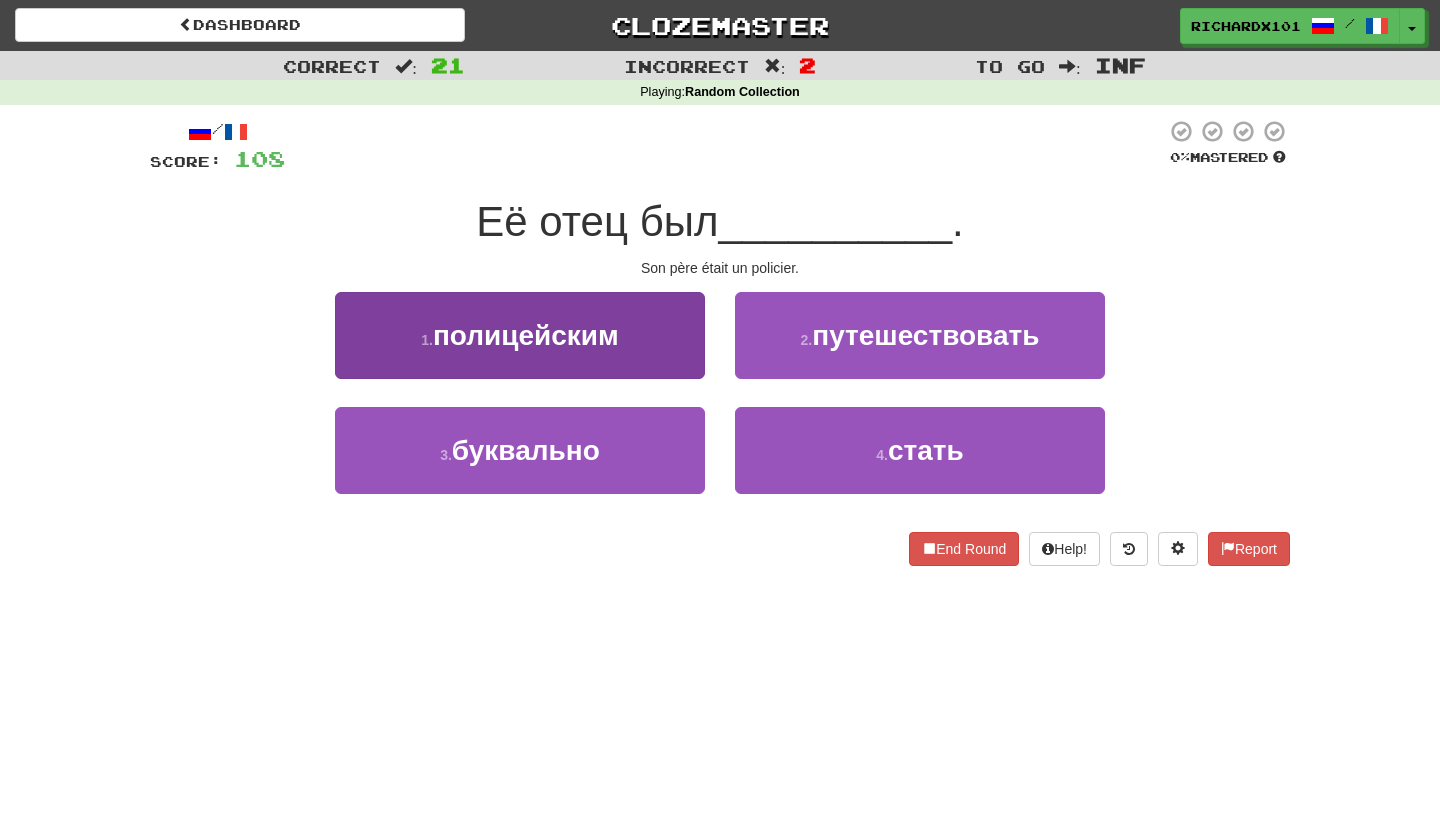 click on "1 .  полицейским" at bounding box center [520, 335] 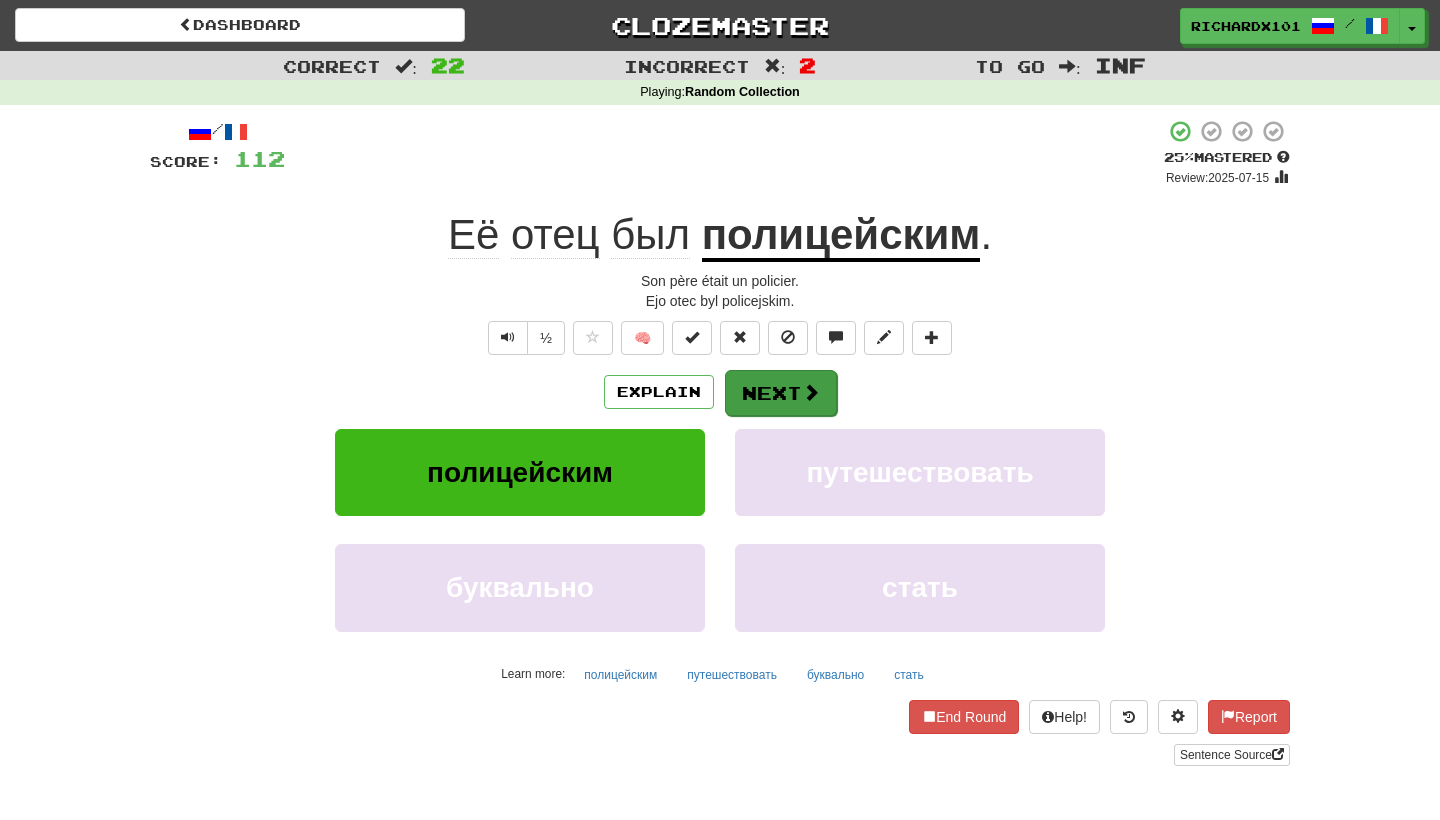 click on "Next" at bounding box center (781, 393) 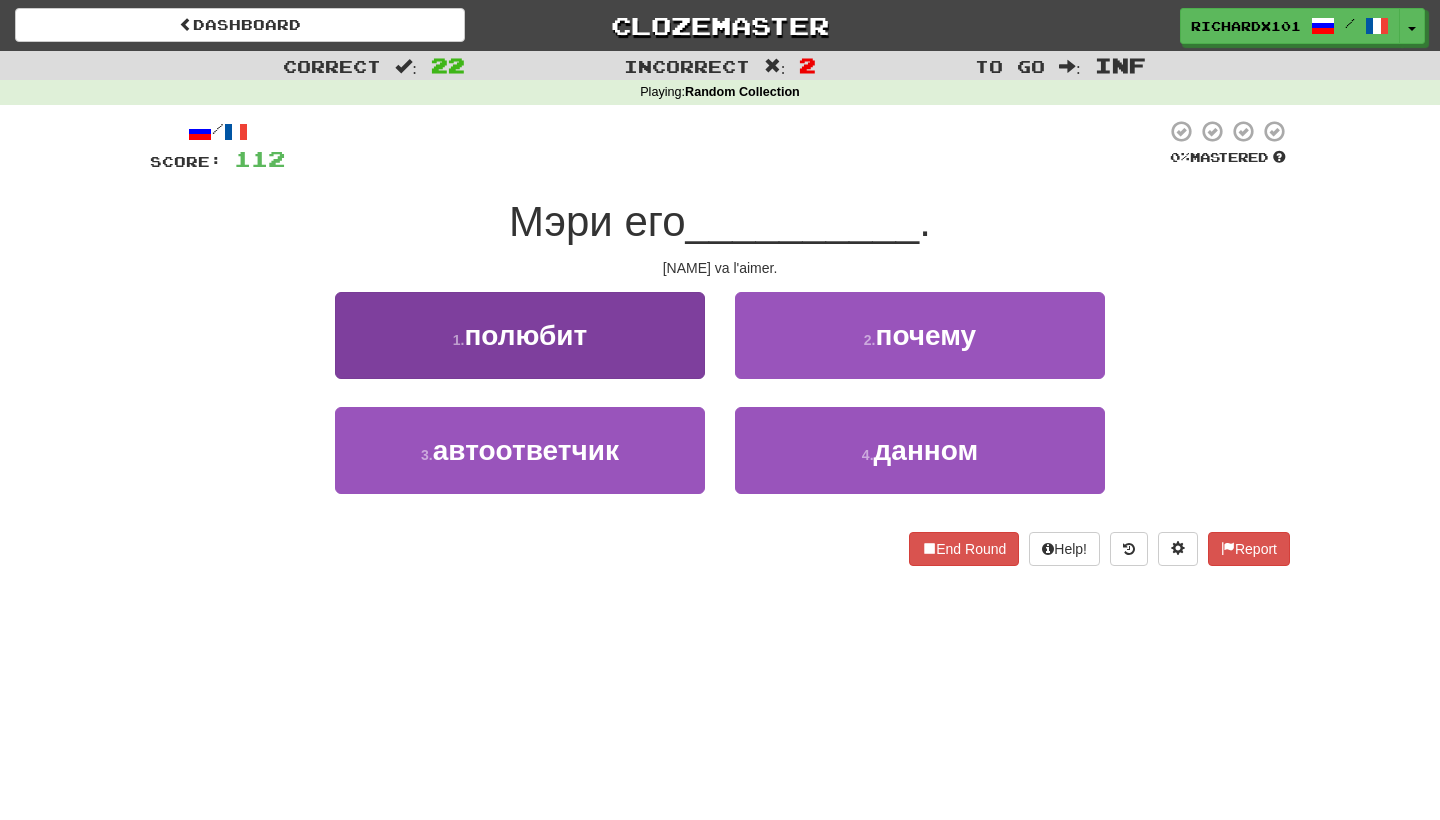 click on "1 .  полюбит" at bounding box center (520, 335) 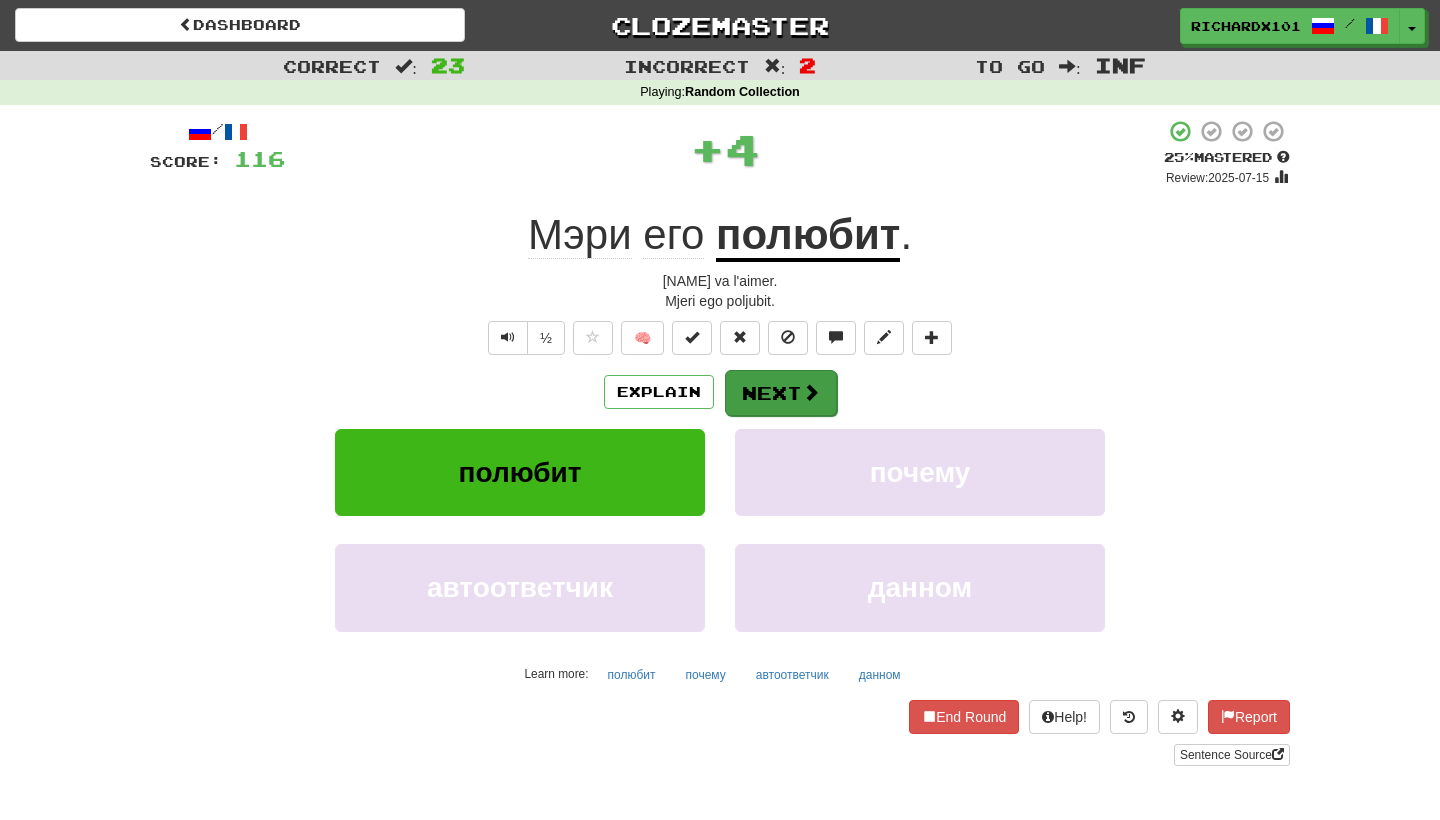 click on "Next" at bounding box center [781, 393] 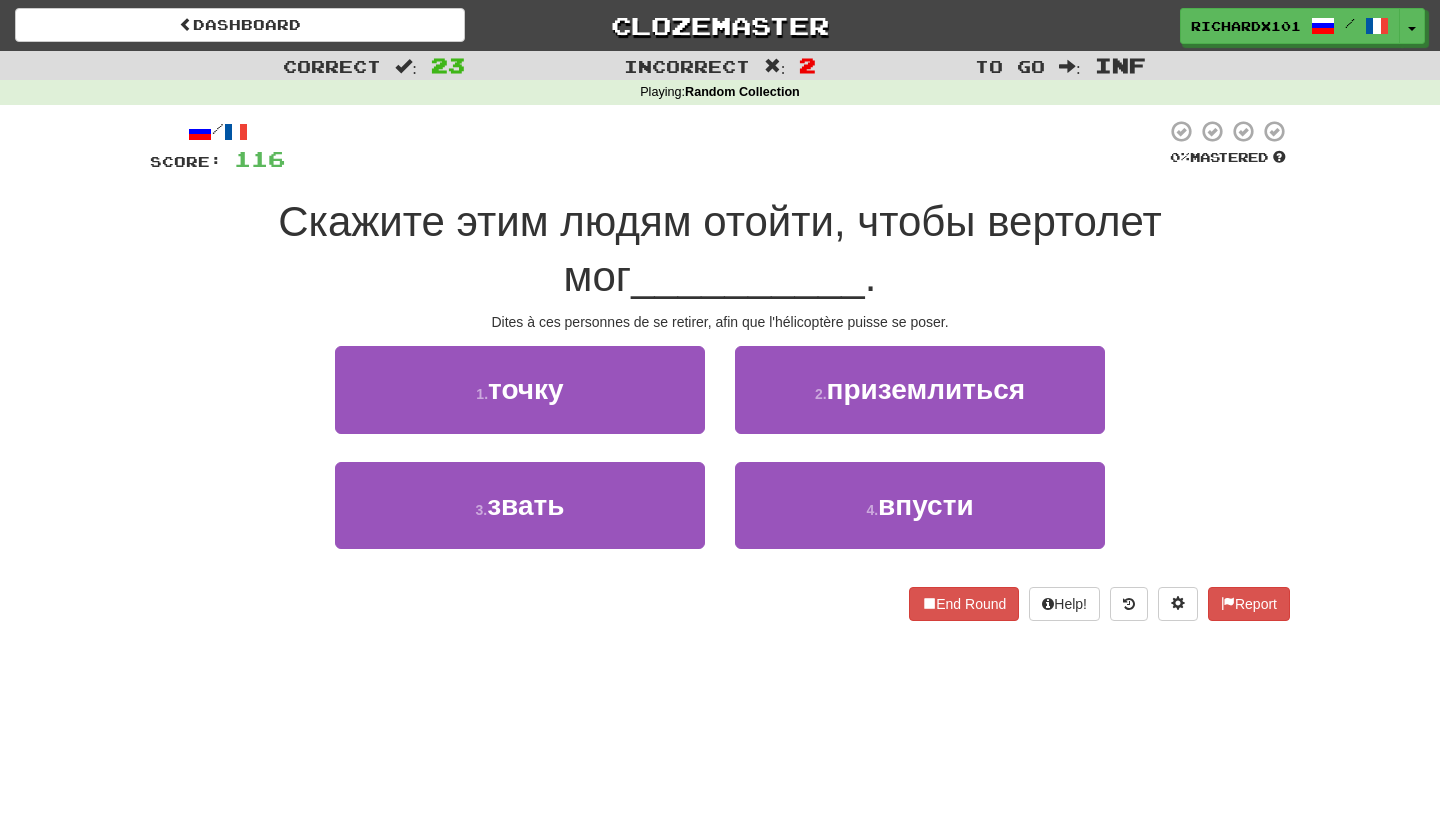 click on "2 .  приземлиться" at bounding box center [920, 389] 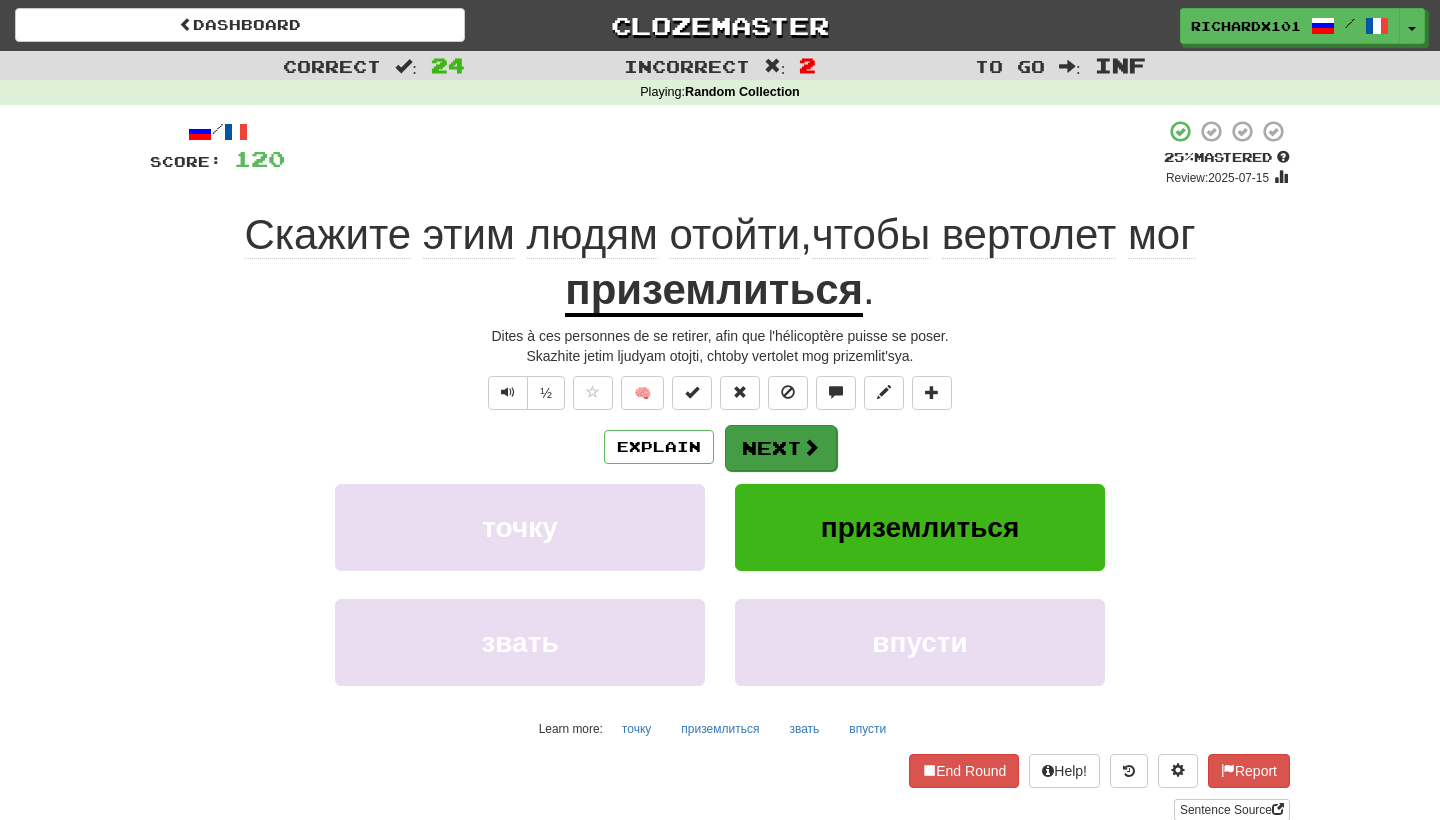 click on "Next" at bounding box center (781, 448) 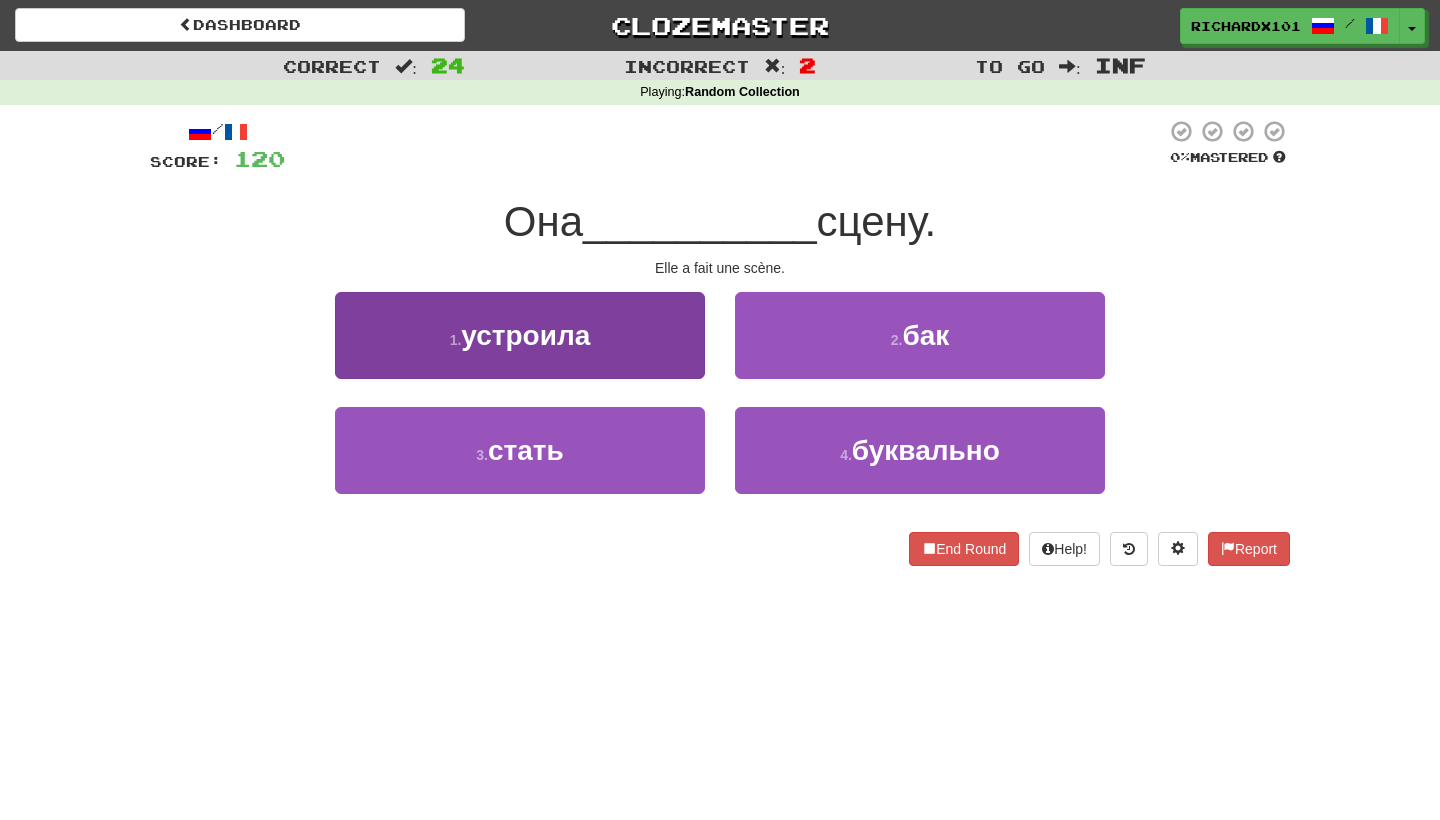 click on "1 .  устроила" at bounding box center (520, 335) 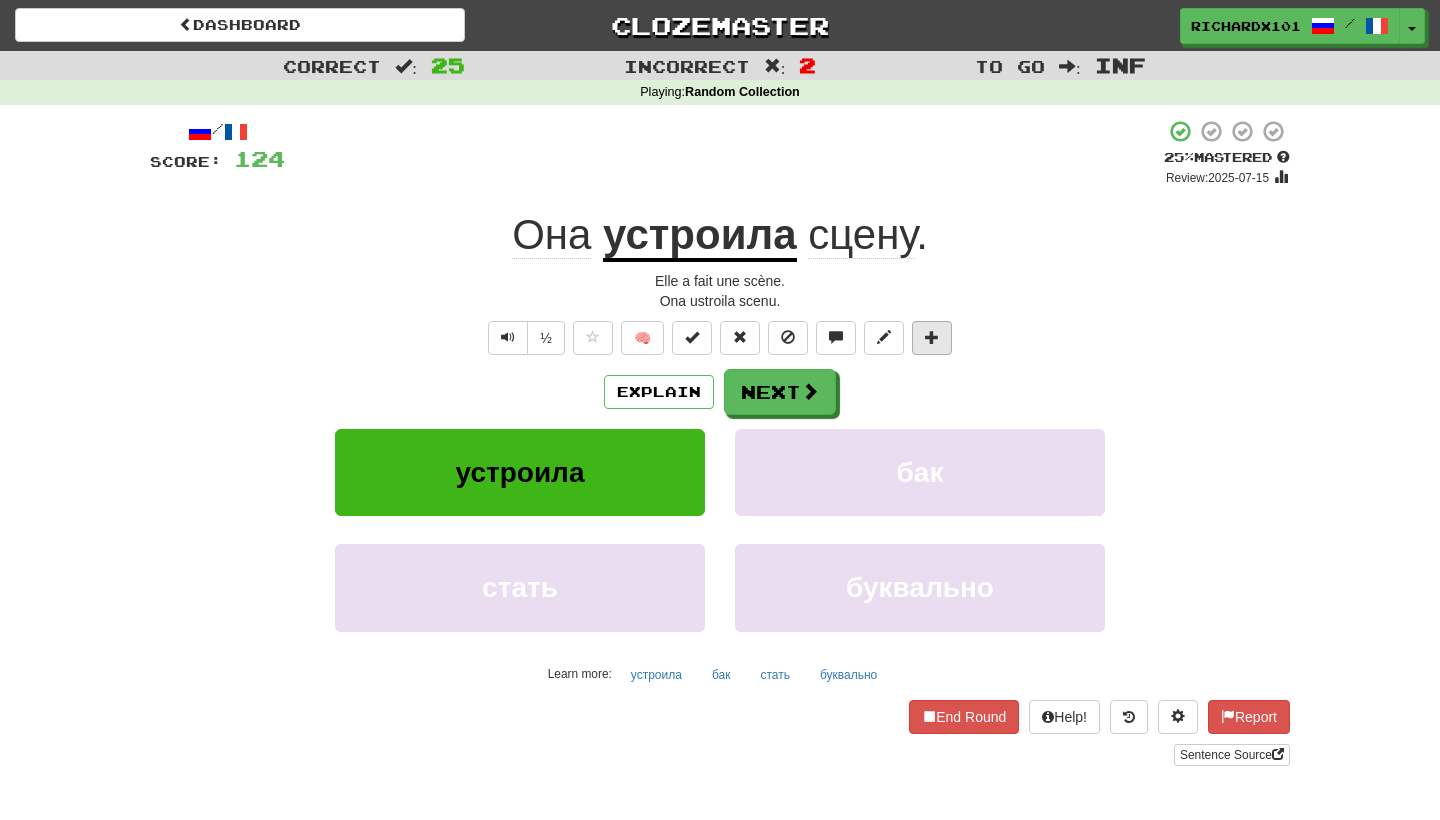 click at bounding box center [932, 338] 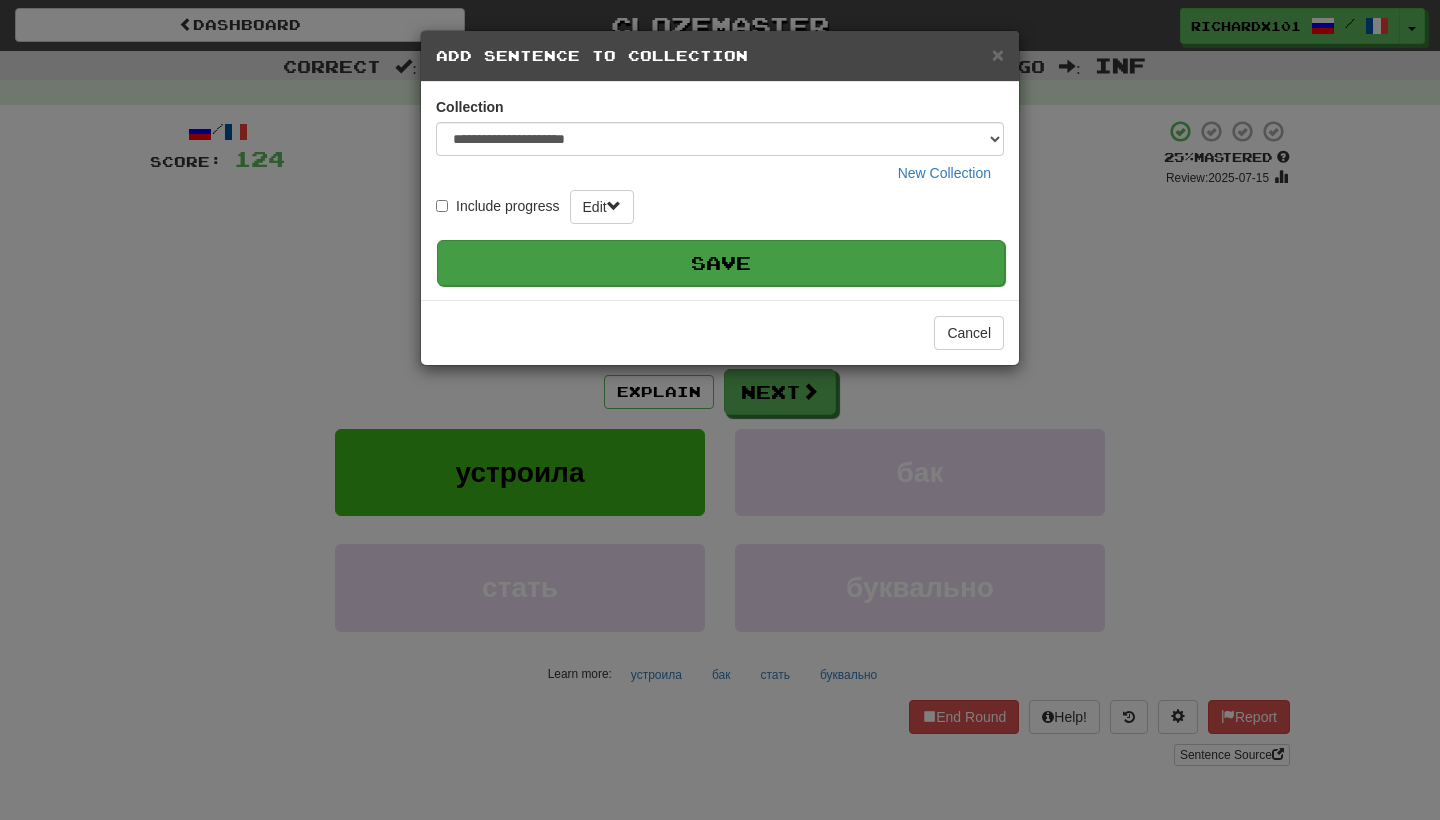 click on "Save" at bounding box center [721, 263] 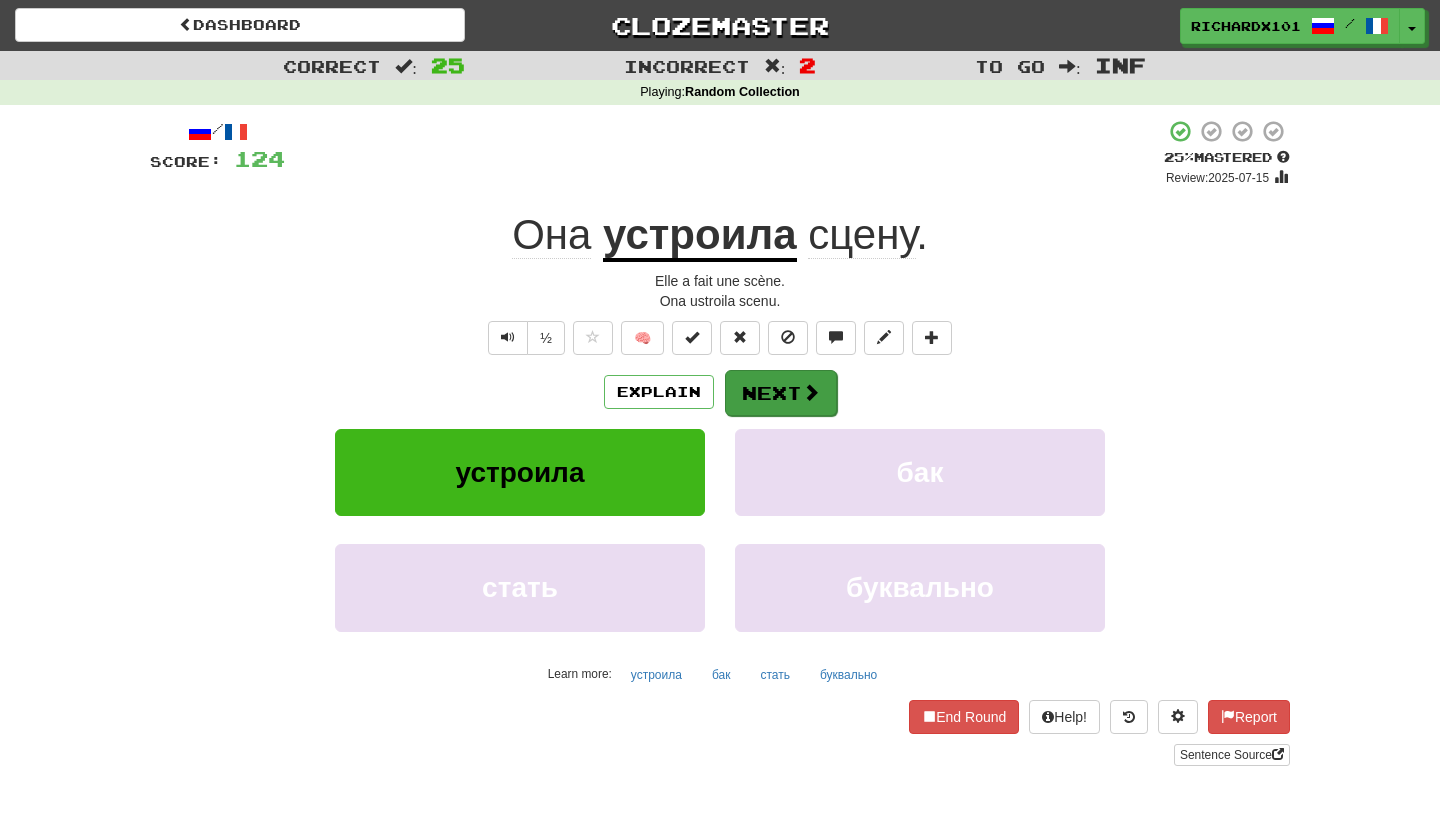 click on "Next" at bounding box center [781, 393] 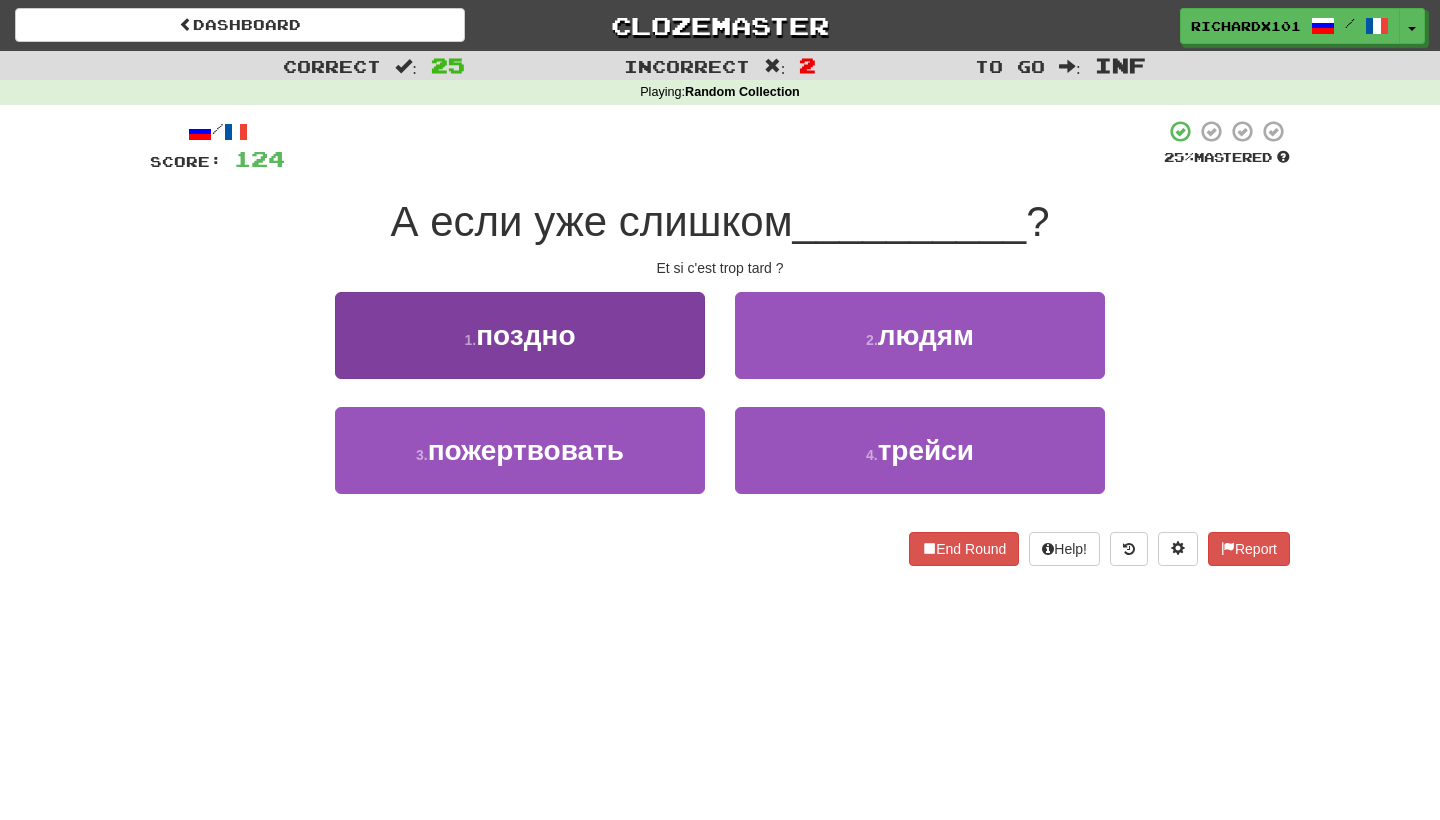click on "1 .  поздно" at bounding box center (520, 335) 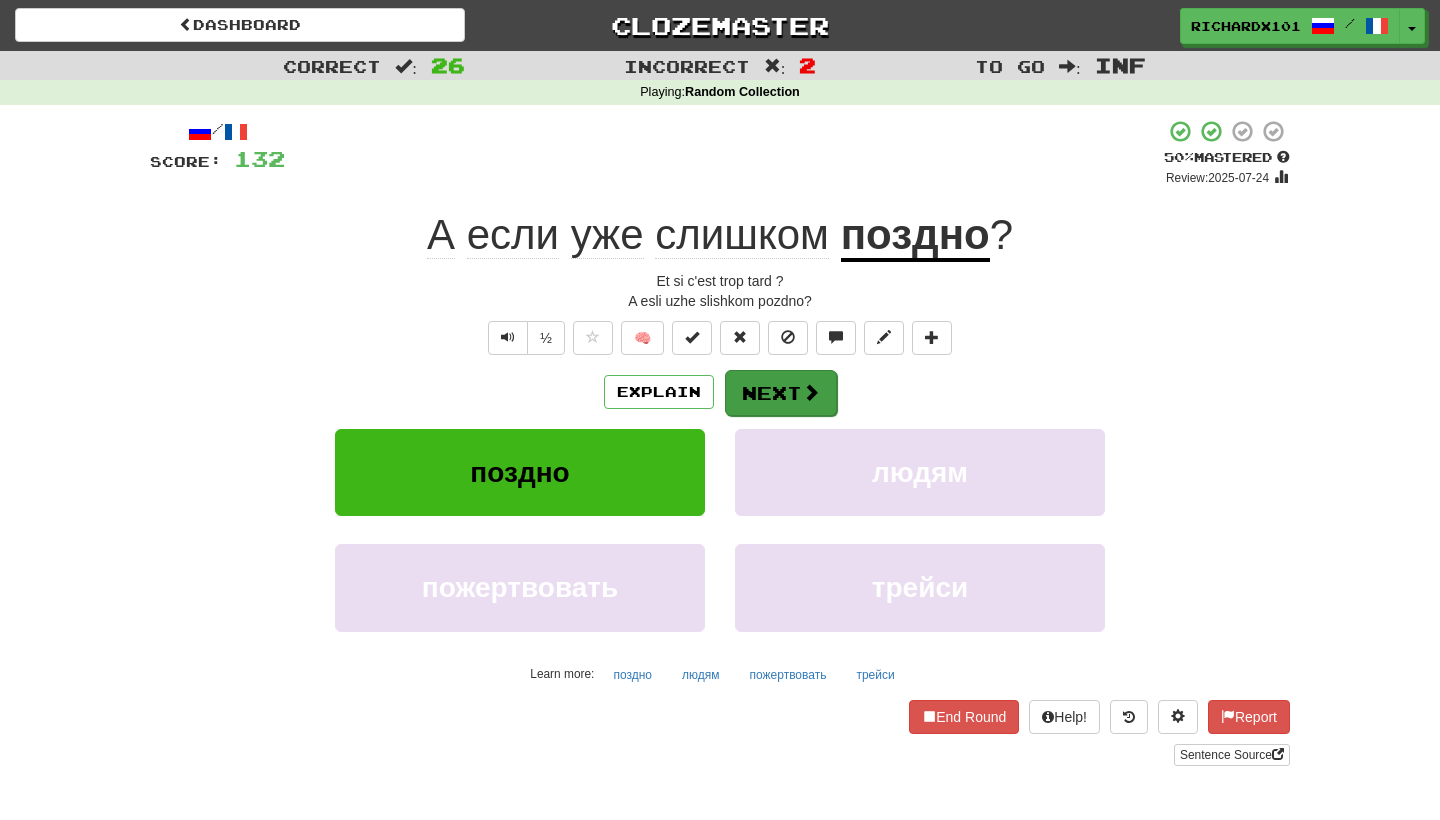 click on "Next" at bounding box center [781, 393] 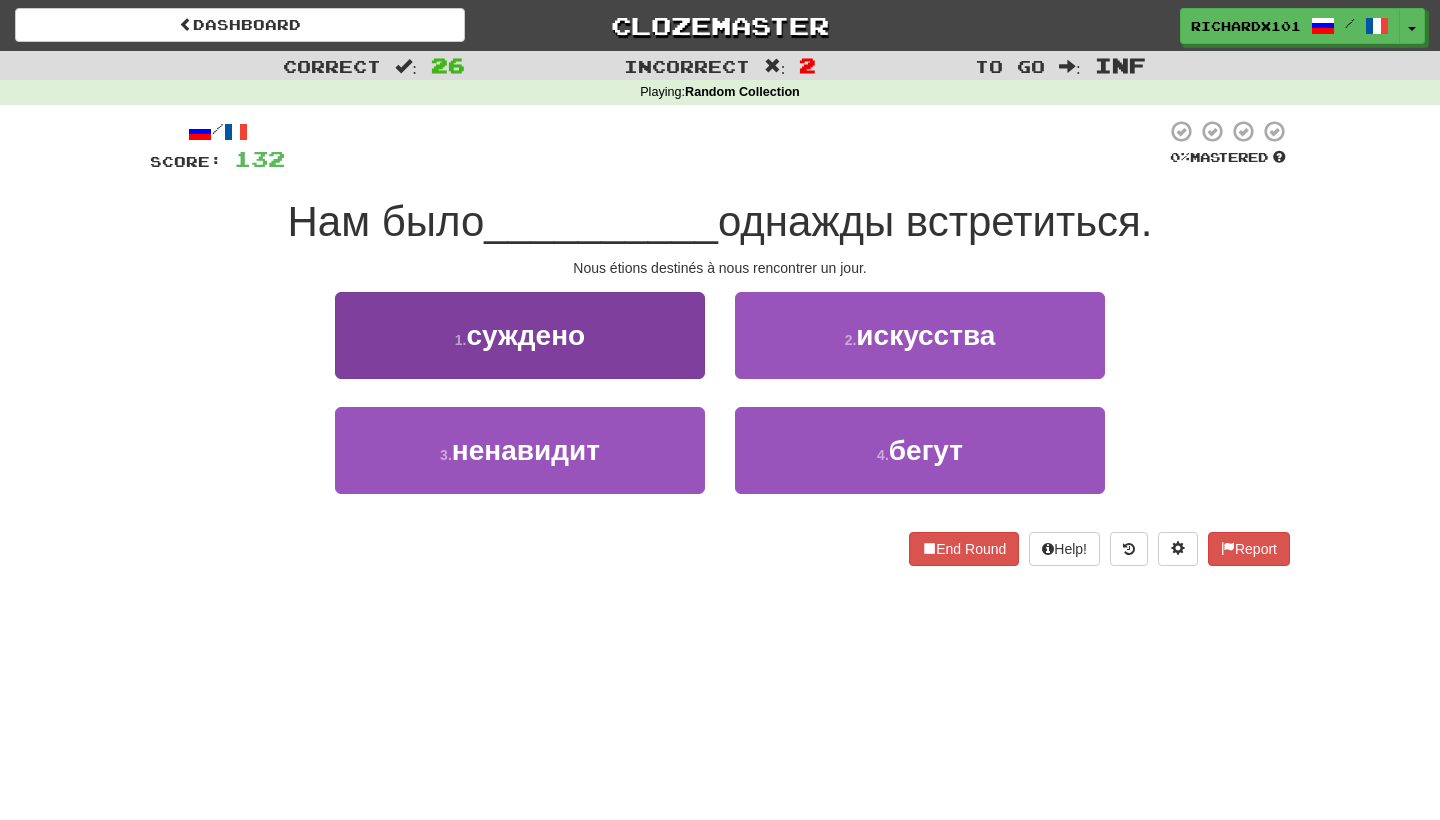 click on "1 .  суждено" at bounding box center (520, 335) 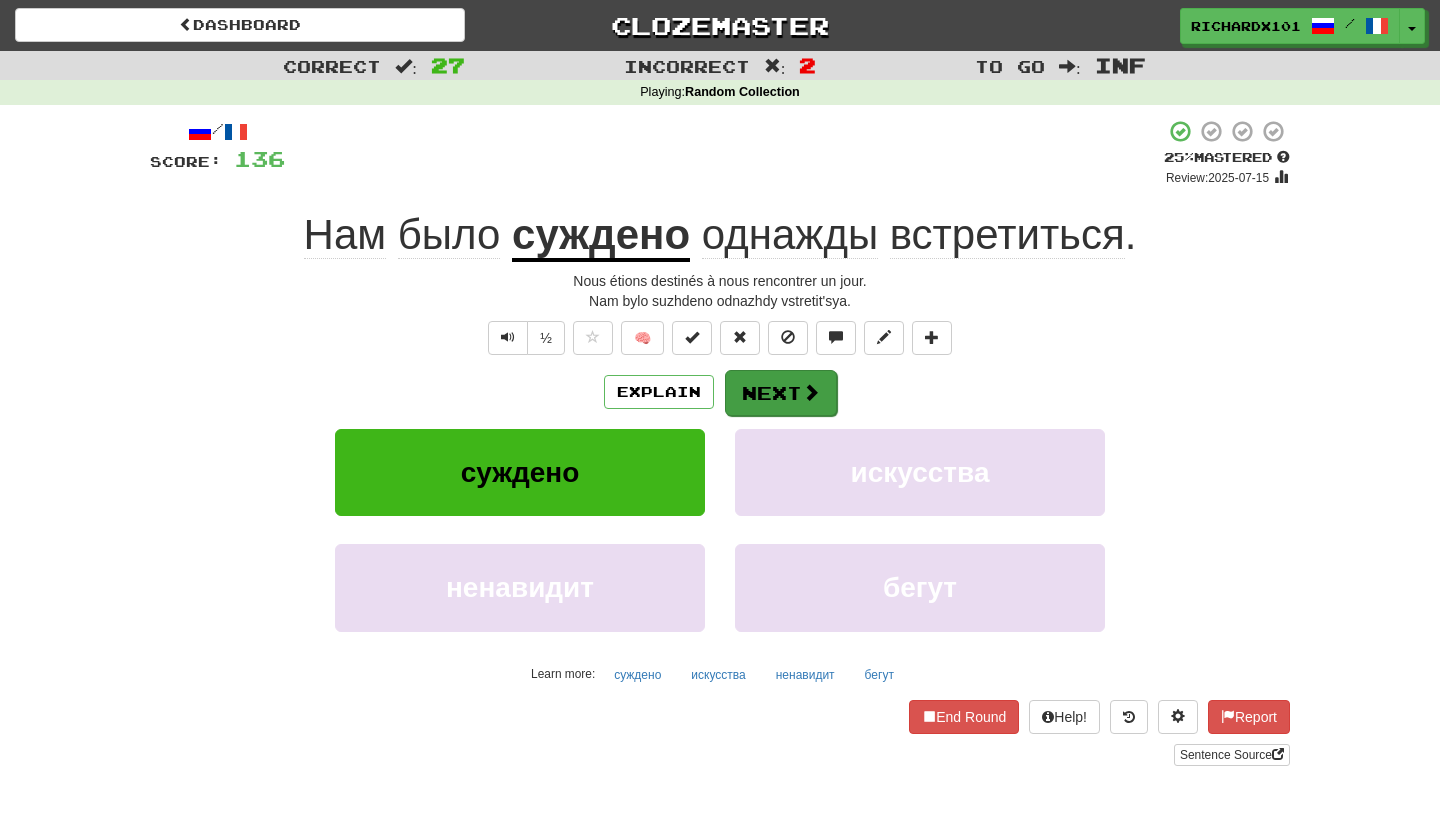 click on "Next" at bounding box center [781, 393] 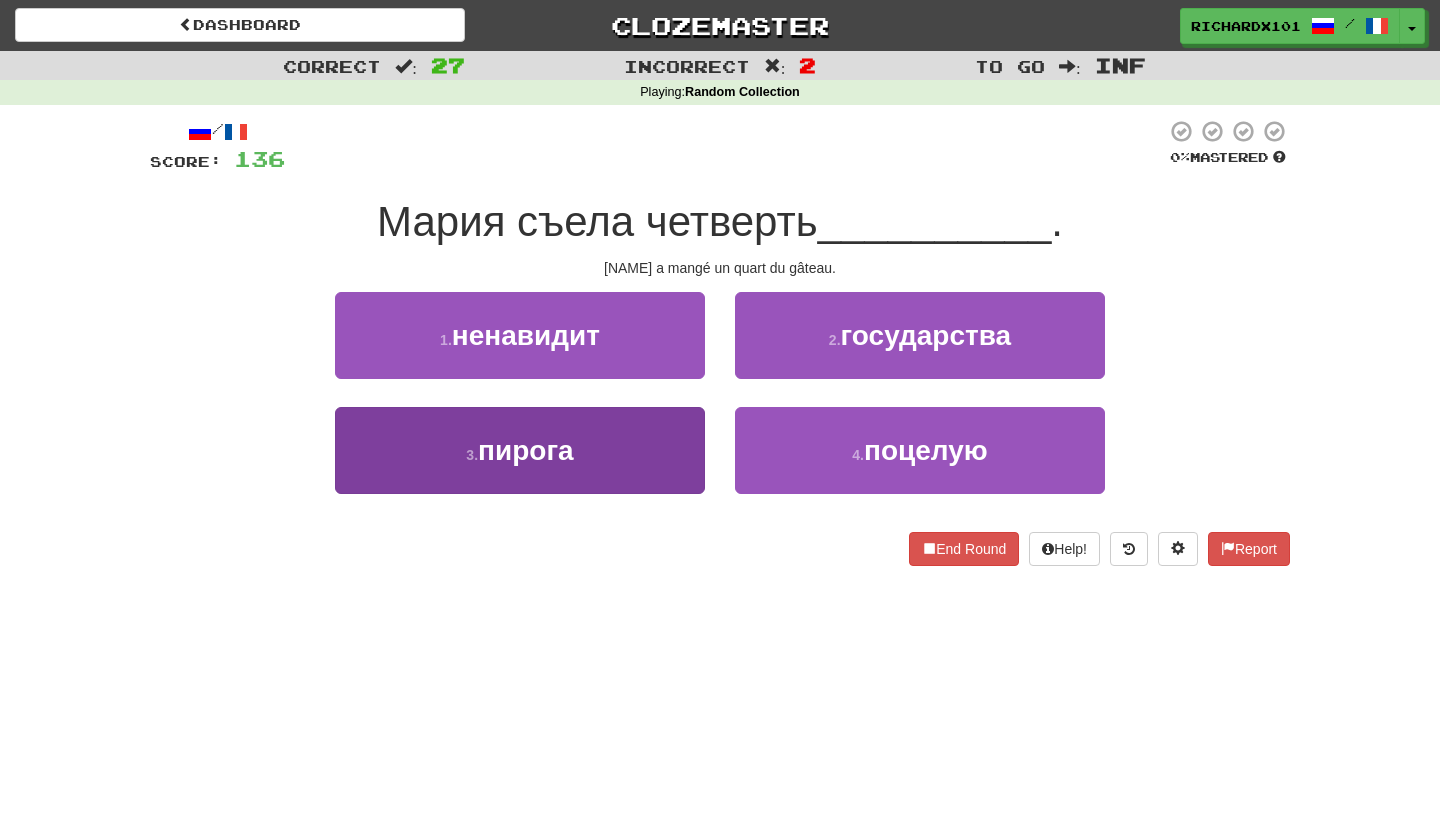 click on "3 .  пирога" at bounding box center [520, 450] 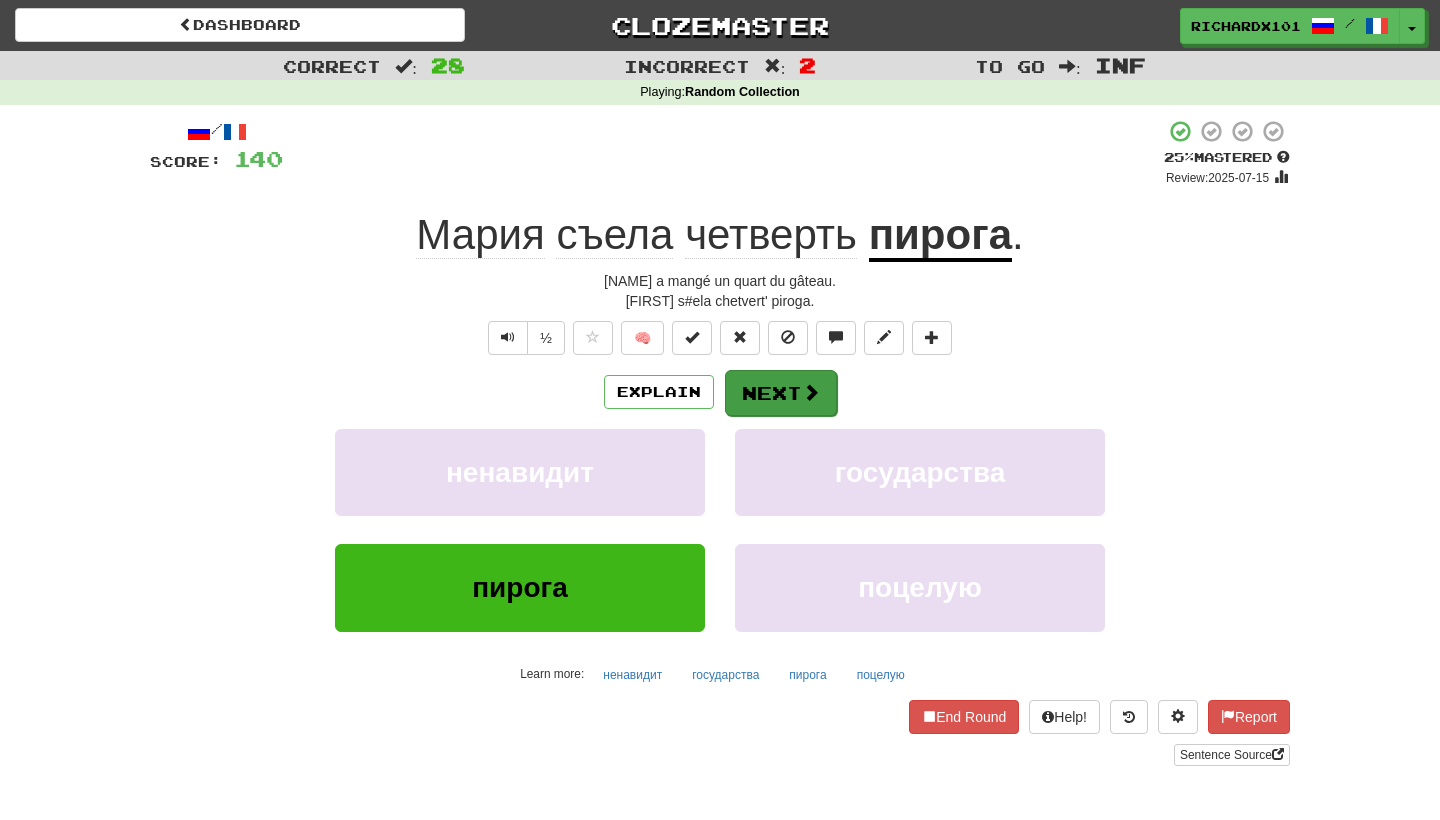 click on "Next" at bounding box center [781, 393] 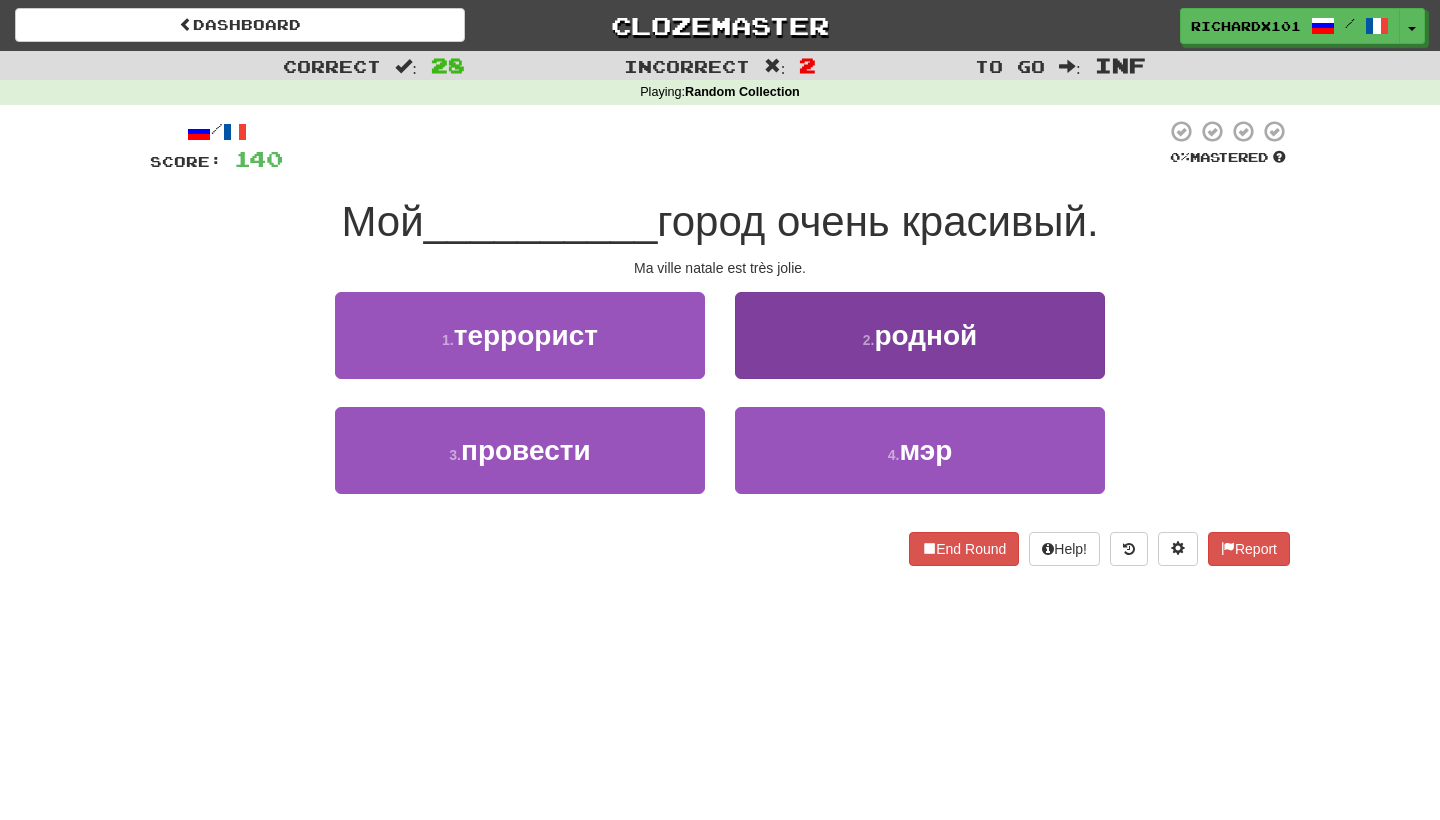 click on "2 .  родной" at bounding box center (920, 335) 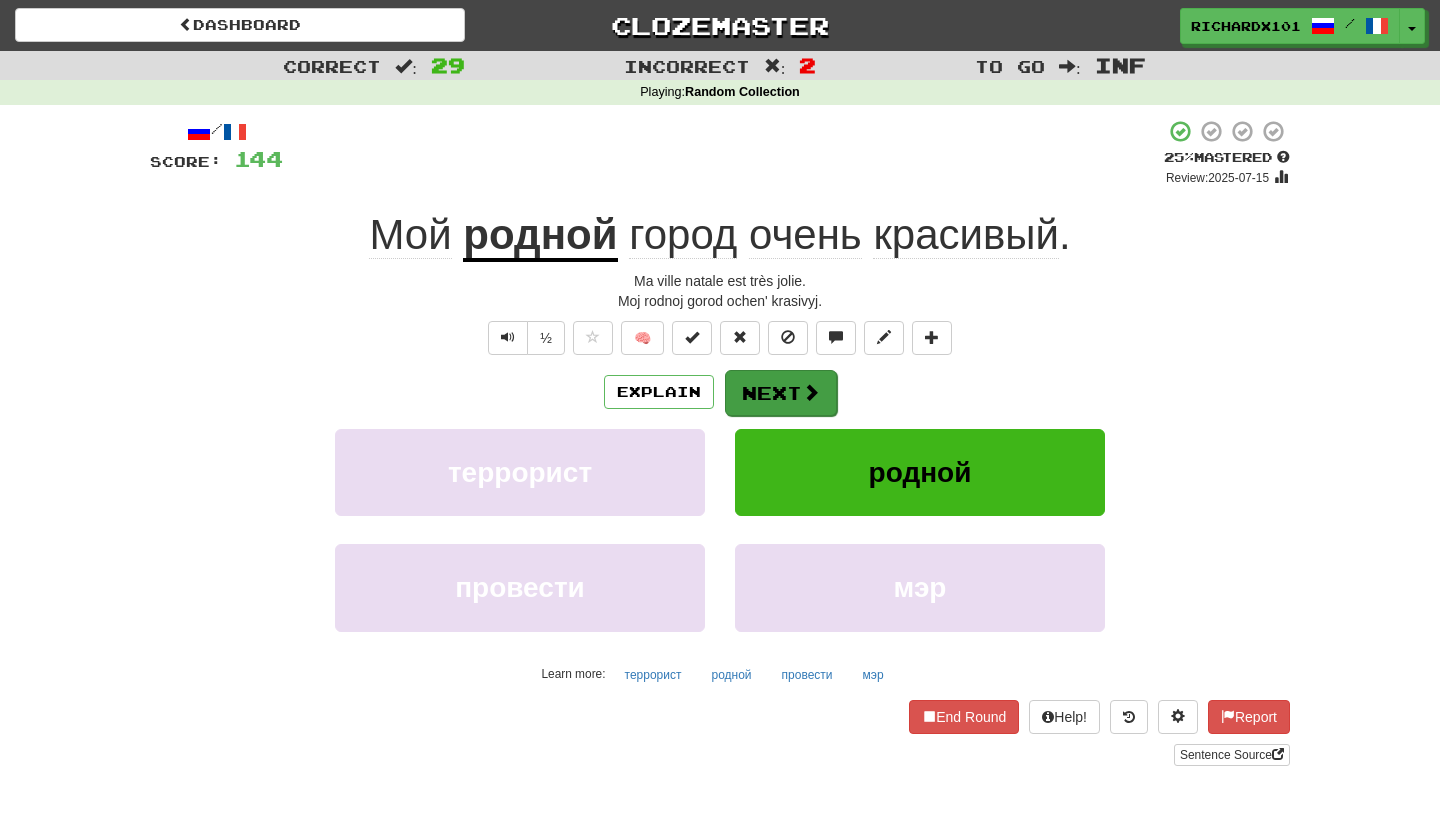 click on "Next" at bounding box center (781, 393) 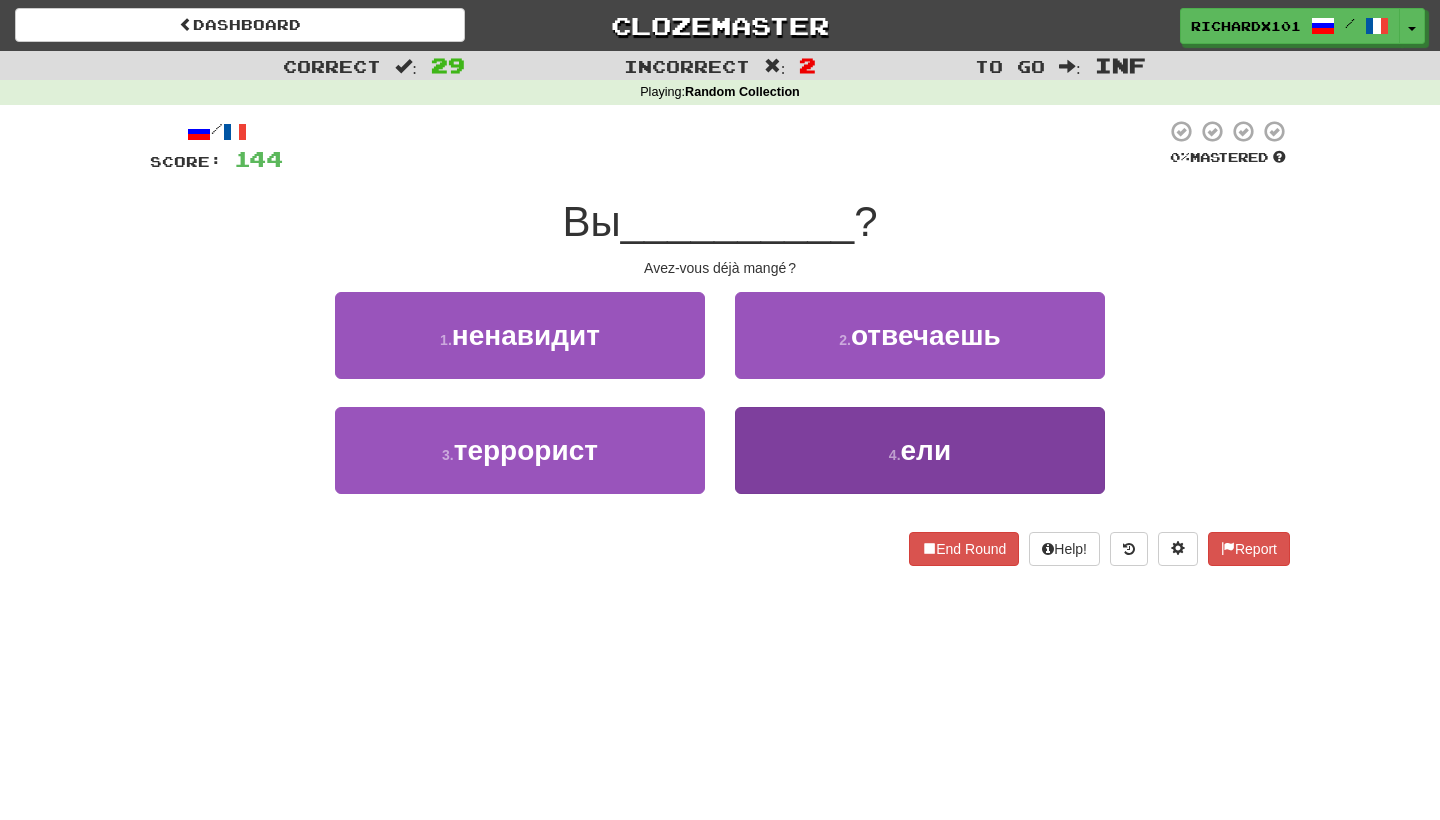 click on "4 .  ели" at bounding box center (920, 450) 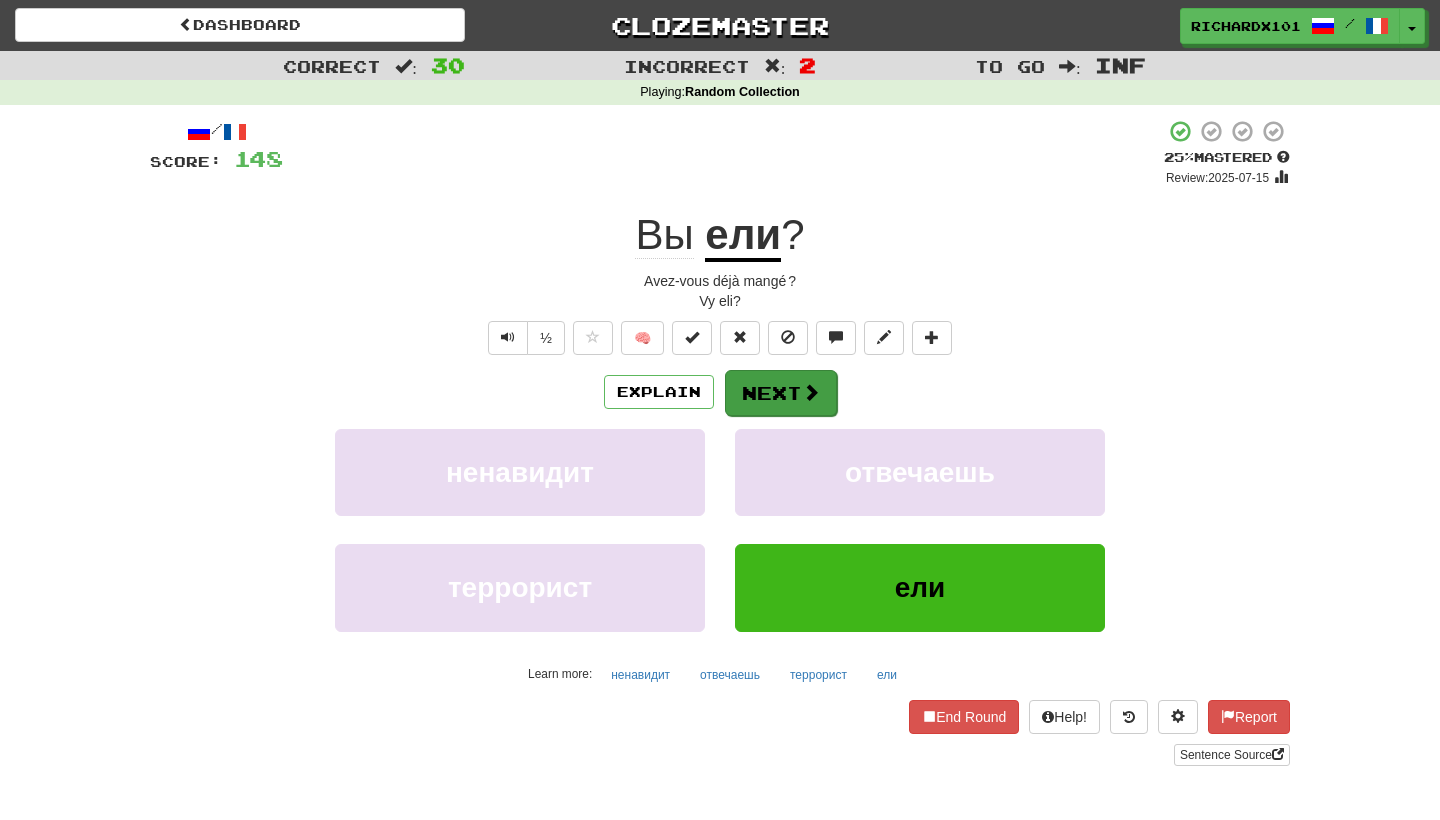 click on "Next" at bounding box center [781, 393] 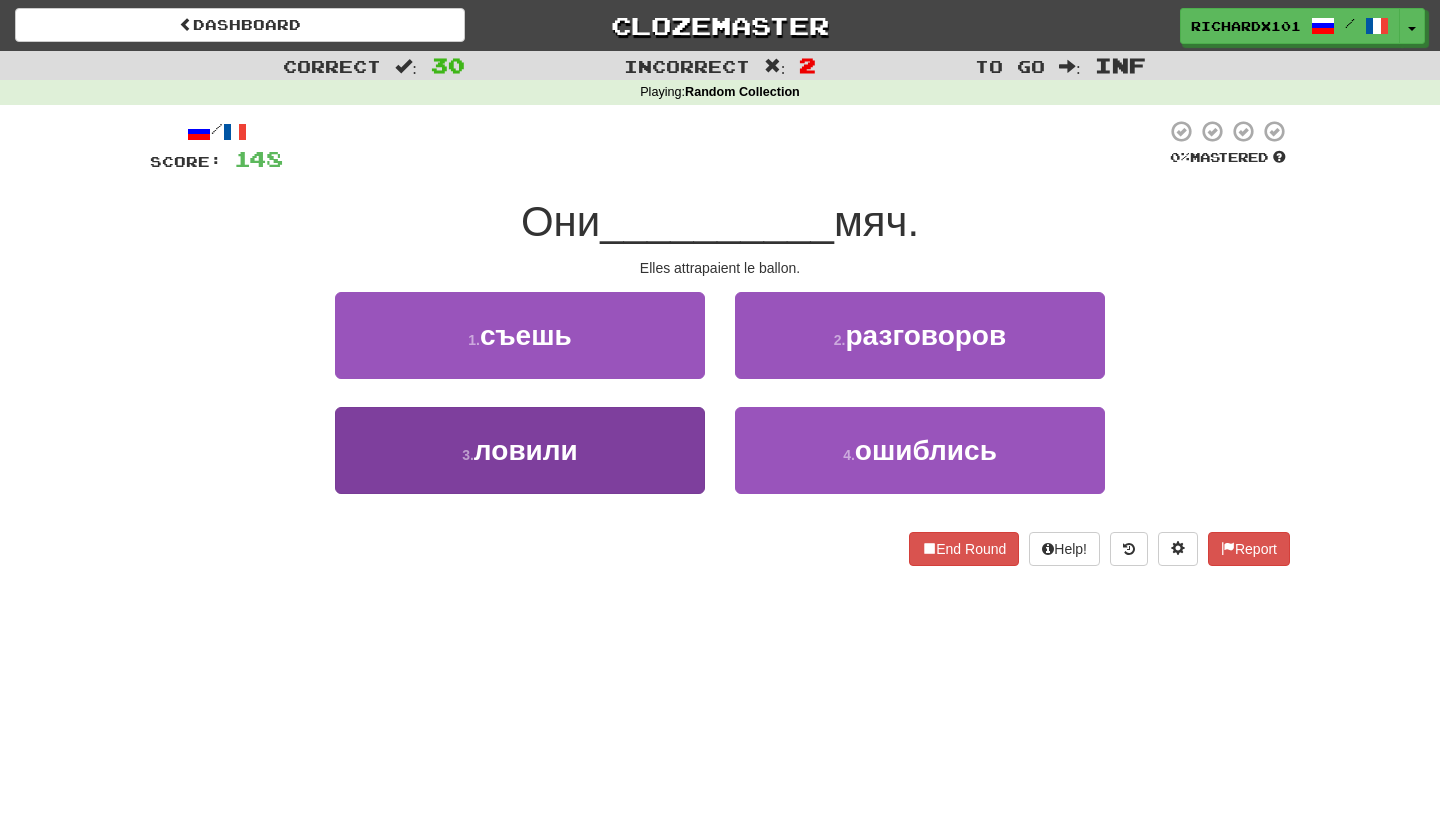 click on "3 .  ловили" at bounding box center (520, 450) 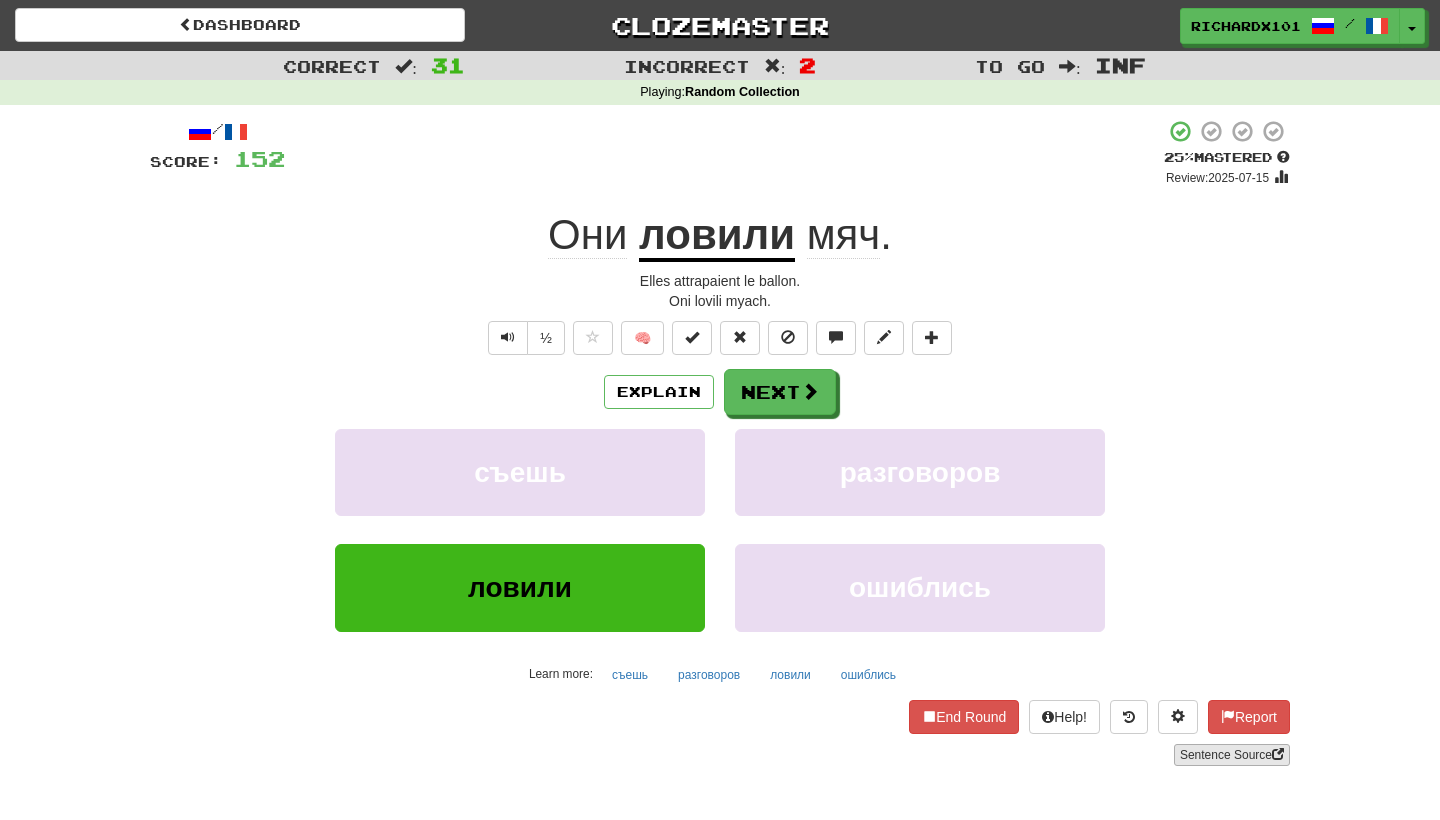 click on "Sentence Source" at bounding box center (1232, 755) 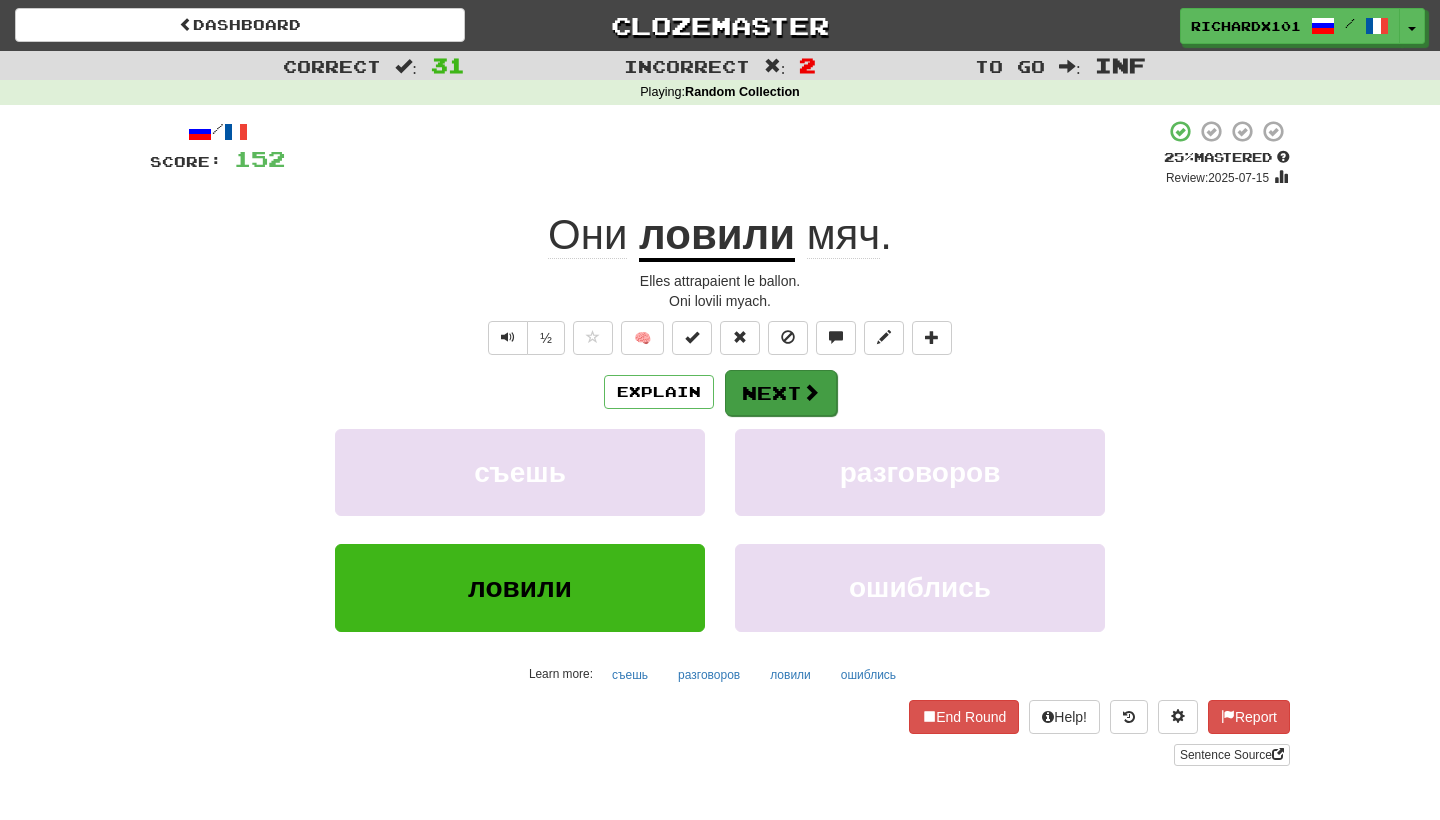 click on "Next" at bounding box center [781, 393] 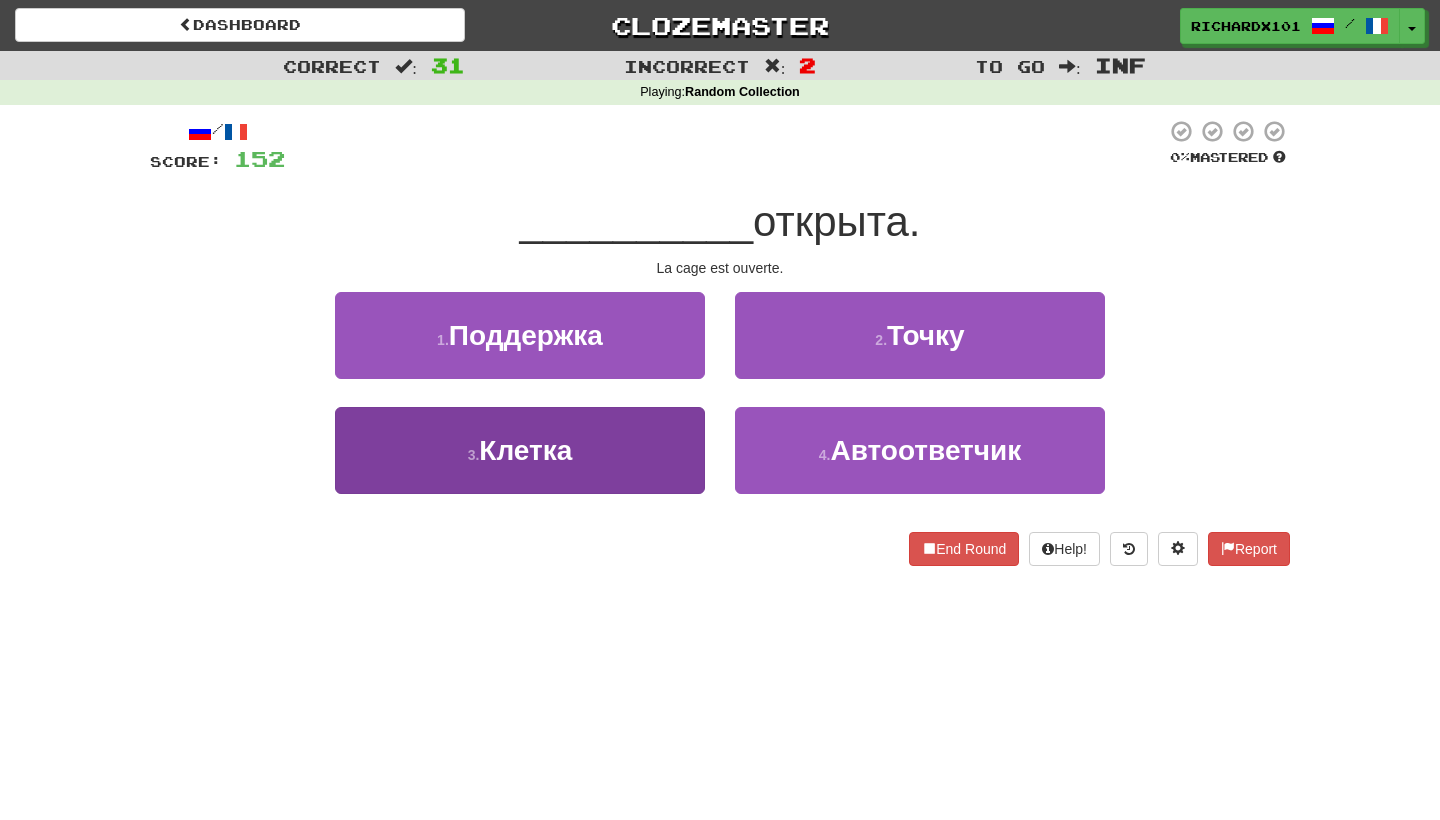 click on "3 .  Клетка" at bounding box center [520, 450] 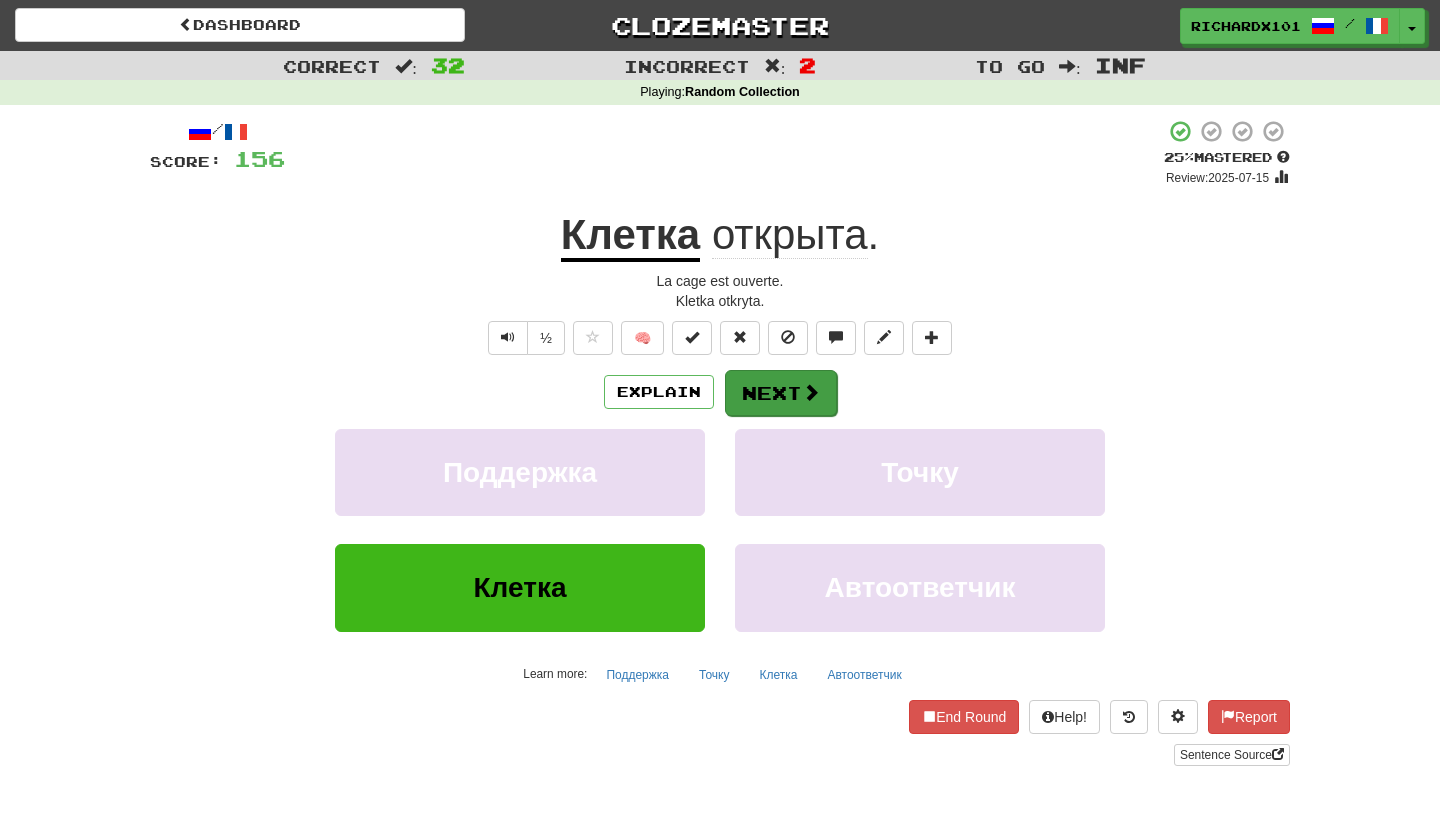 click on "Next" at bounding box center (781, 393) 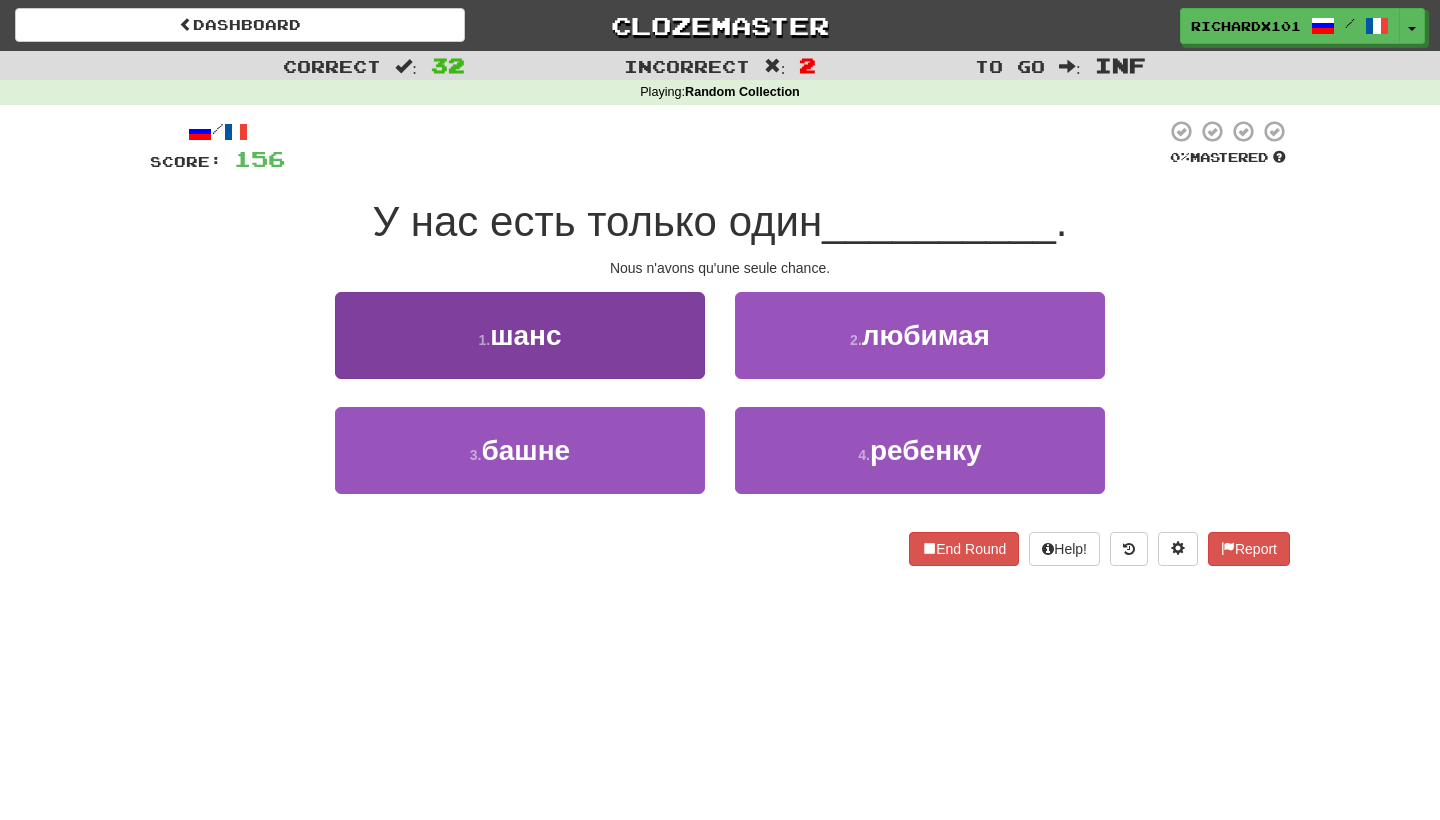 click on "1 .  шанс" at bounding box center (520, 335) 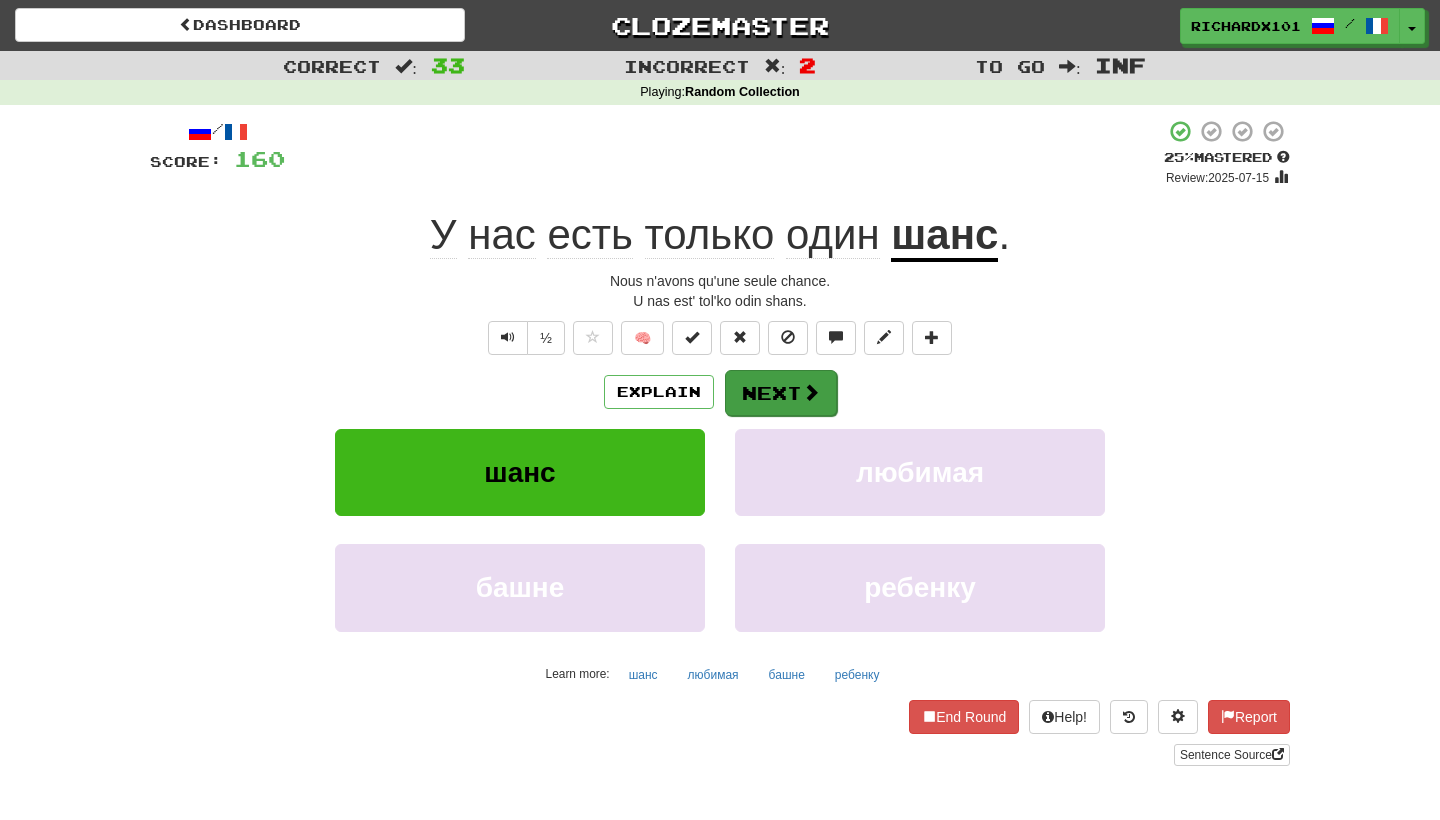 click on "Next" at bounding box center (781, 393) 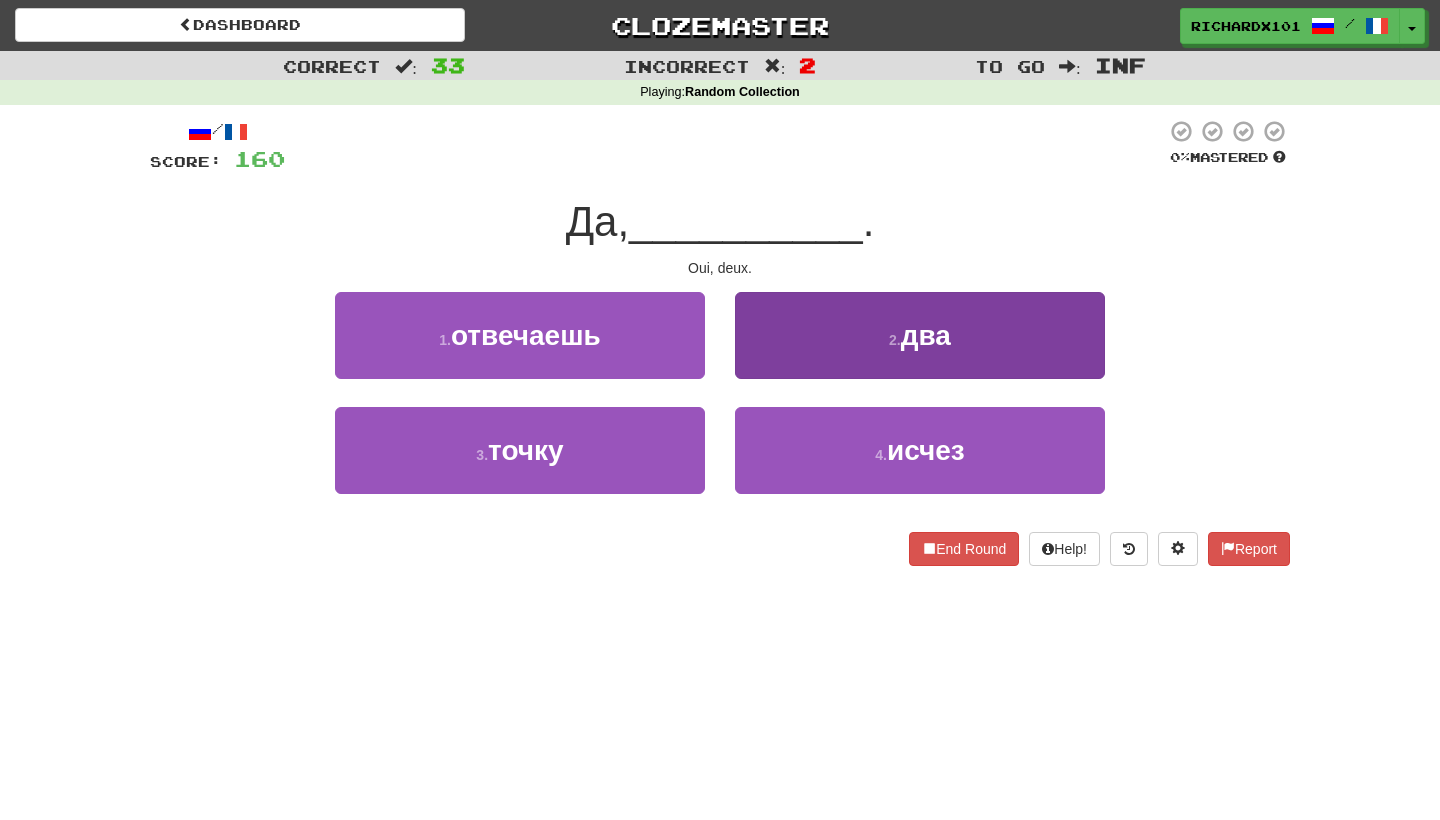 click on "2 .  два" at bounding box center (920, 335) 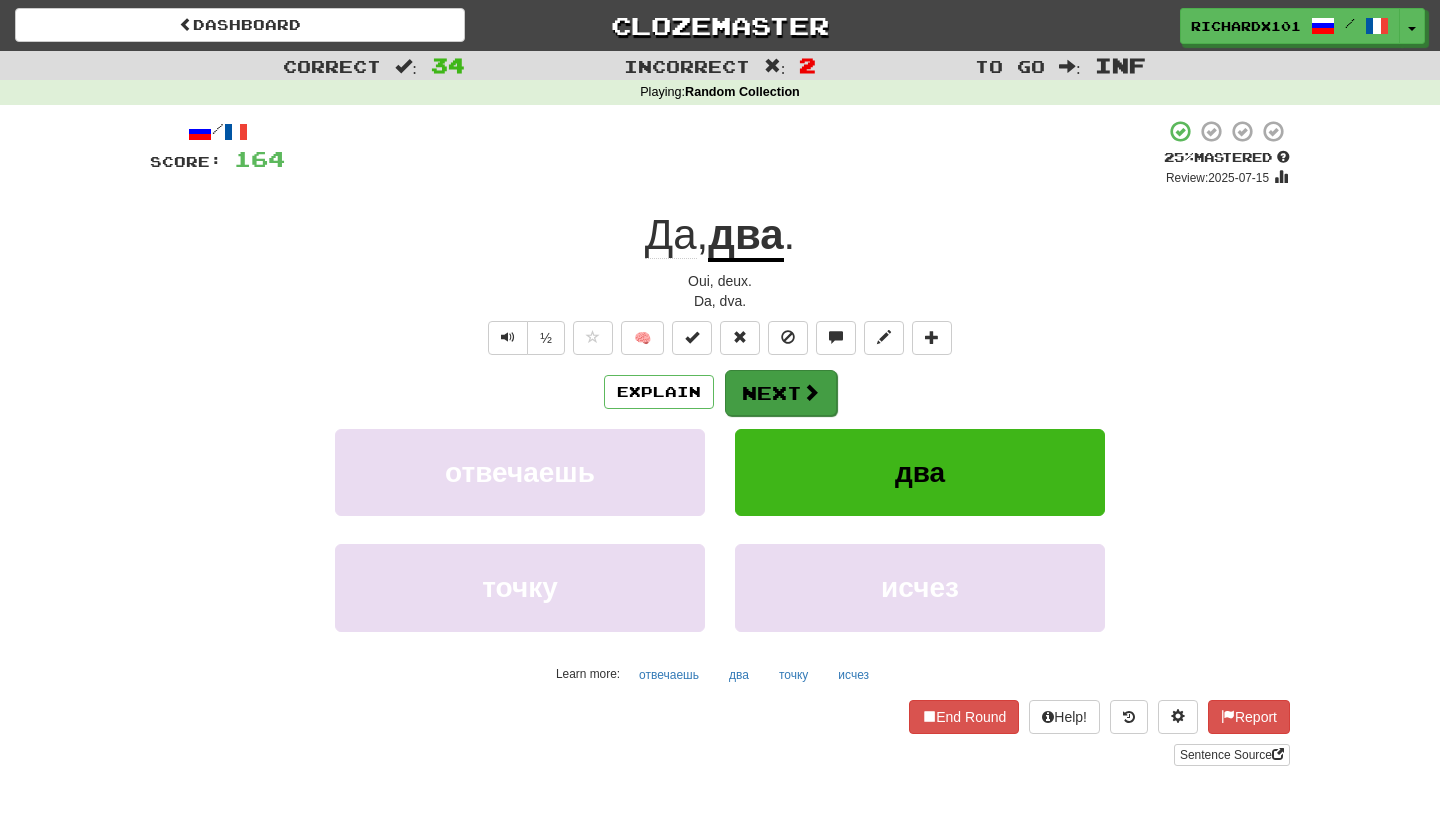 click on "Next" at bounding box center [781, 393] 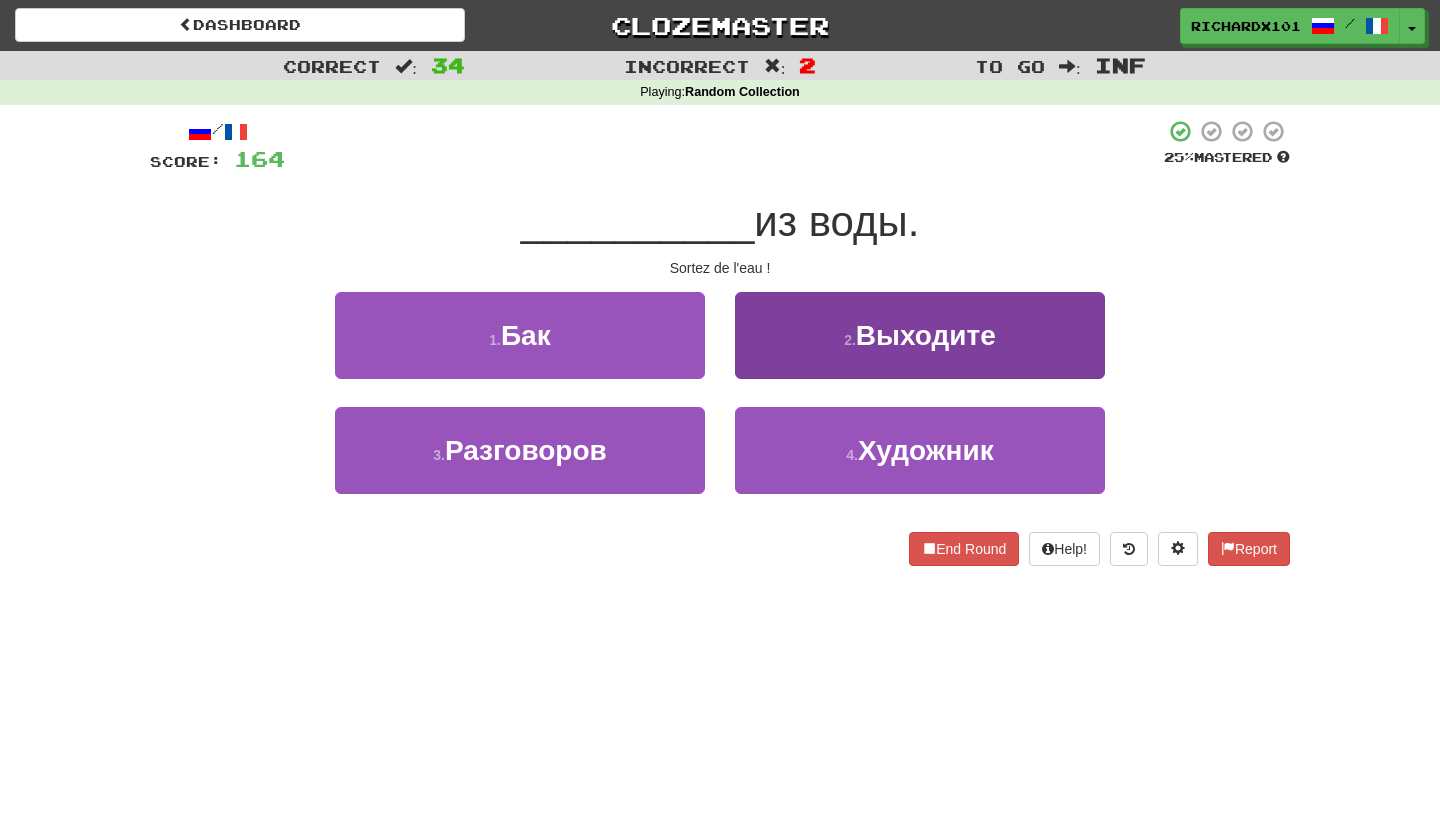 click on "2 .  Выходите" at bounding box center (920, 335) 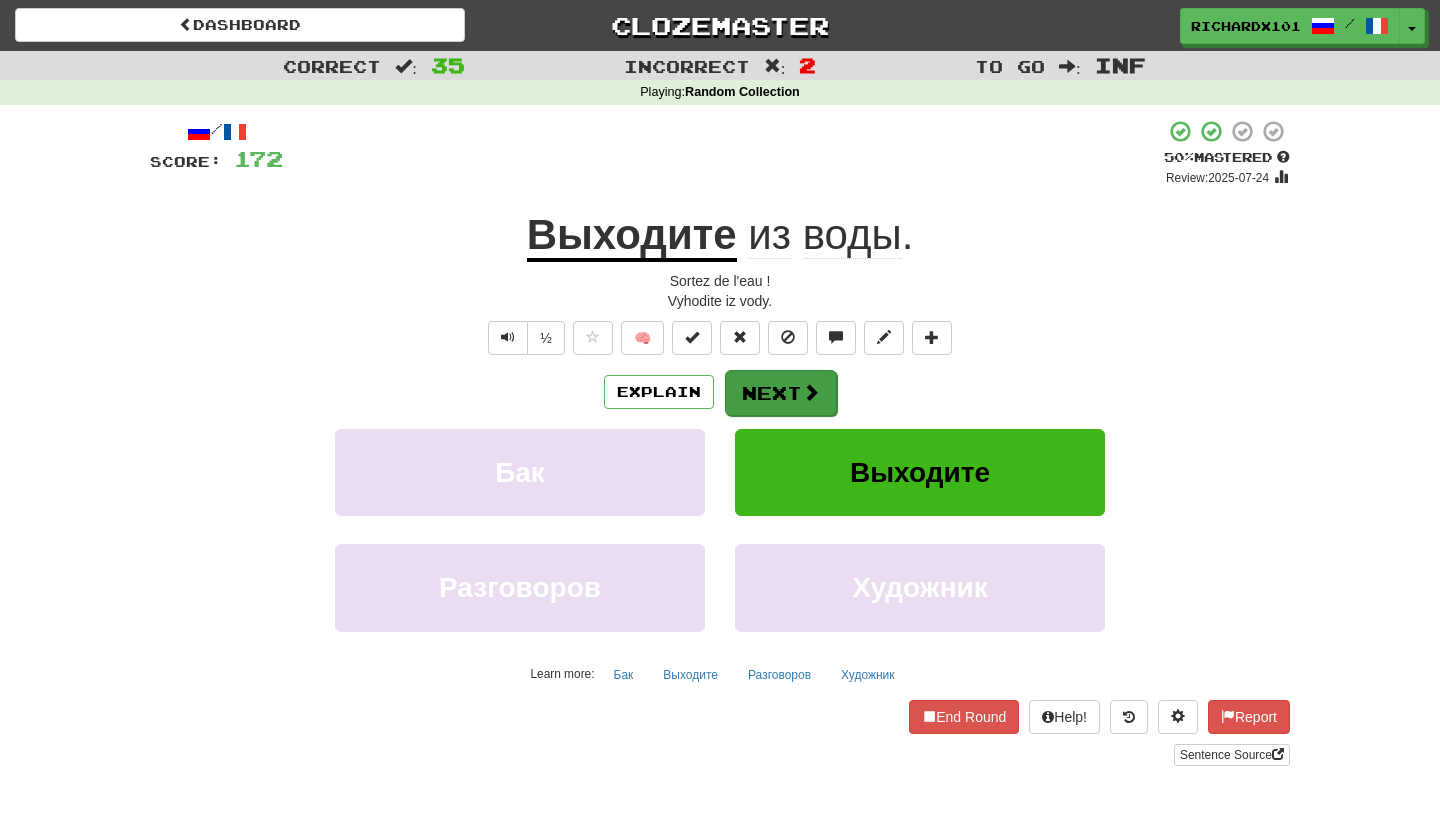 click on "Next" at bounding box center [781, 393] 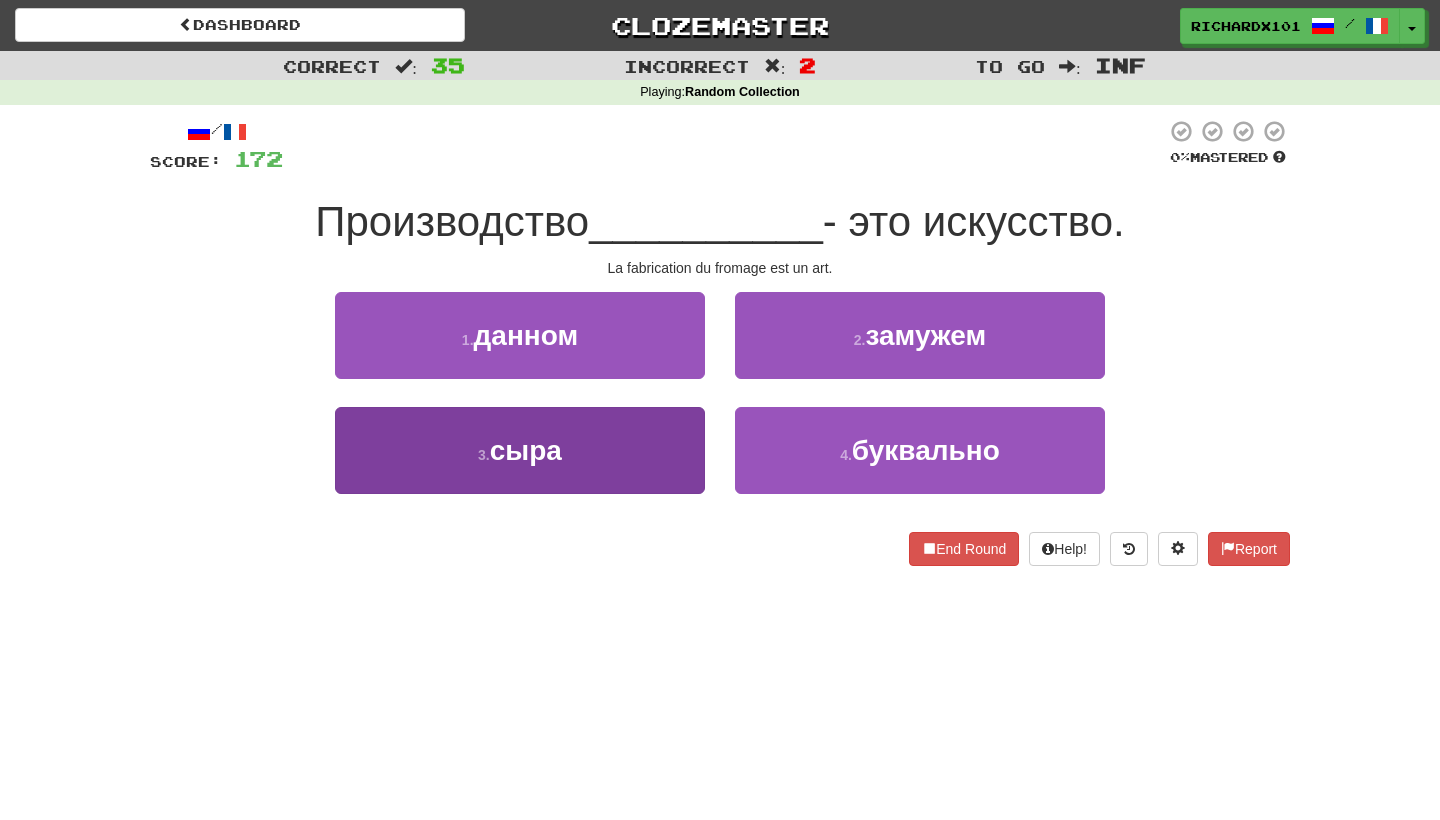 click on "3 .  сыра" at bounding box center [520, 450] 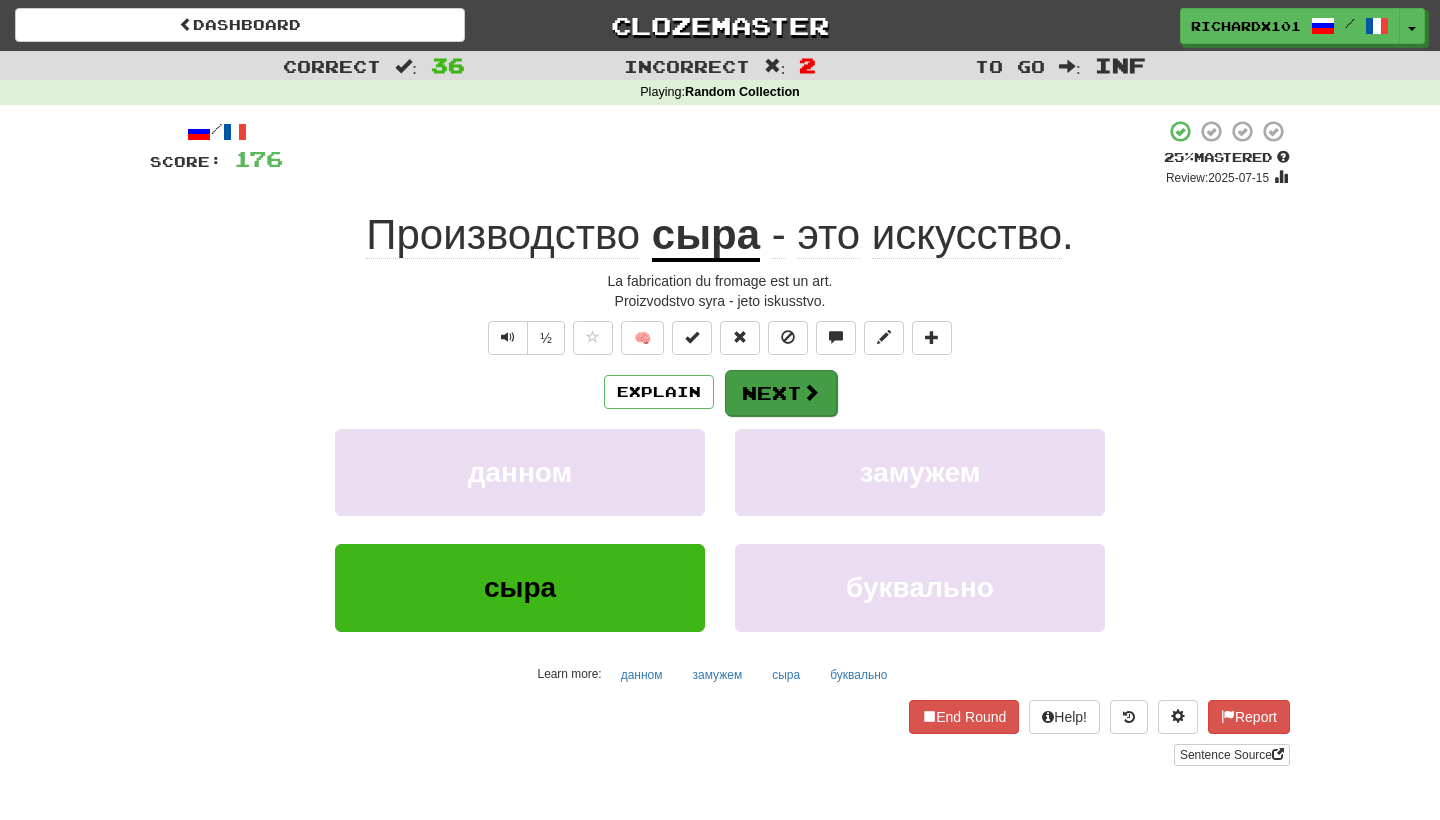 click on "Next" at bounding box center (781, 393) 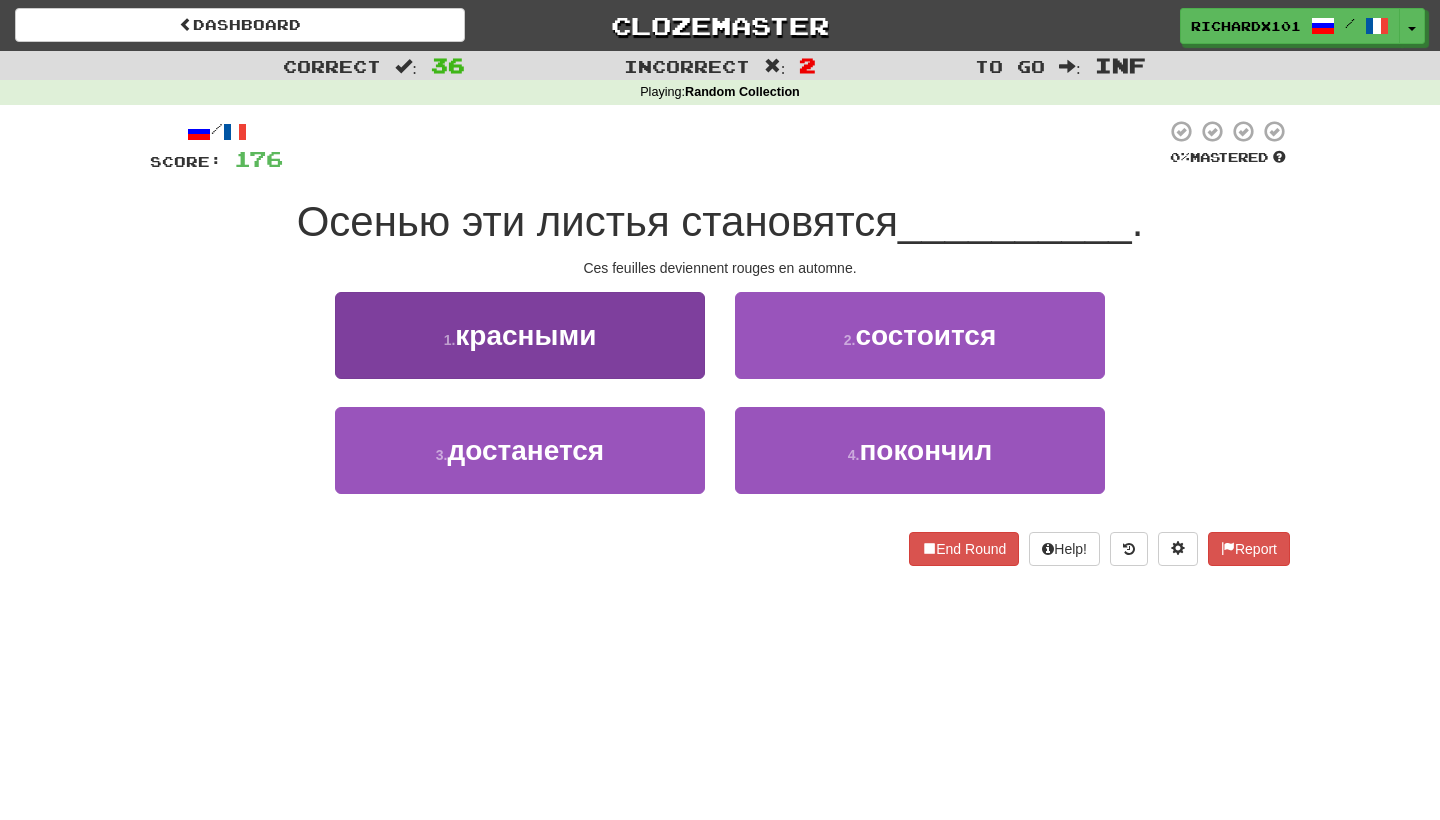 click on "1 .  красными" at bounding box center (520, 335) 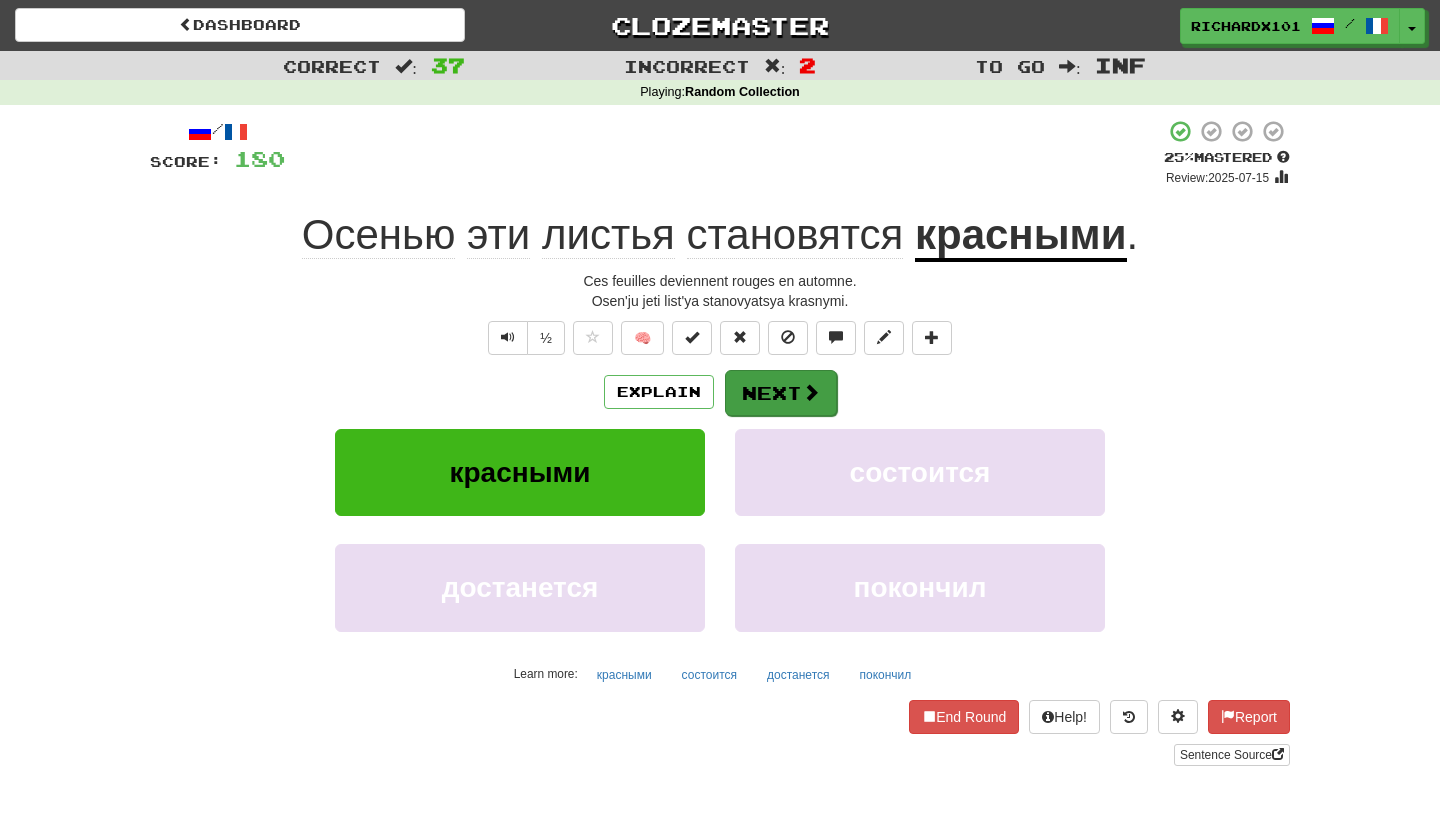 click on "Next" at bounding box center [781, 393] 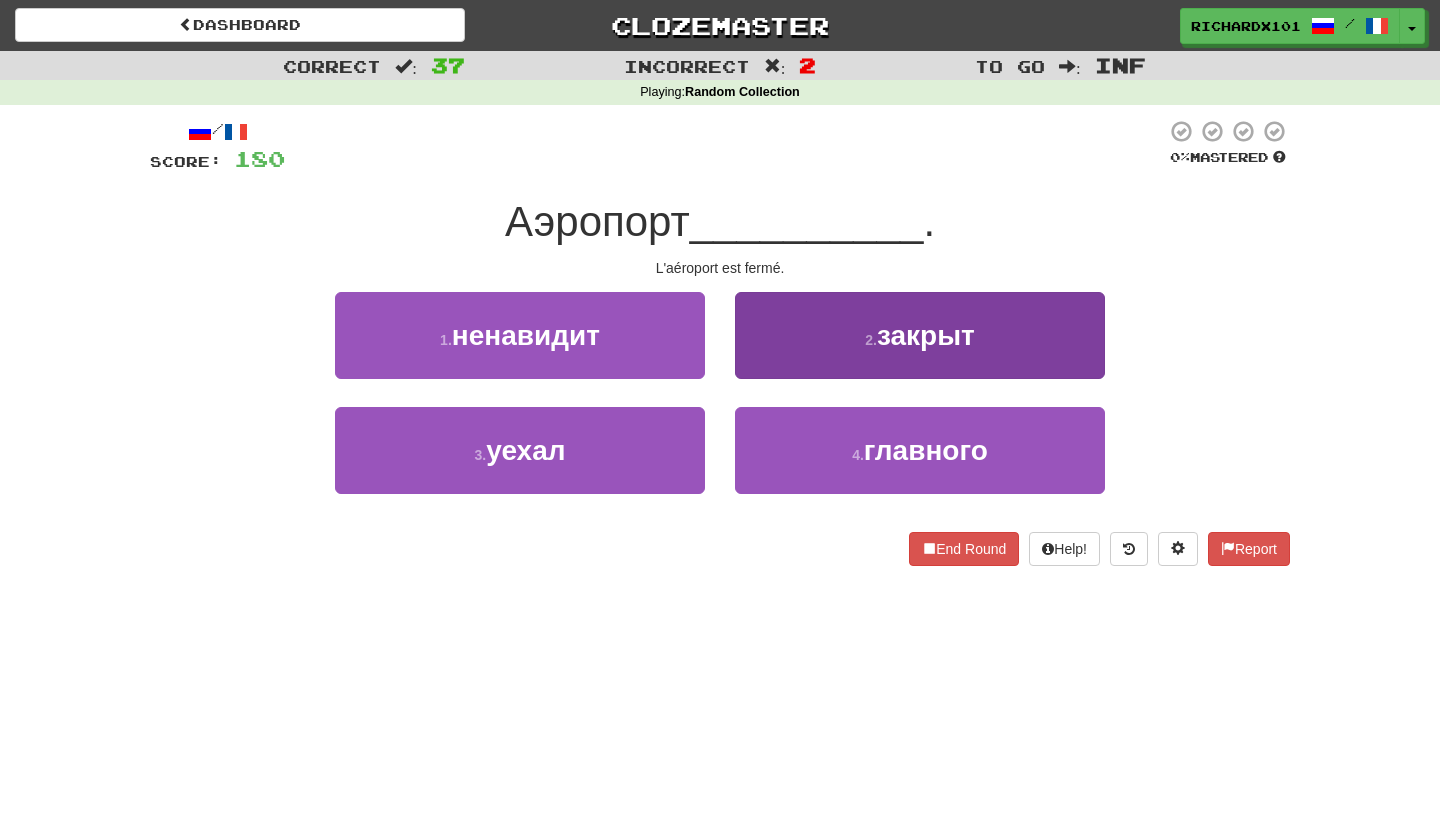 click on "2 .  закрыт" at bounding box center (920, 335) 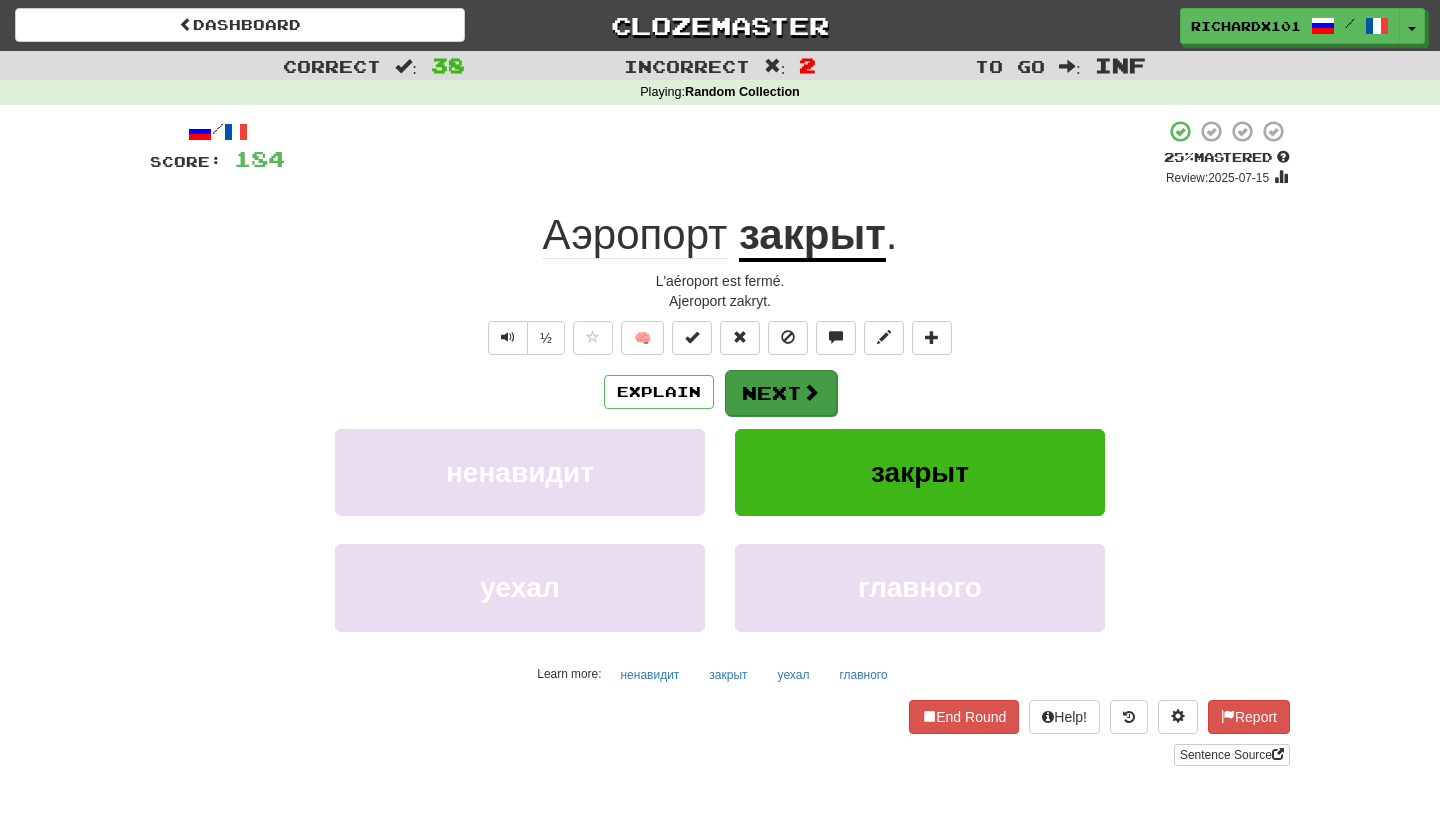 click on "Next" at bounding box center (781, 393) 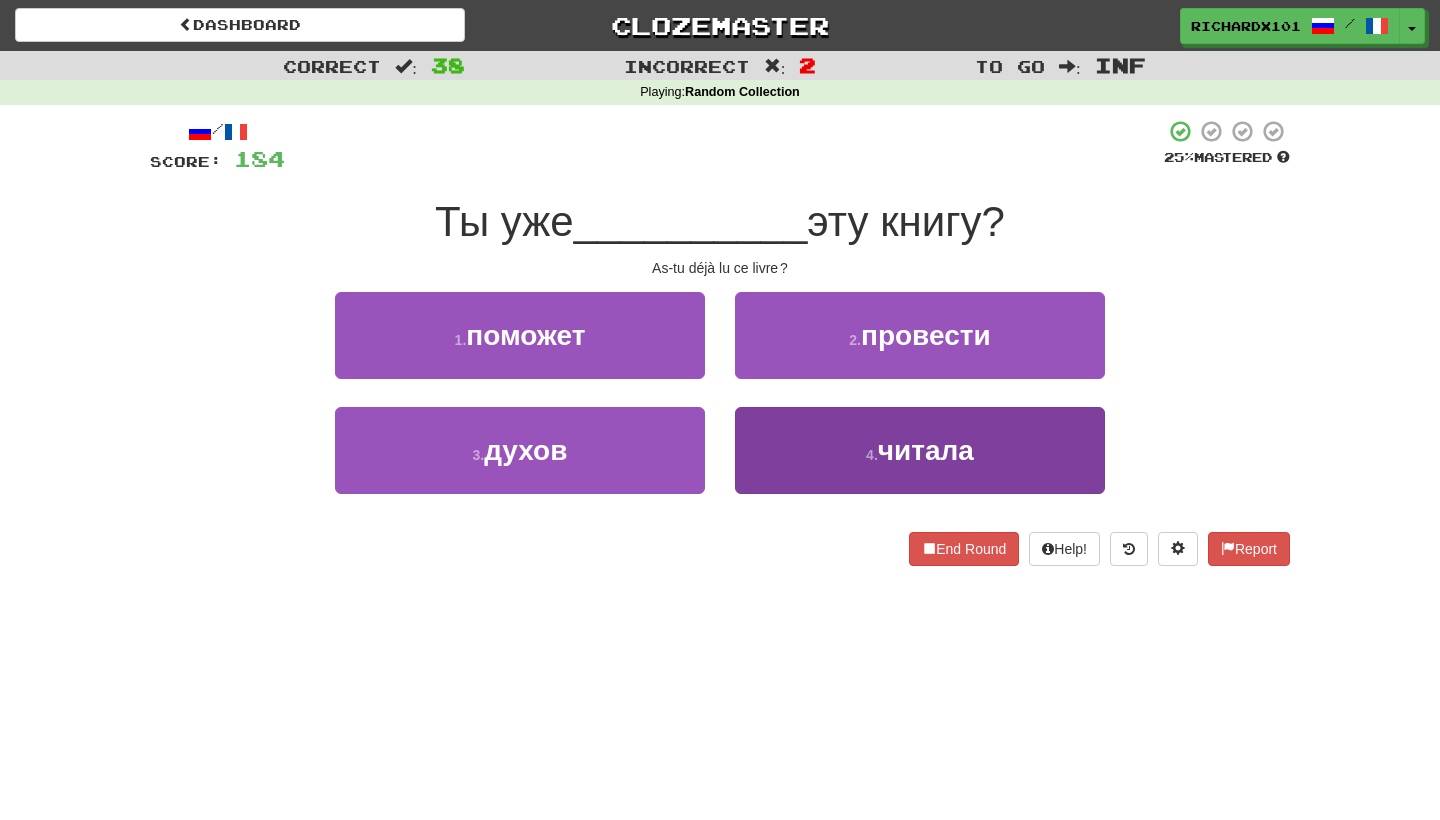 click on "4 .  читала" at bounding box center (920, 450) 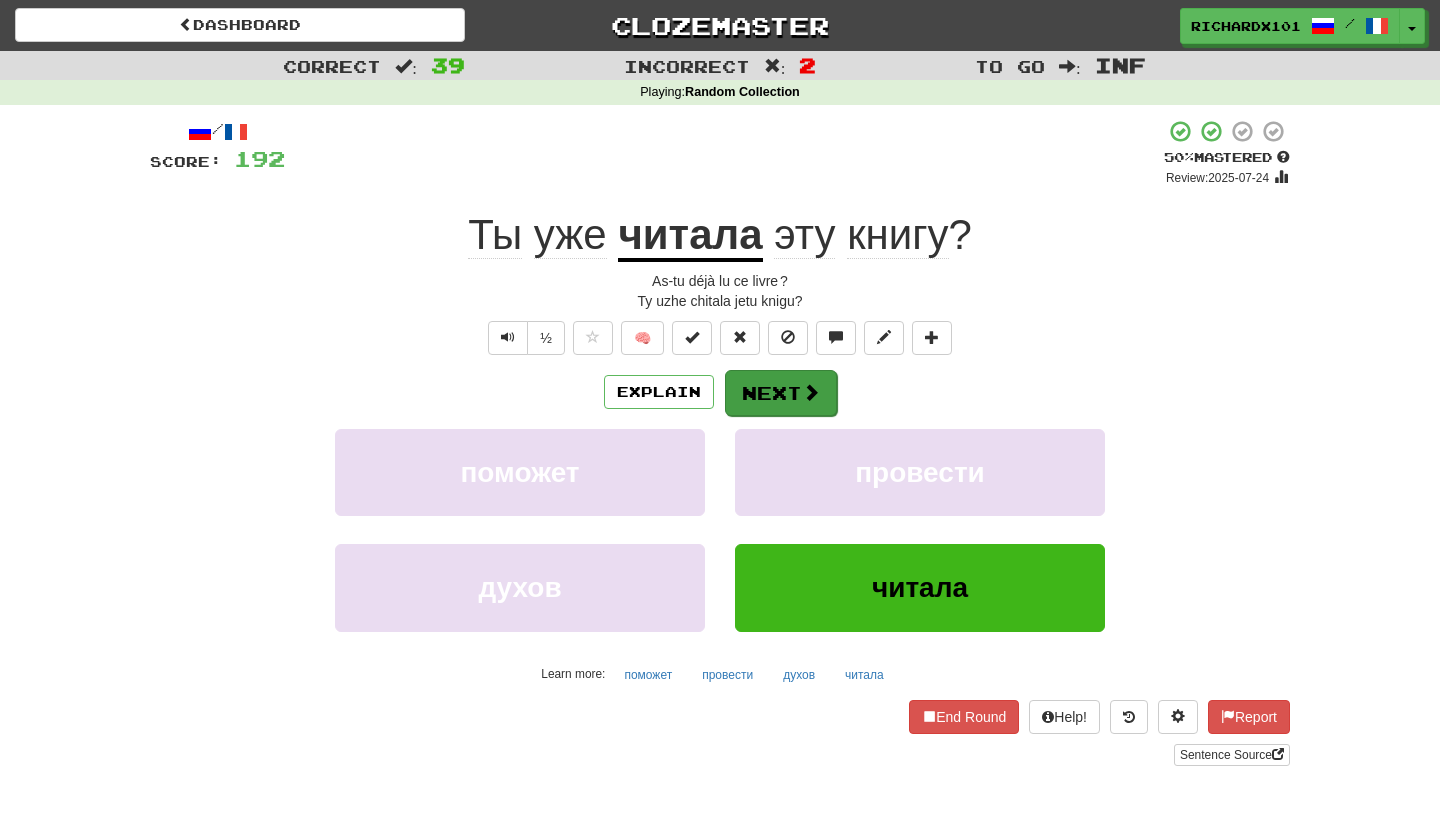 click at bounding box center [811, 392] 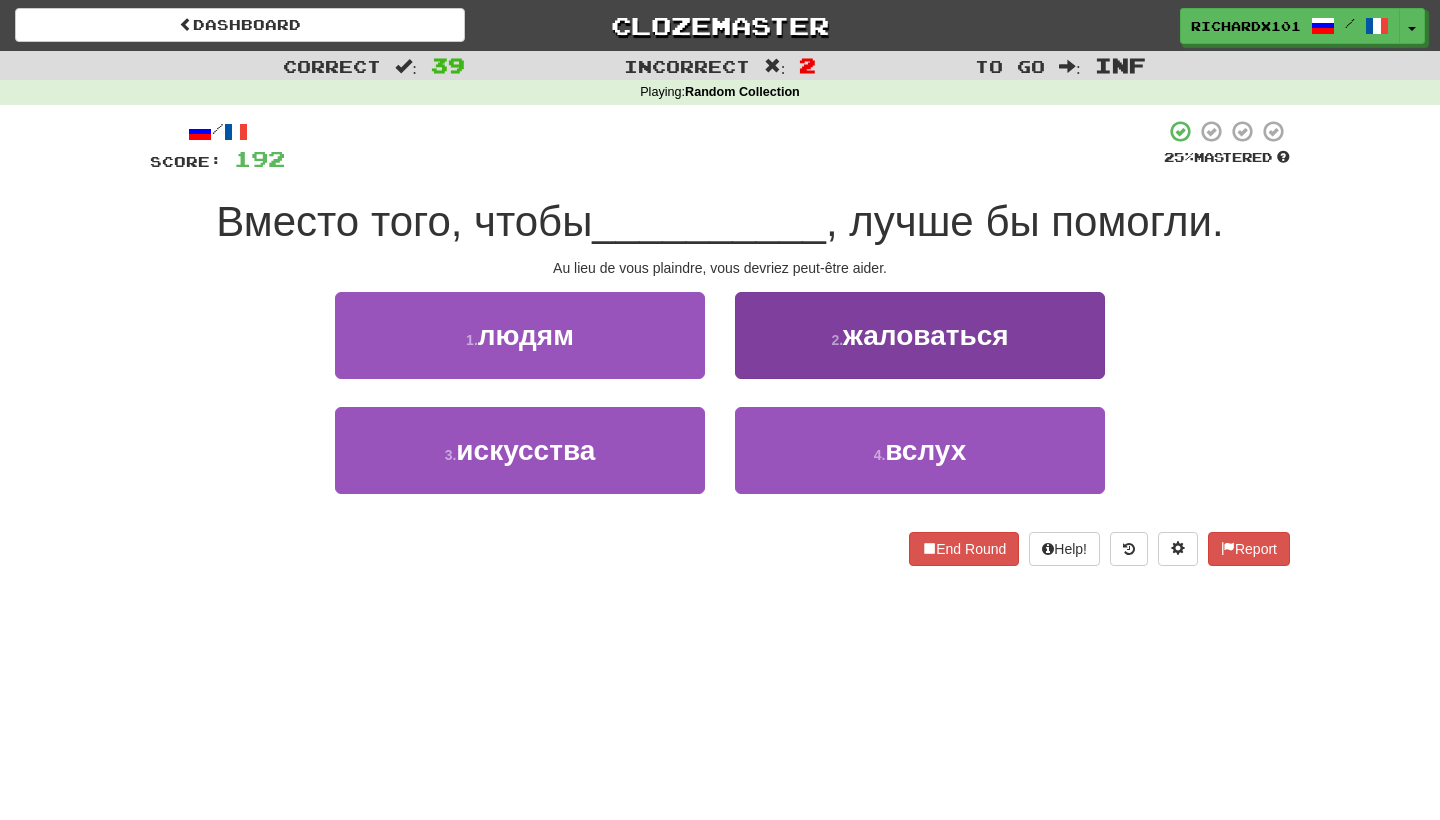 click on "2 .  жаловаться" at bounding box center [920, 335] 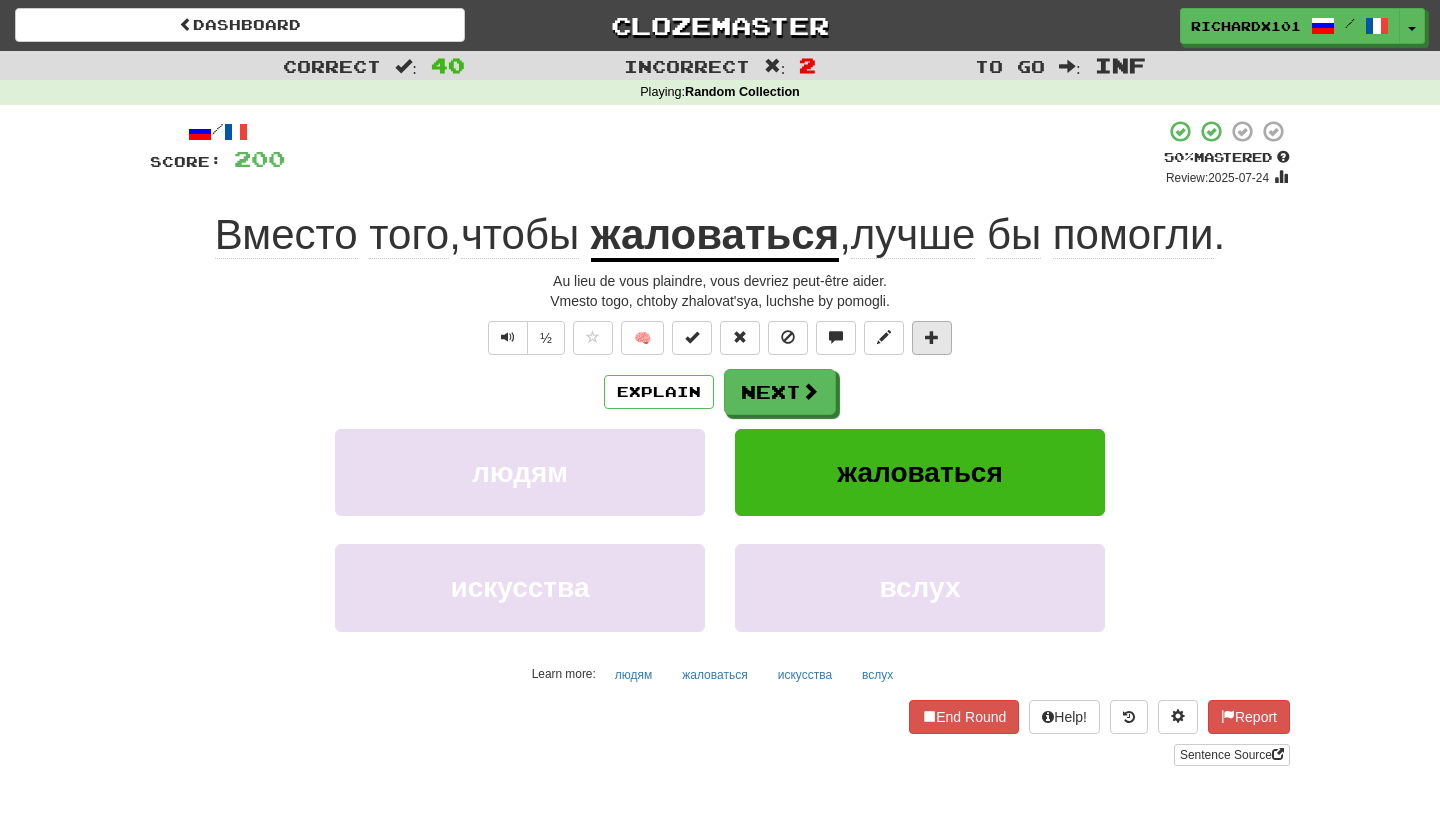 click at bounding box center (932, 337) 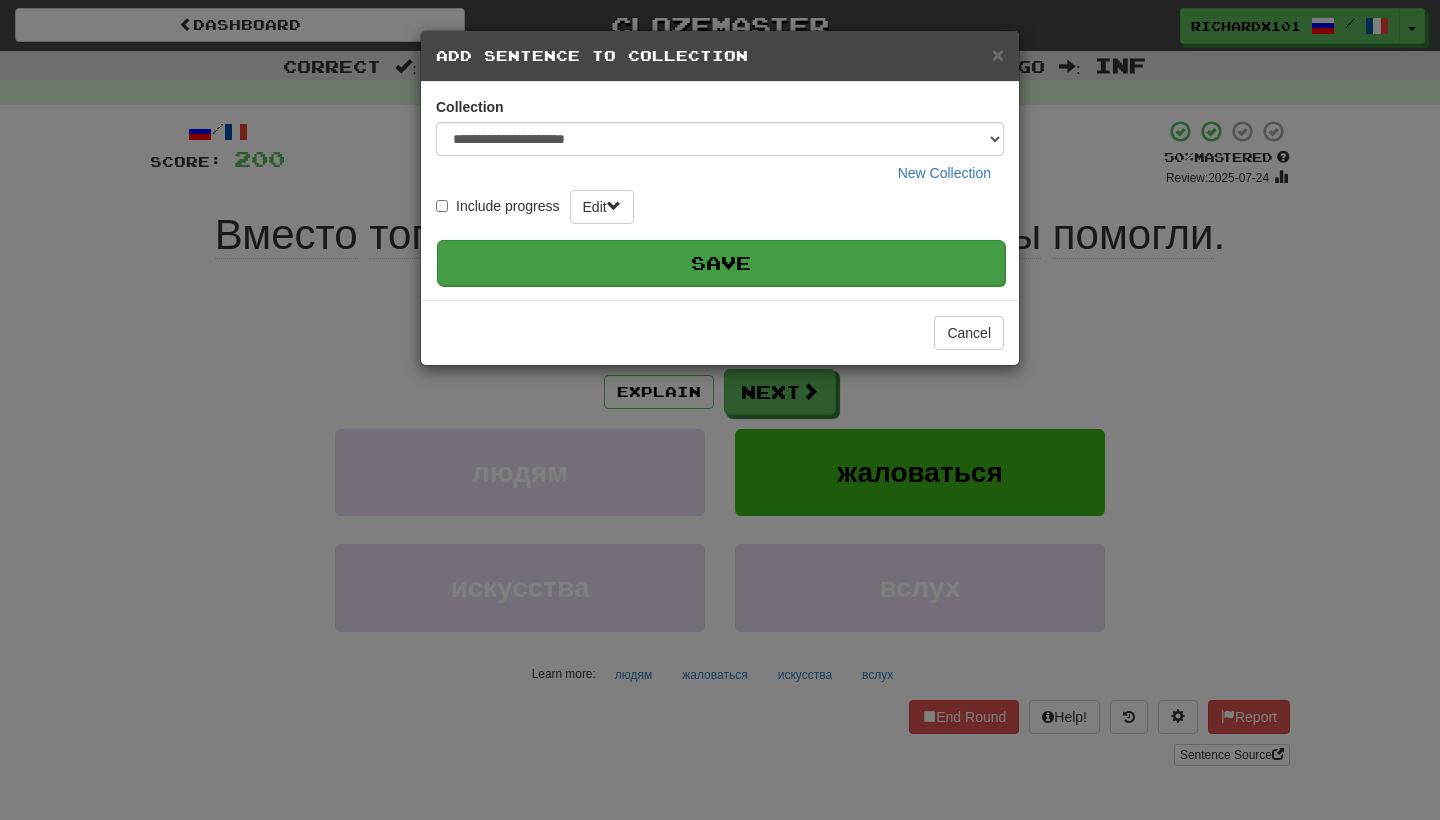 click on "Save" at bounding box center [721, 263] 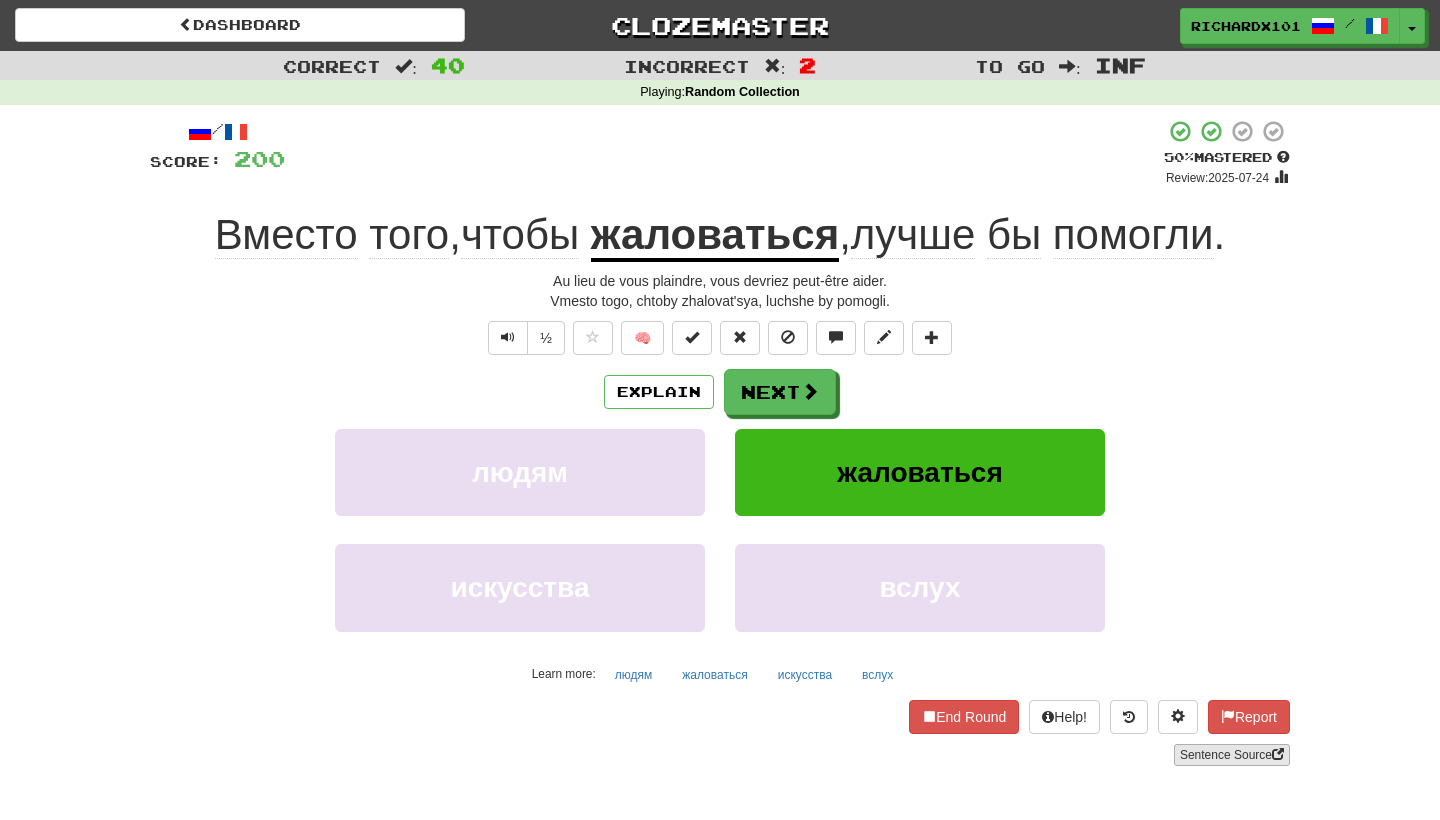 click on "Sentence Source" at bounding box center (1232, 755) 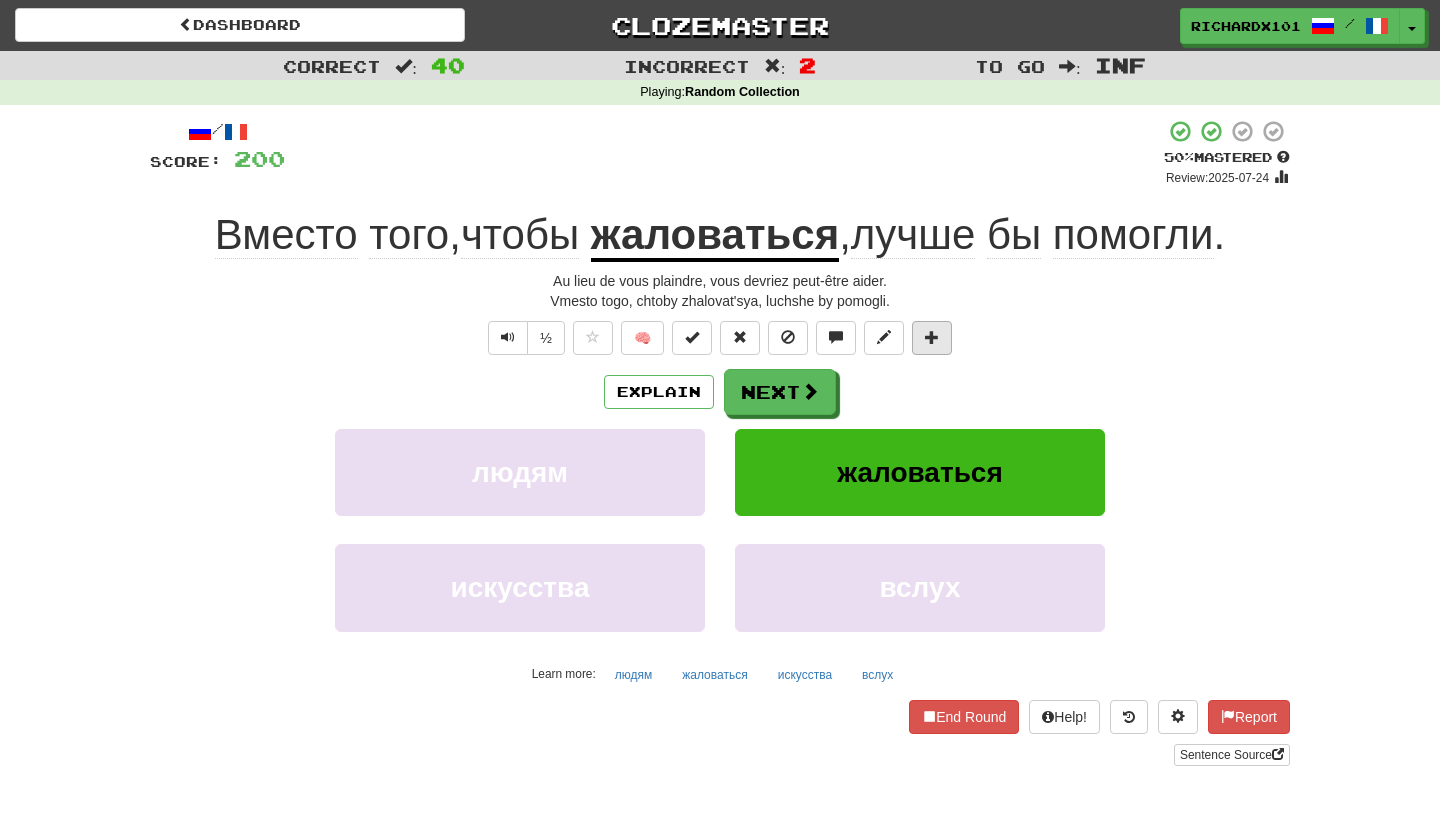 click at bounding box center (932, 338) 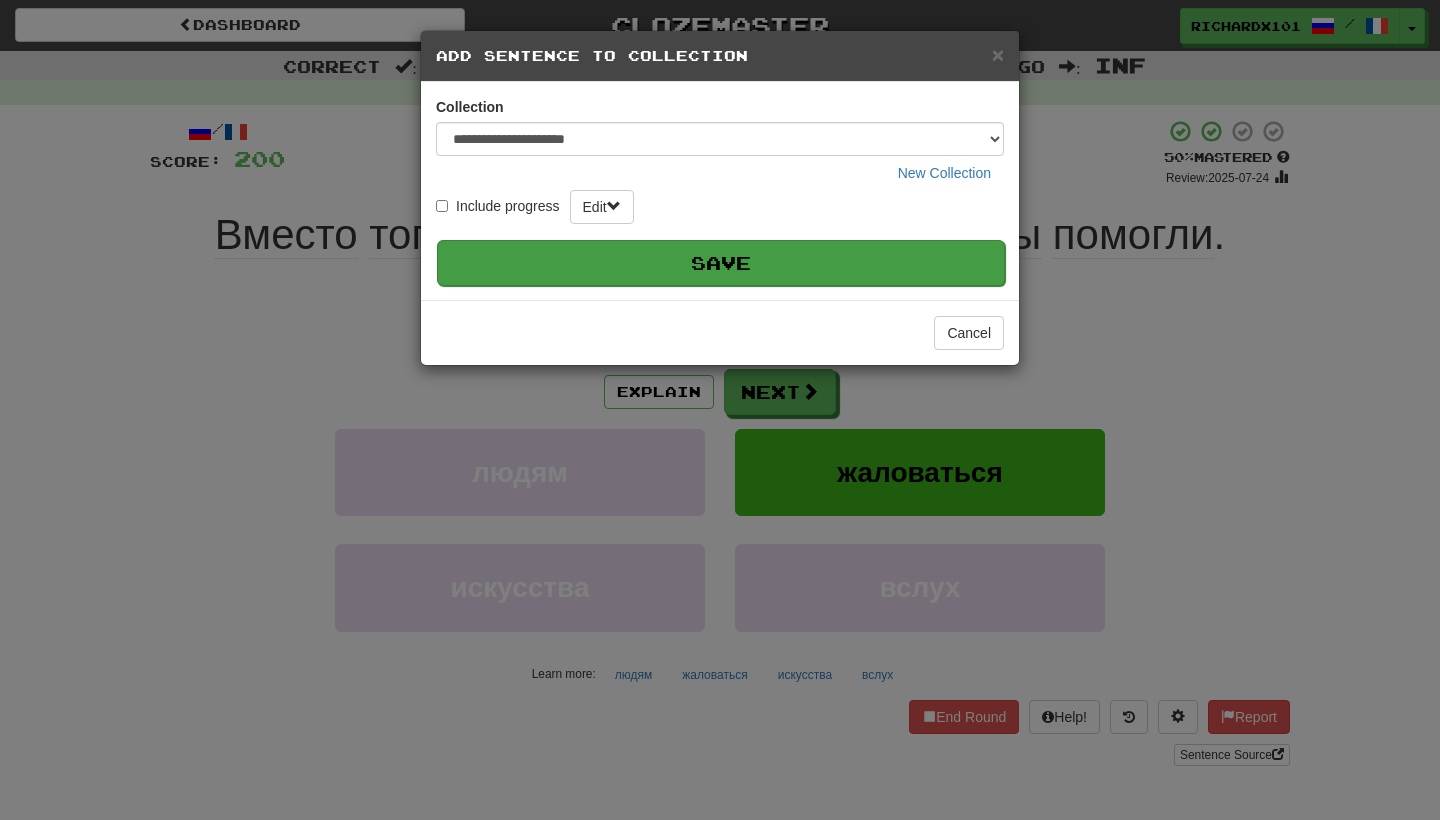click on "Save" at bounding box center [721, 263] 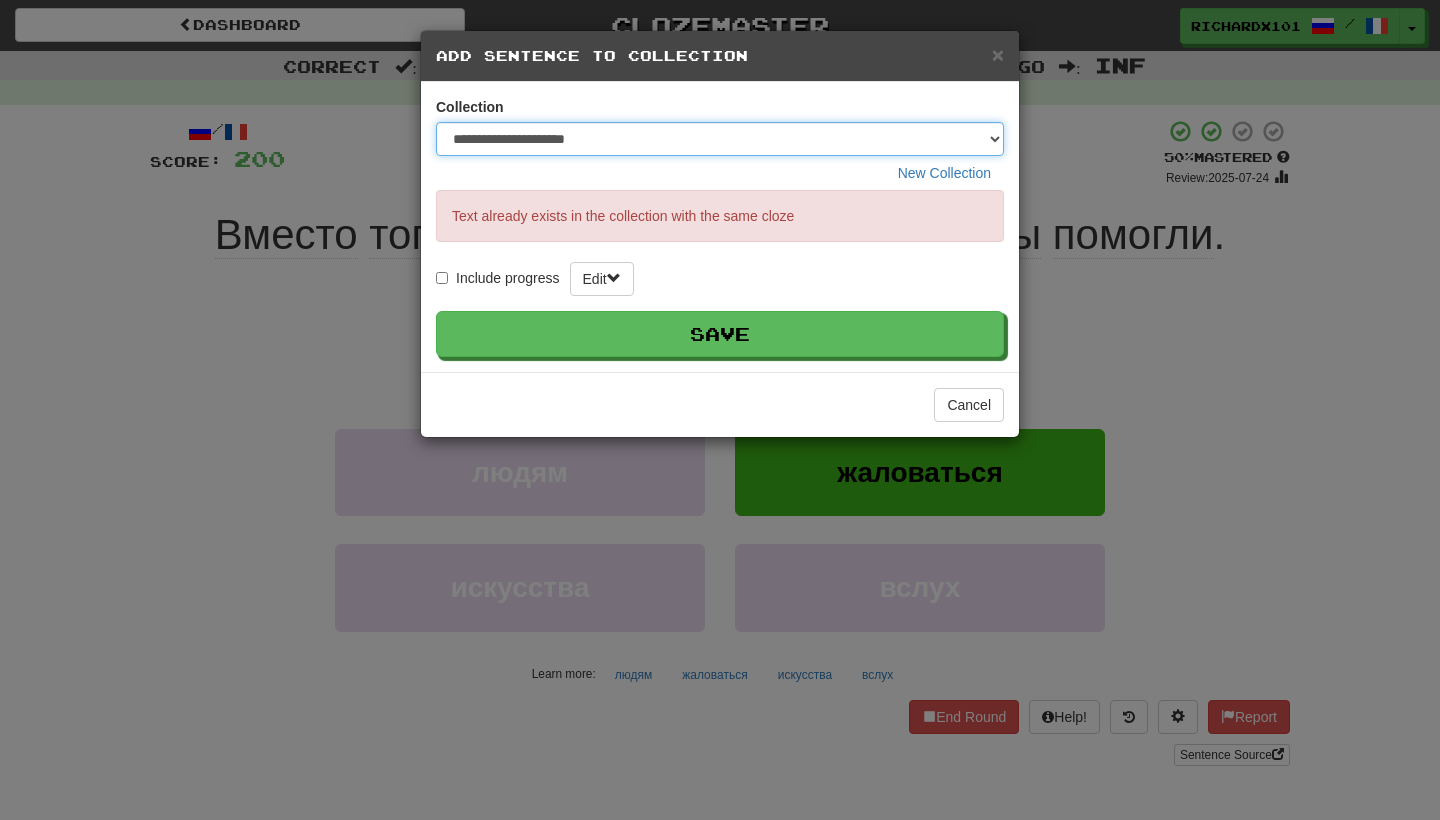 select on "*****" 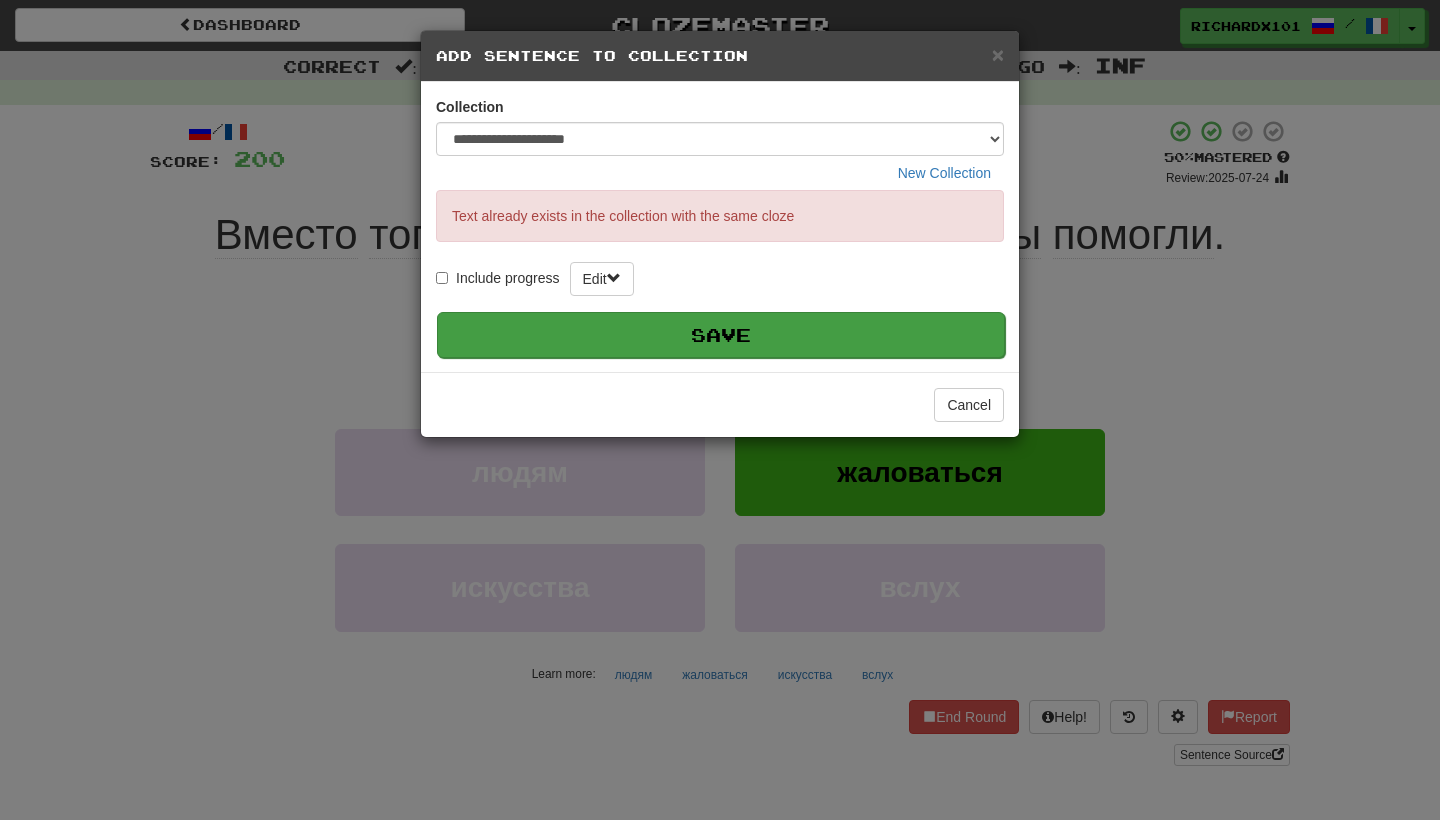click on "Save" at bounding box center [721, 335] 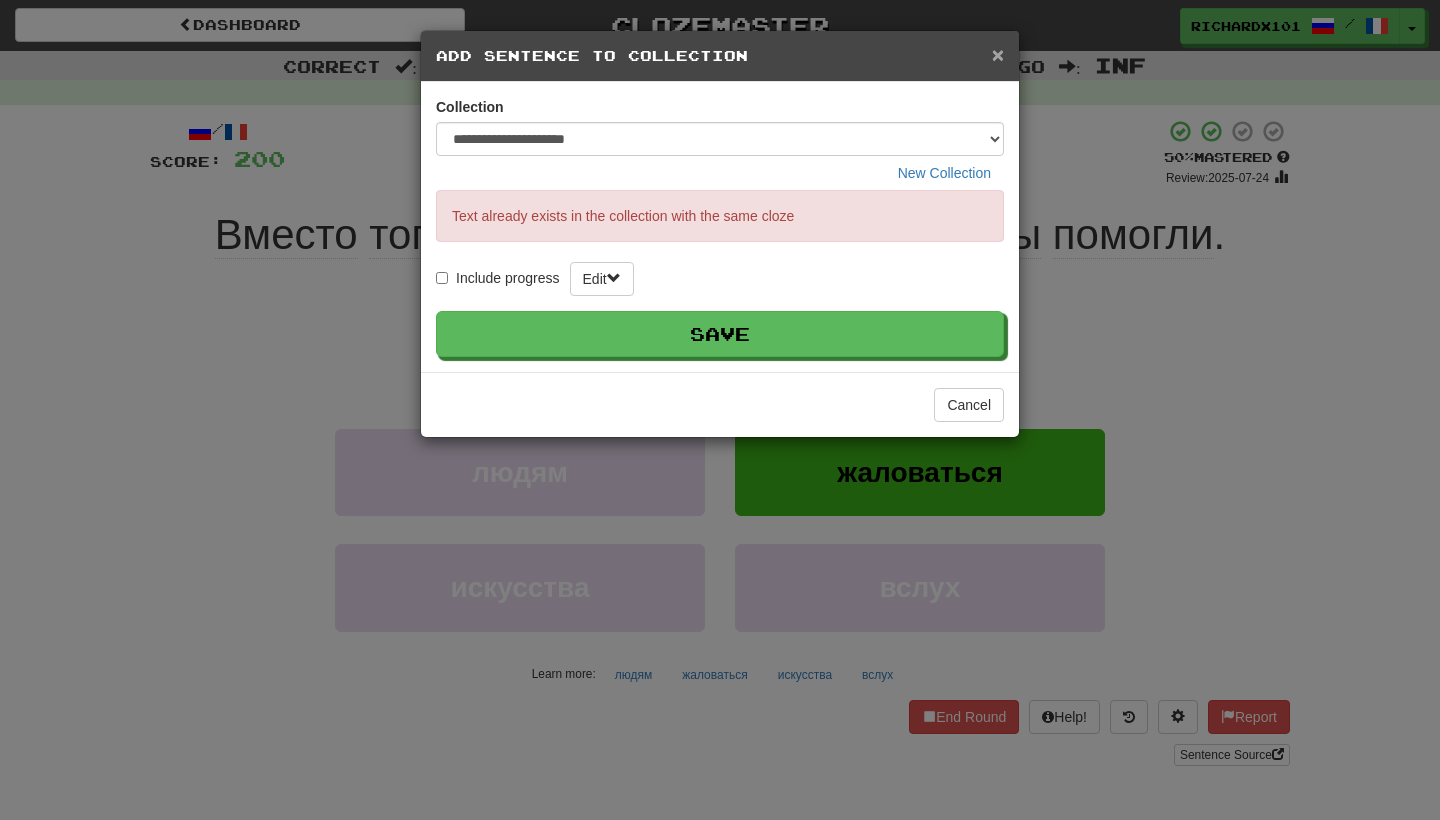 click on "×" at bounding box center [998, 54] 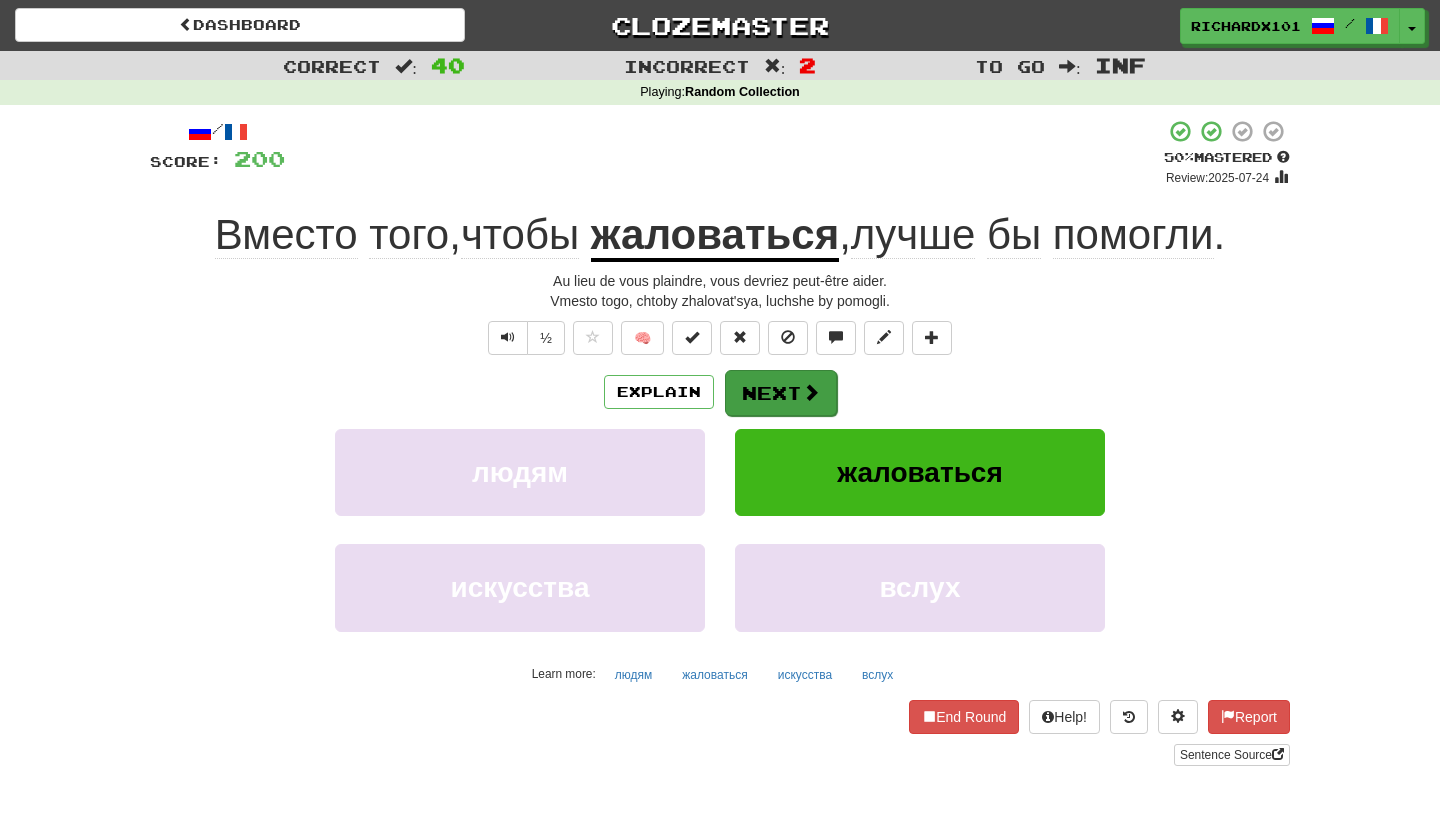 click on "Next" at bounding box center [781, 393] 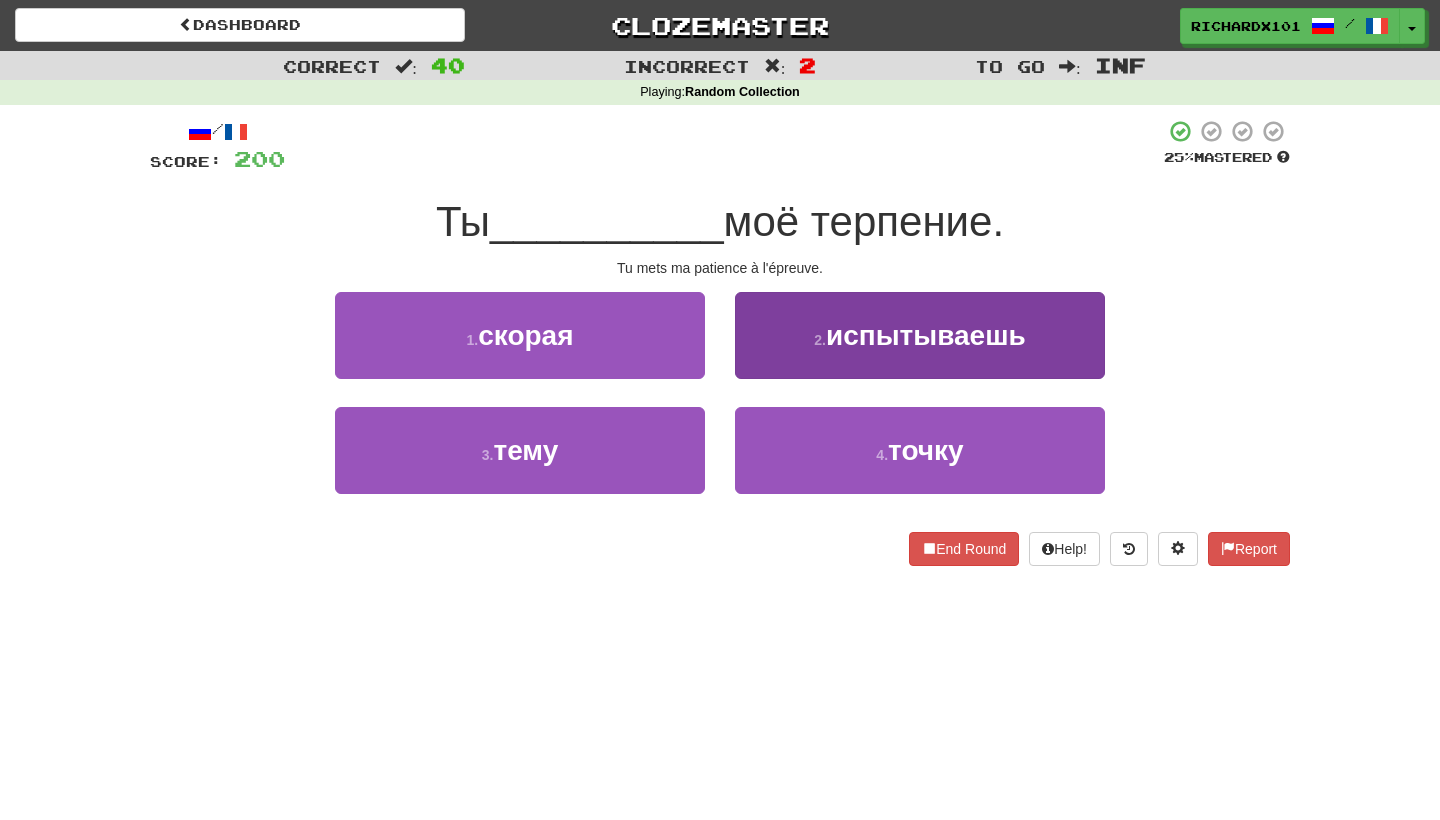 click on "2 .  испытываешь" at bounding box center [920, 335] 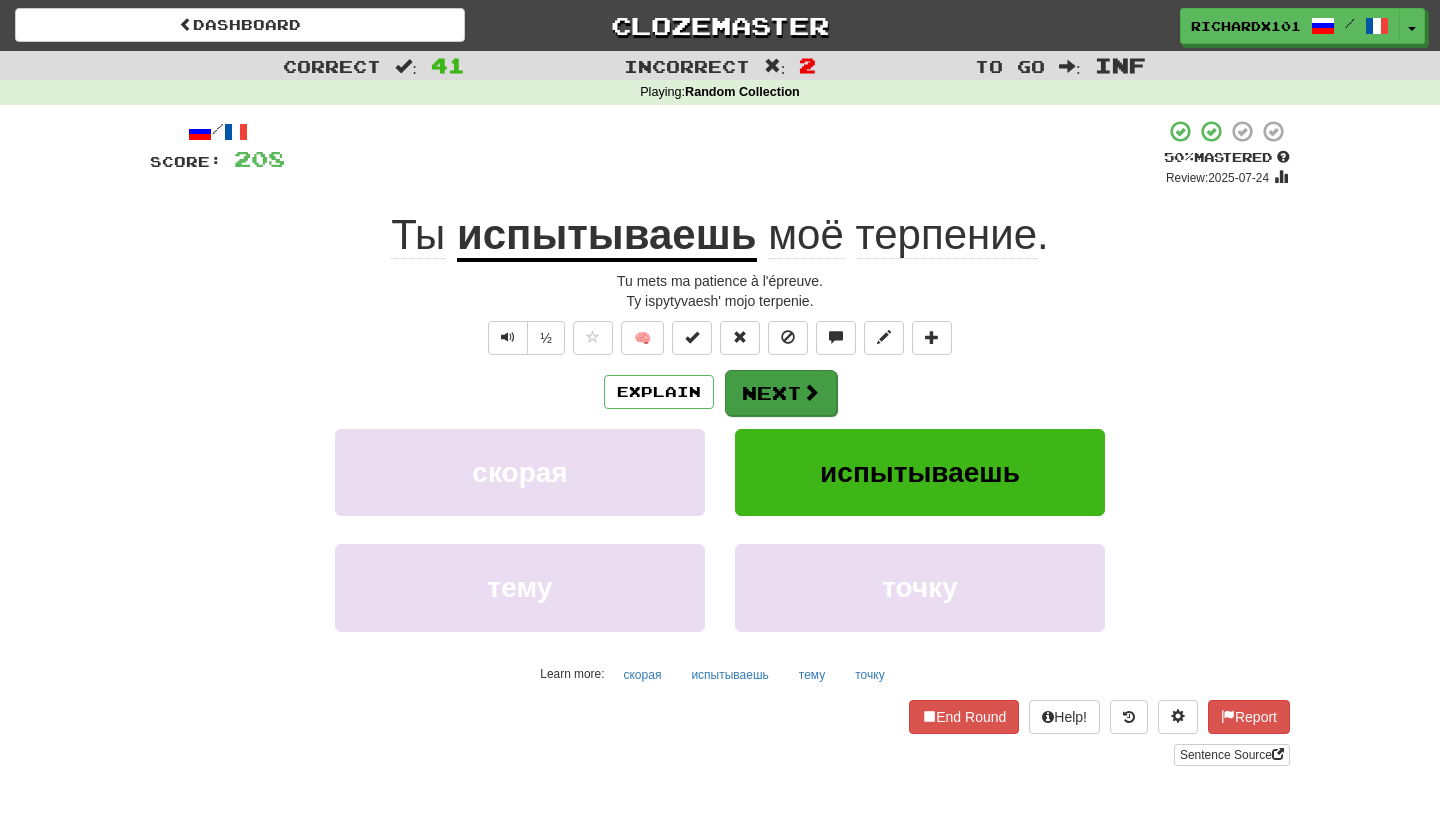 click at bounding box center (811, 392) 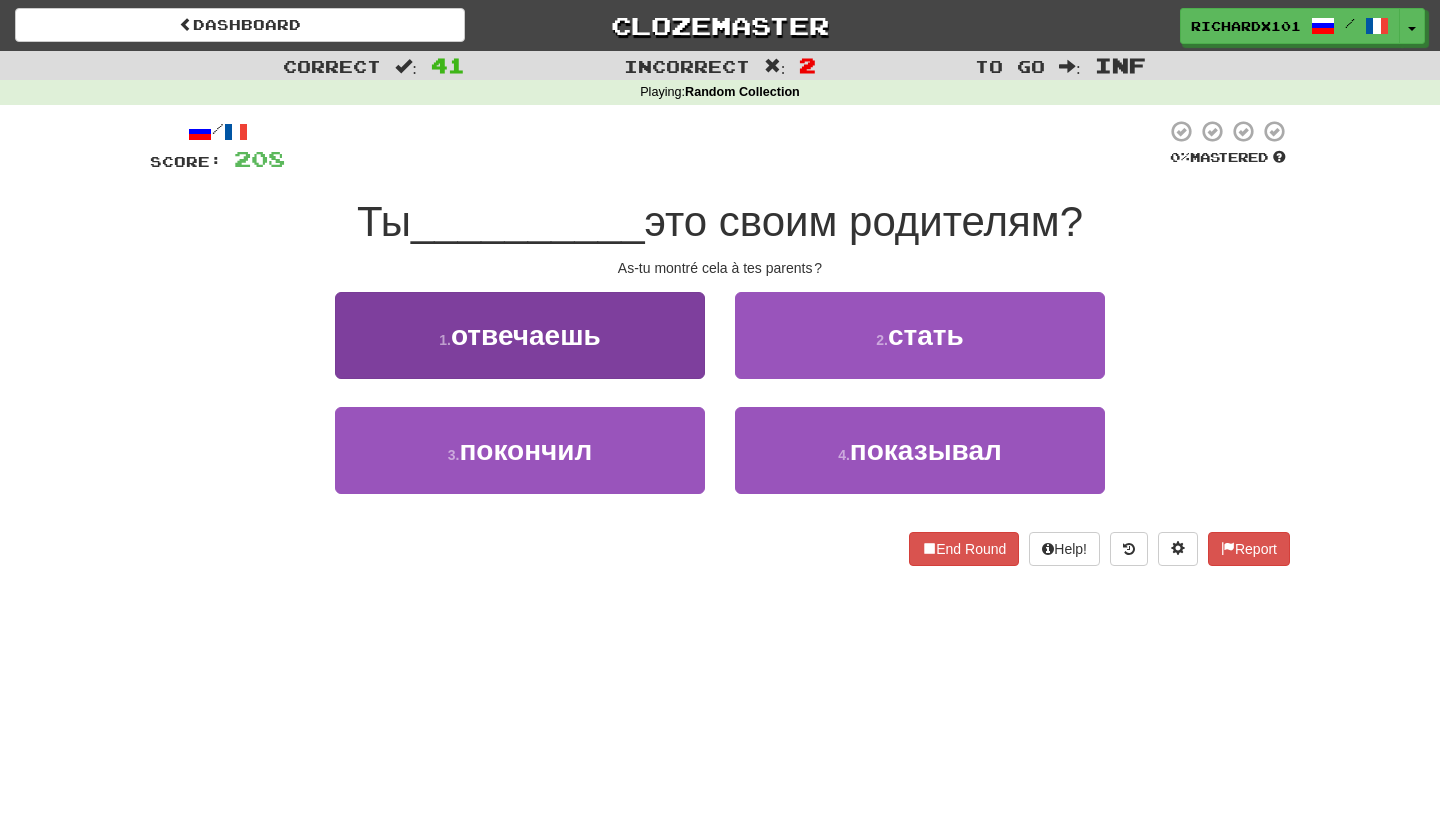 click on "1 .  отвечаешь" at bounding box center (520, 335) 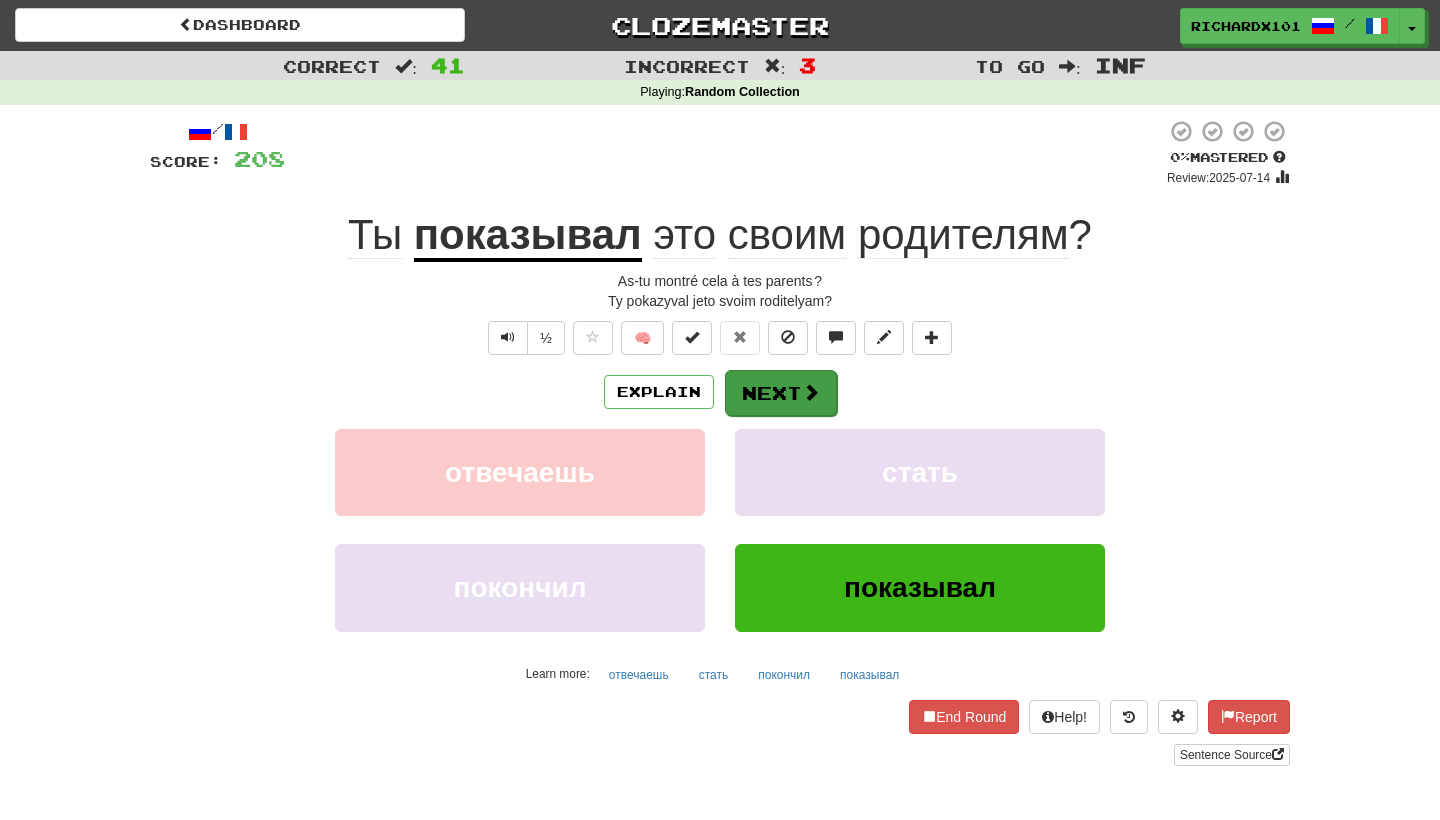 click on "Next" at bounding box center [781, 393] 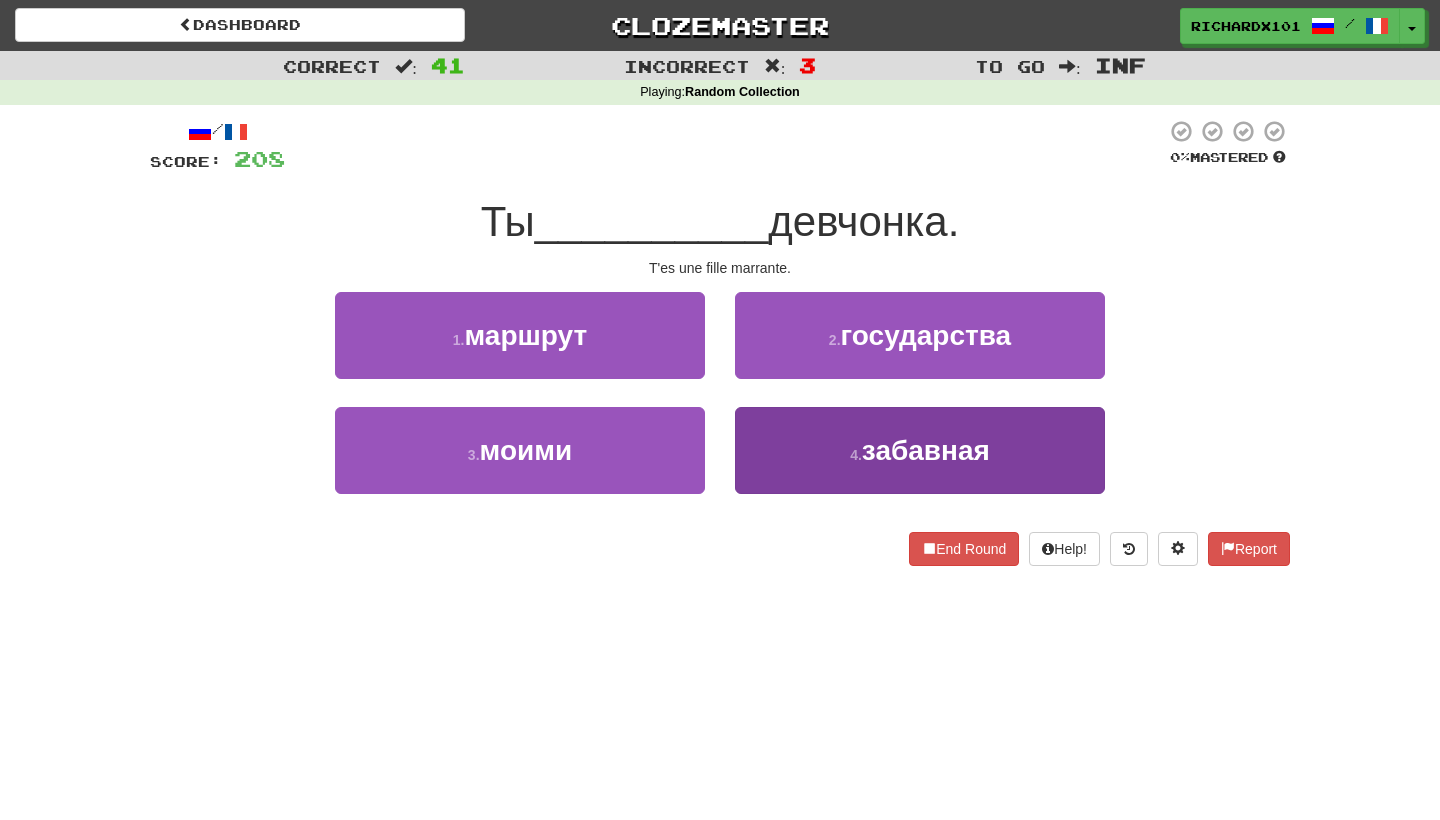 click on "4 .  забавная" at bounding box center [920, 450] 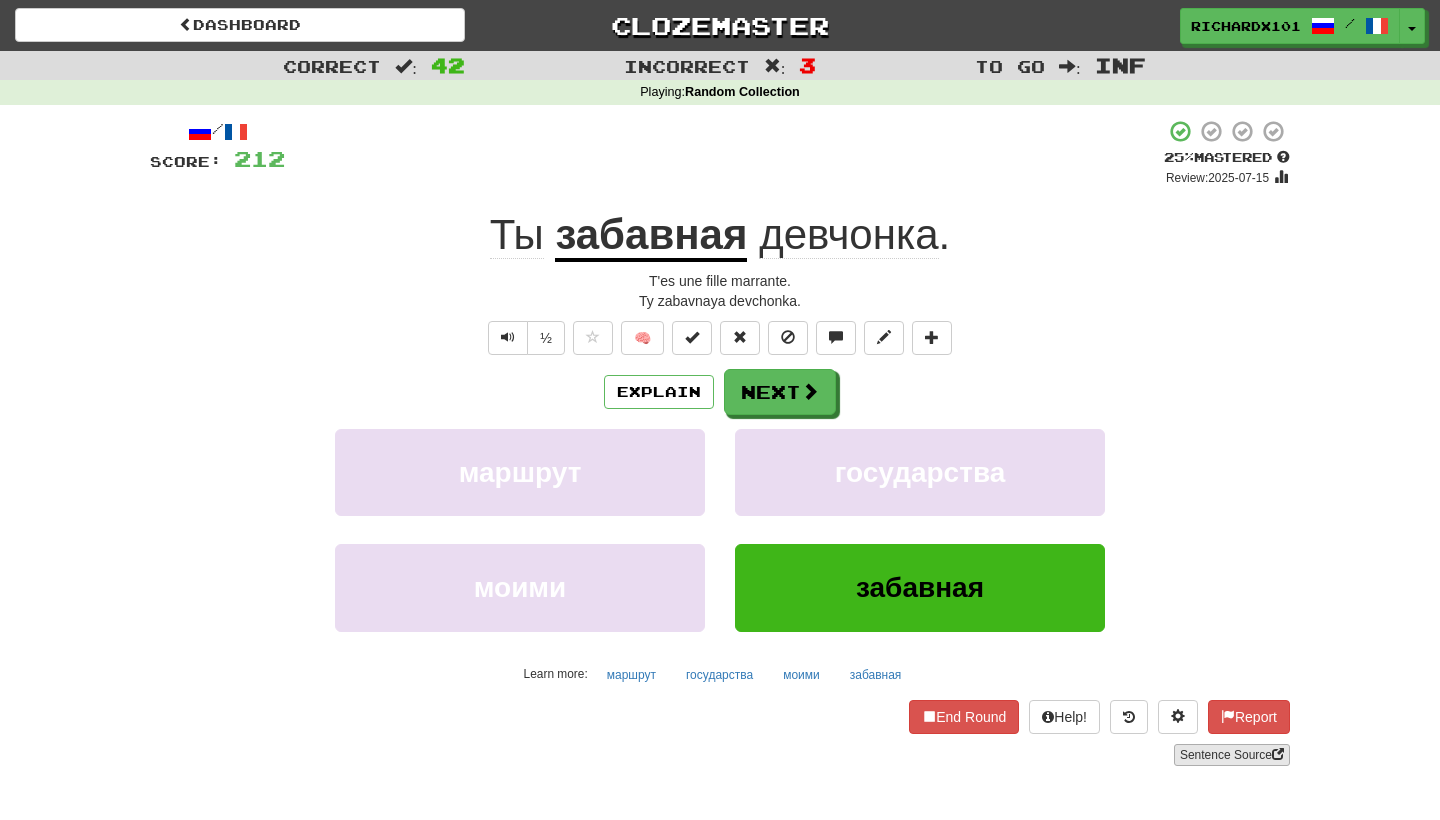 click on "Sentence Source" at bounding box center (1232, 755) 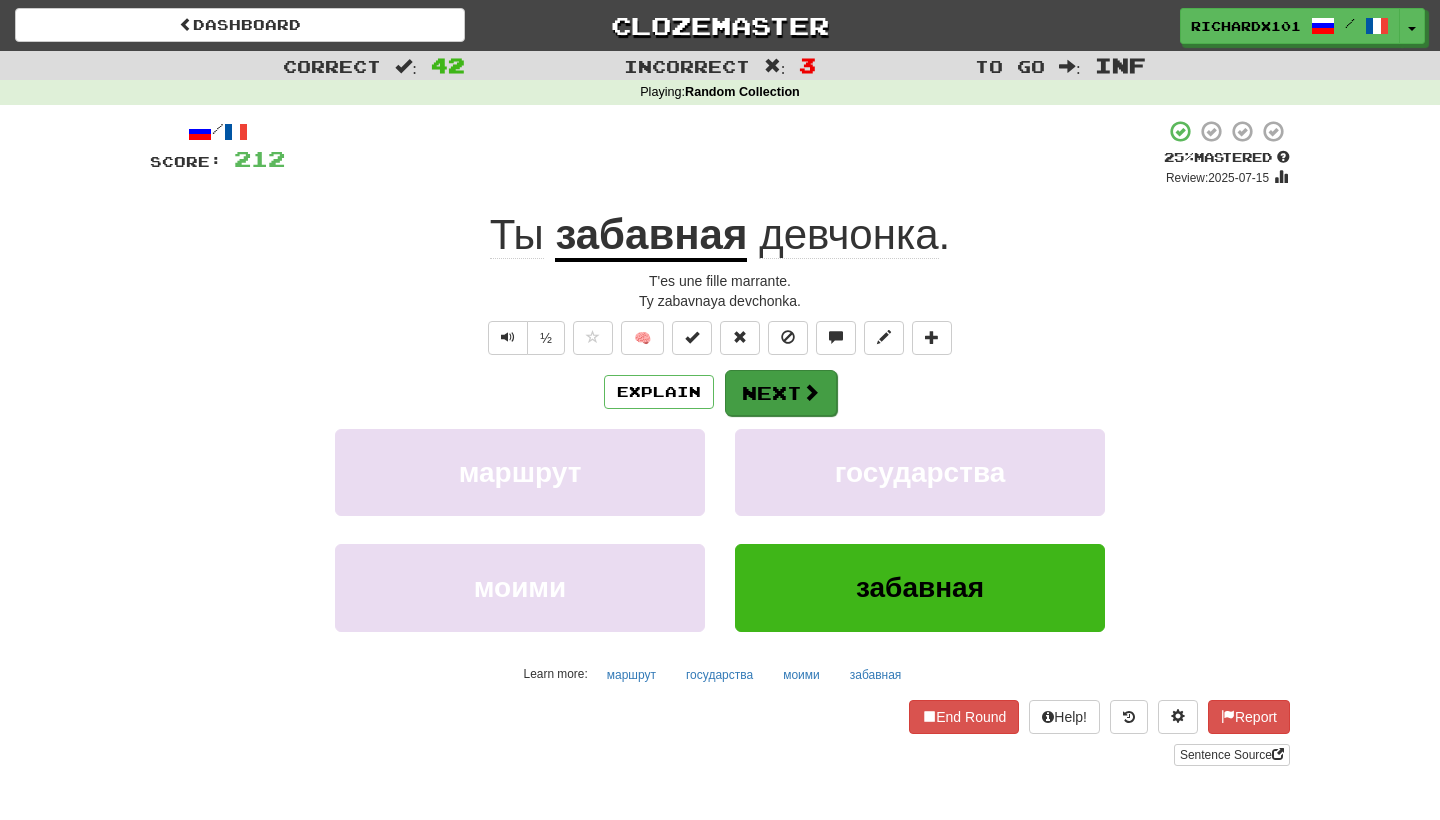 click on "Next" at bounding box center [781, 393] 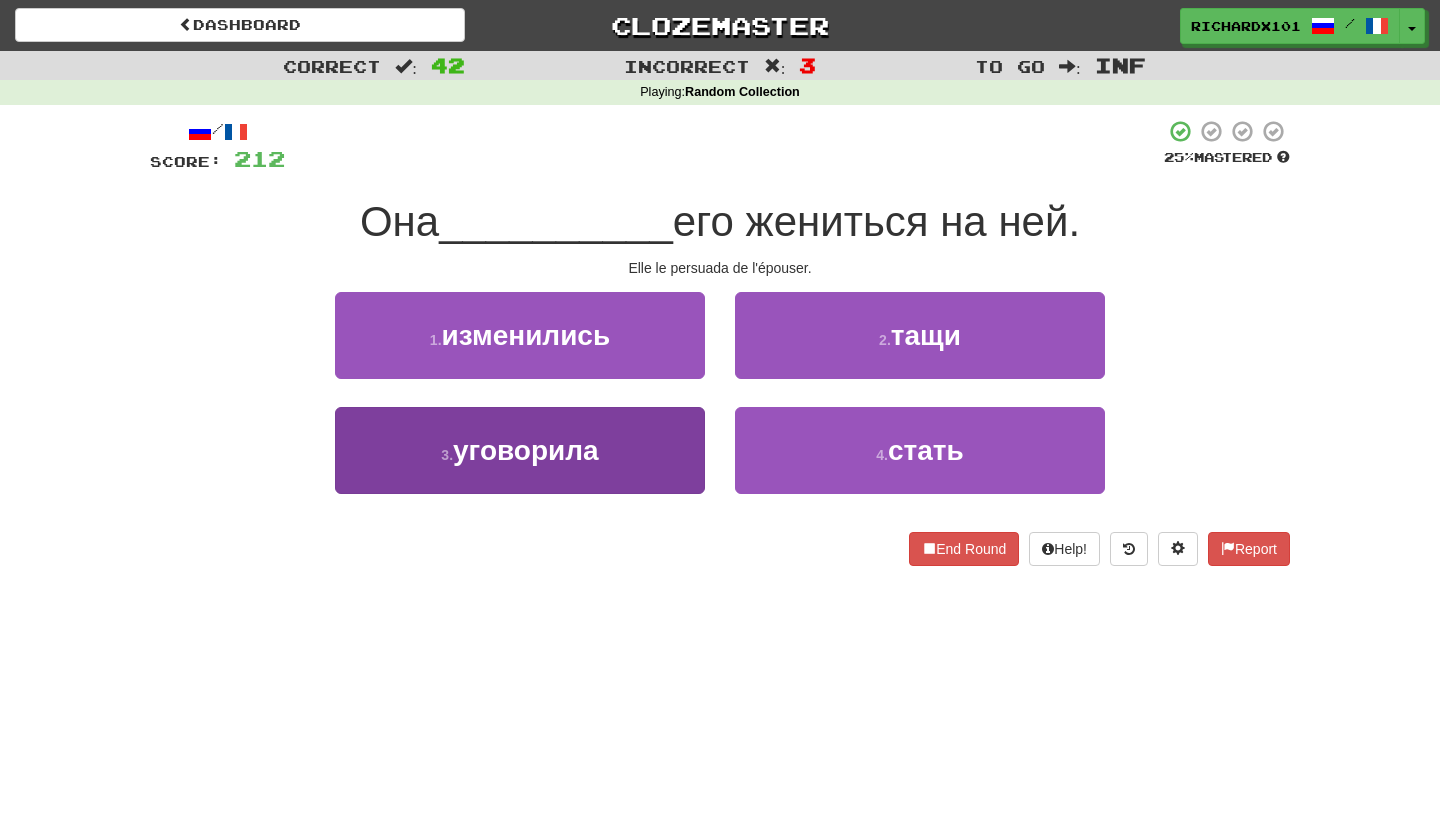 click on "3 .  уговорила" at bounding box center [520, 450] 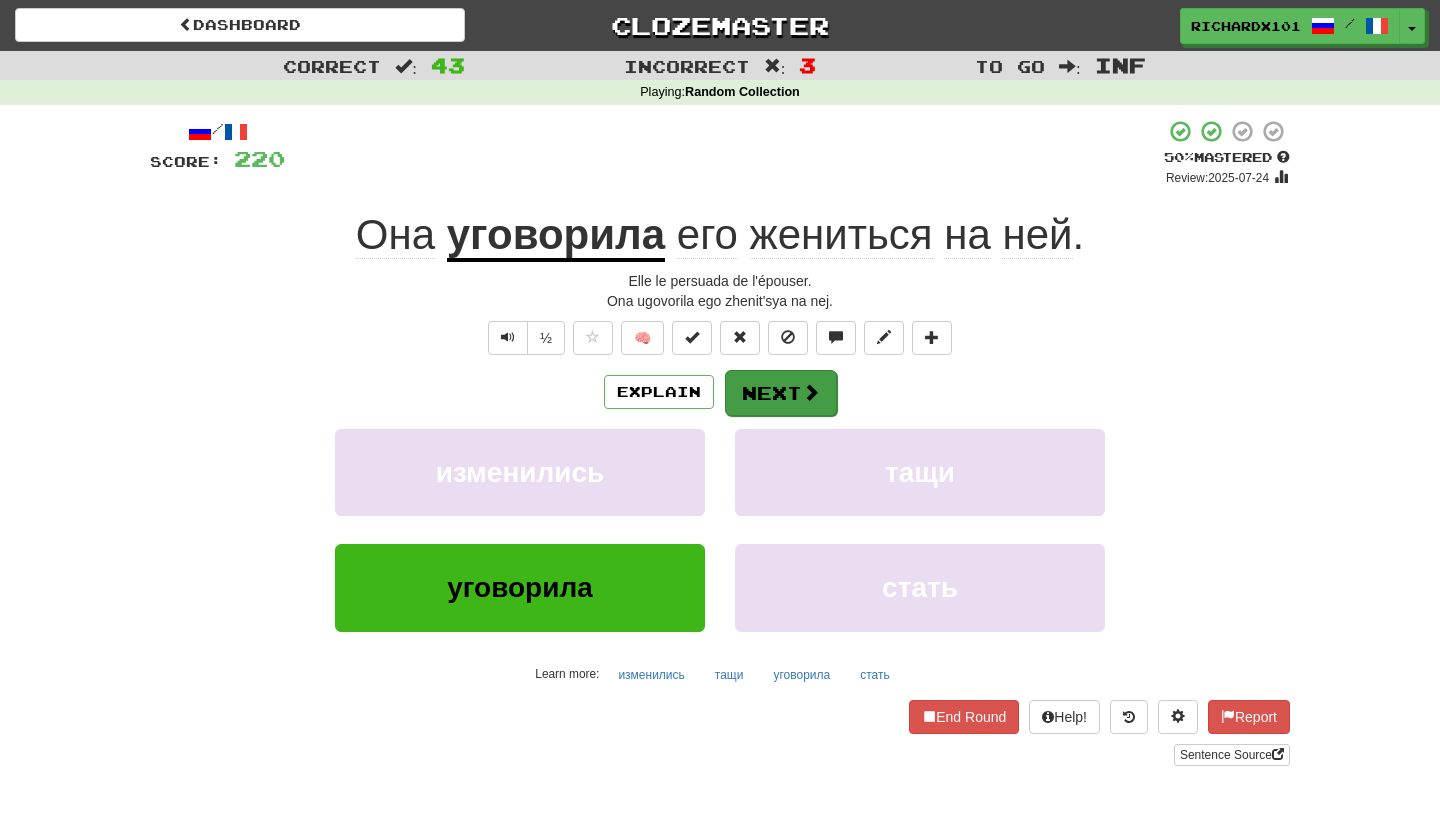 click on "Next" at bounding box center [781, 393] 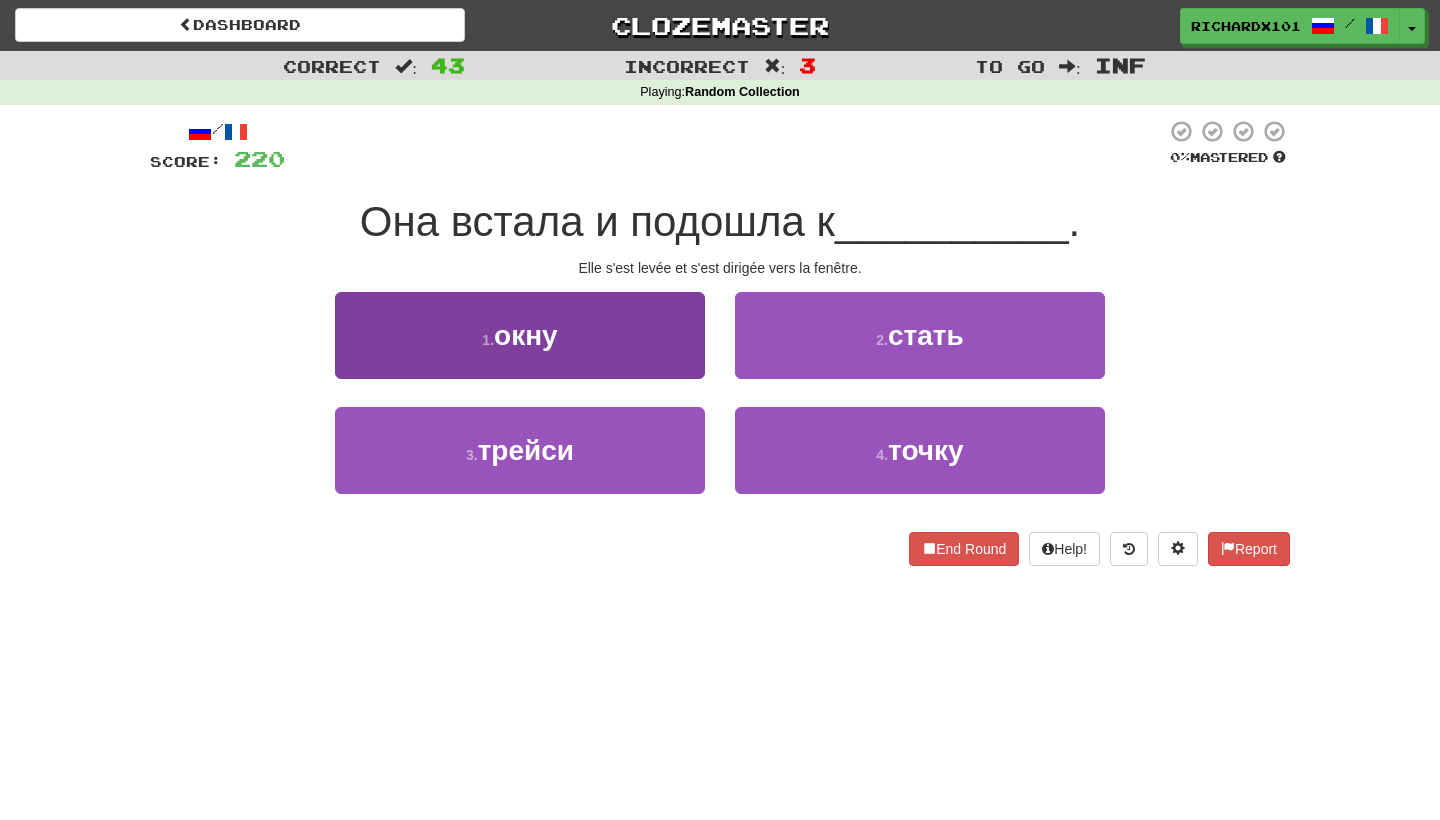 click on "1 .  окну" at bounding box center [520, 335] 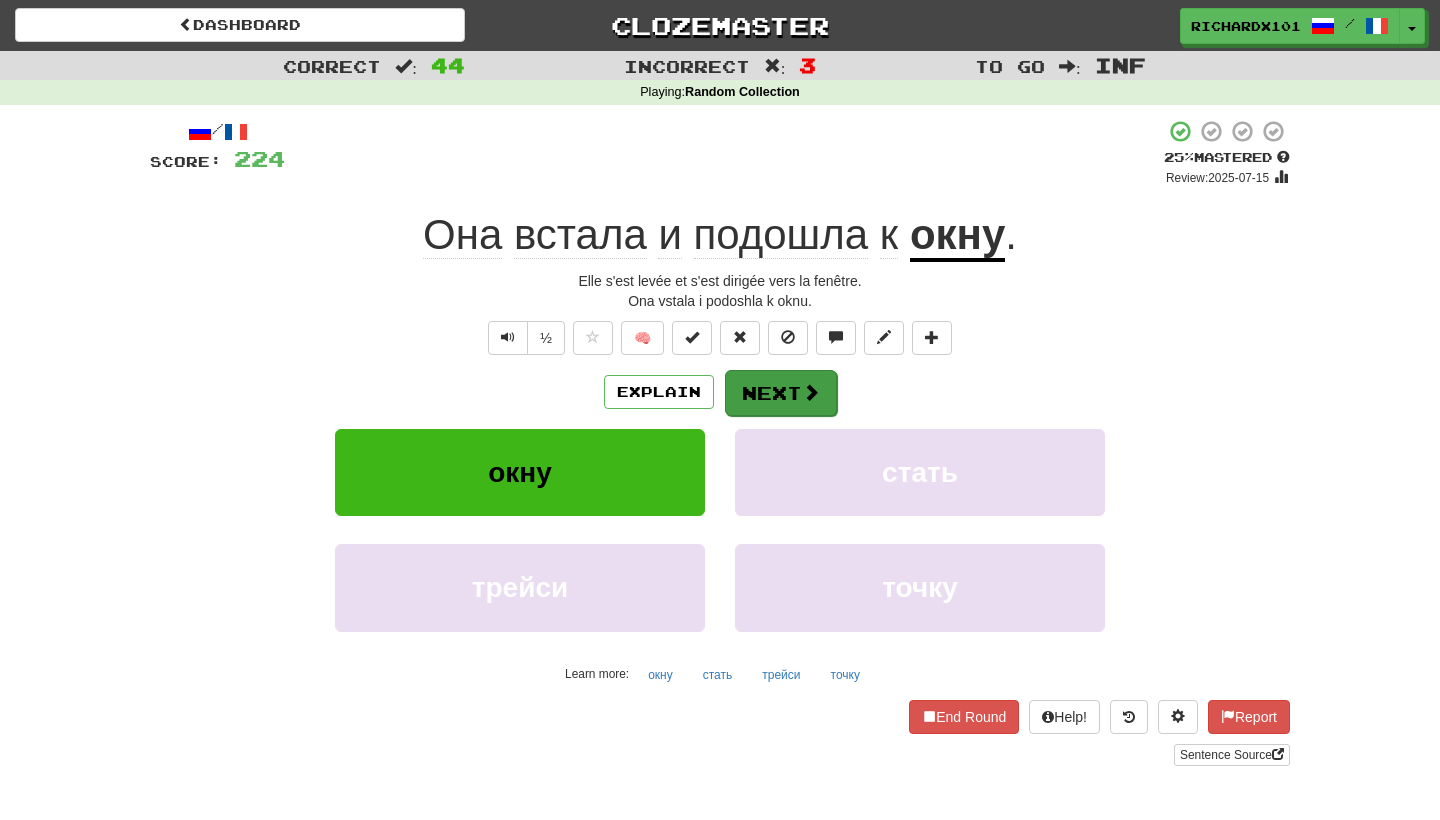 click on "Next" at bounding box center [781, 393] 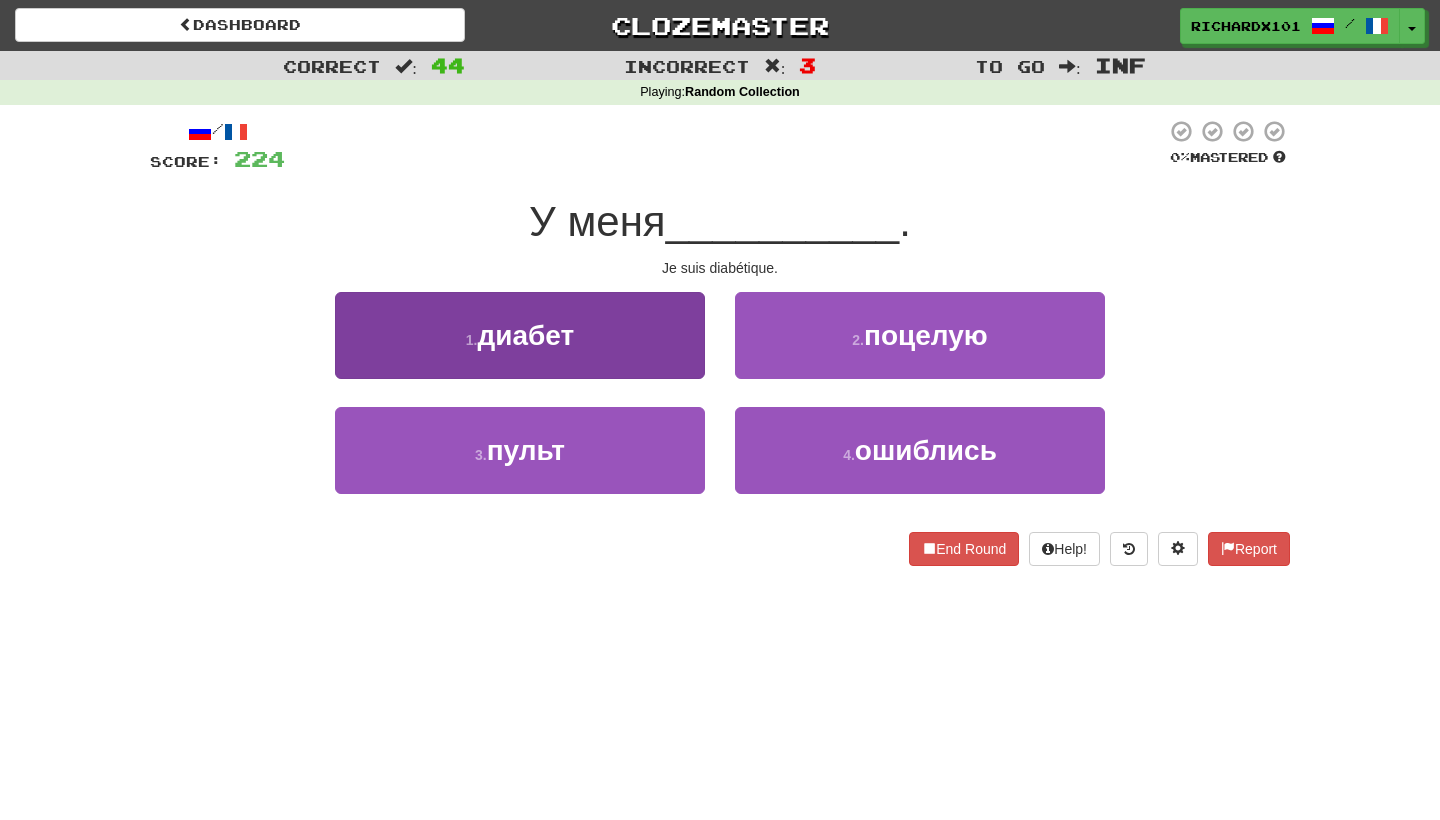 click on "1 .  диабет" at bounding box center [520, 335] 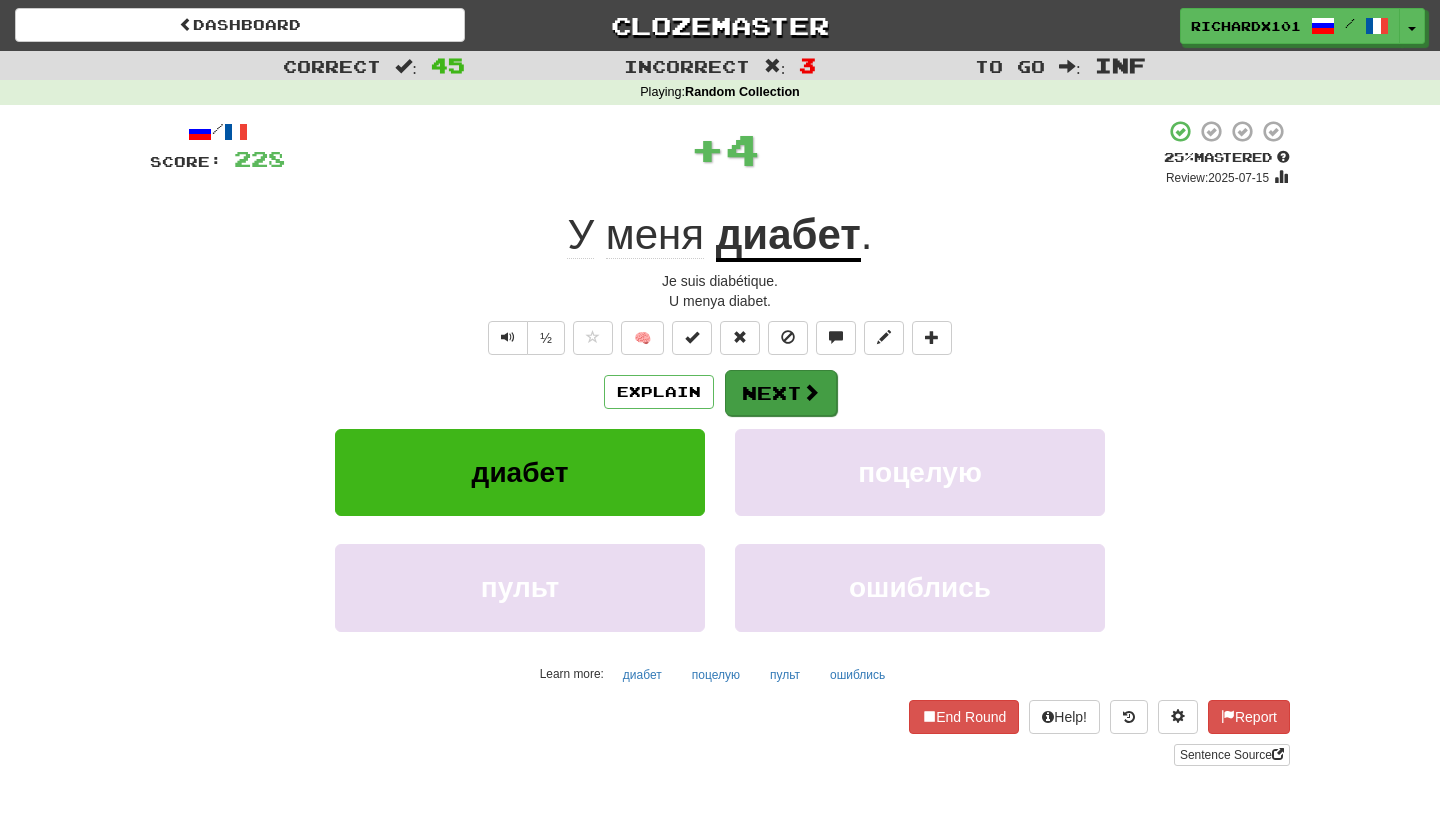 click on "Next" at bounding box center (781, 393) 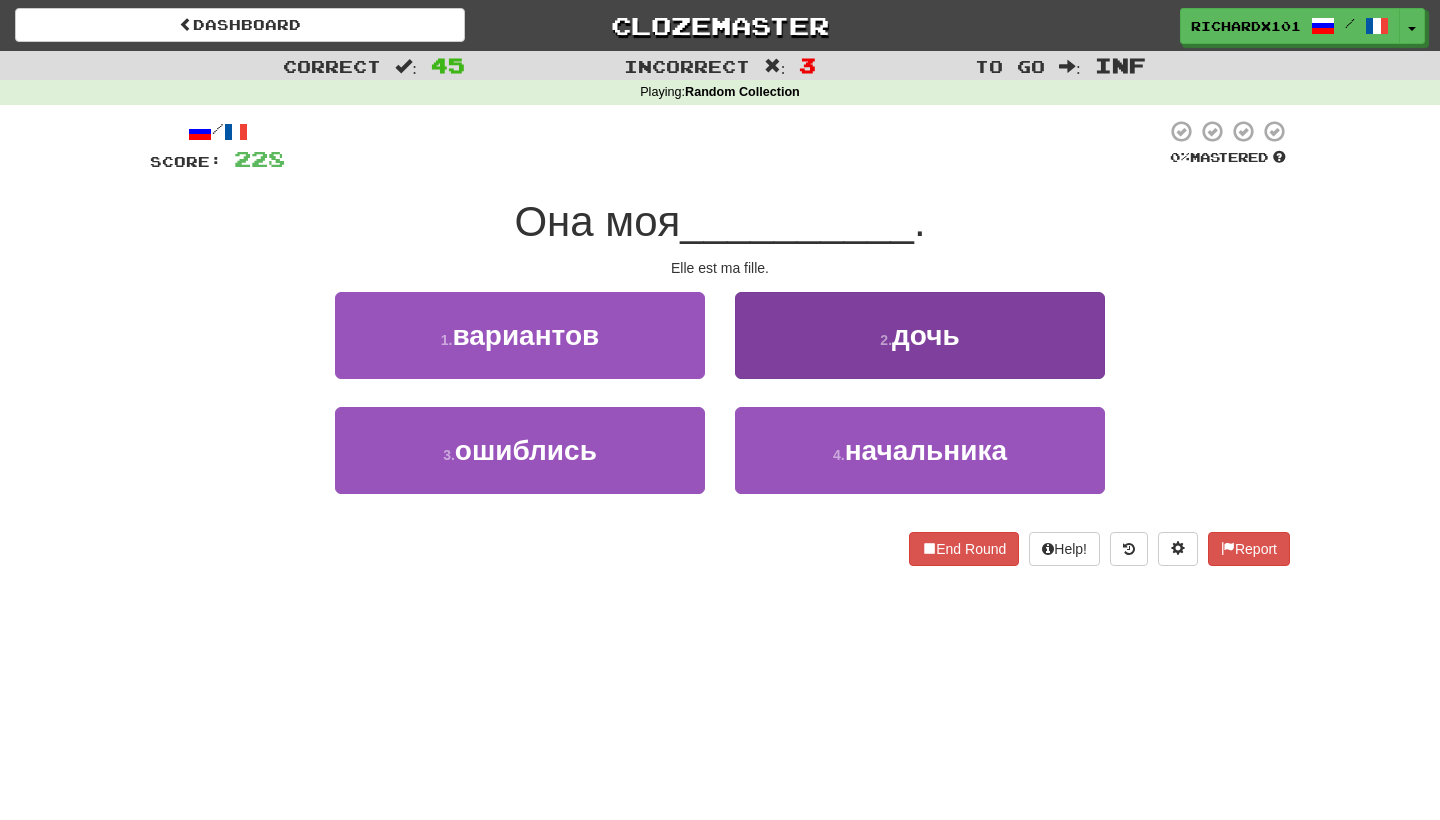 click on "2 .  дочь" at bounding box center [920, 335] 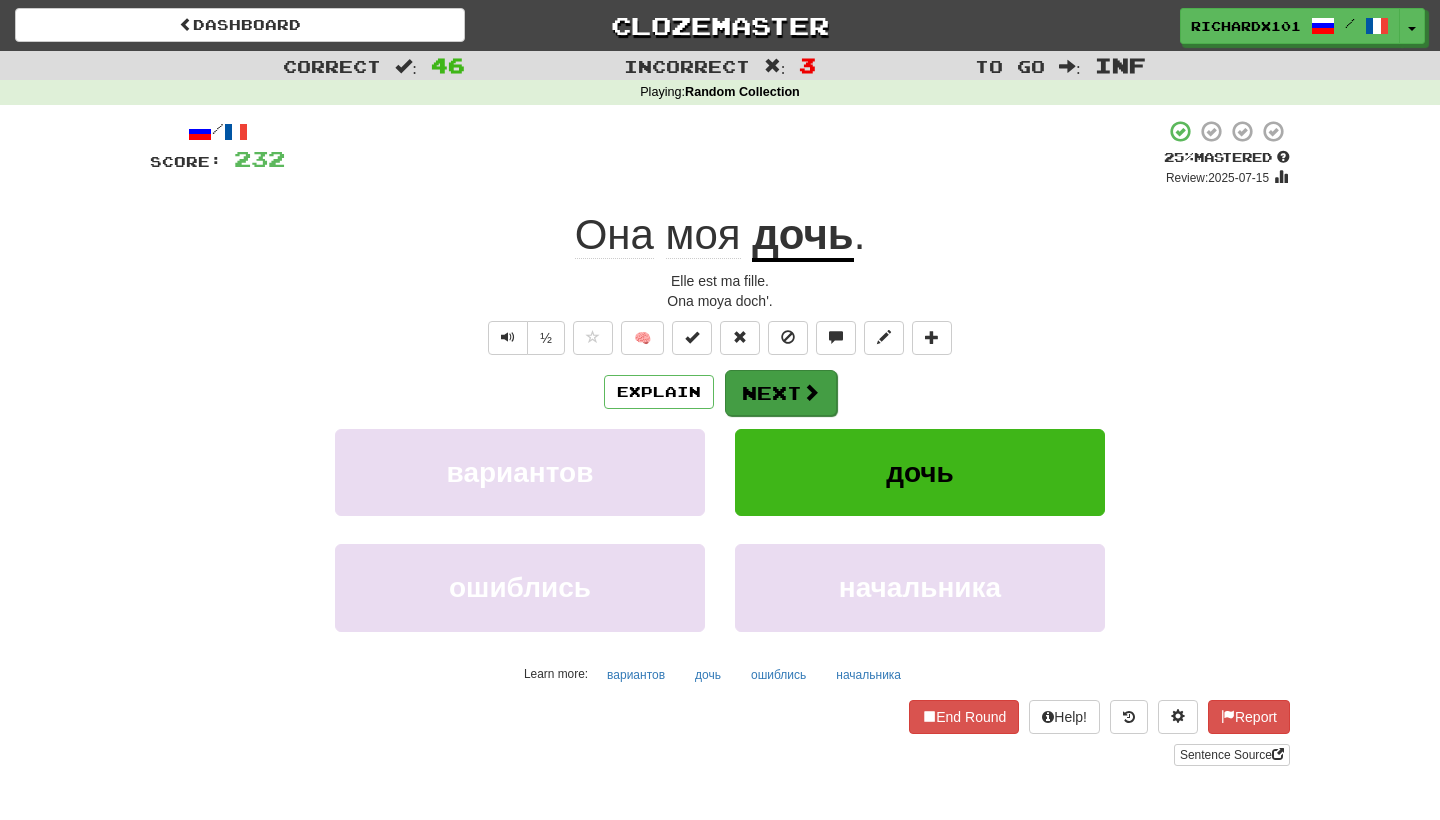 click on "Next" at bounding box center [781, 393] 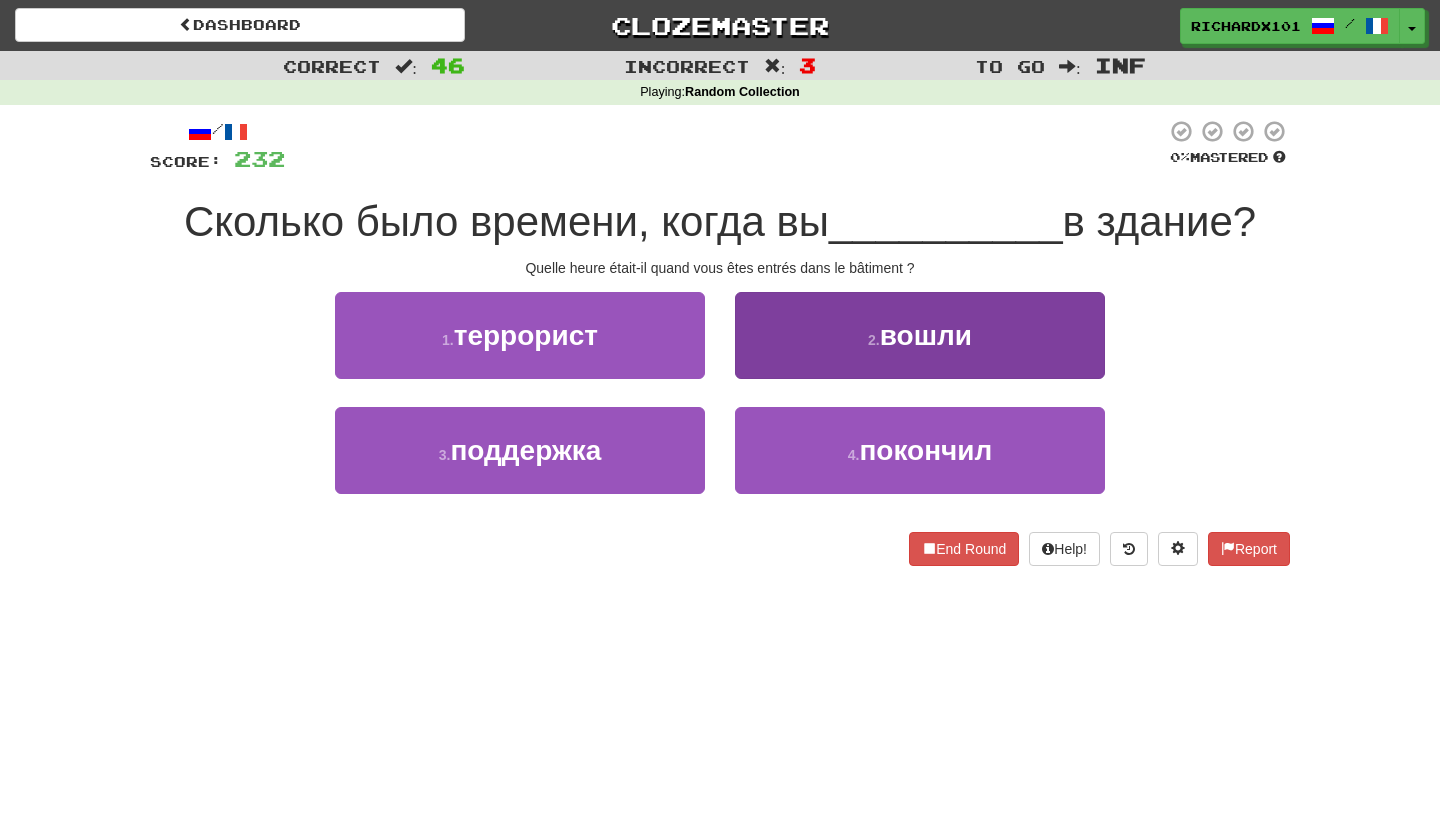 click on "2 .  вошли" at bounding box center (920, 335) 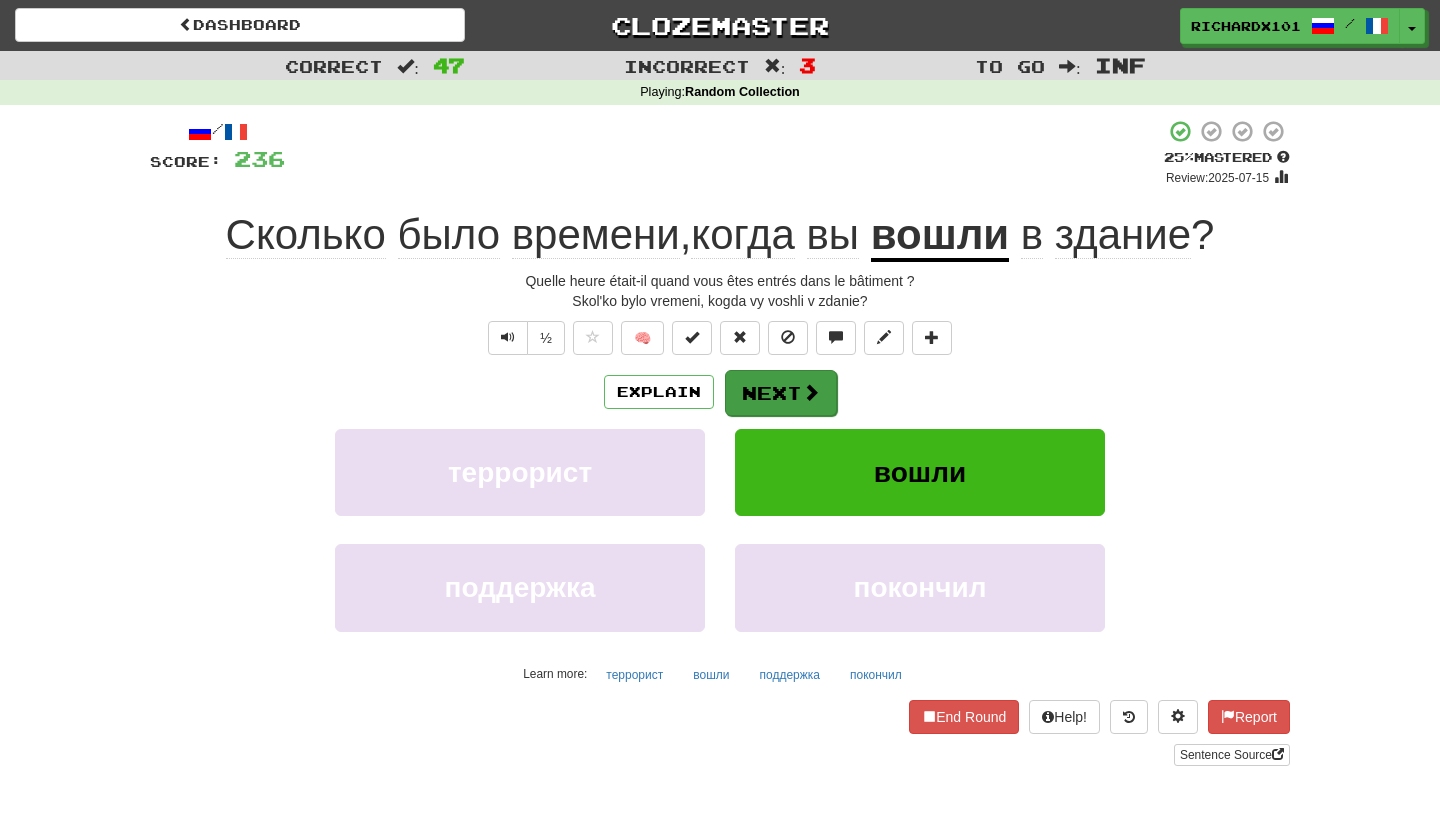 click on "Next" at bounding box center (781, 393) 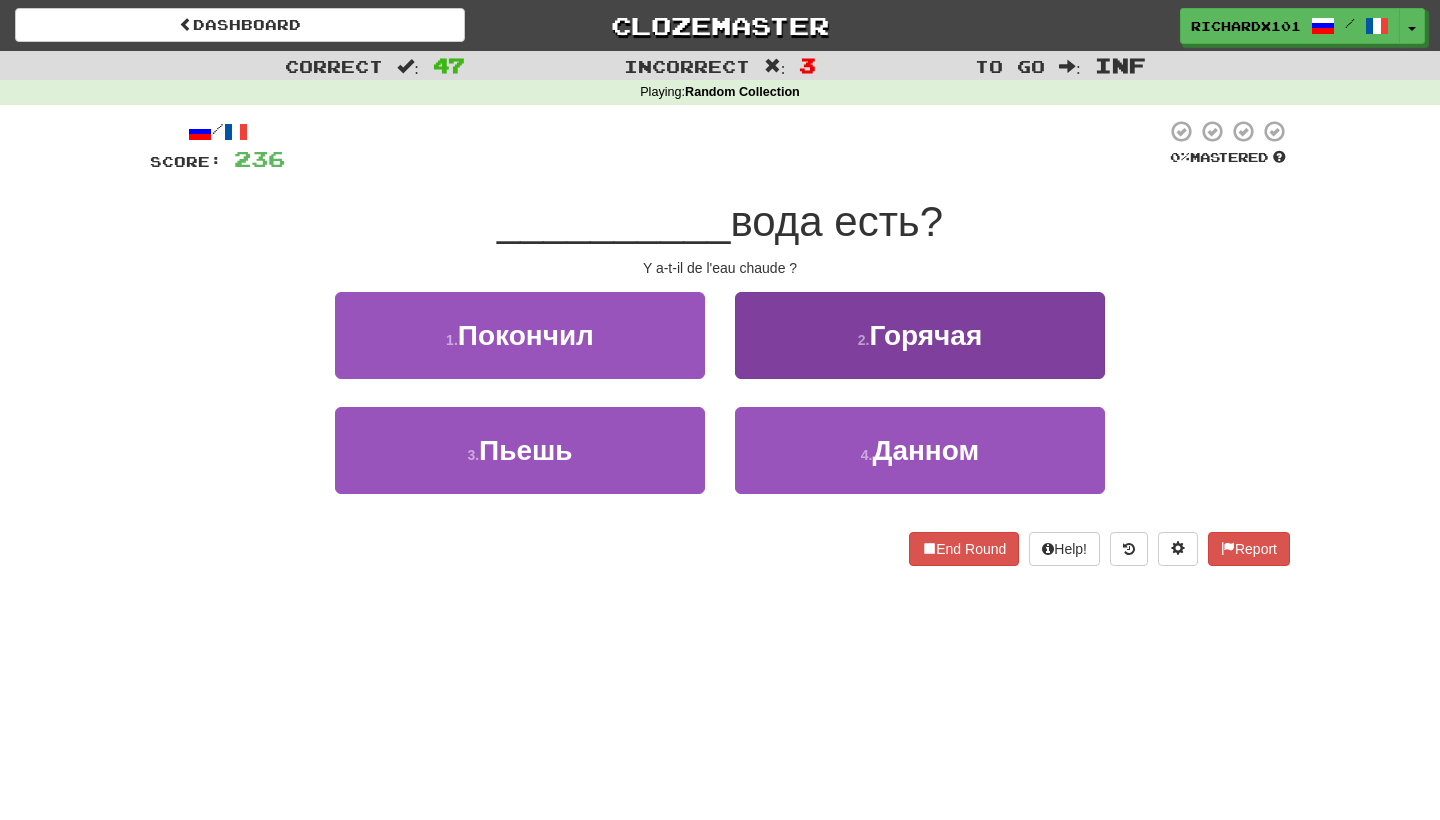 click on "2 .  Горячая" at bounding box center (920, 335) 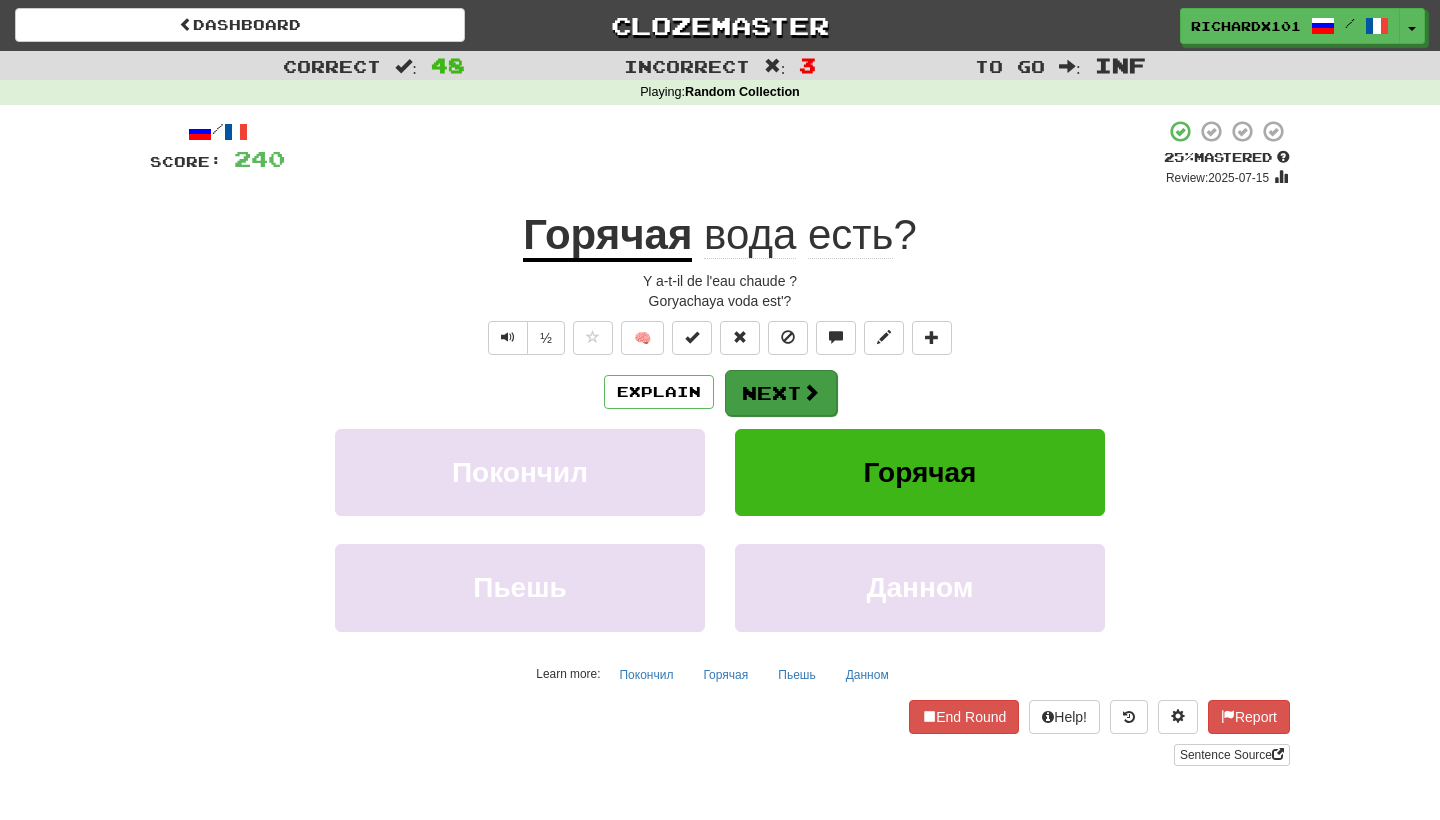 click on "Next" at bounding box center [781, 393] 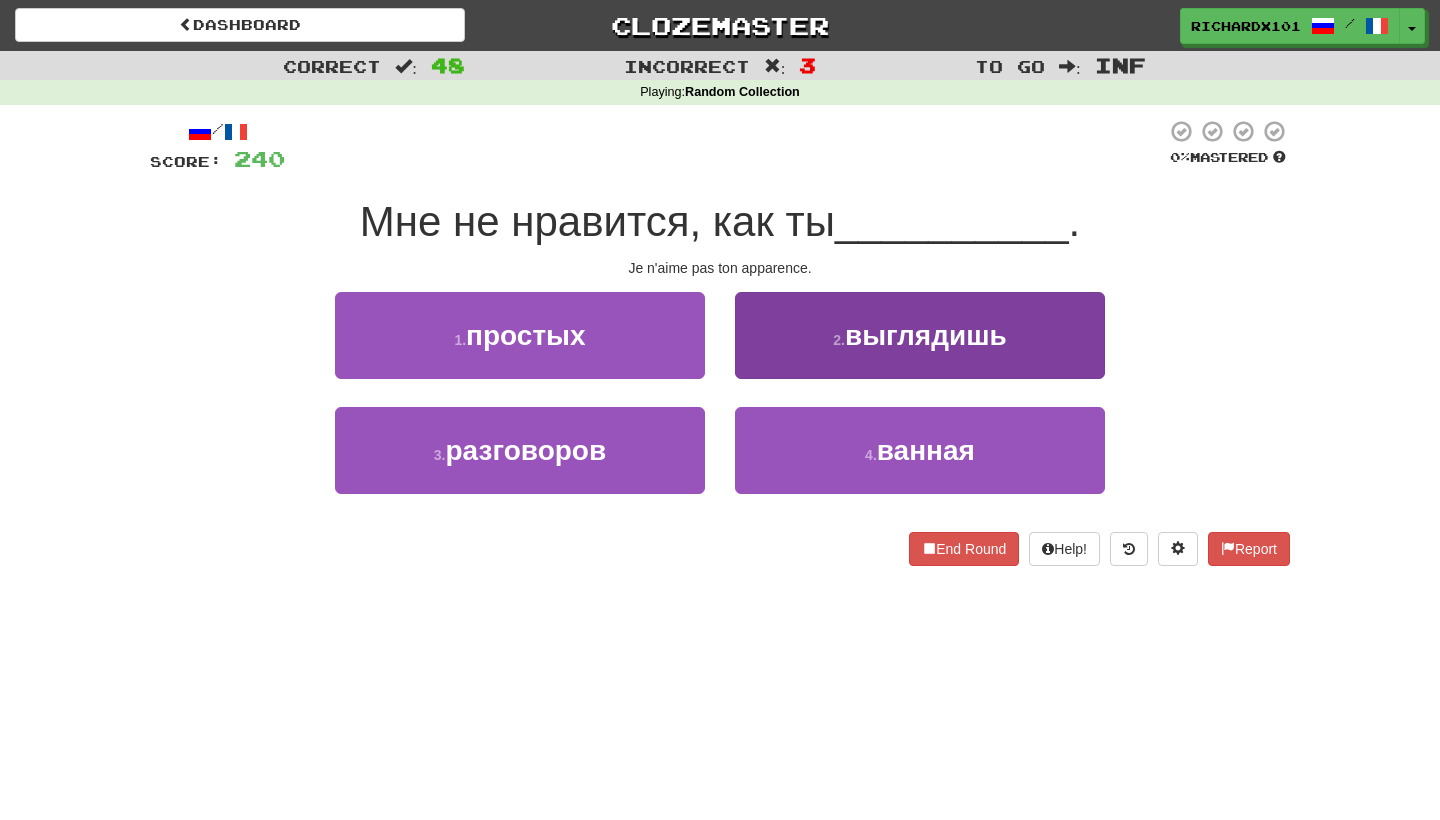 click on "2 .  выглядишь" at bounding box center (920, 335) 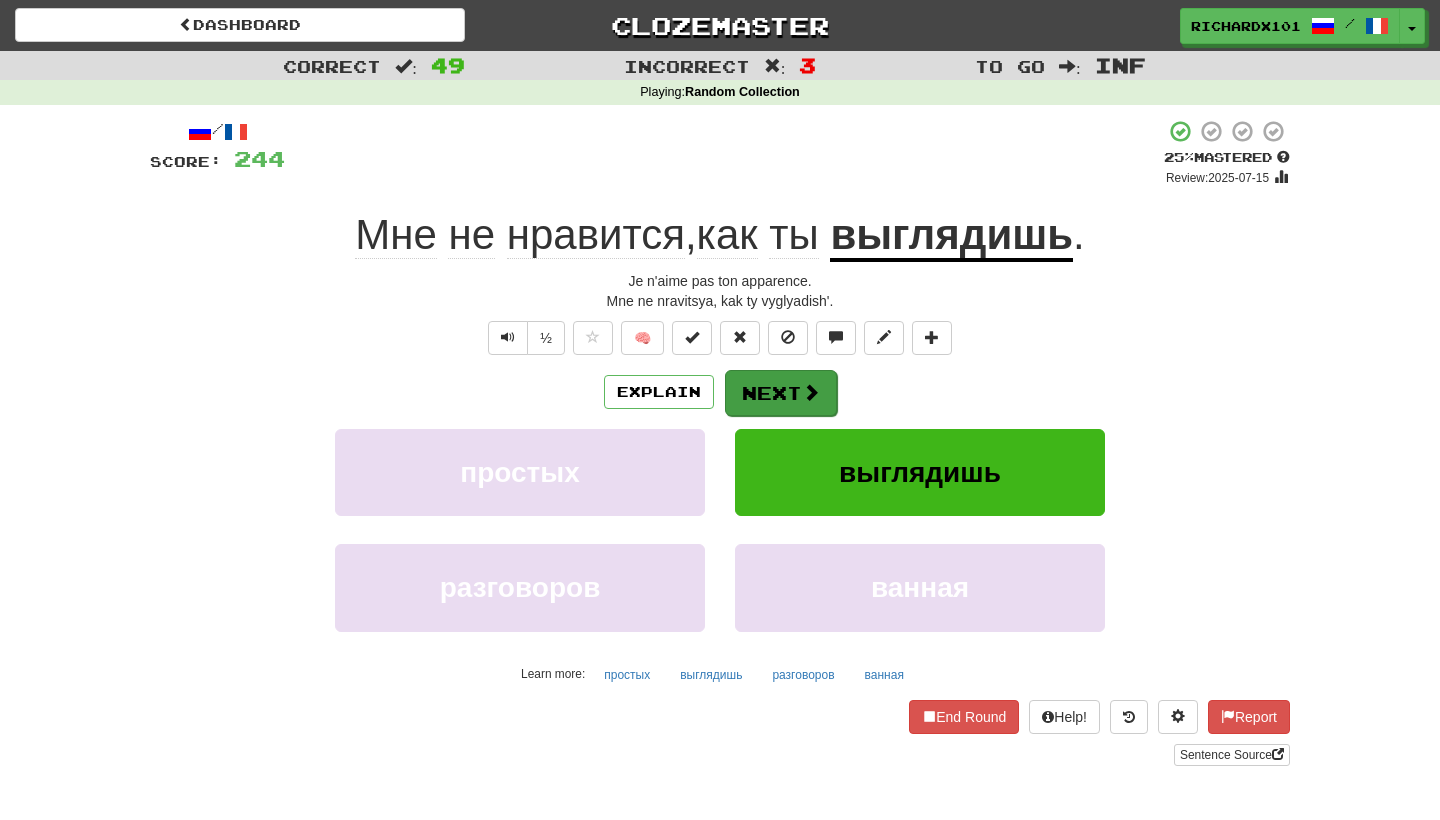 click on "Next" at bounding box center [781, 393] 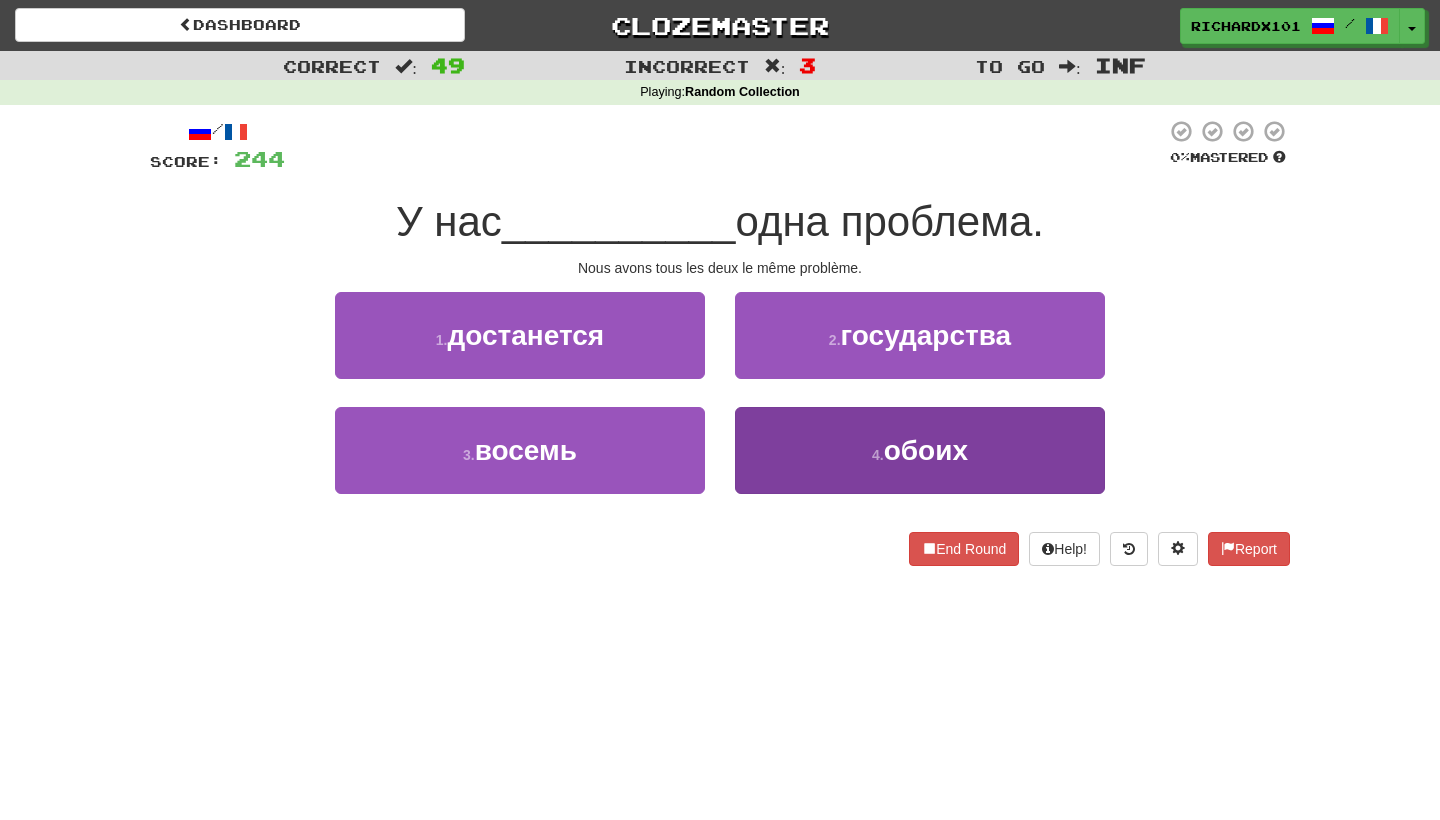 click on "4 .  обоих" at bounding box center (920, 450) 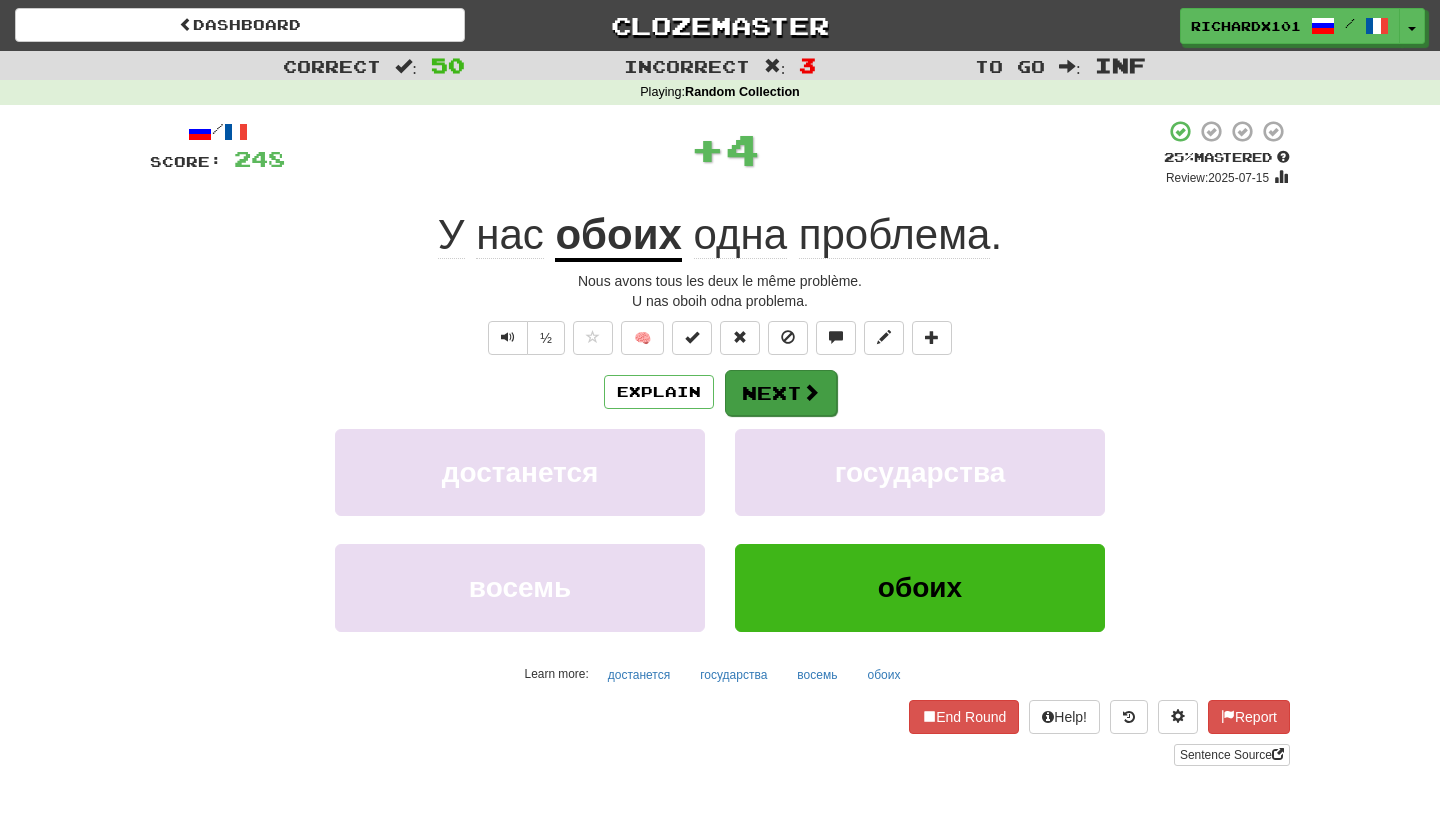 click on "Next" at bounding box center (781, 393) 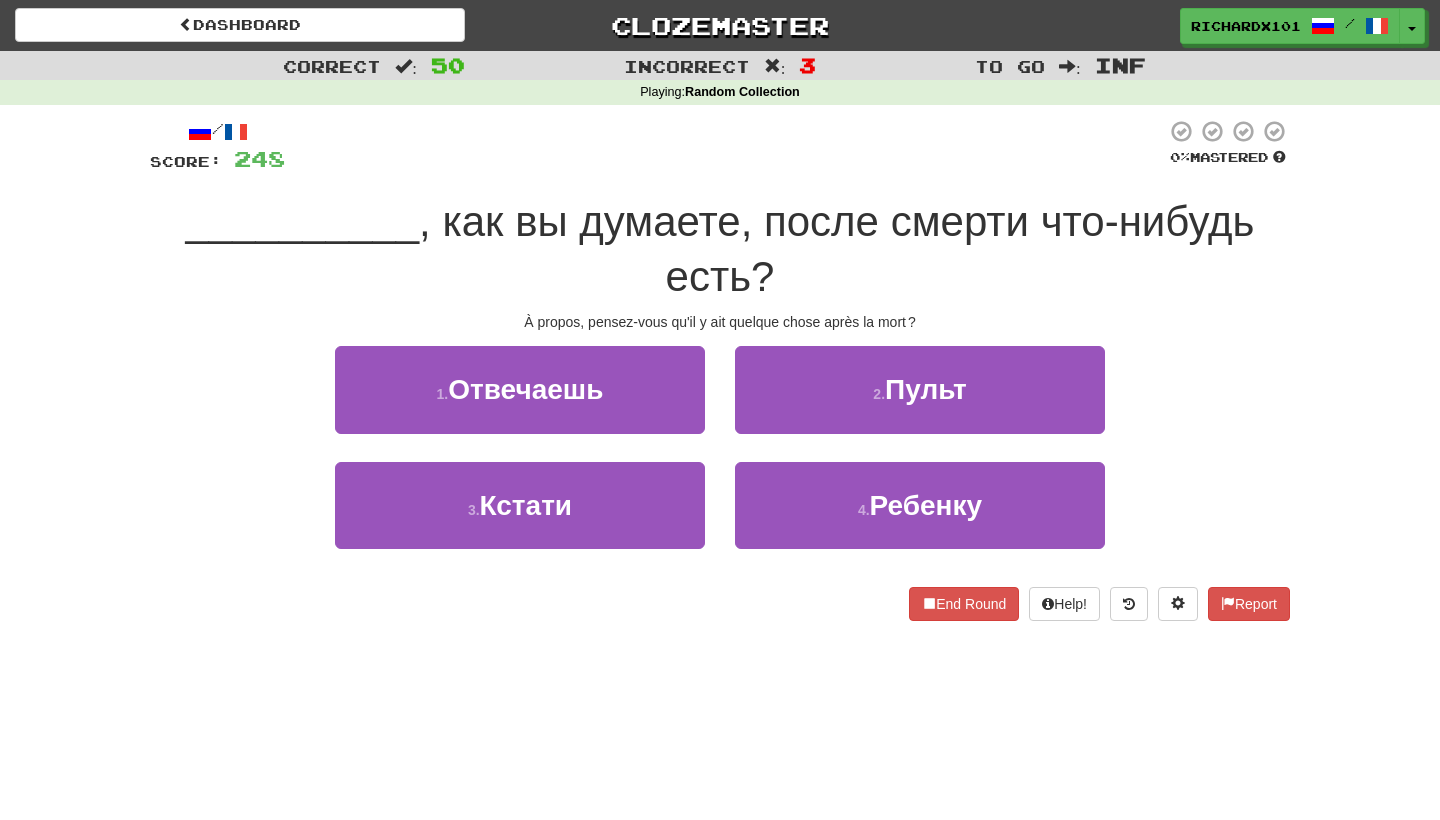 click on "2 .  Пульт" at bounding box center (920, 389) 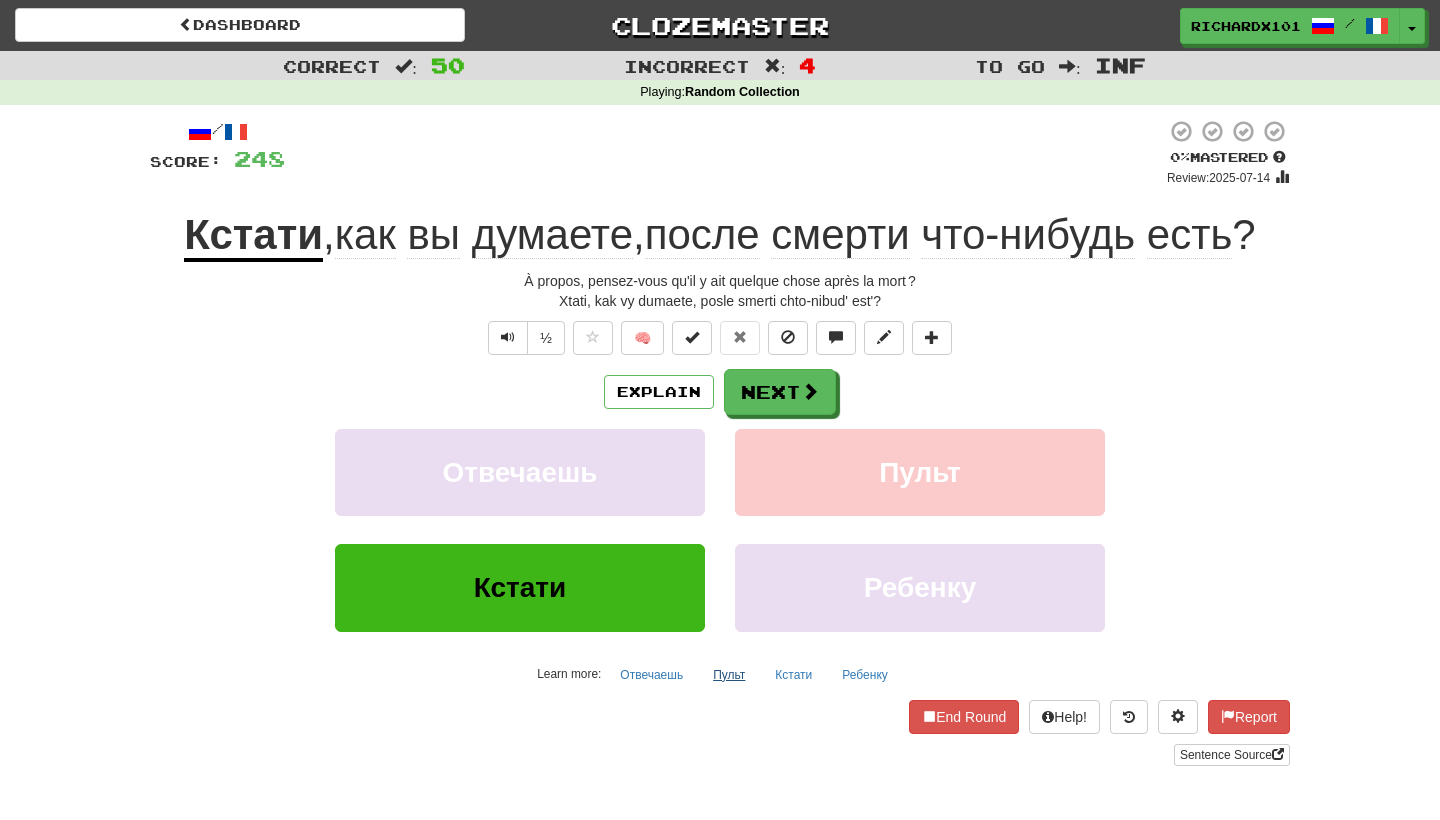 click on "Пульт" at bounding box center (729, 675) 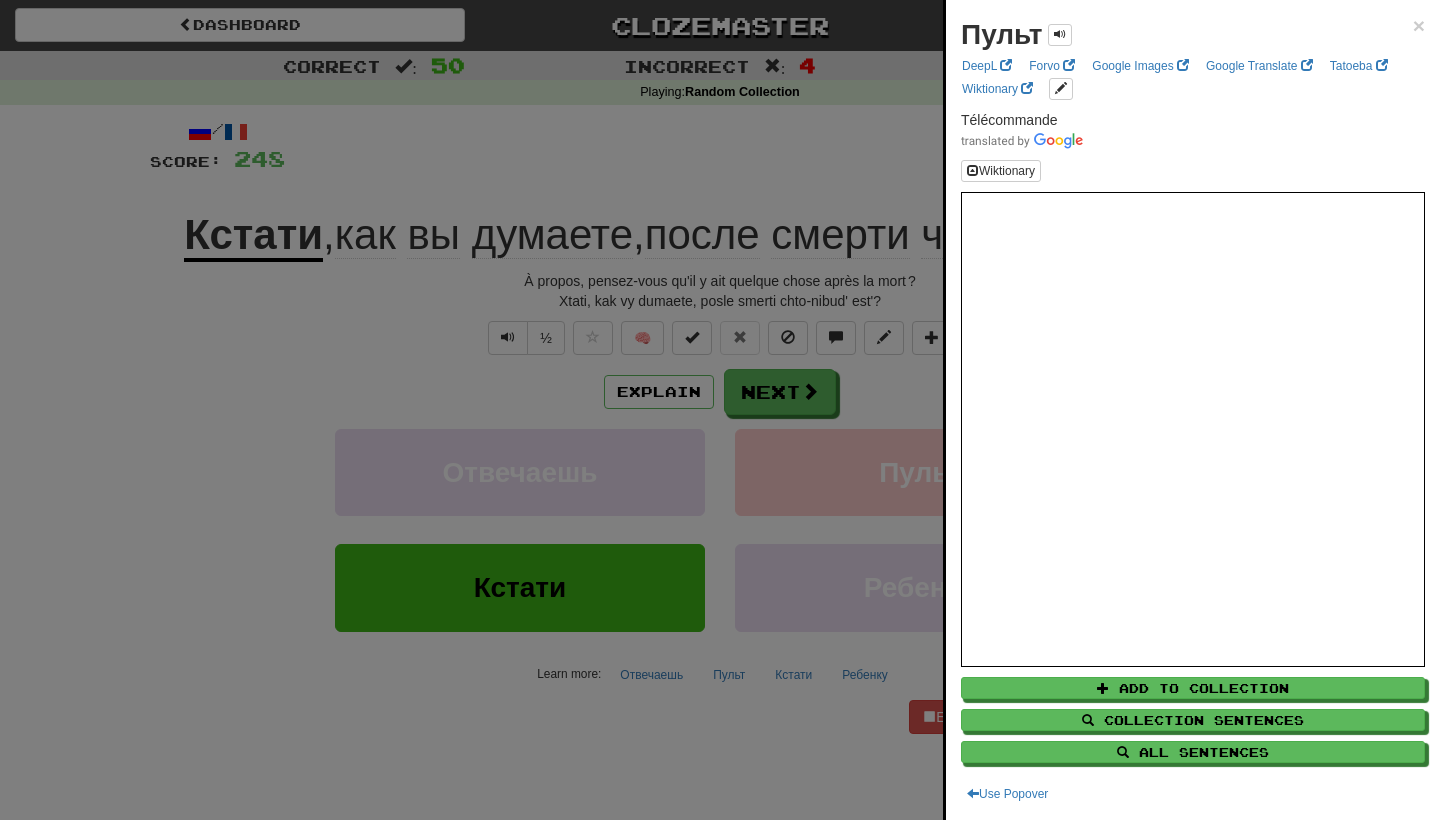click at bounding box center (720, 410) 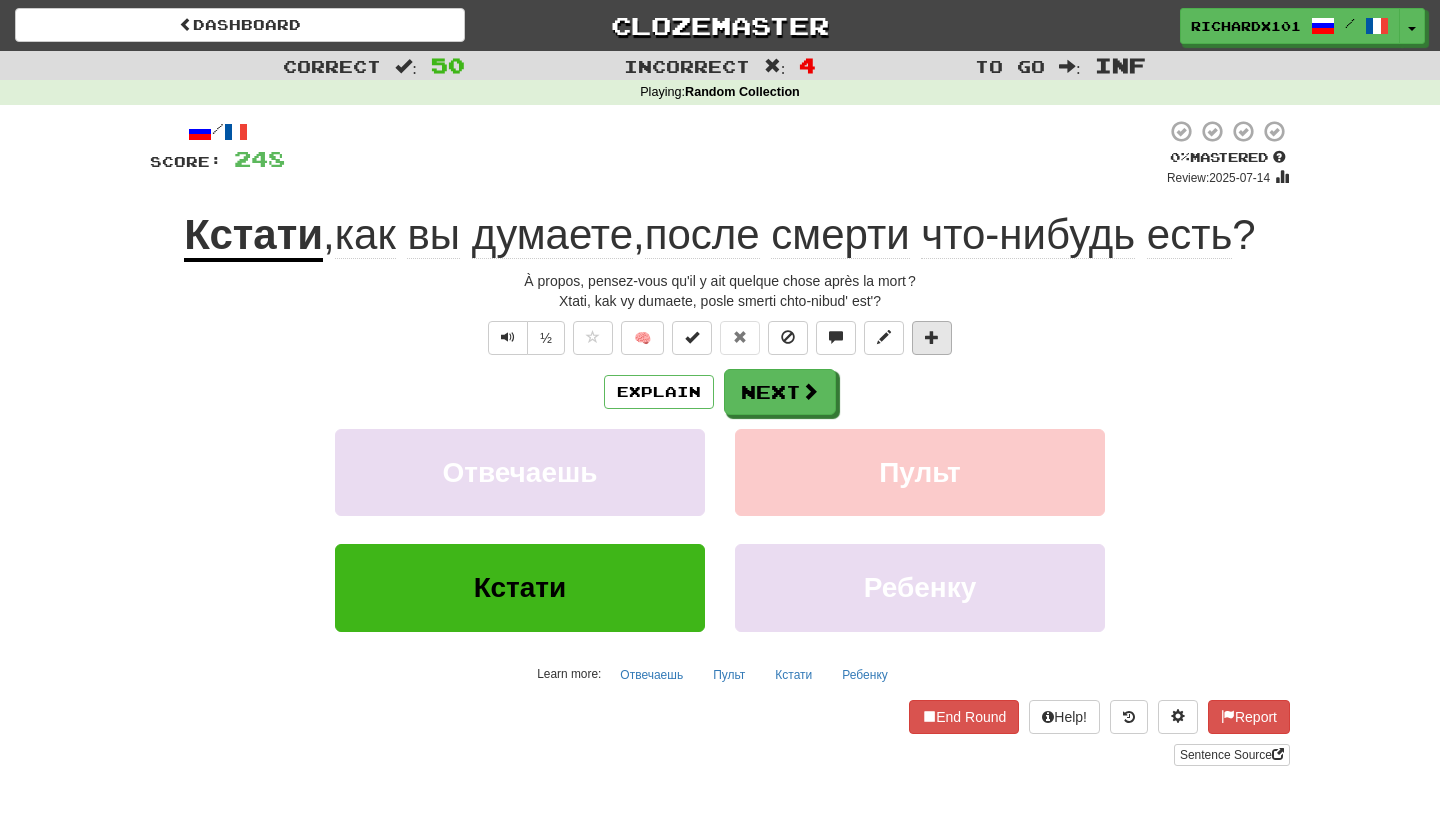 click at bounding box center [932, 338] 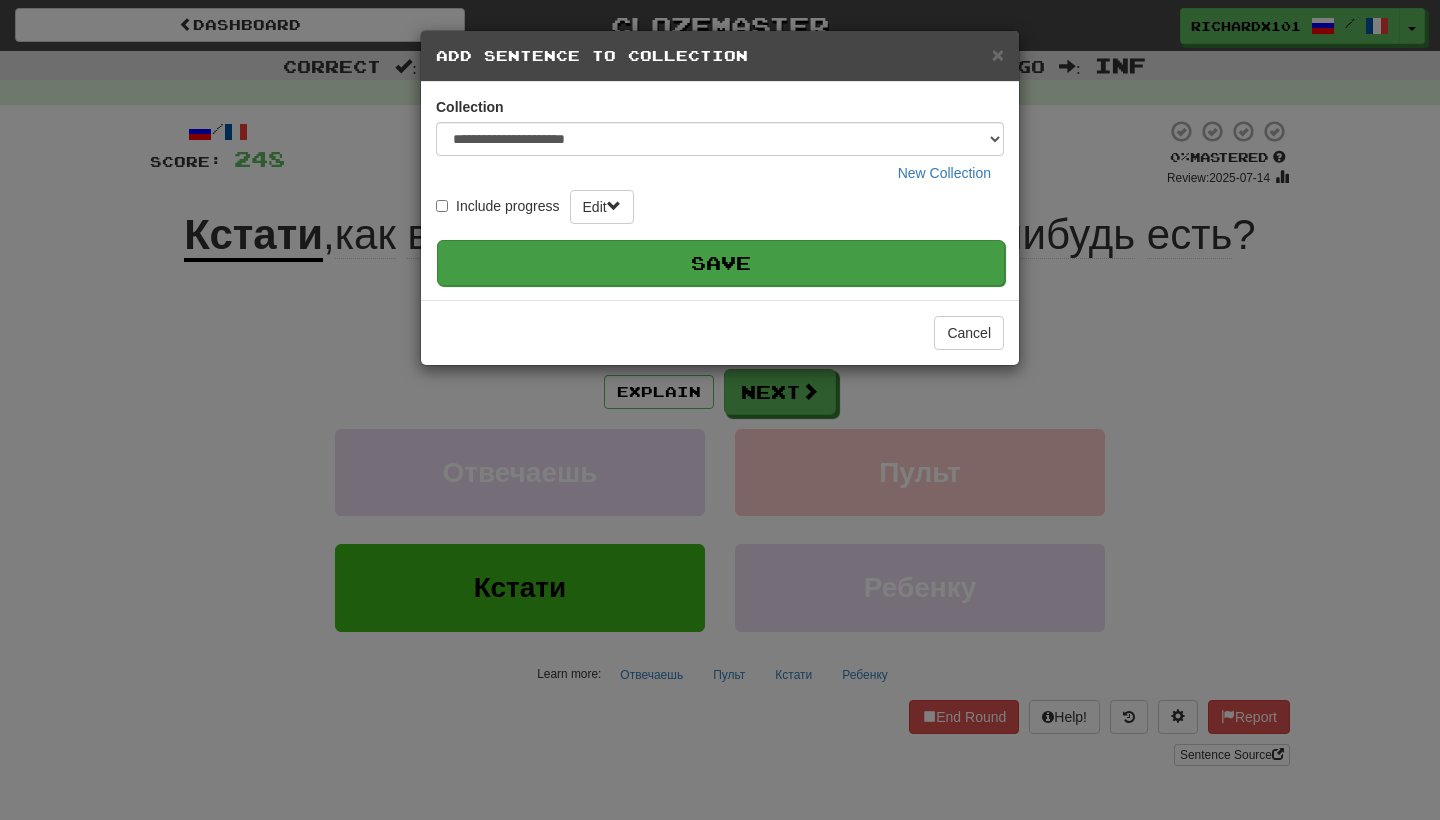 click on "Save" at bounding box center [721, 263] 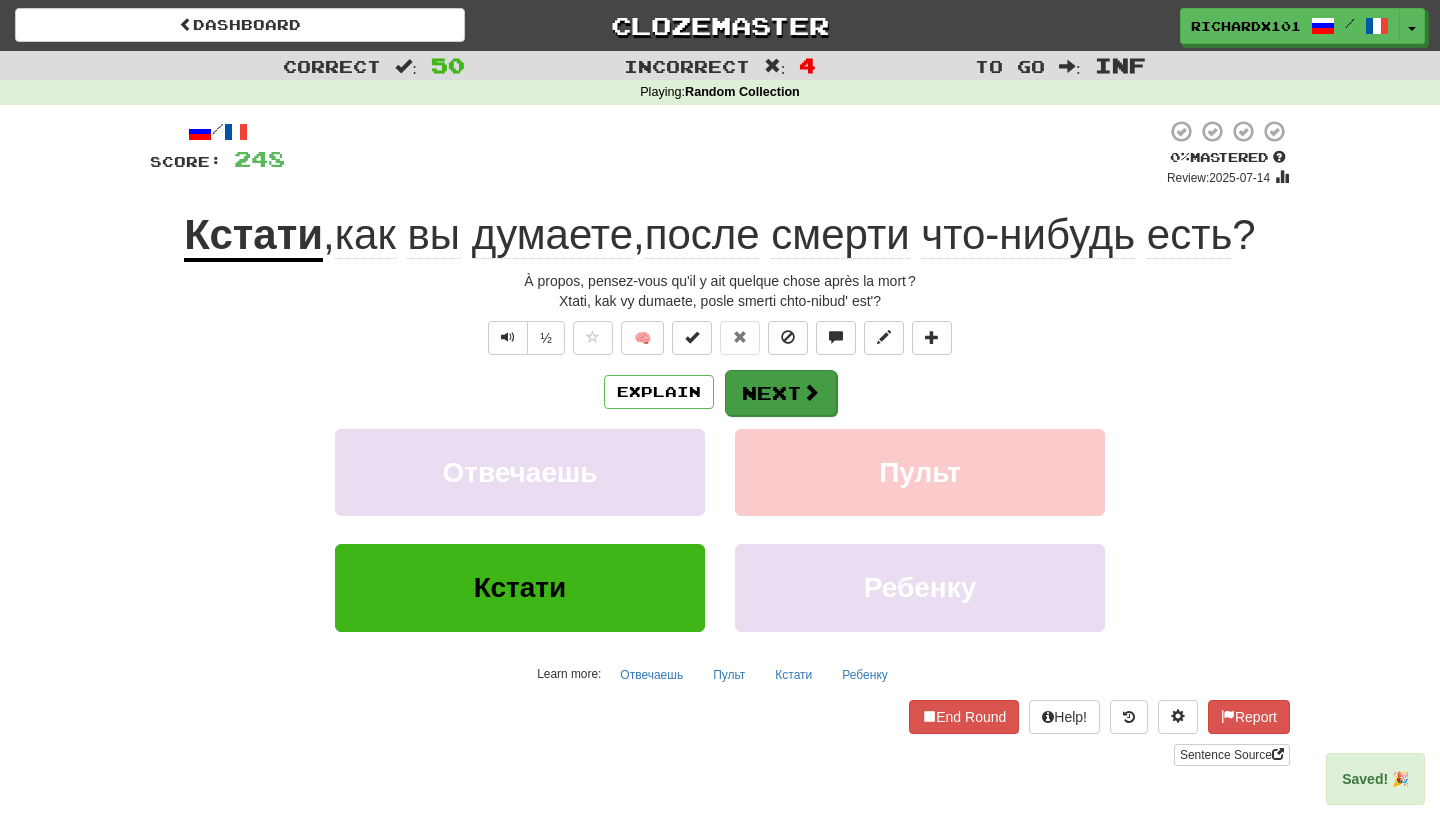 click on "Next" at bounding box center (781, 393) 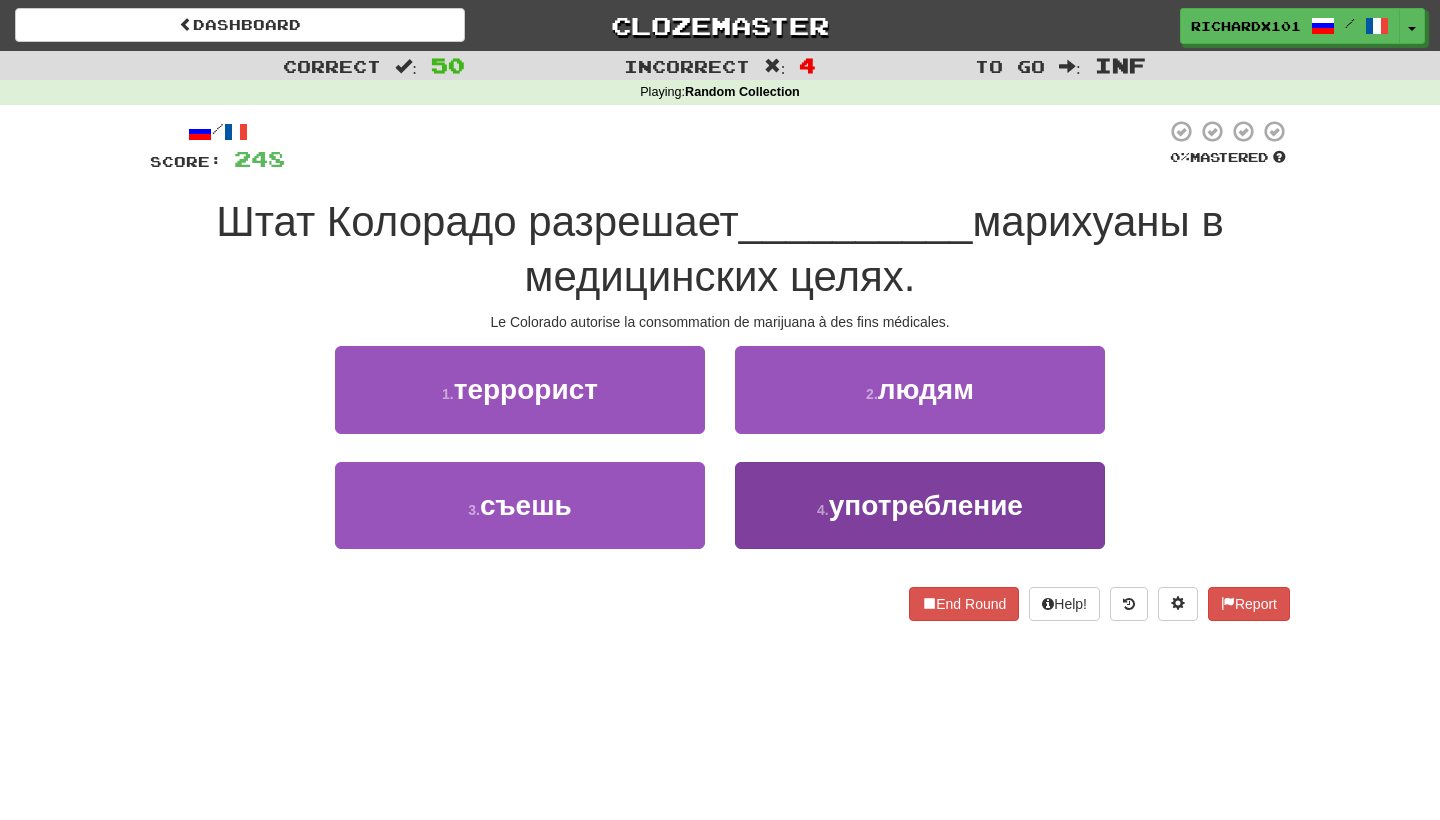 click on "4 .  употребление" at bounding box center (920, 505) 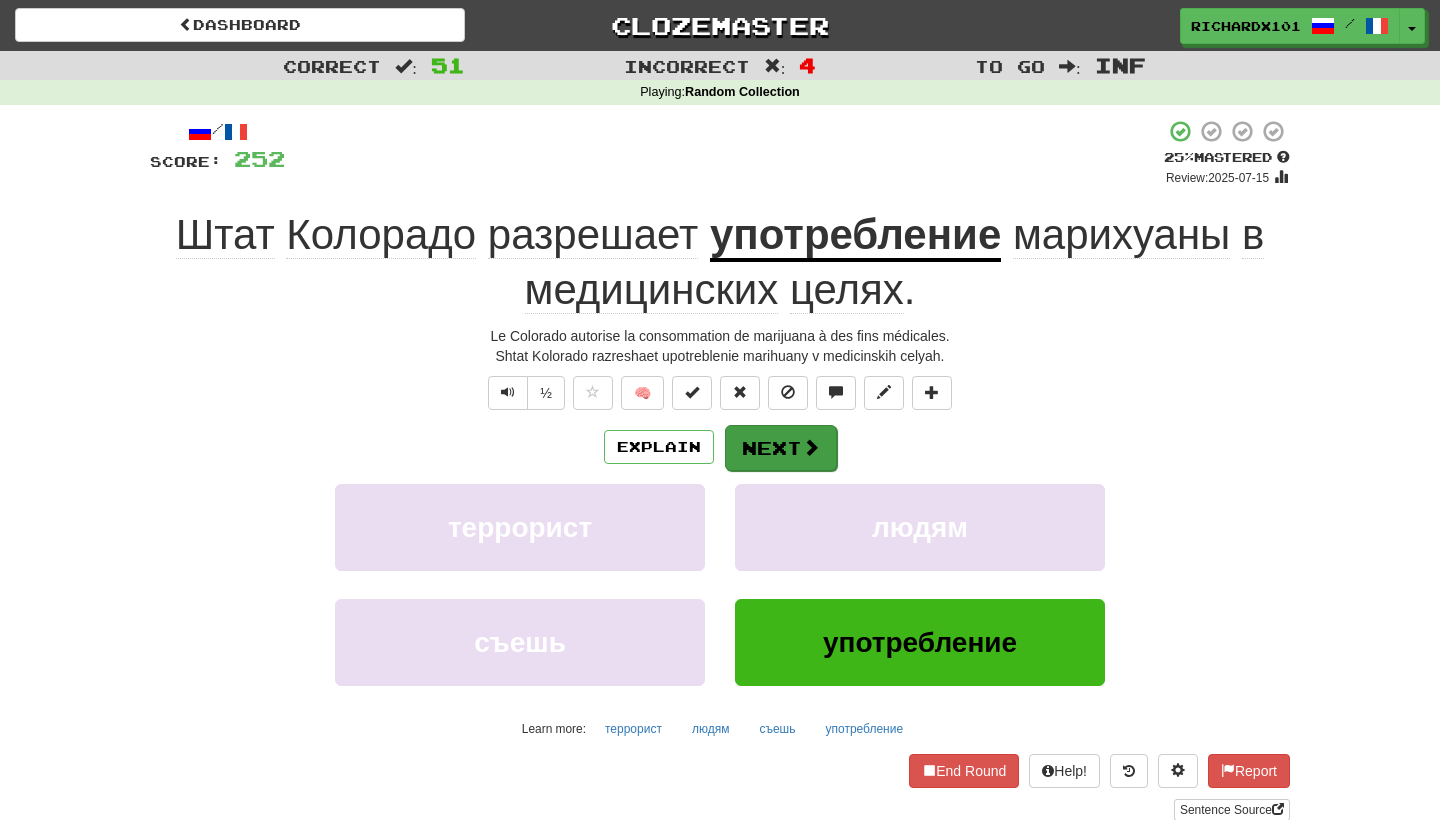click on "Next" at bounding box center (781, 448) 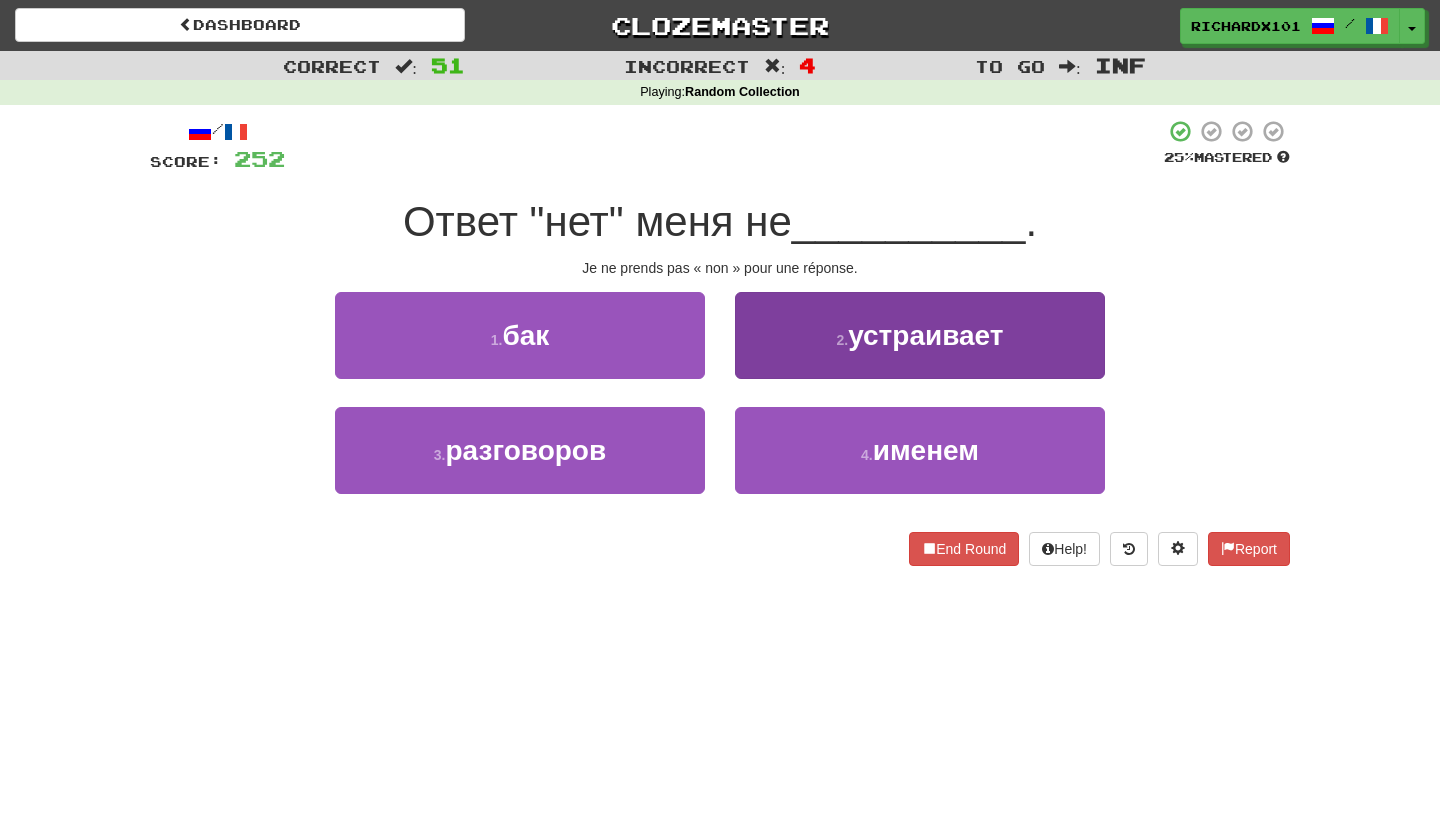 click on "2 .  устраивает" at bounding box center (920, 335) 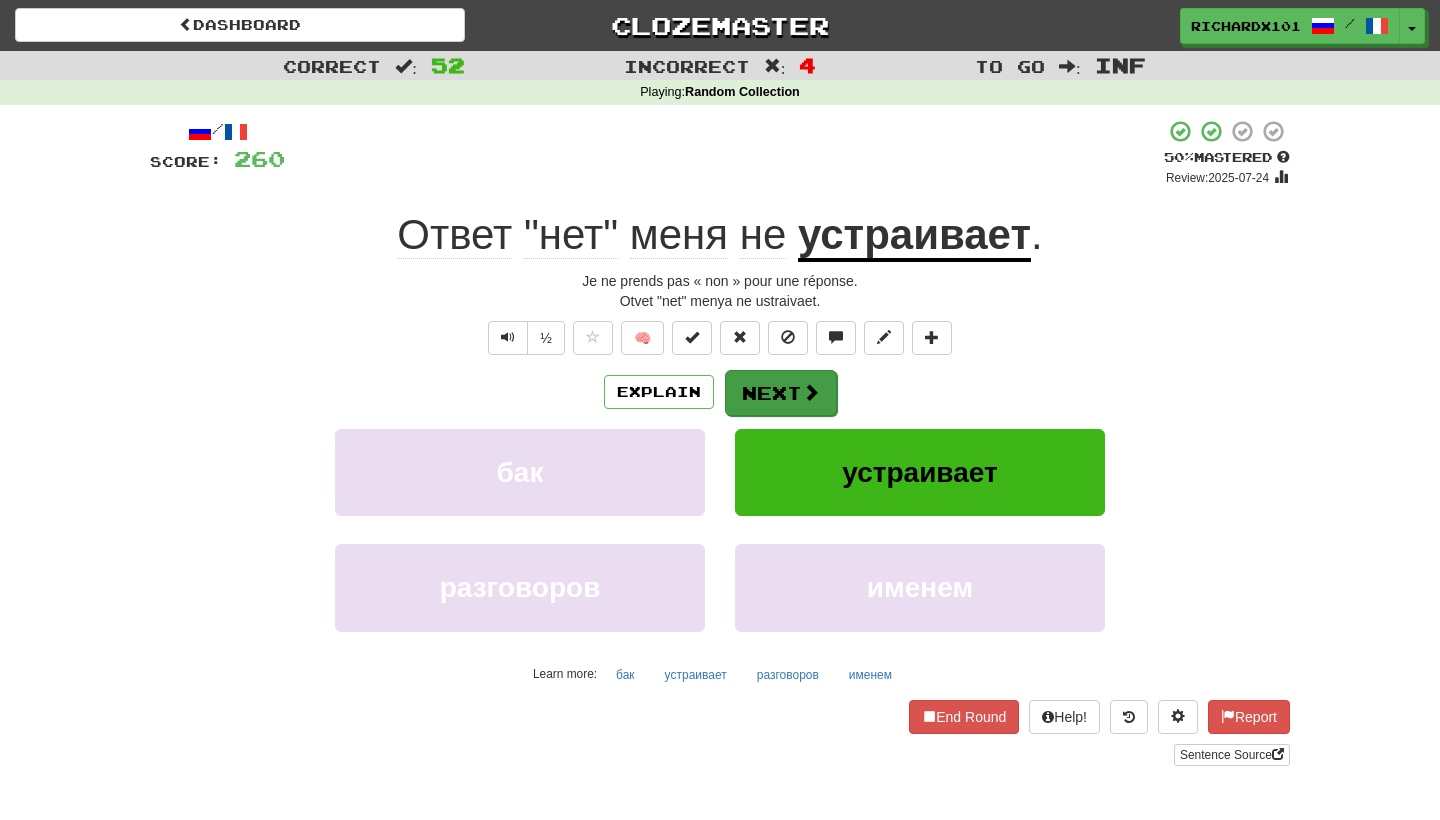 click at bounding box center (811, 392) 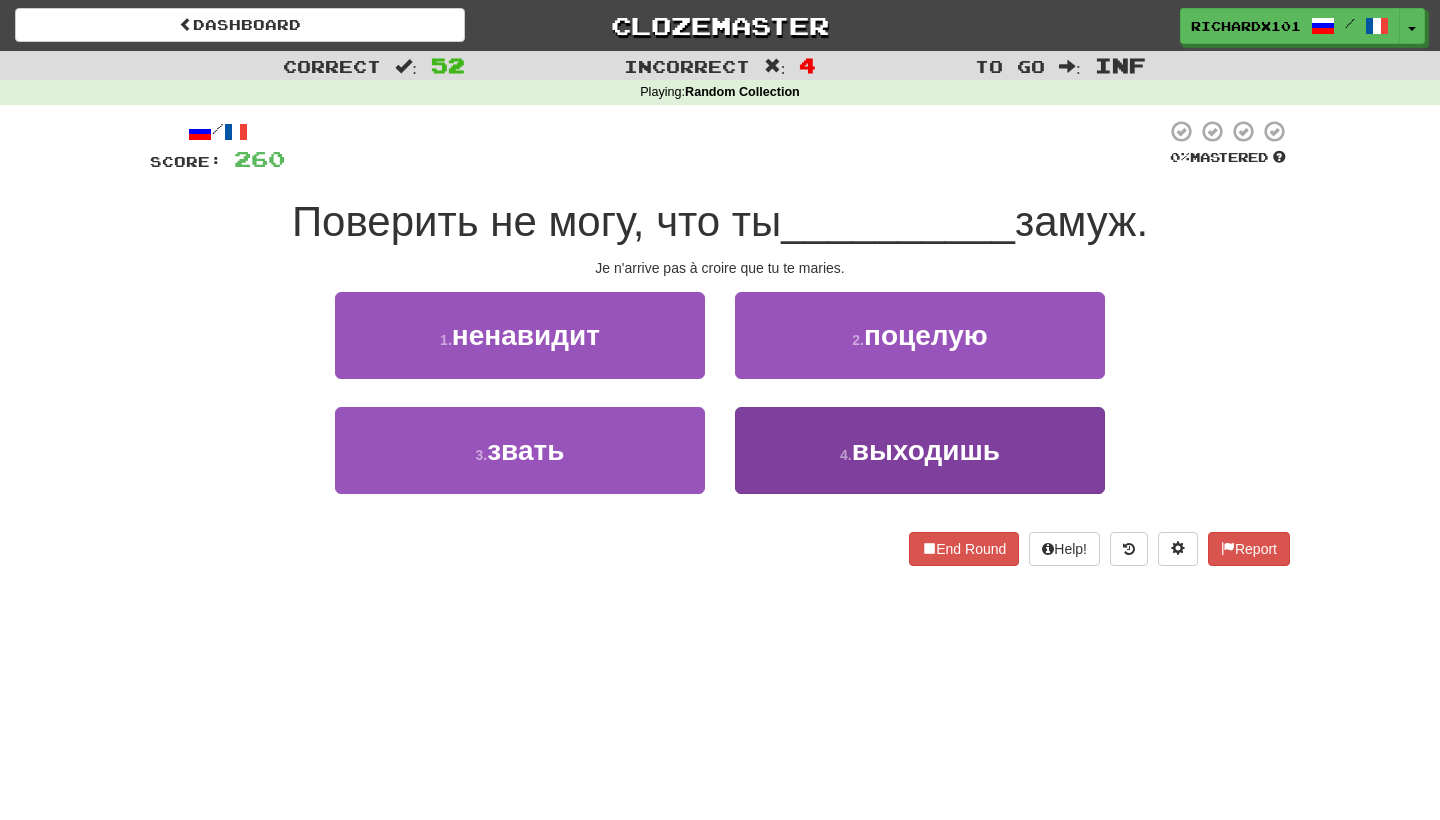 click on "4 .  выходишь" at bounding box center (920, 450) 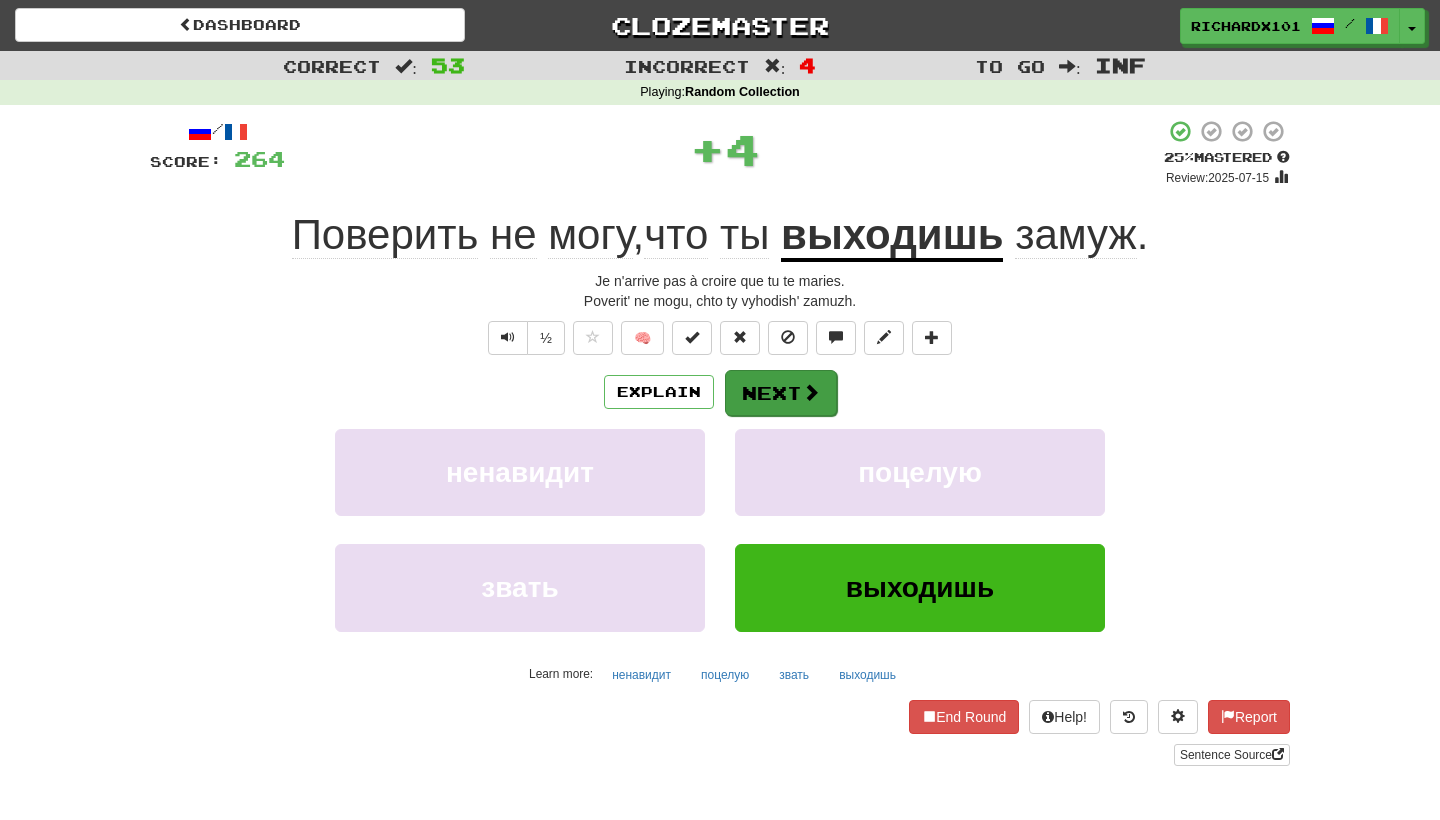click at bounding box center [811, 392] 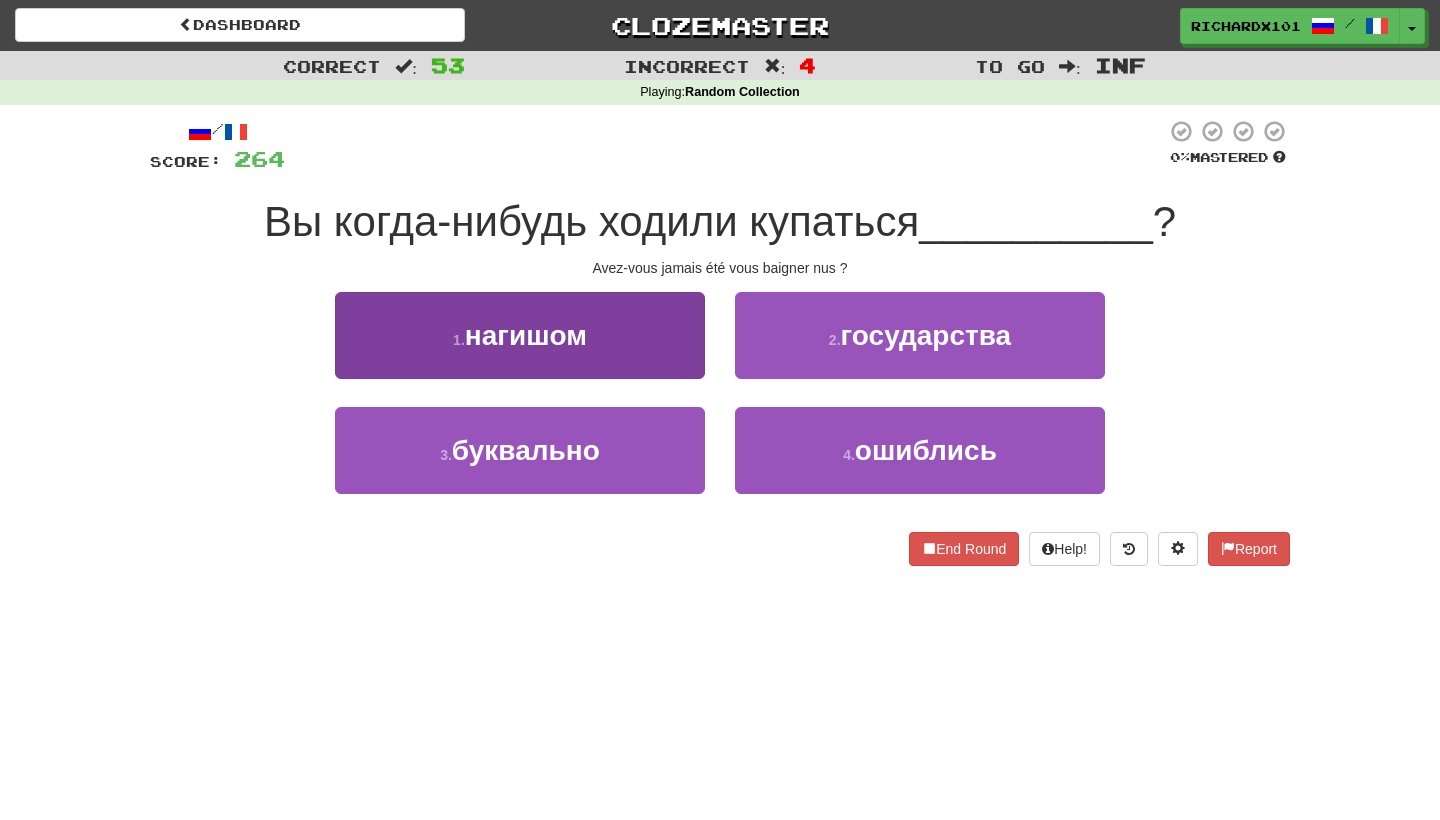 click on "1 .  нагишом" at bounding box center [520, 335] 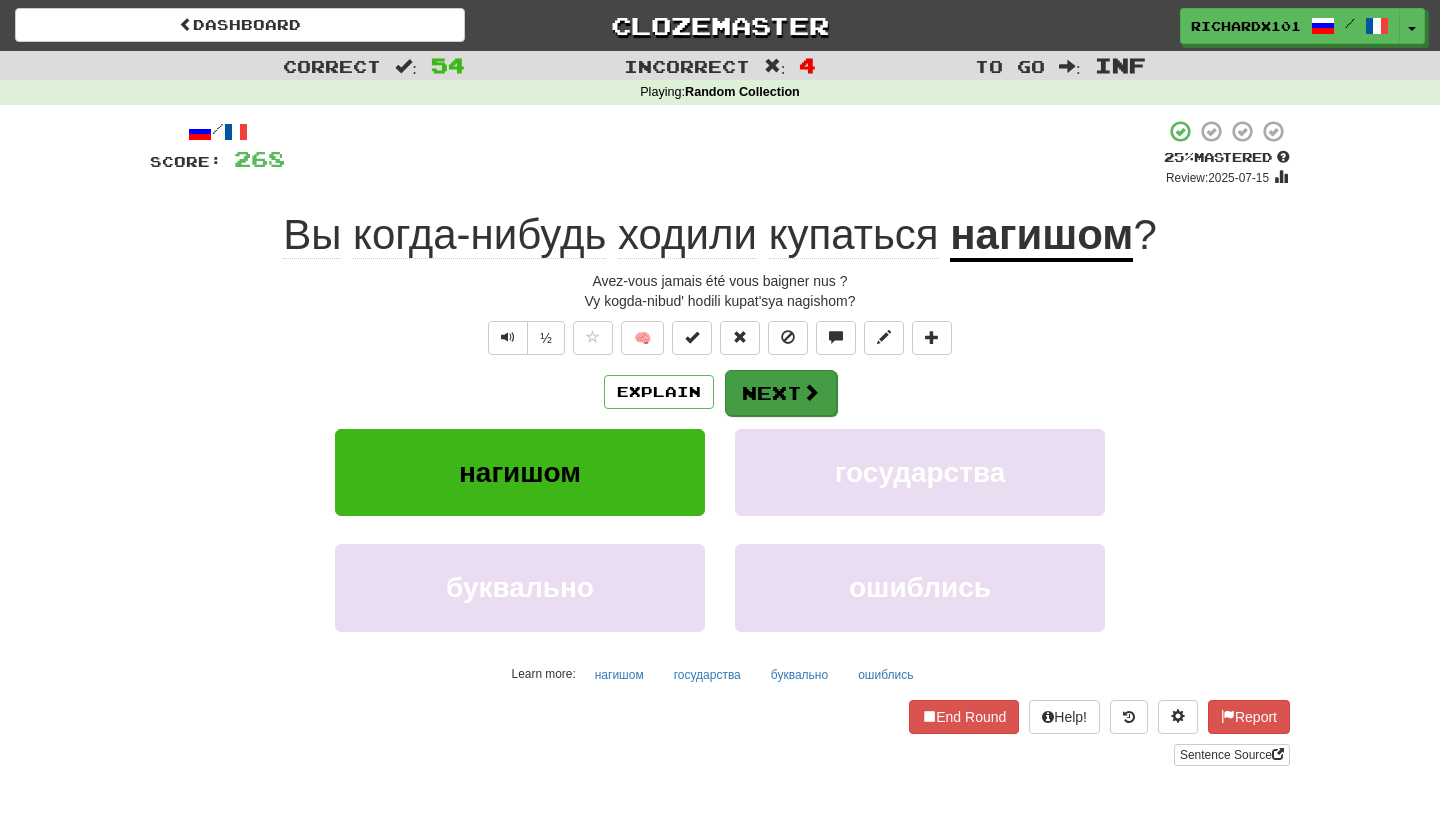 click on "Next" at bounding box center [781, 393] 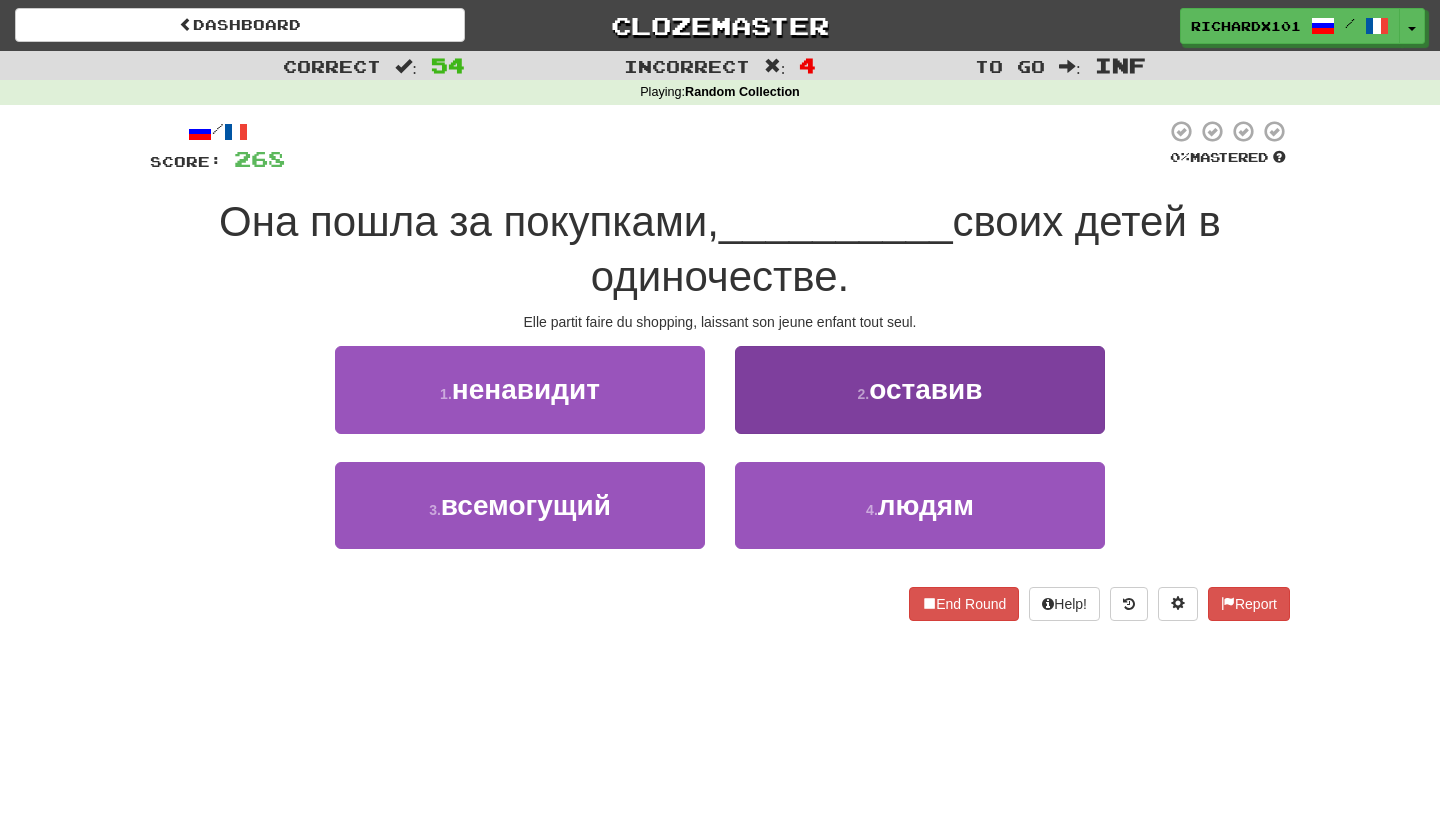 click on "2 .  оставив" at bounding box center [920, 389] 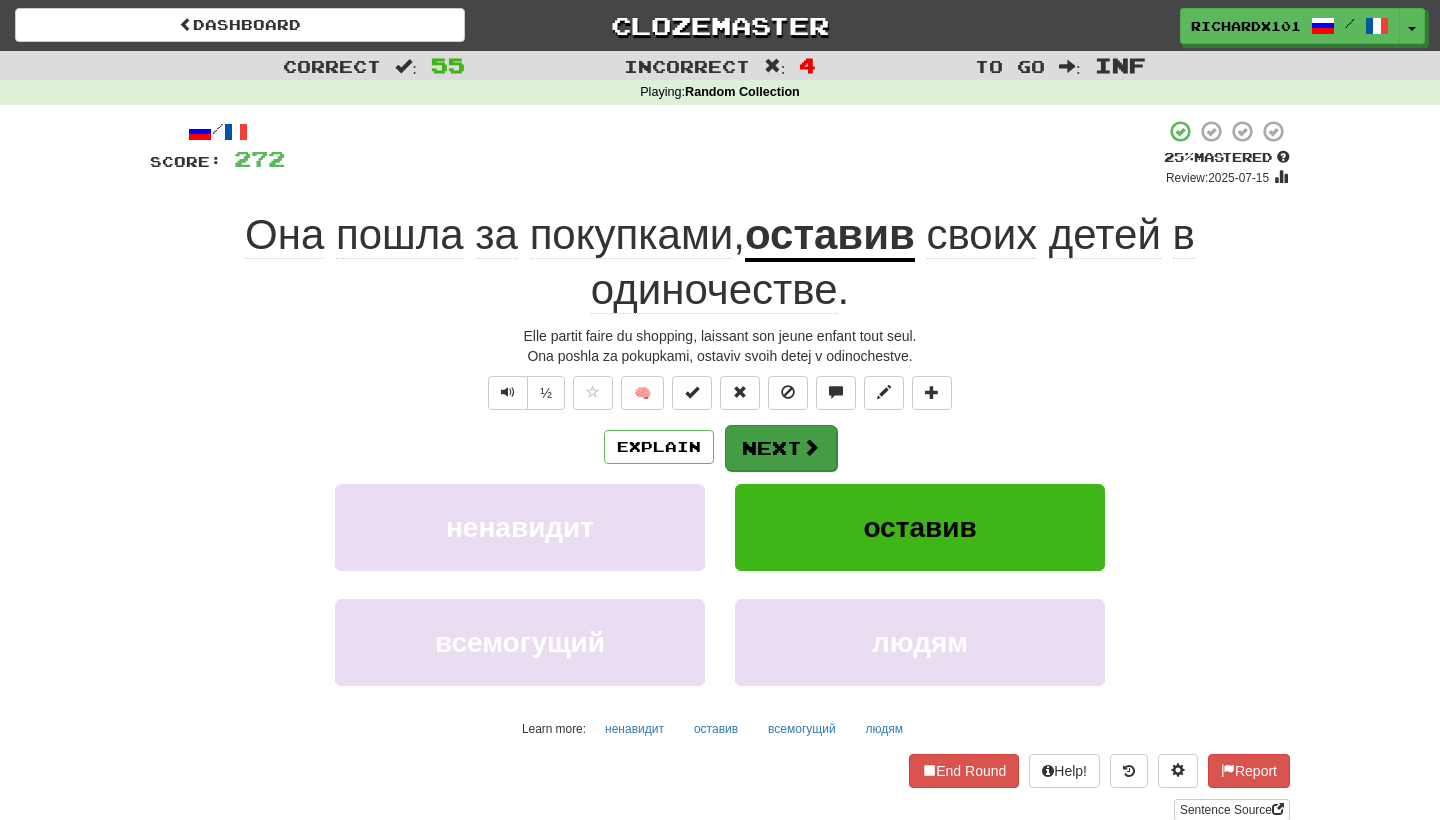 click on "Next" at bounding box center [781, 448] 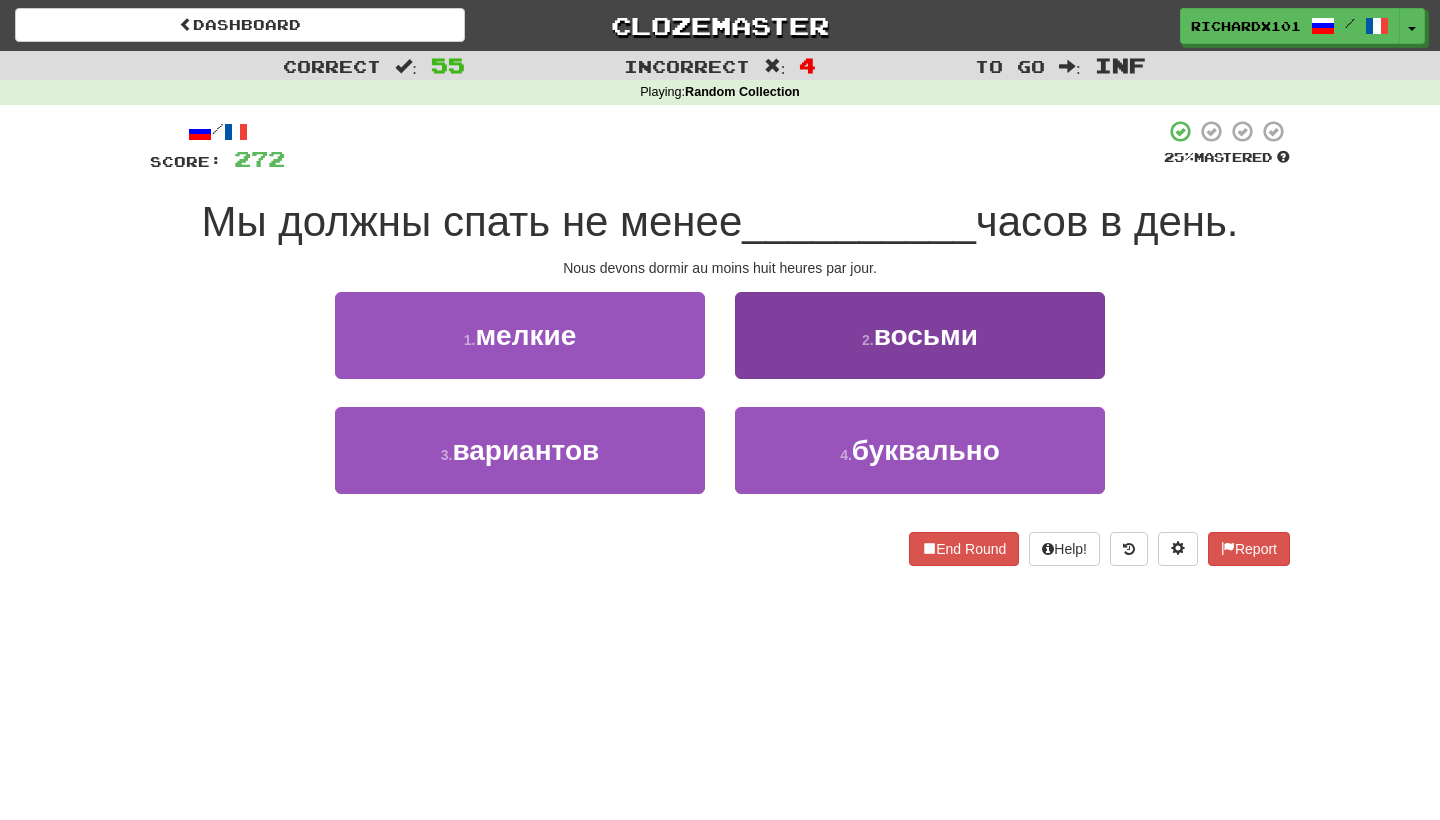 click on "2 .  восьми" at bounding box center [920, 335] 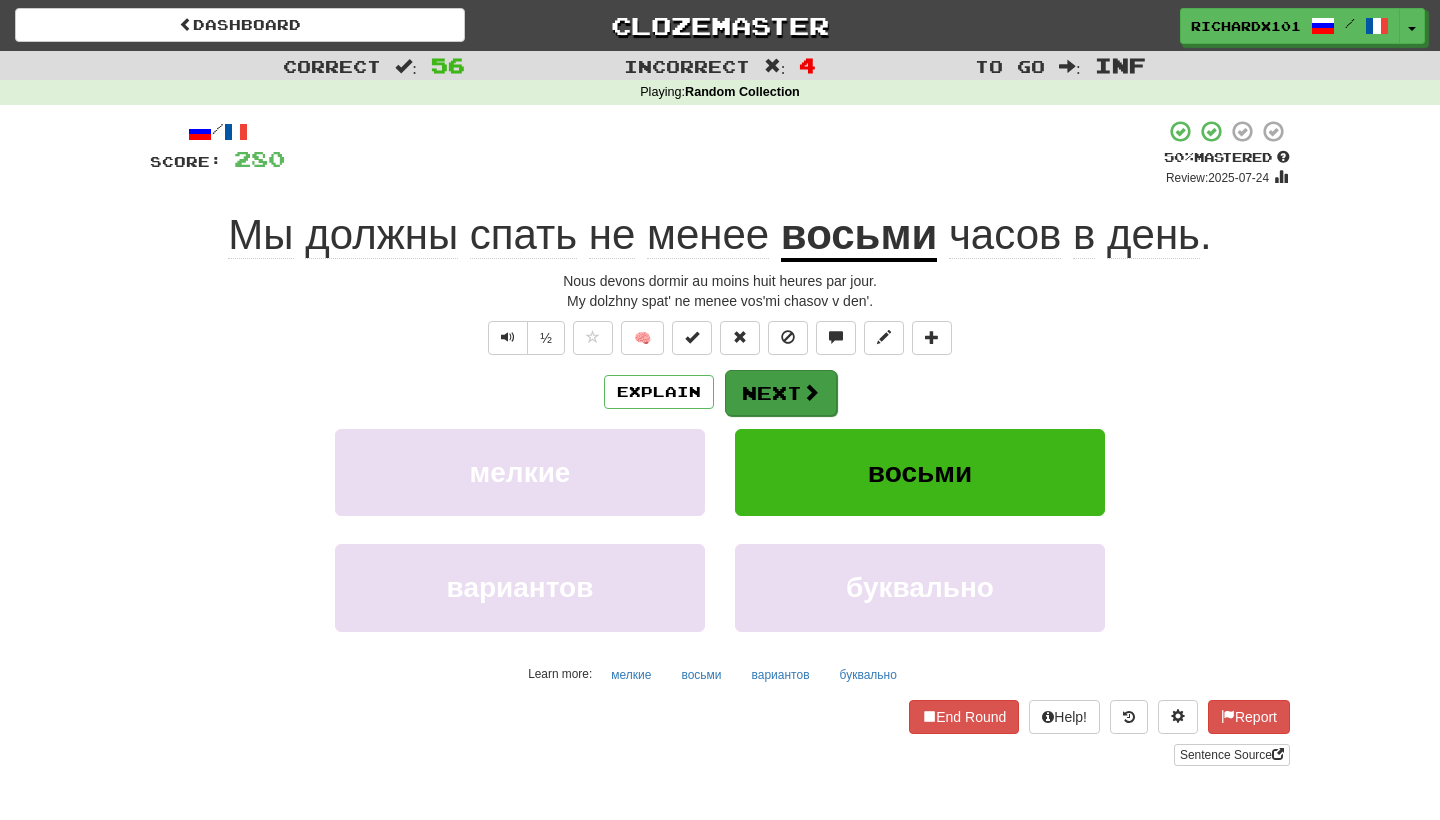 click at bounding box center [811, 392] 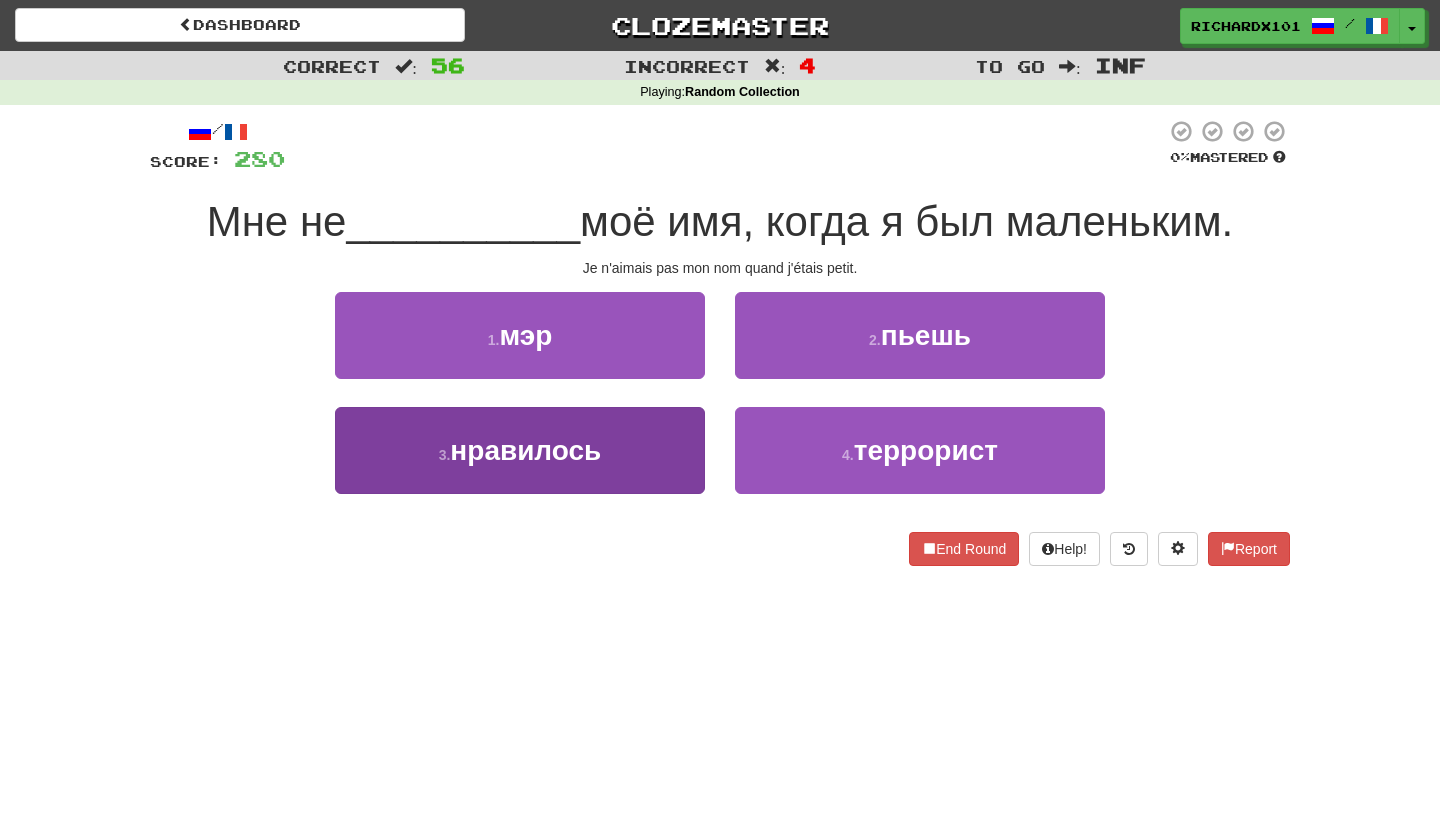 click on "3 .  нравилось" at bounding box center [520, 450] 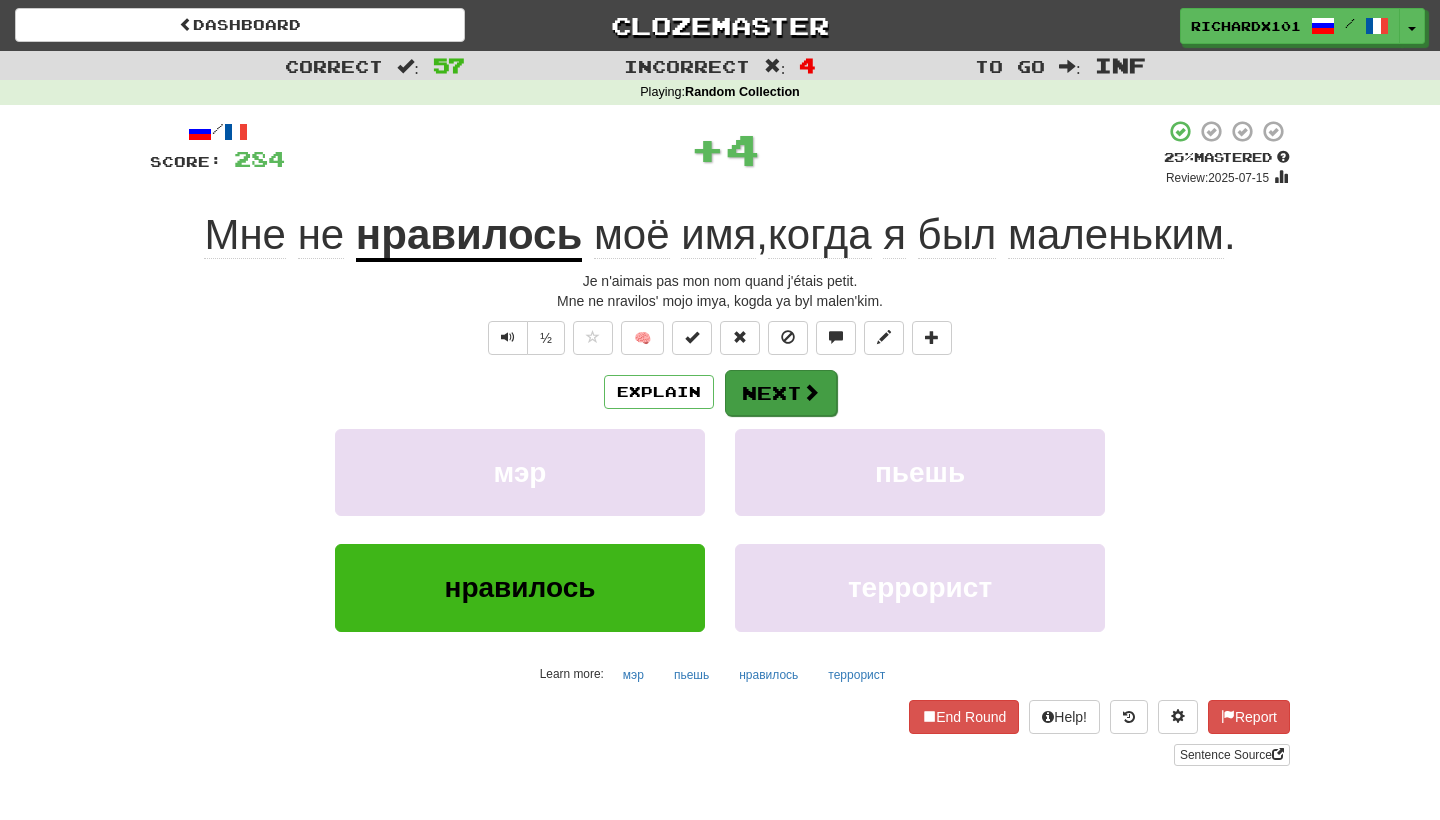 click on "Next" at bounding box center [781, 393] 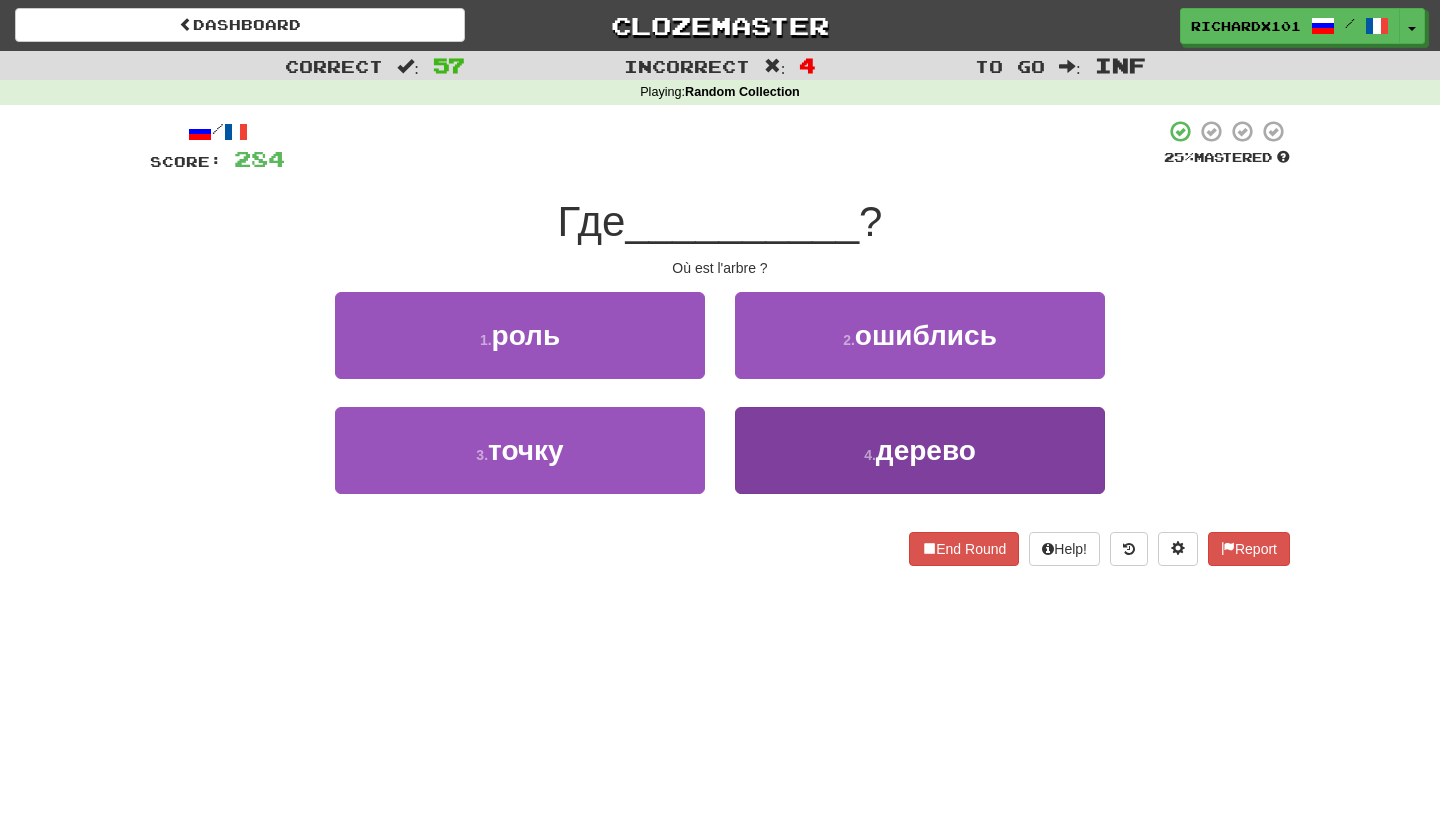 click on "4 .  дерево" at bounding box center (920, 450) 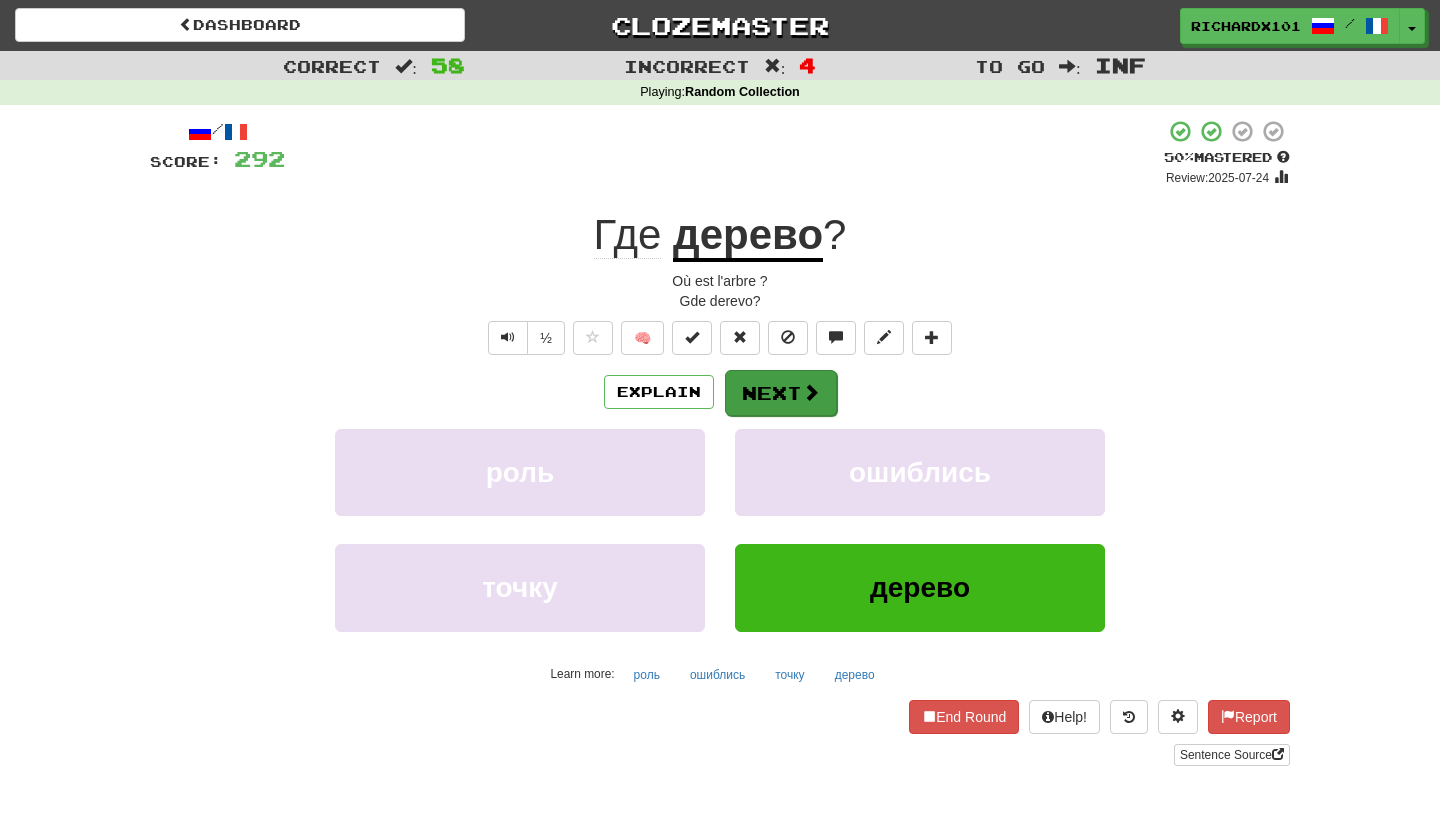 click on "Next" at bounding box center (781, 393) 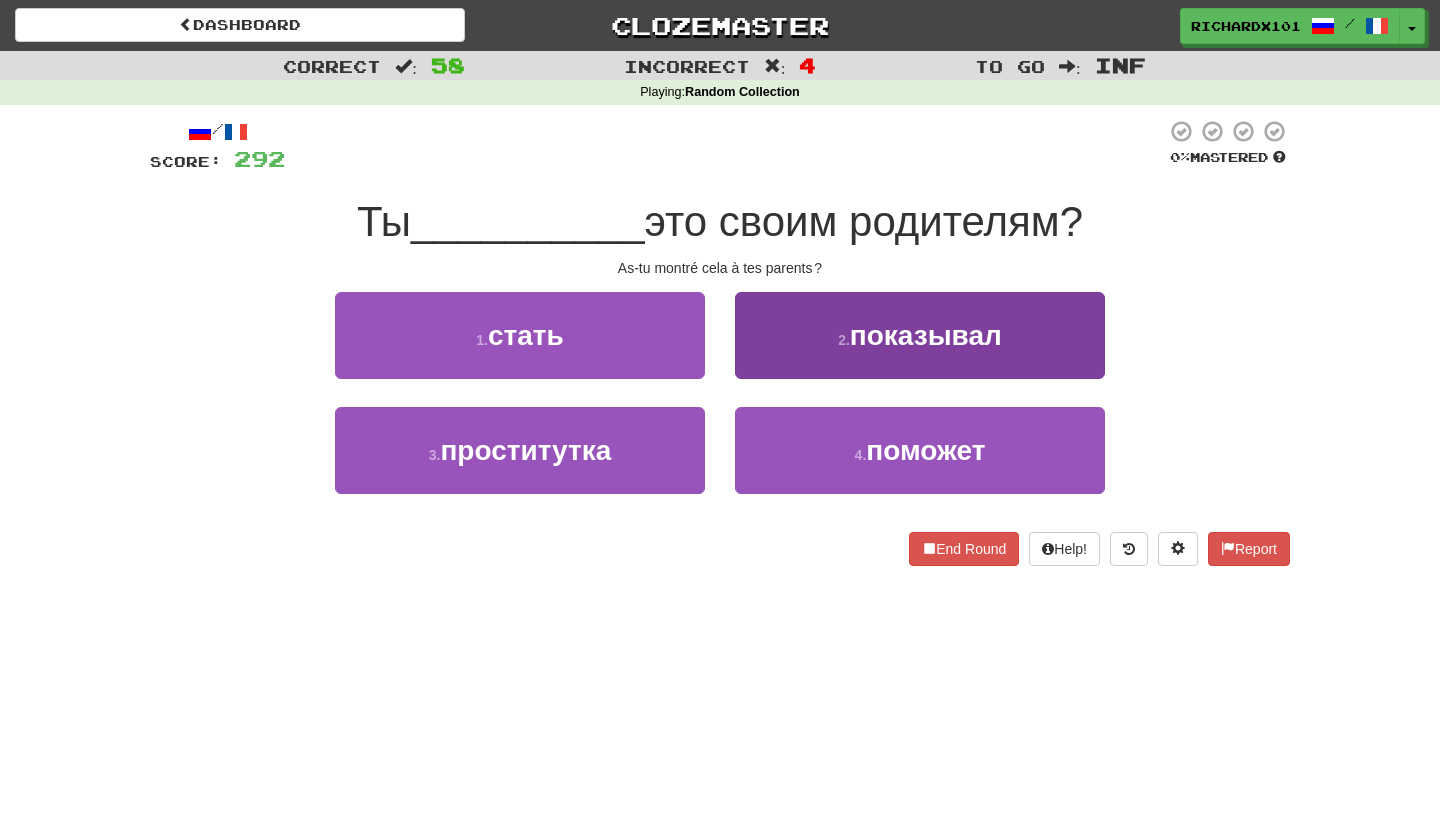 click on "2 .  показывал" at bounding box center [920, 335] 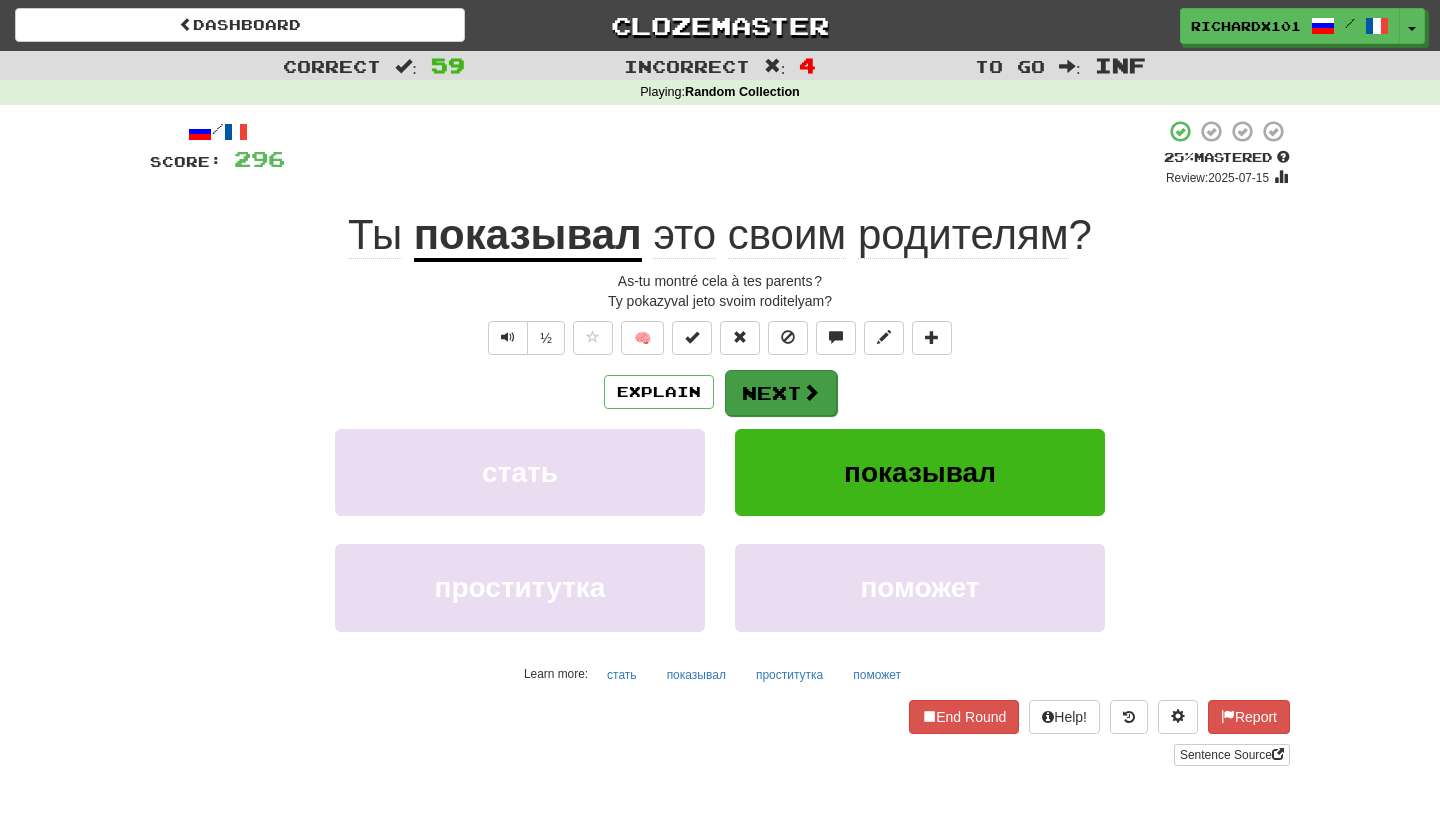 click on "Next" at bounding box center [781, 393] 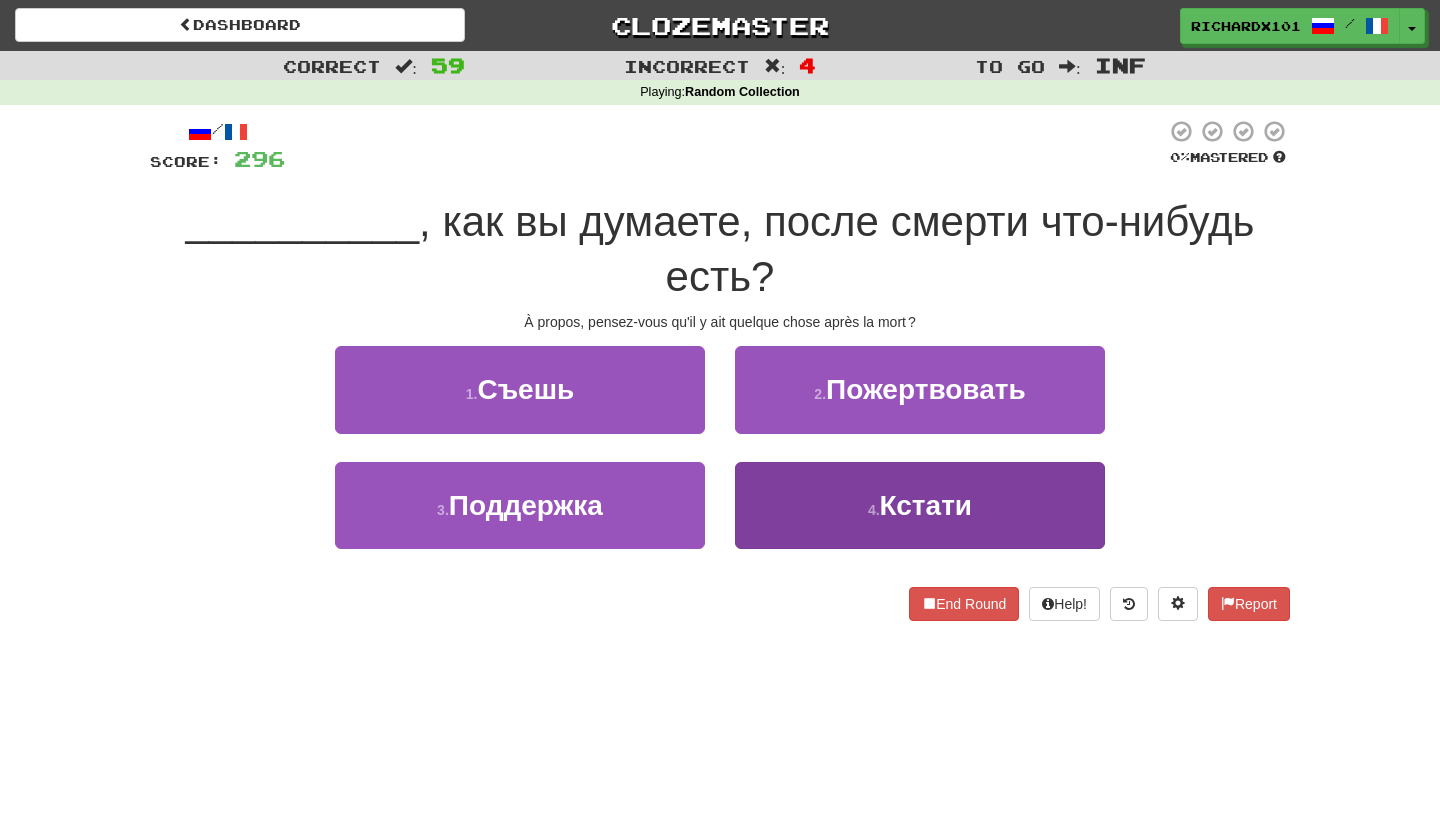 click on "4 .  Кстати" at bounding box center [920, 505] 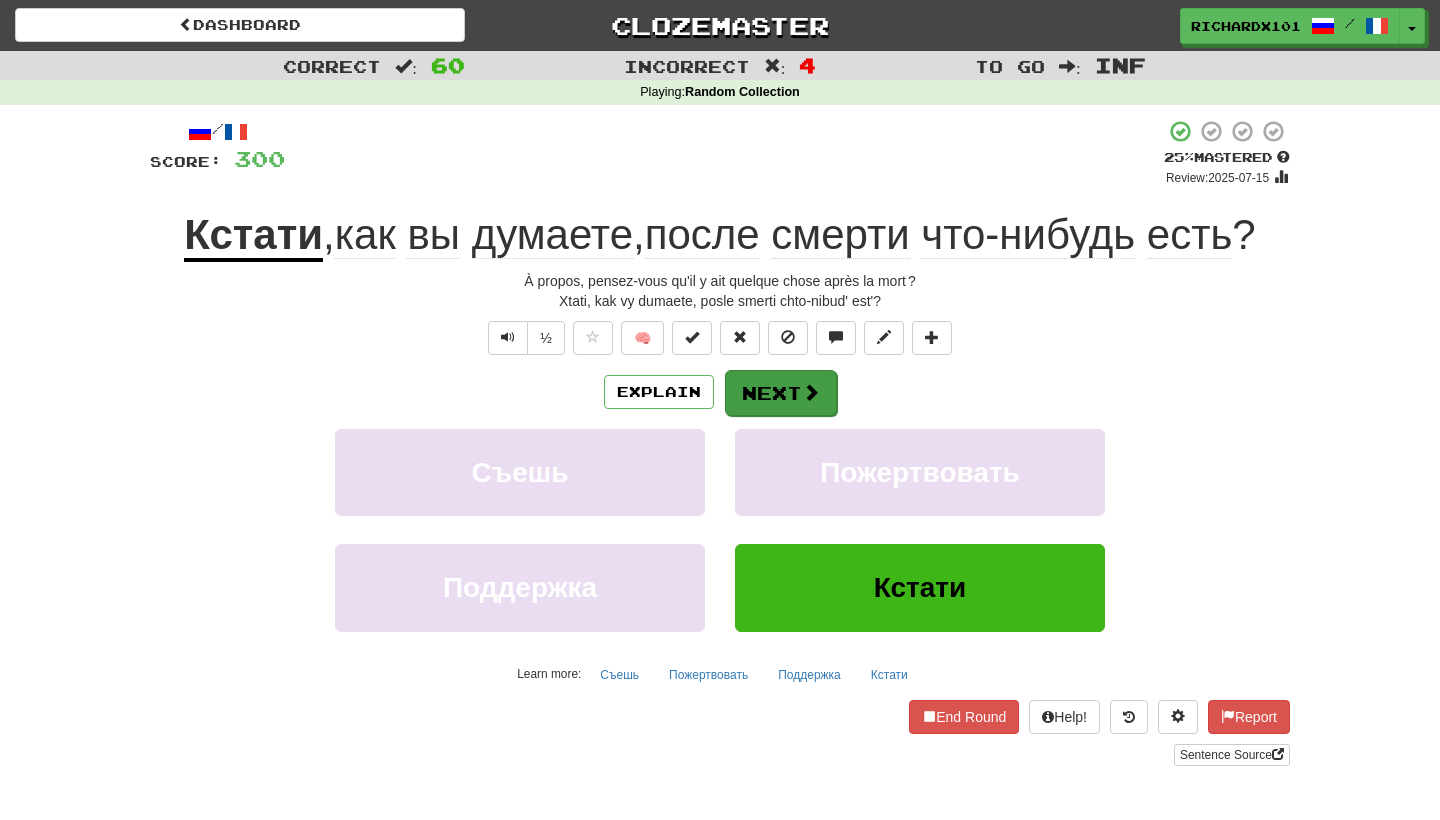 click on "Next" at bounding box center [781, 393] 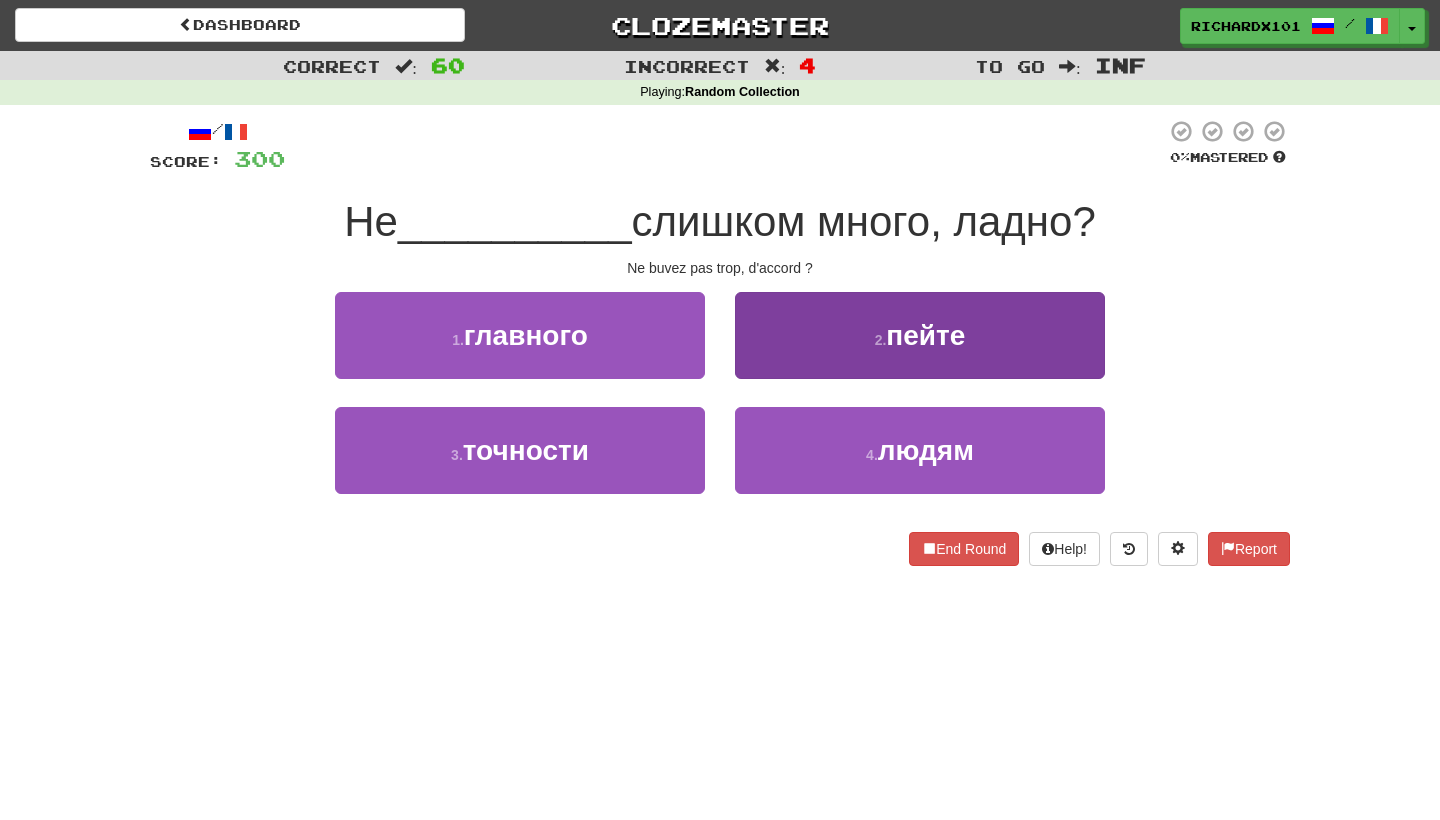 click on "2 .  пейте" at bounding box center [920, 335] 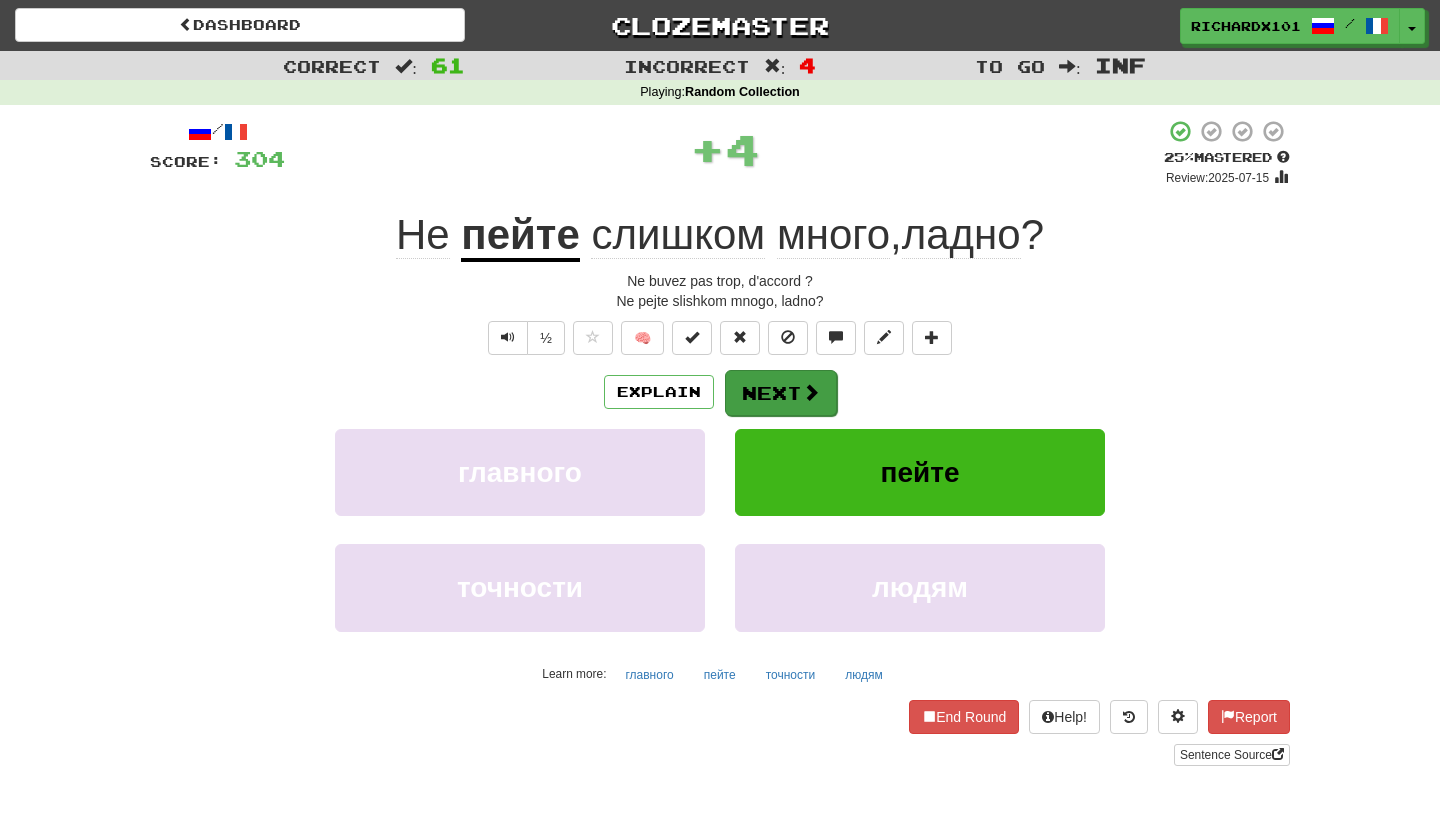 click on "Next" at bounding box center [781, 393] 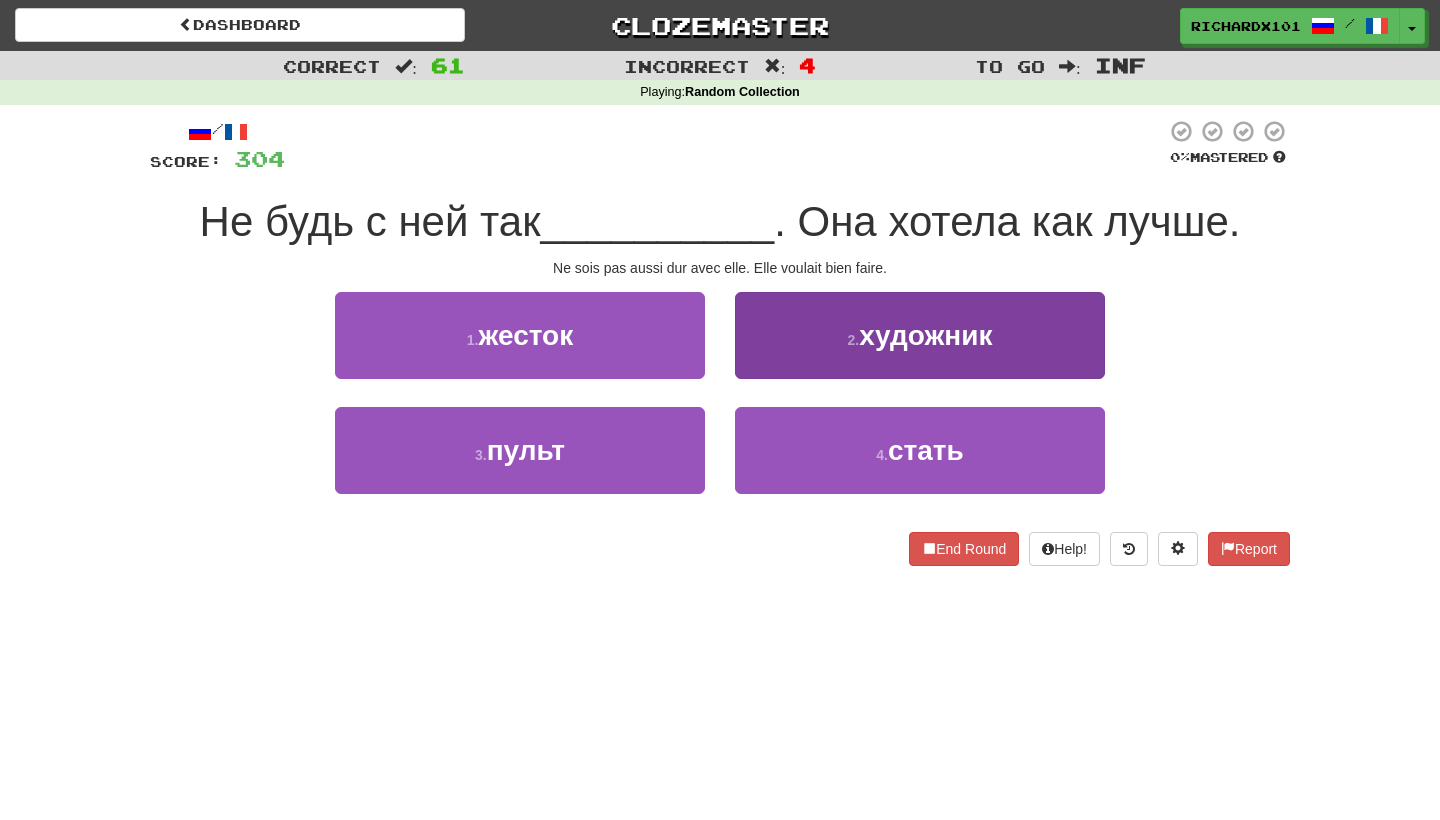 click on "2 .  художник" at bounding box center [920, 335] 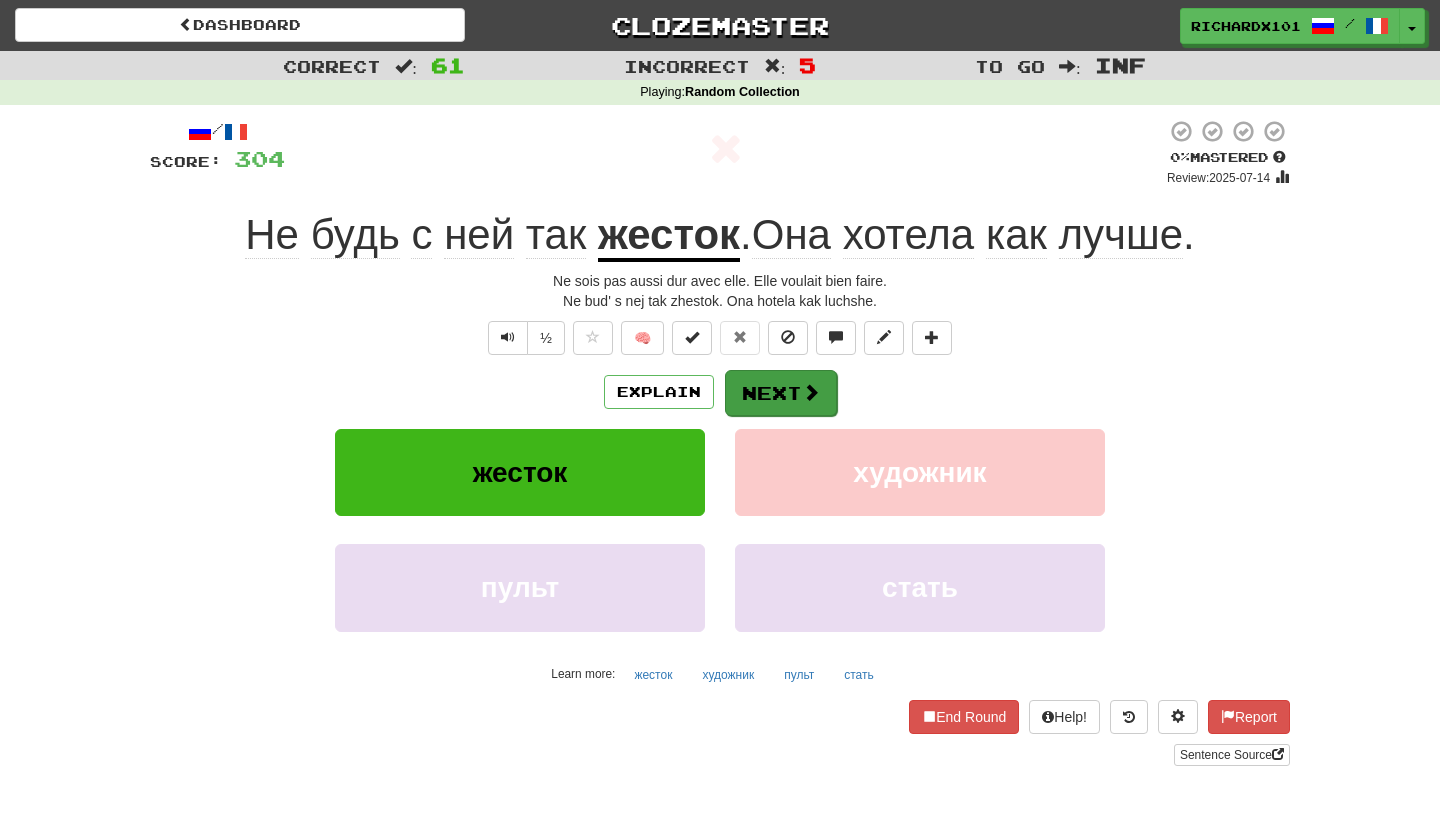 click on "Next" at bounding box center [781, 393] 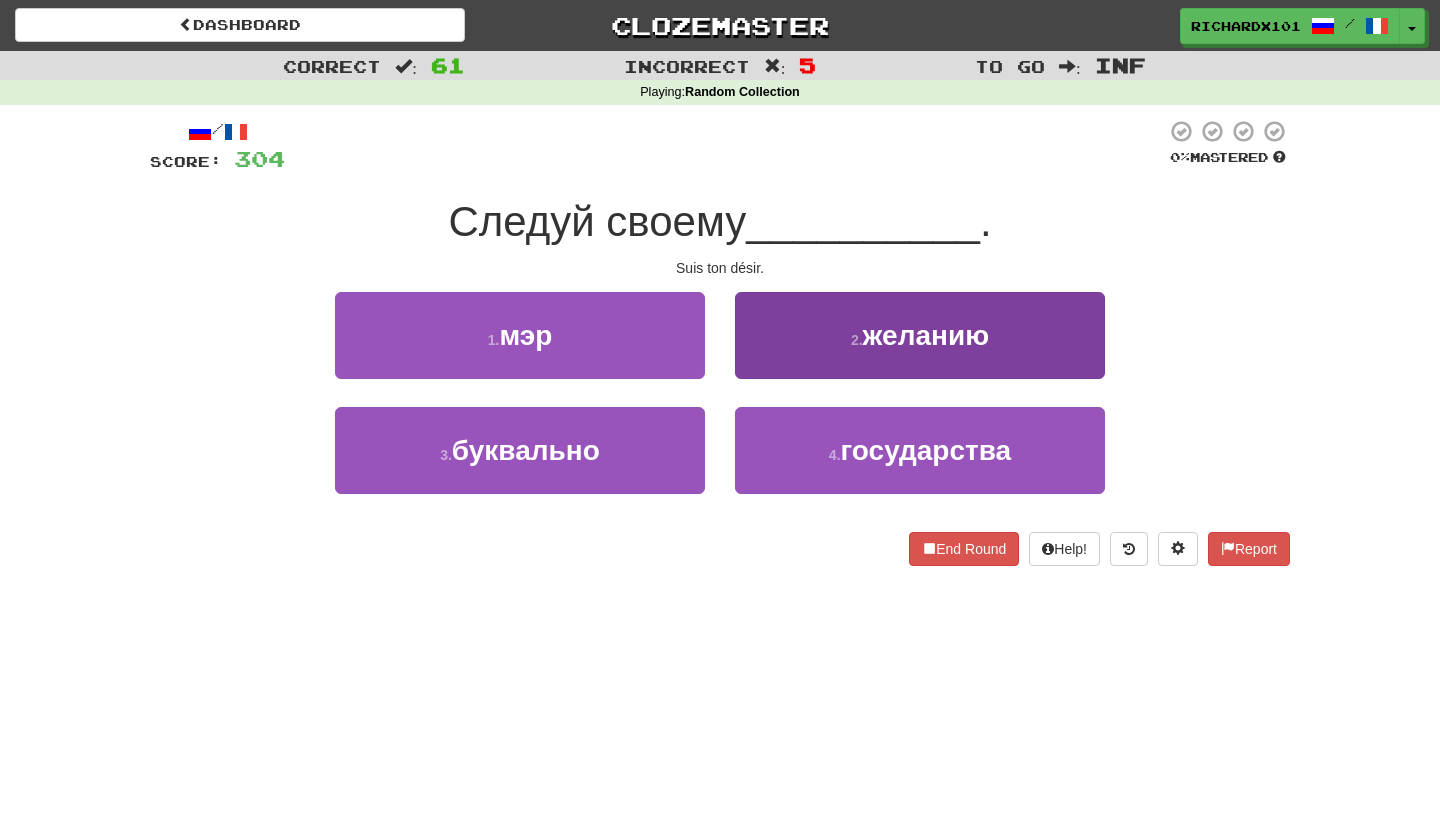 click on "2 .  желанию" at bounding box center (920, 335) 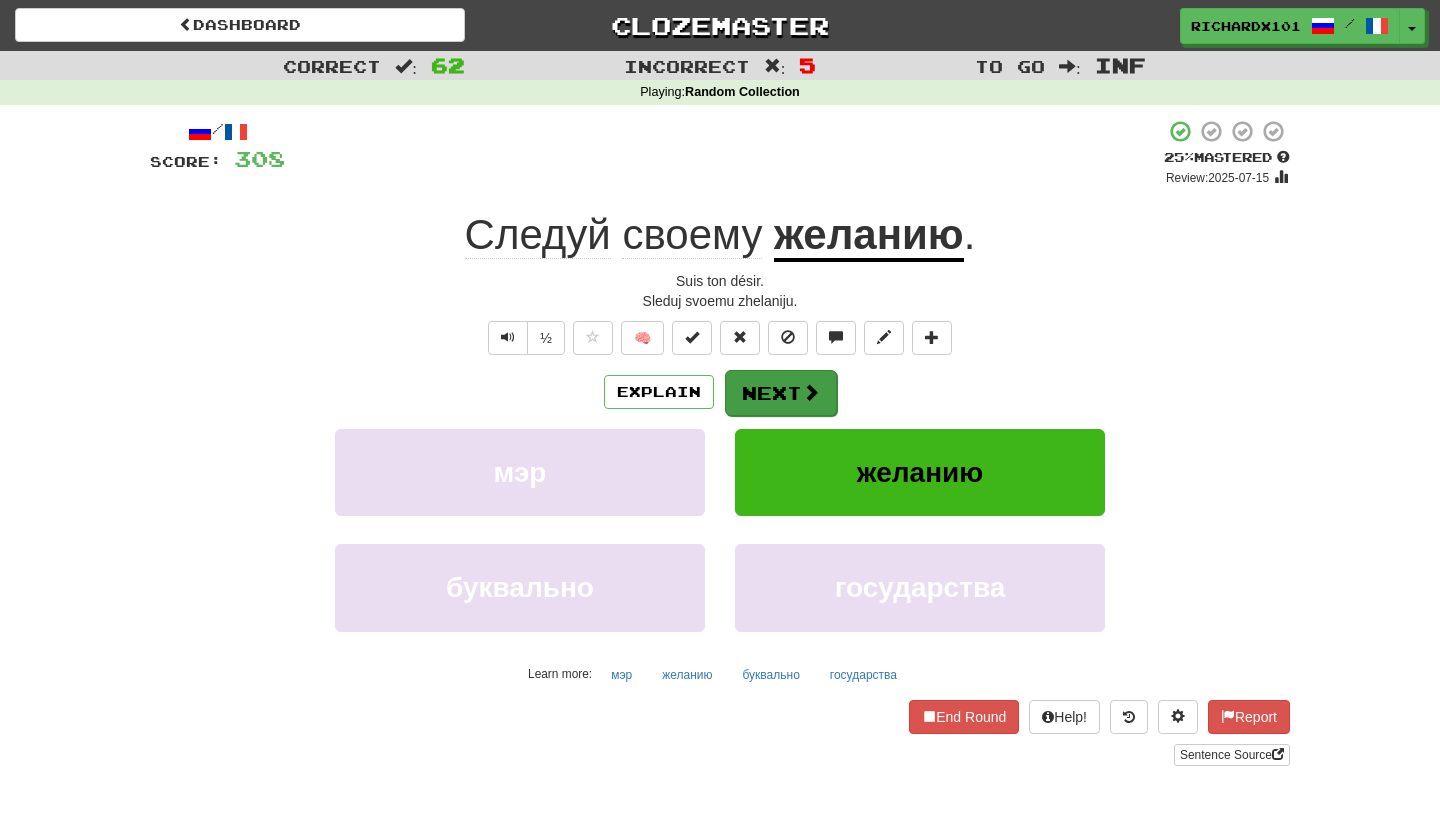 click on "Next" at bounding box center (781, 393) 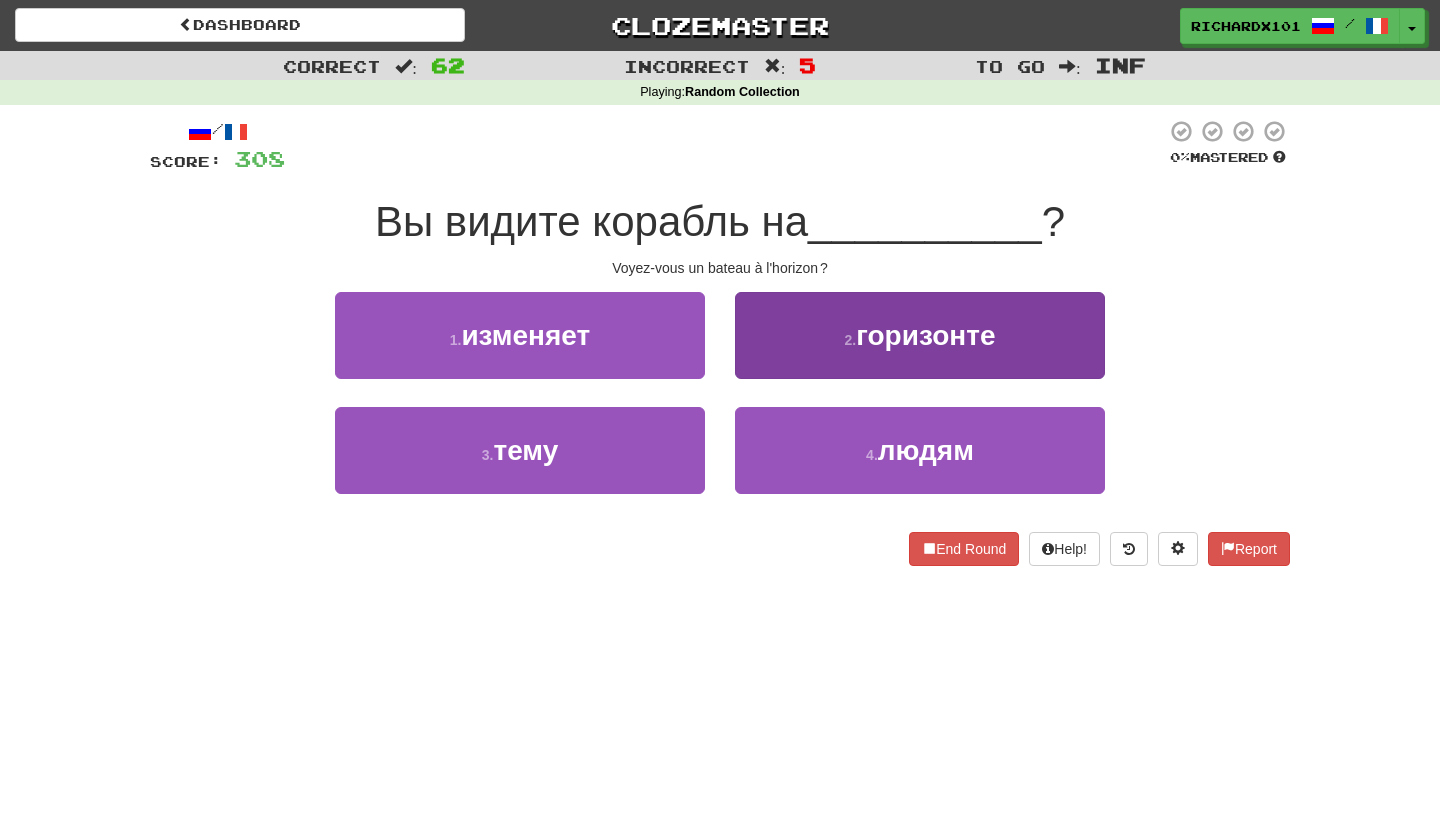 click on "2 .  горизонте" at bounding box center [920, 335] 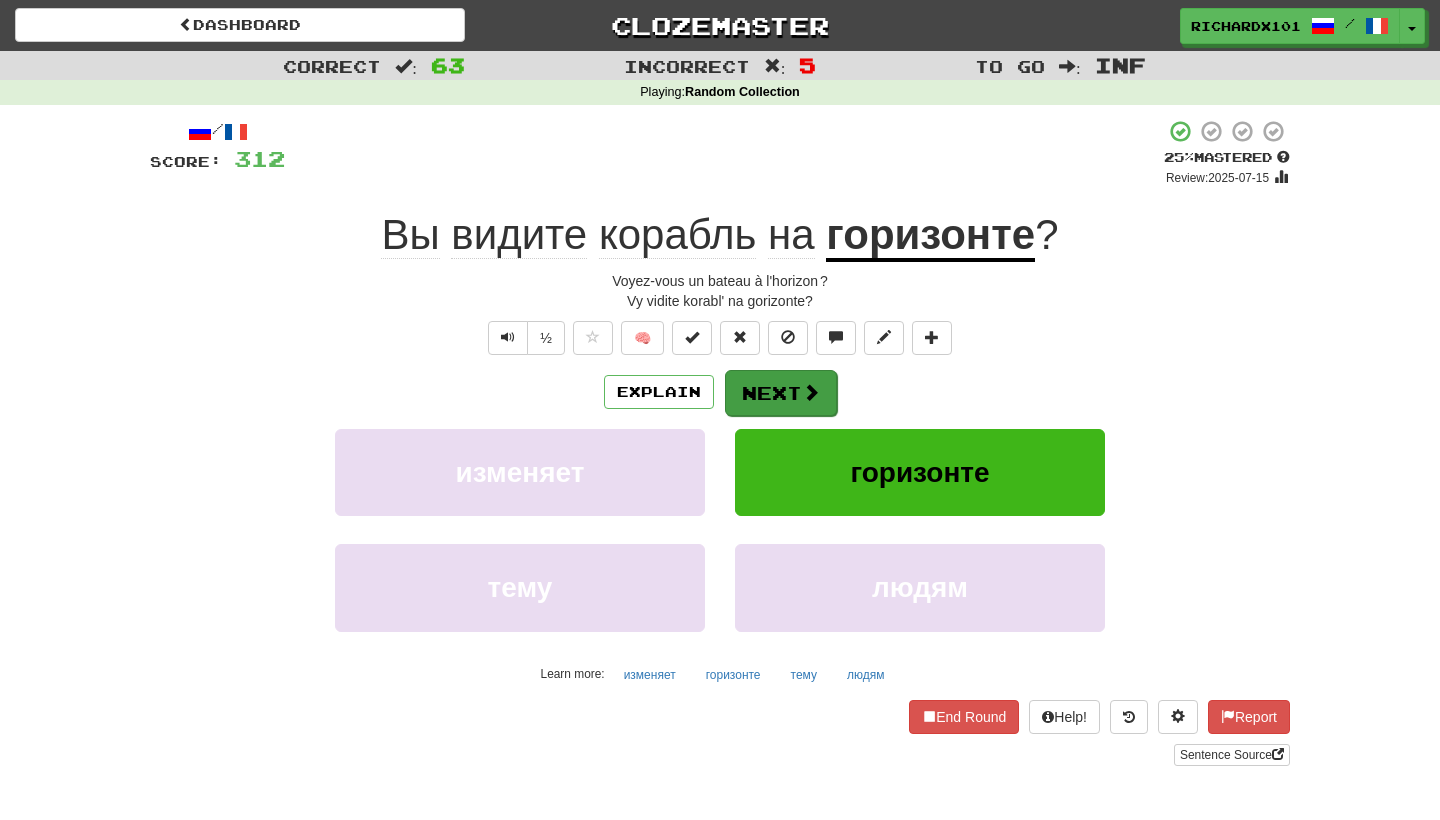 click on "Next" at bounding box center [781, 393] 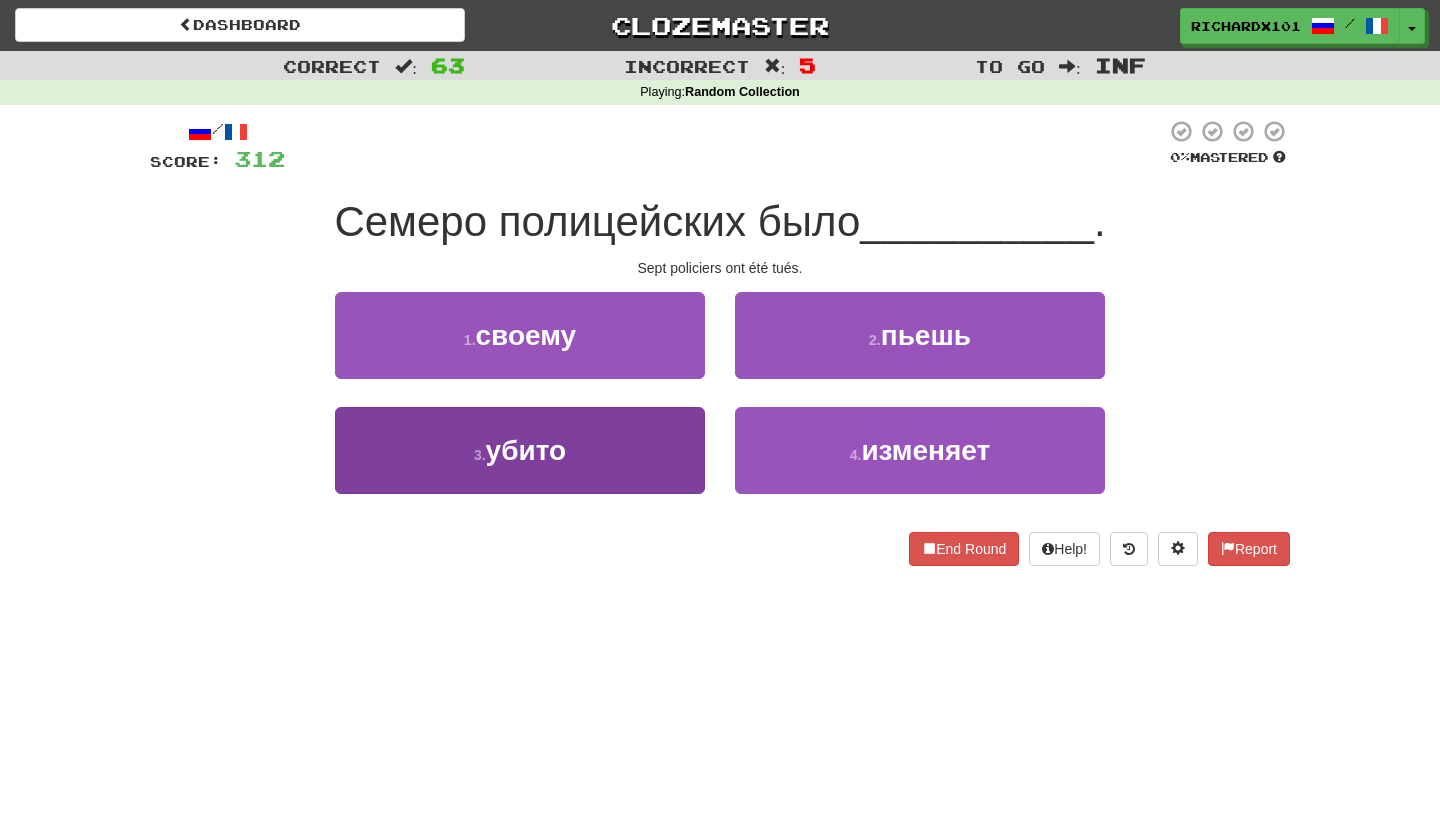 click on "3 .  убито" at bounding box center (520, 450) 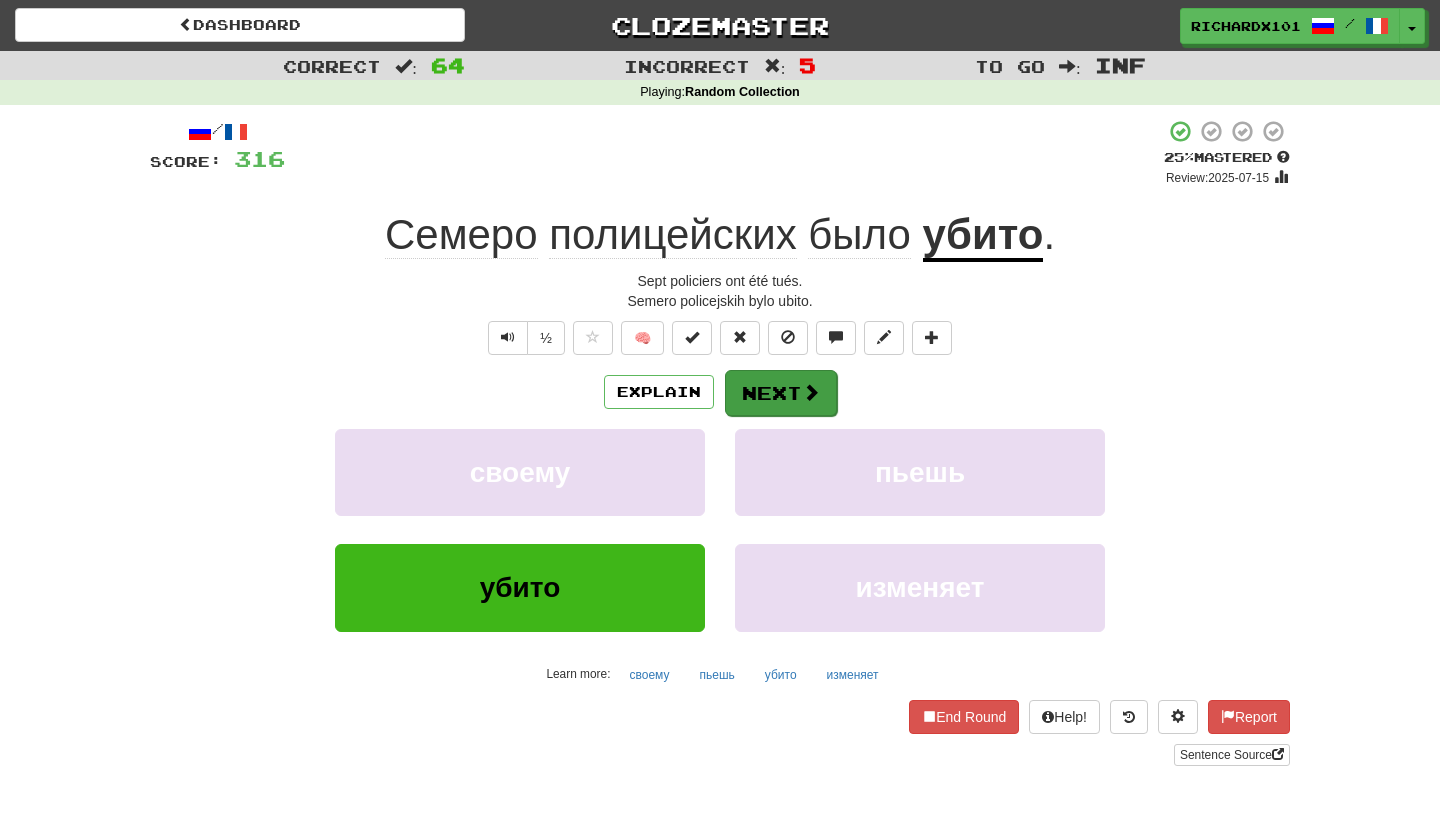 click on "Next" at bounding box center (781, 393) 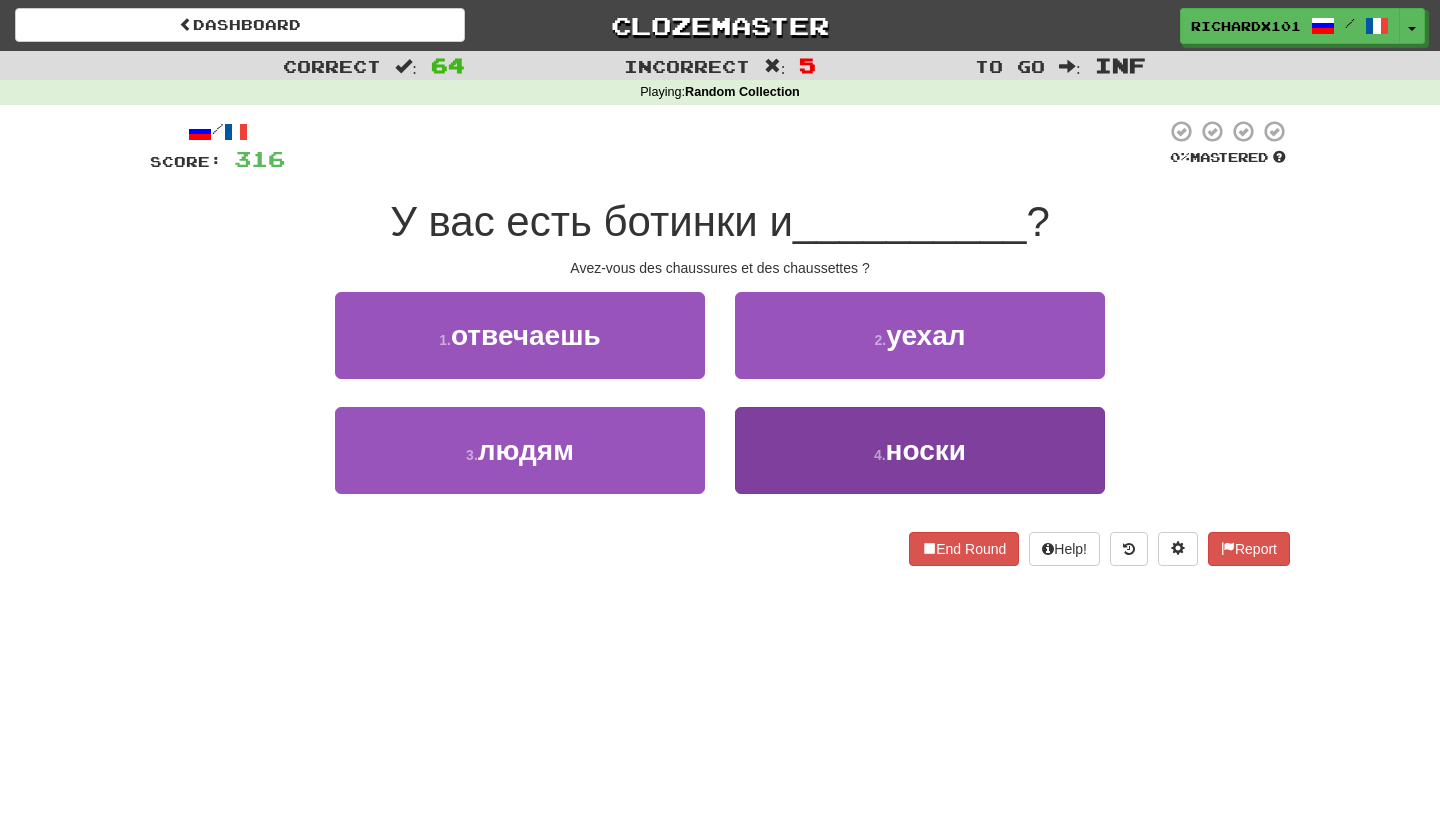 click on "4 .  носки" at bounding box center [920, 450] 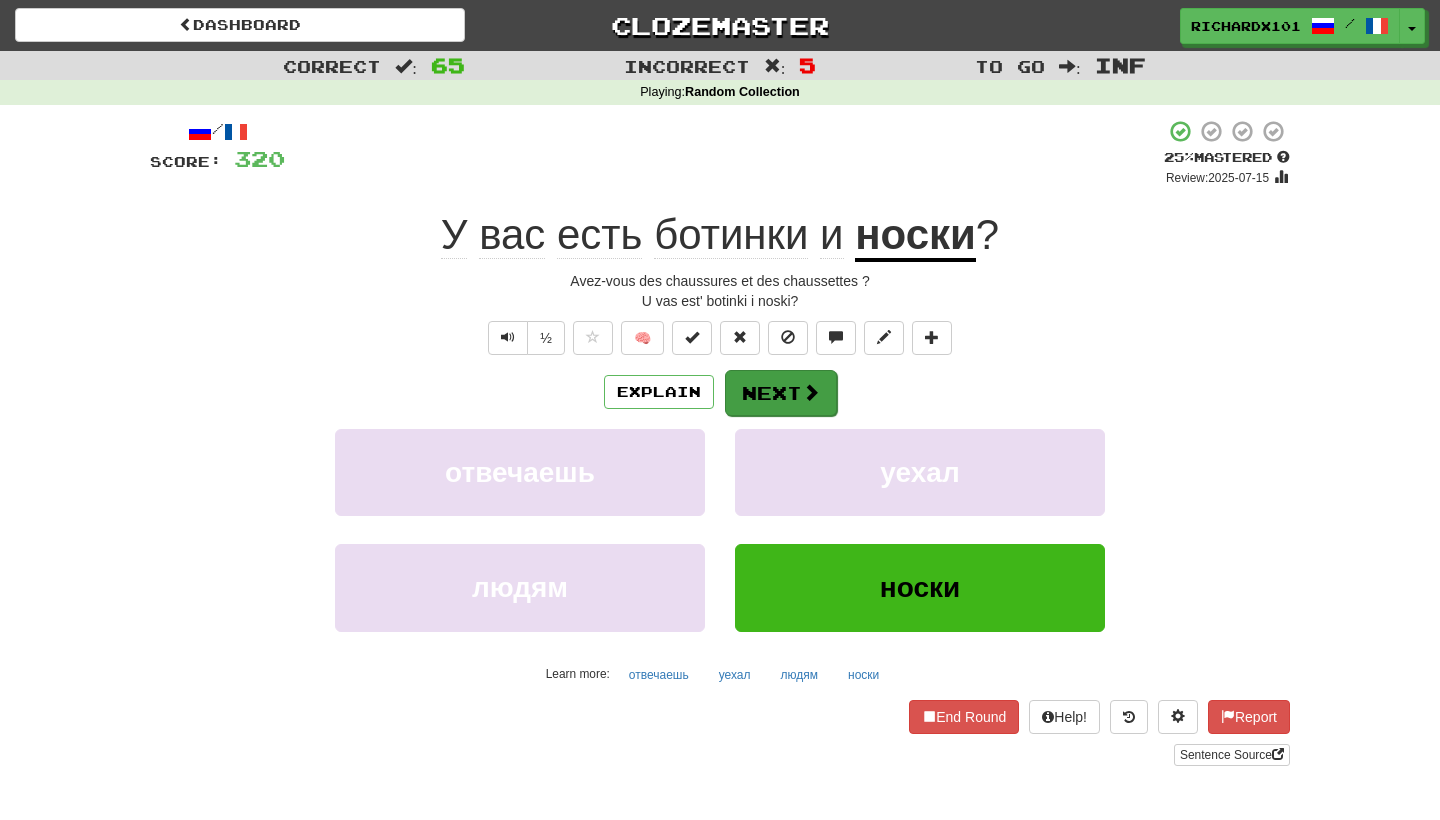 click on "Next" at bounding box center [781, 393] 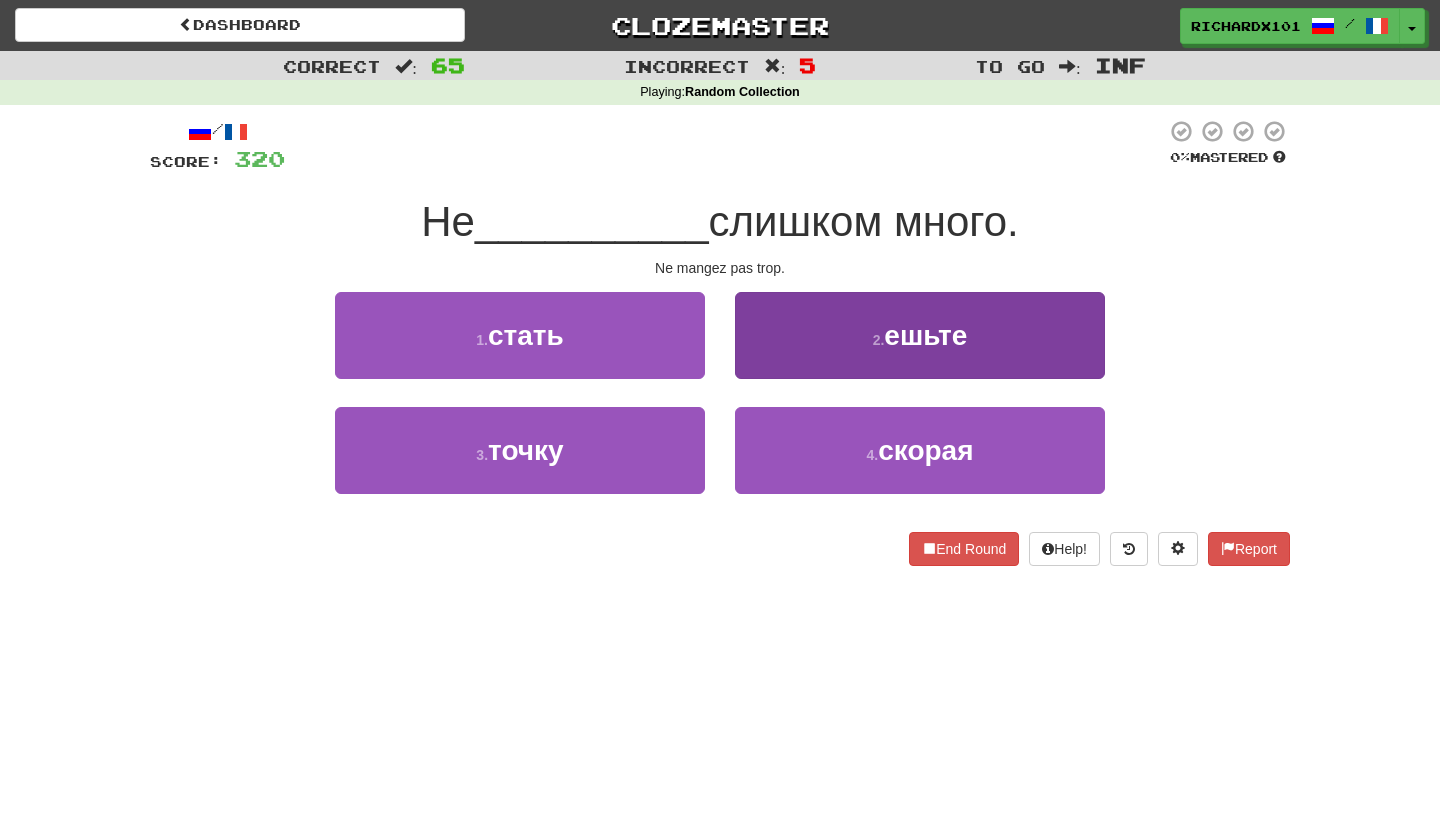 click on "2 .  ешьте" at bounding box center (920, 335) 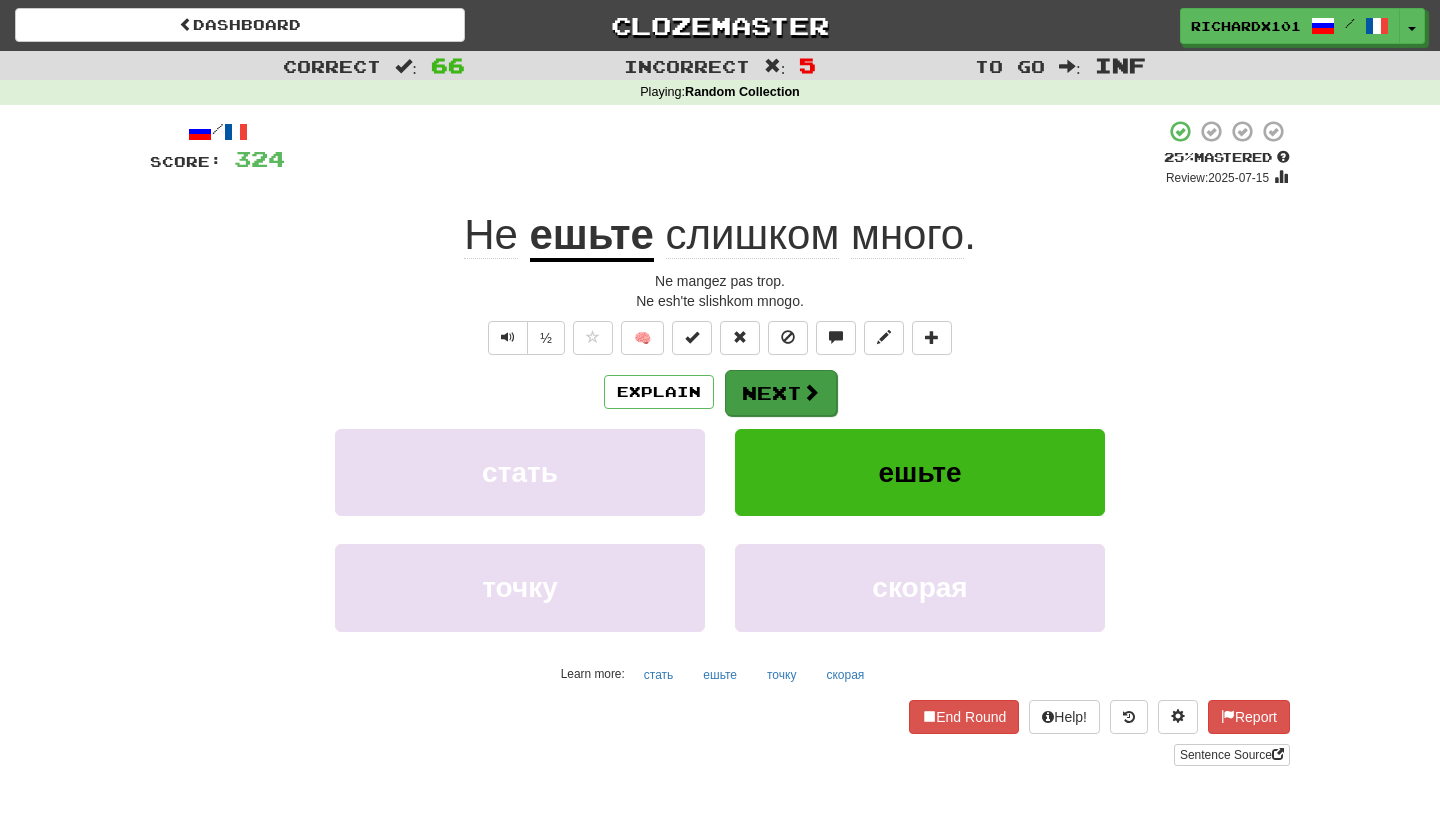 click on "Next" at bounding box center [781, 393] 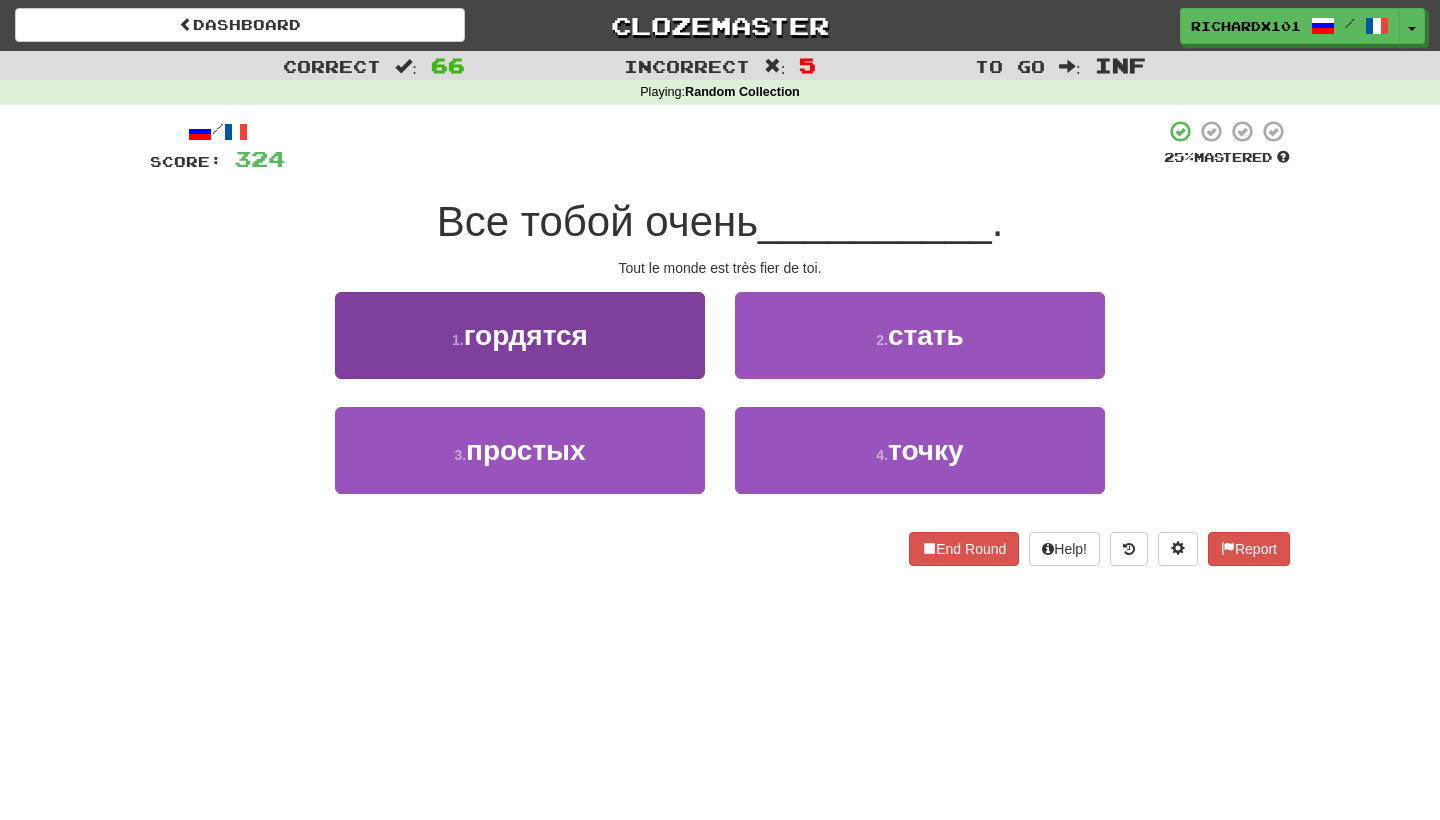 click on "1 .  гордятся" at bounding box center [520, 335] 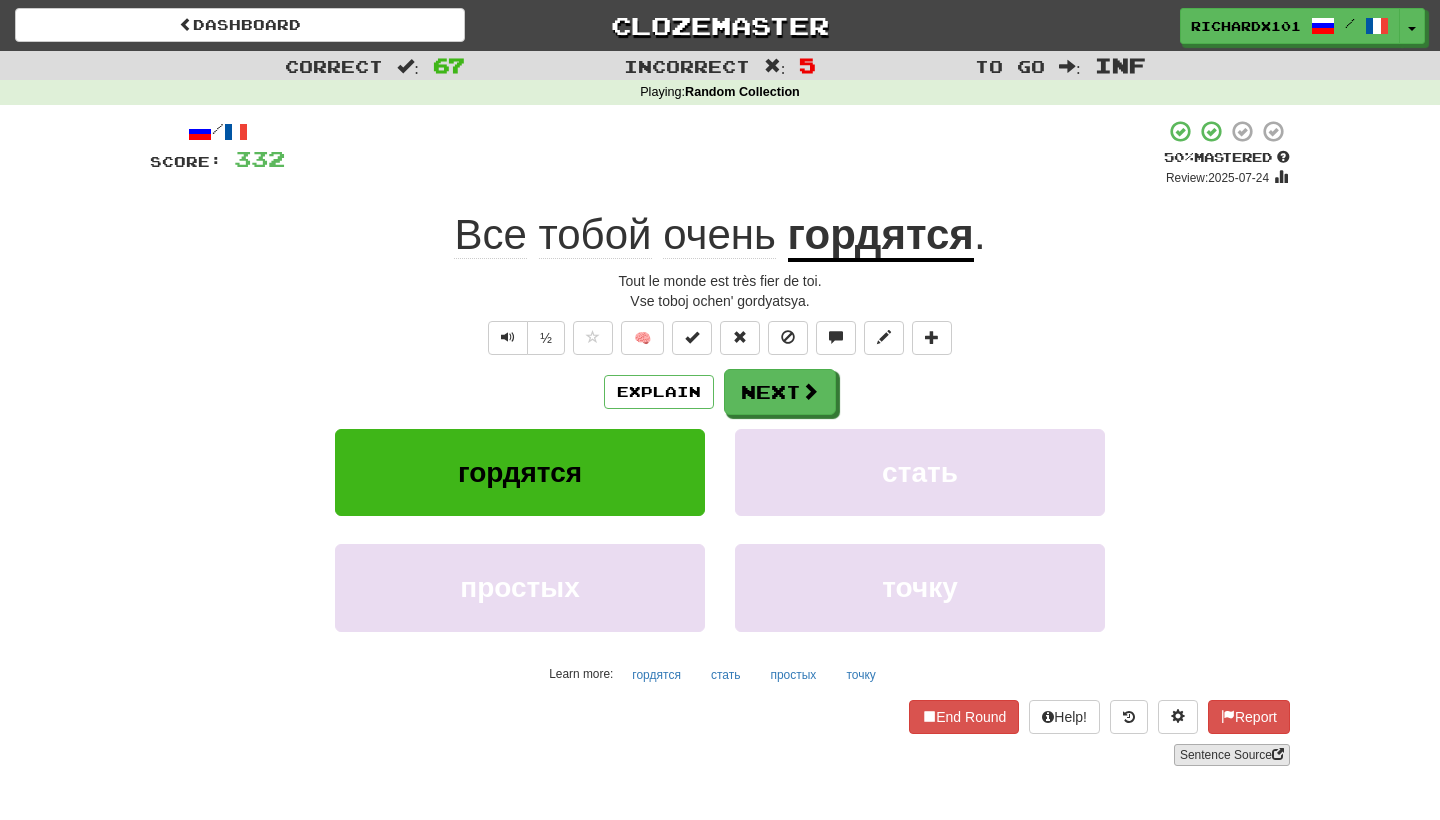 click on "Sentence Source" at bounding box center (1232, 755) 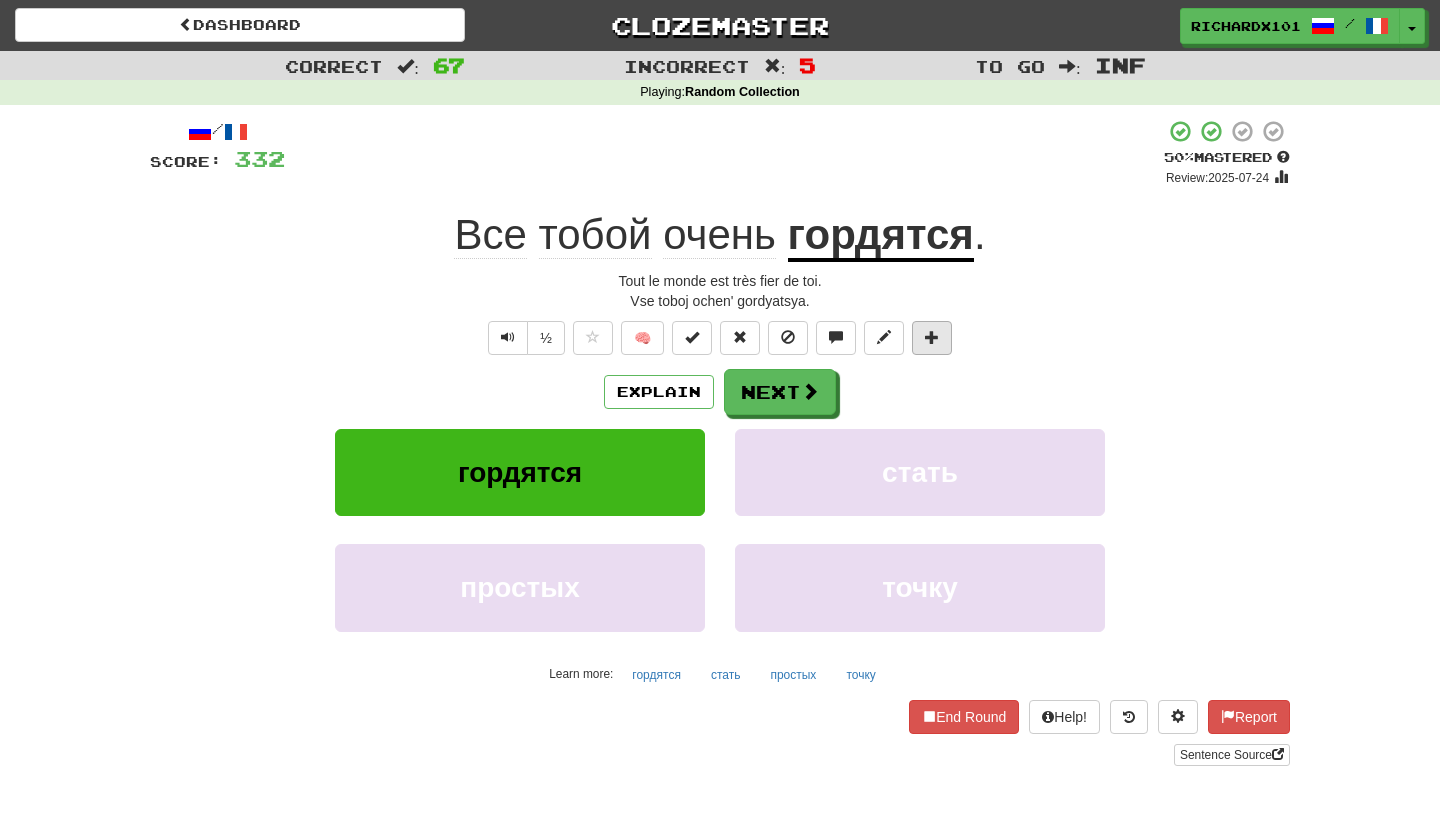 click at bounding box center (932, 337) 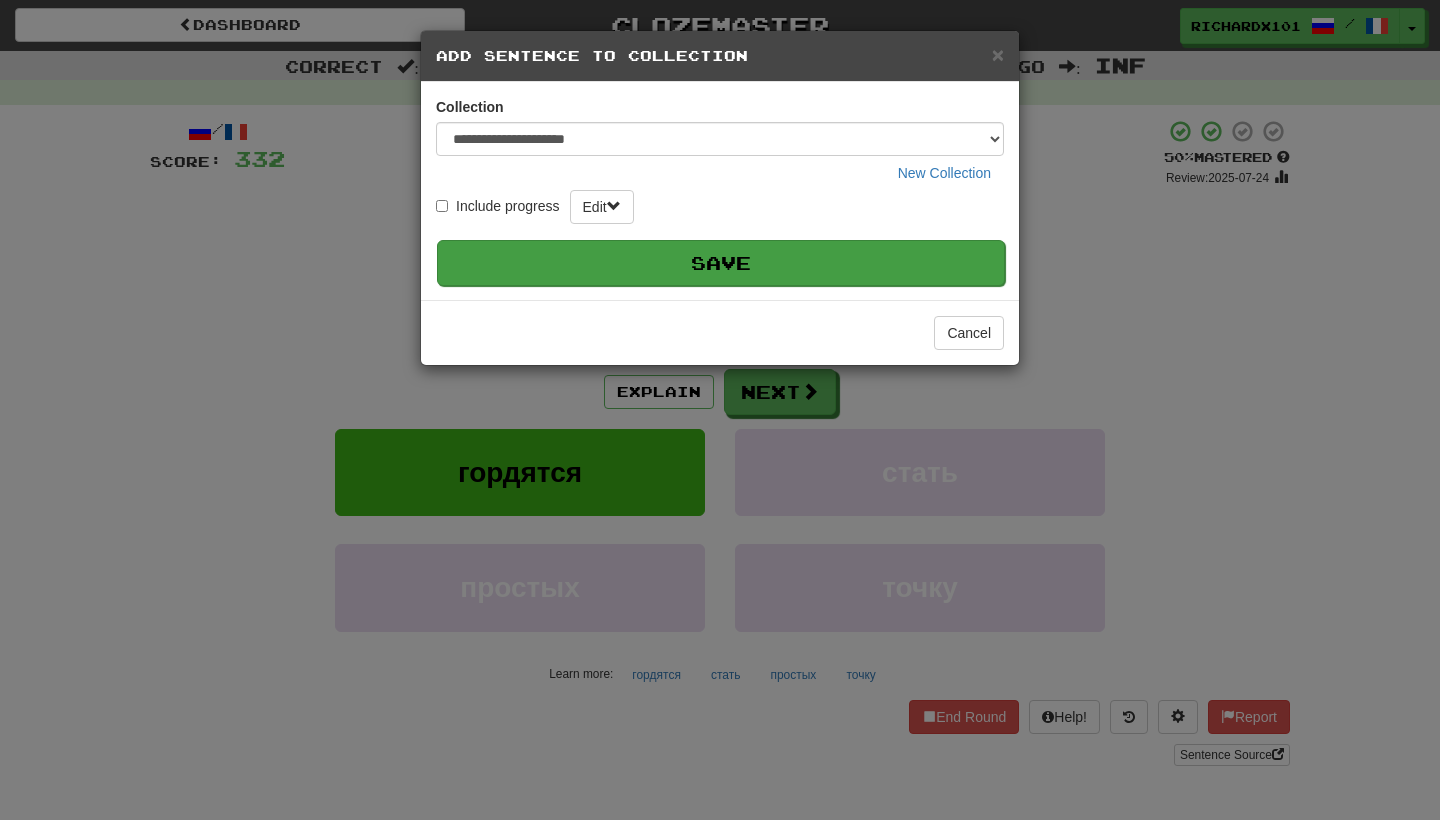 click on "Save" at bounding box center [721, 263] 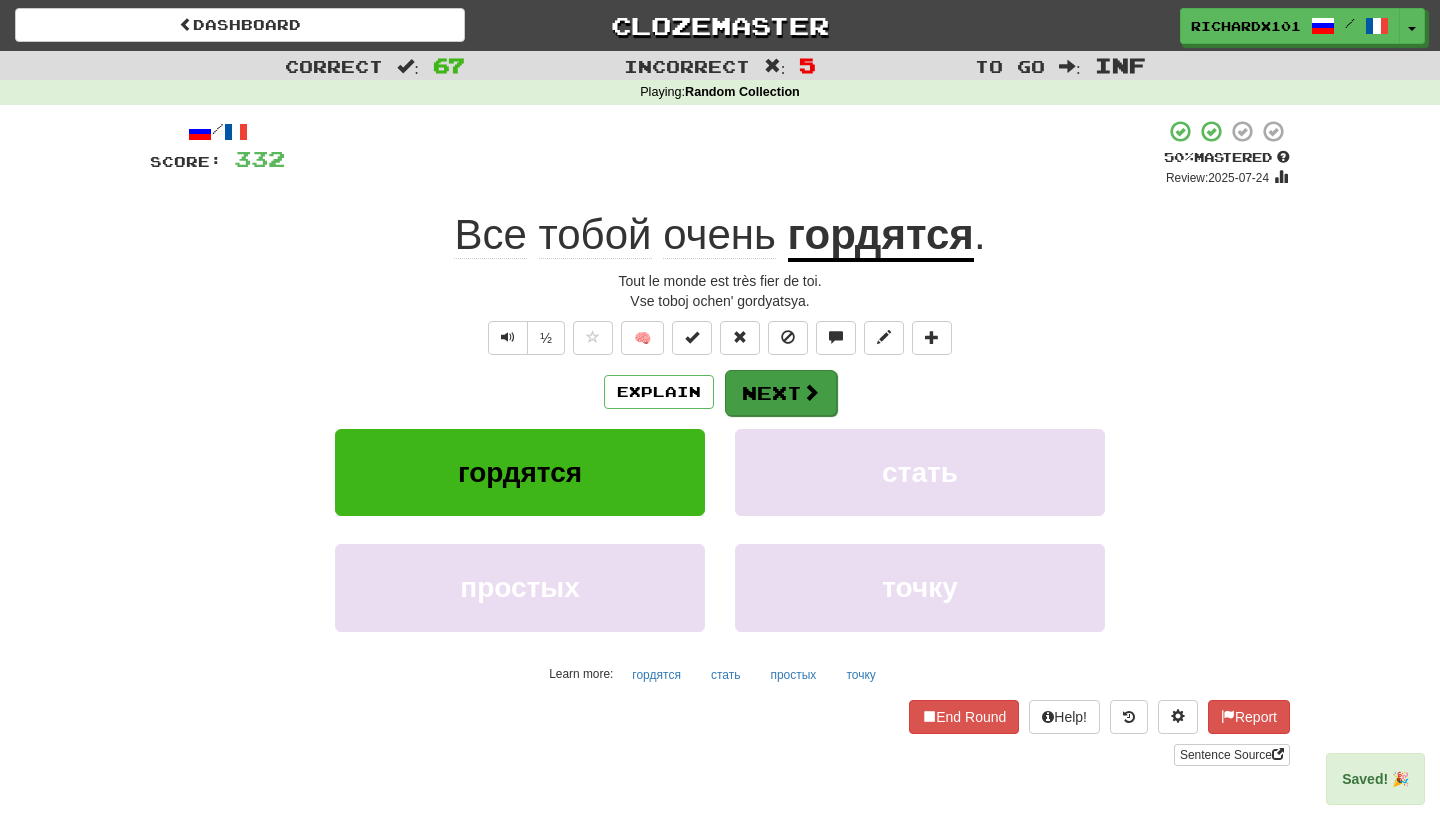 click on "Next" at bounding box center (781, 393) 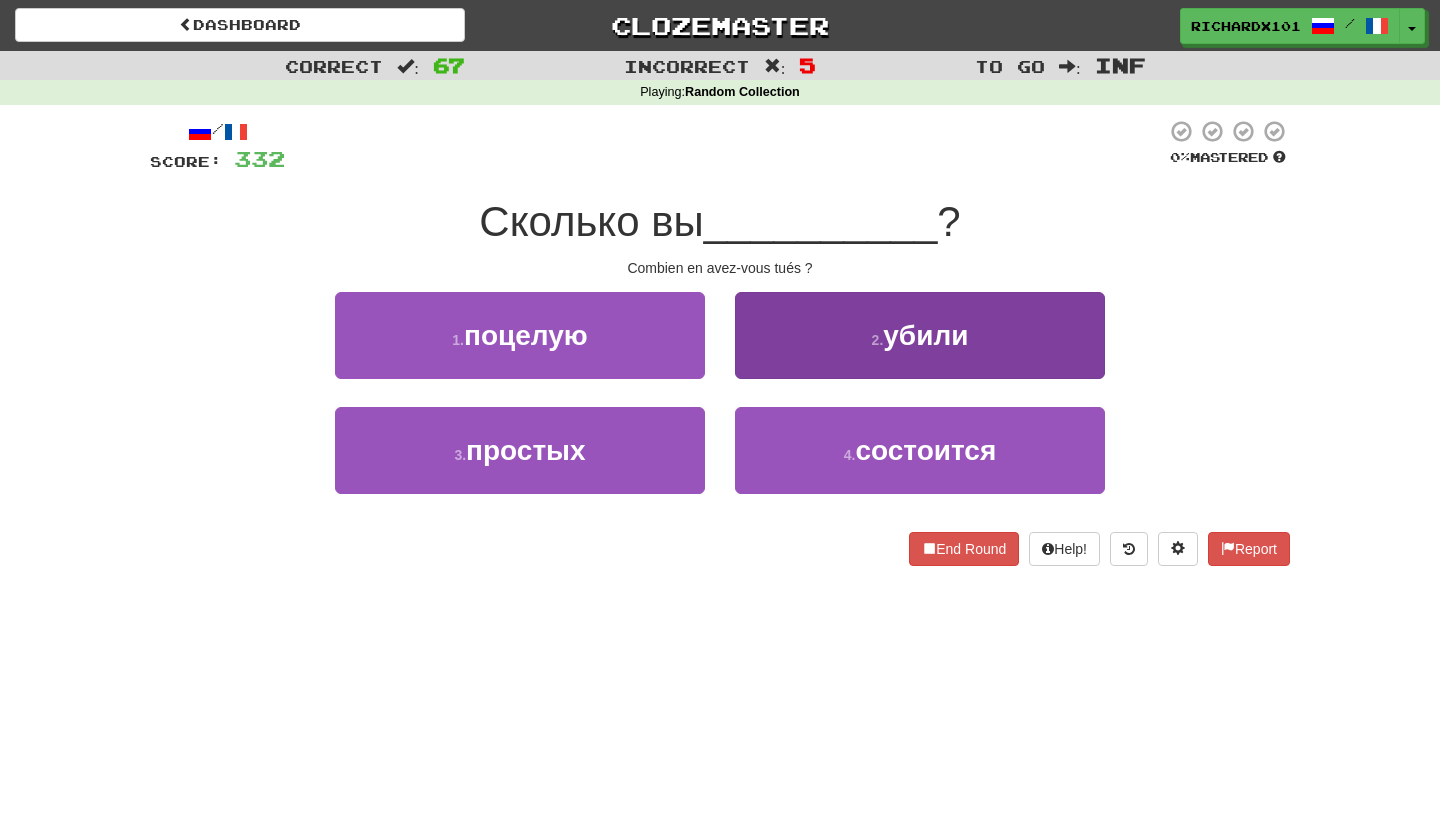 click on "2 .  убили" at bounding box center [920, 335] 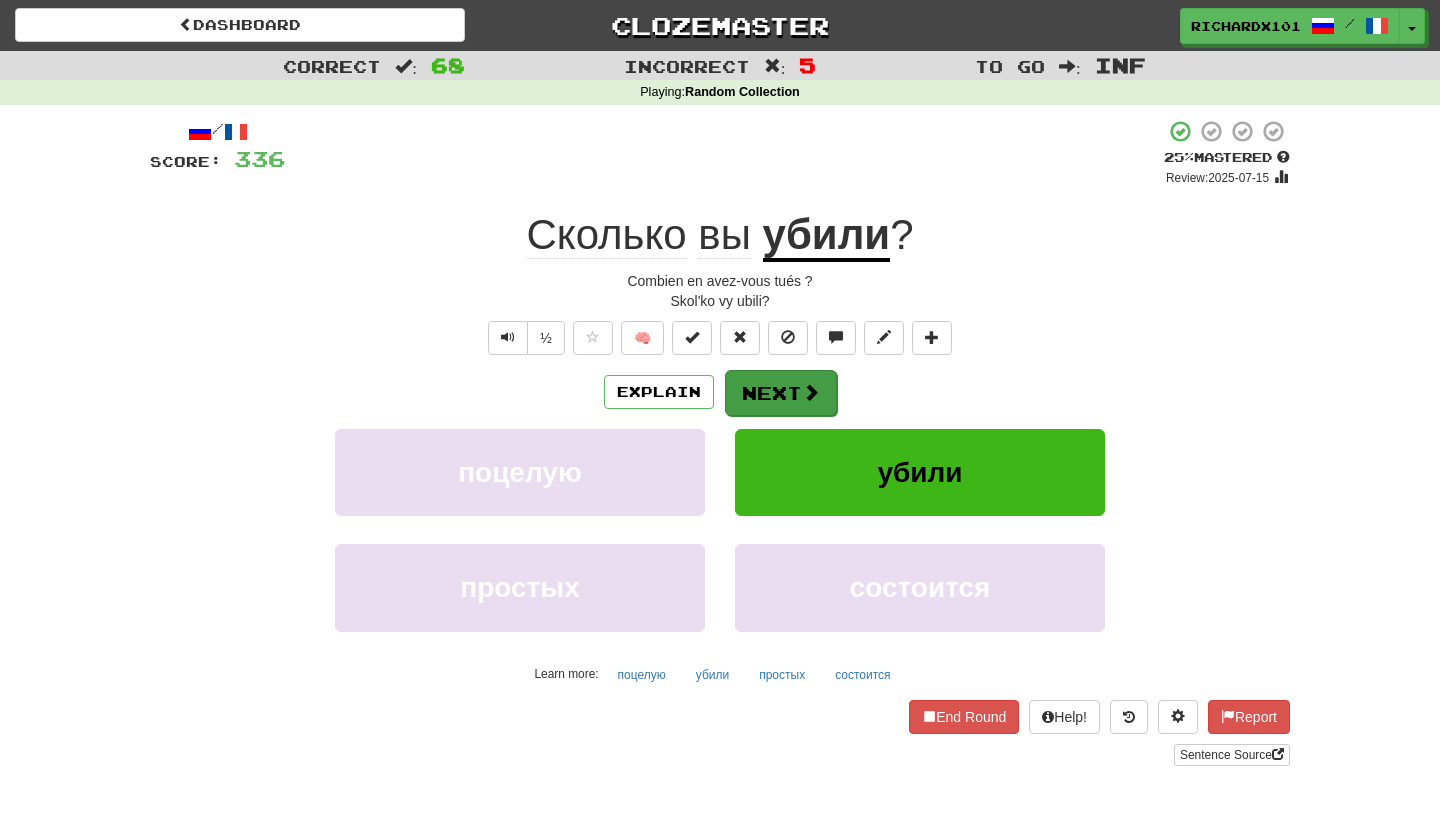 click on "Next" at bounding box center (781, 393) 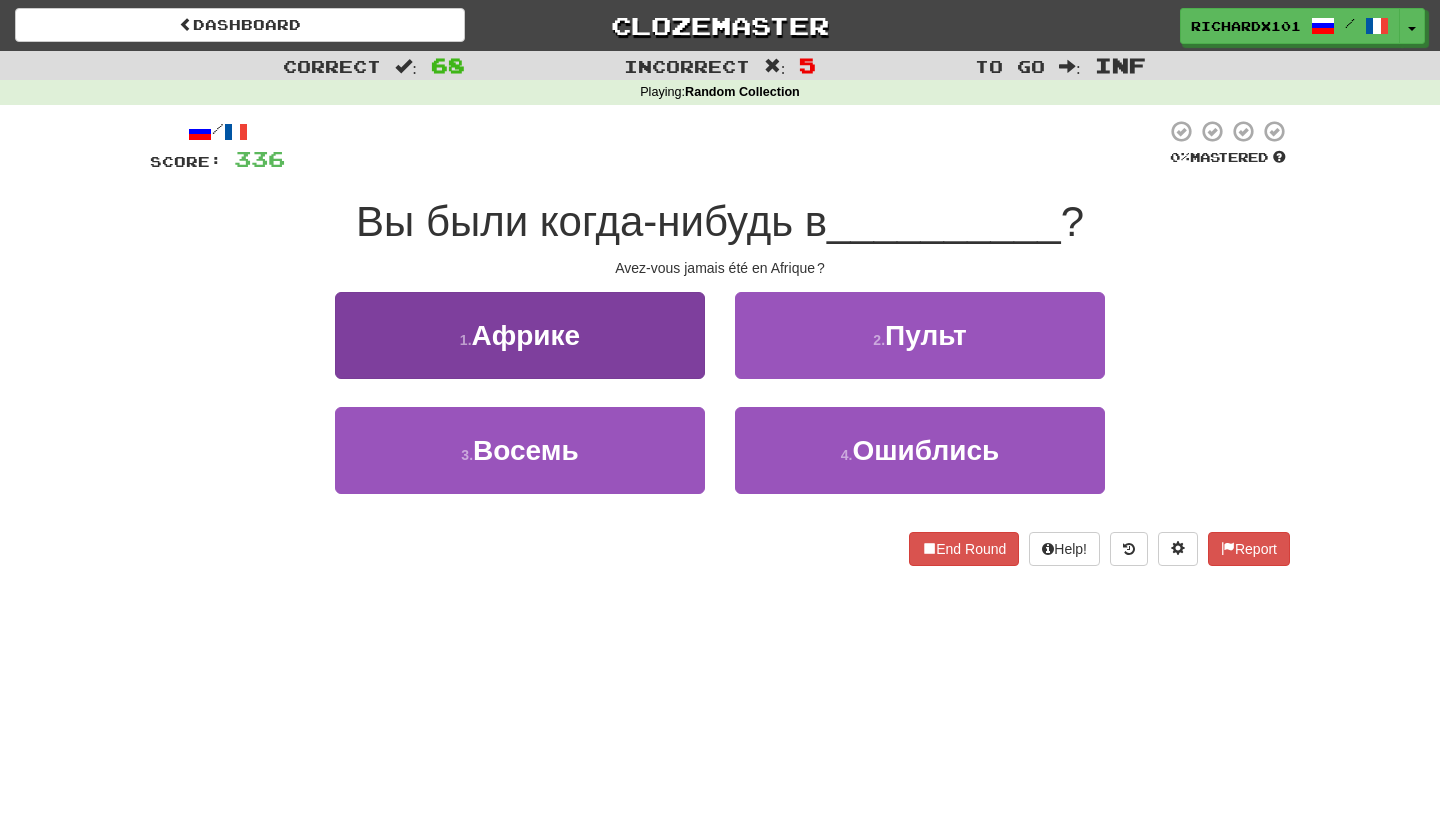 click on "1 .  Африке" at bounding box center [520, 335] 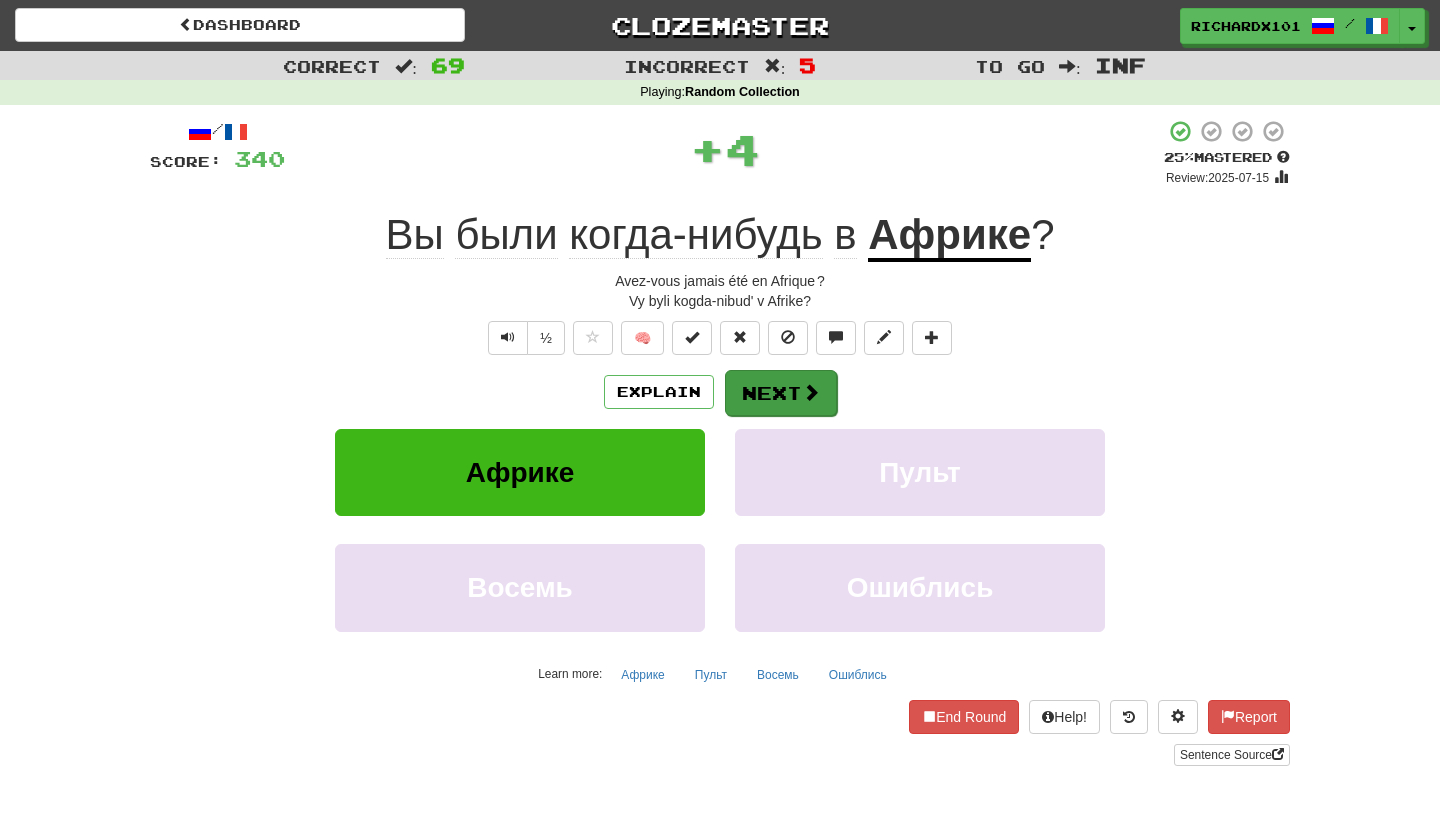 click on "Next" at bounding box center (781, 393) 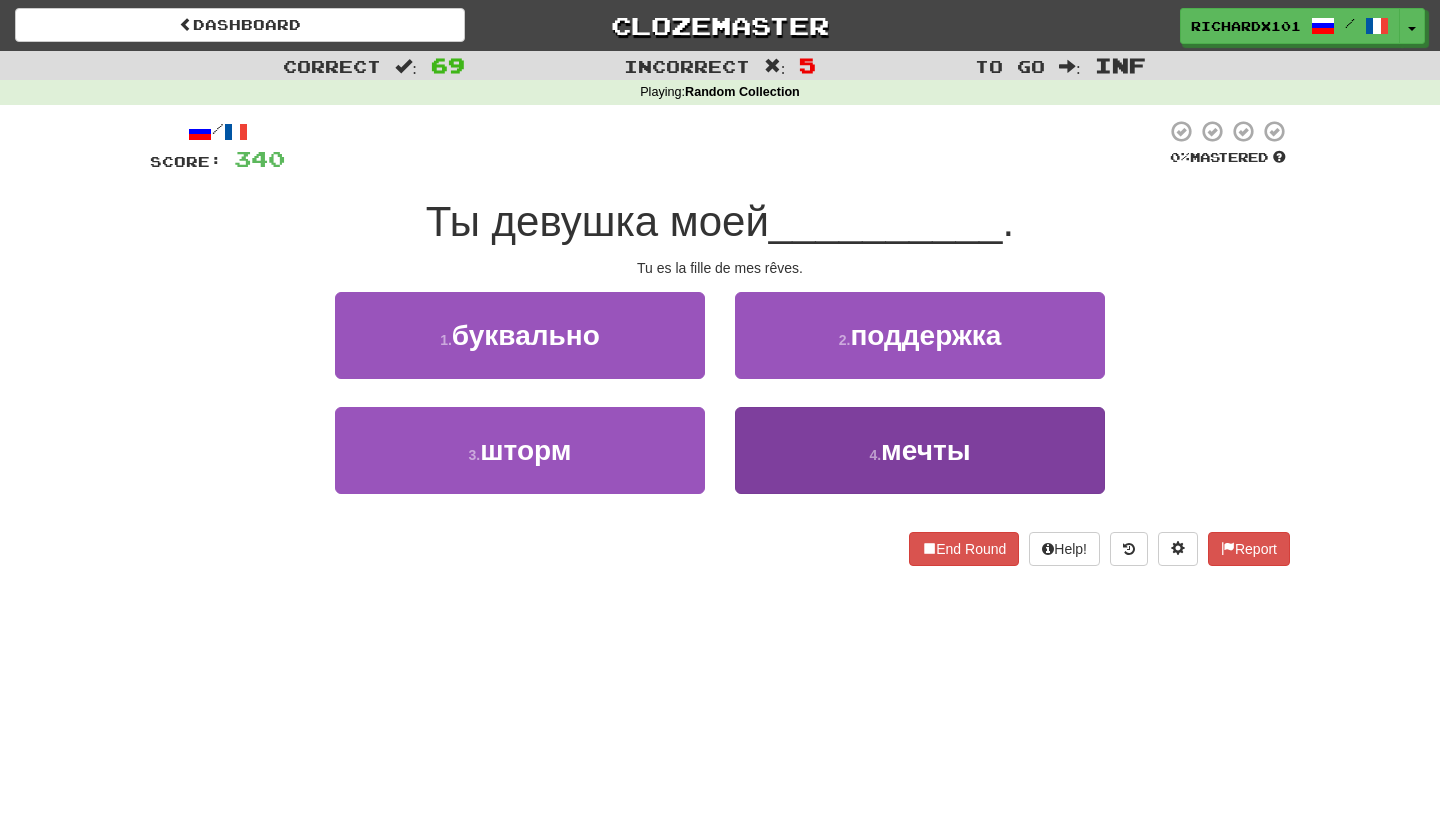 click on "4 .  мечты" at bounding box center [920, 450] 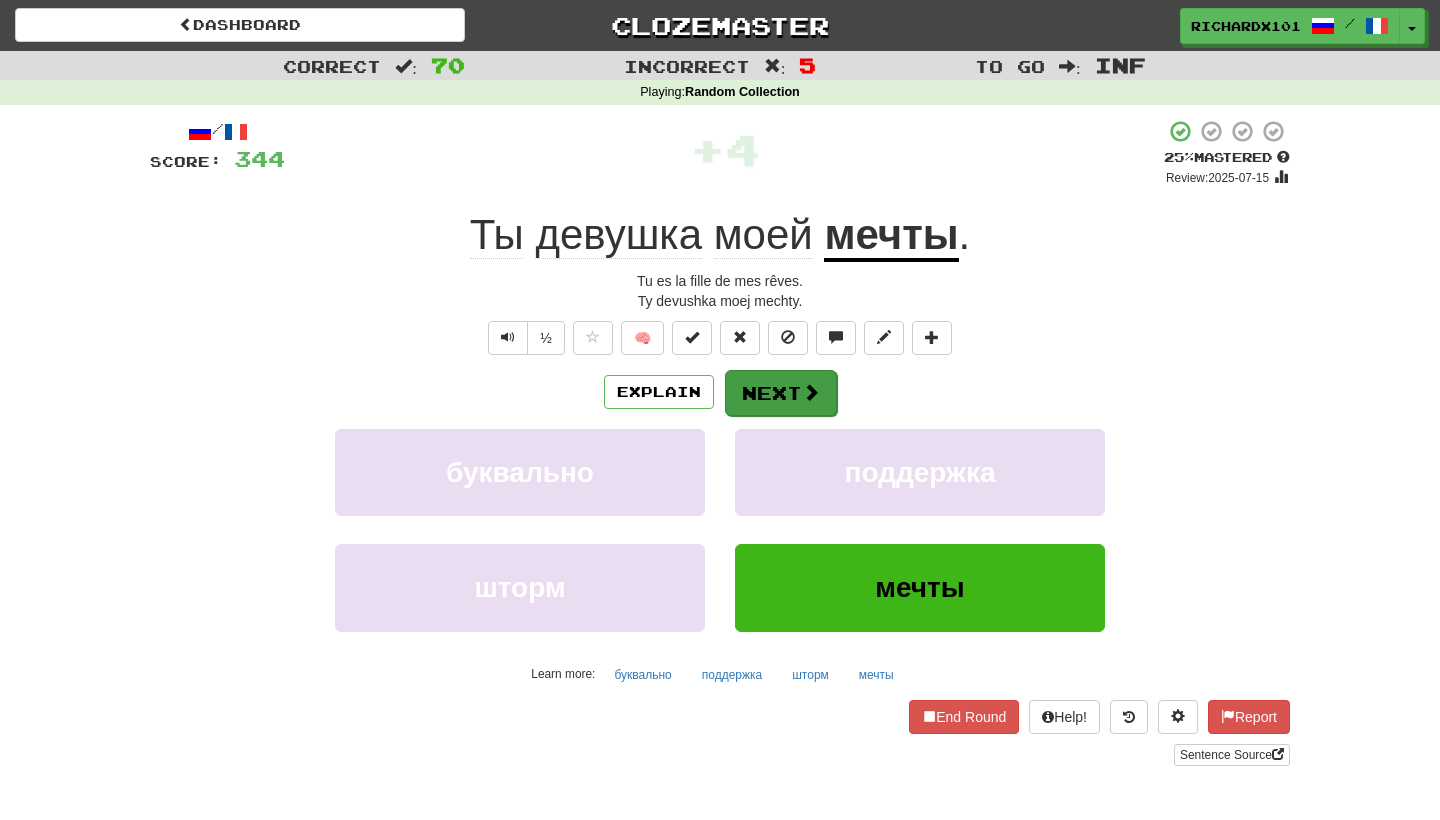 click on "Next" at bounding box center (781, 393) 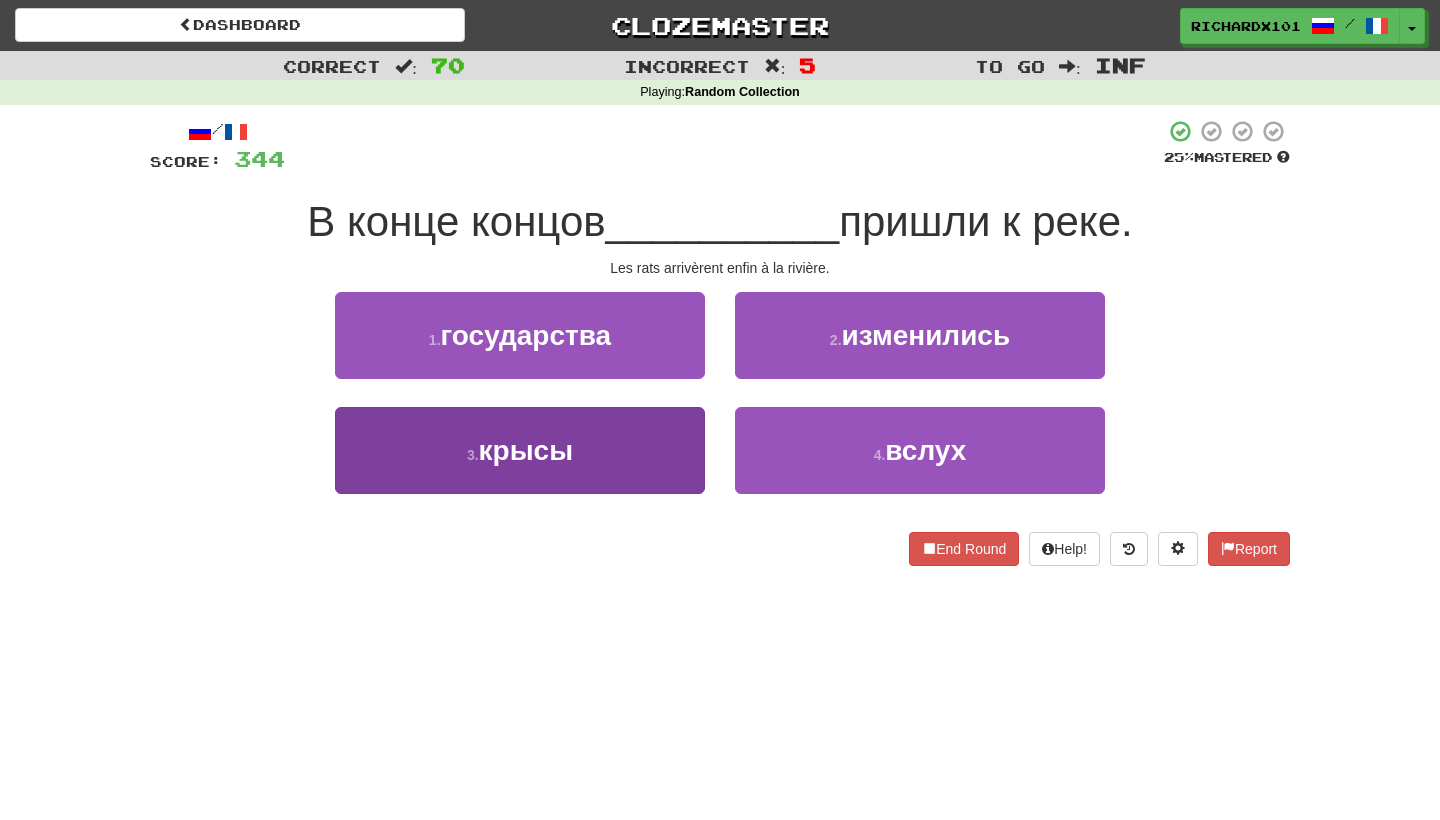 click on "3 .  крысы" at bounding box center [520, 450] 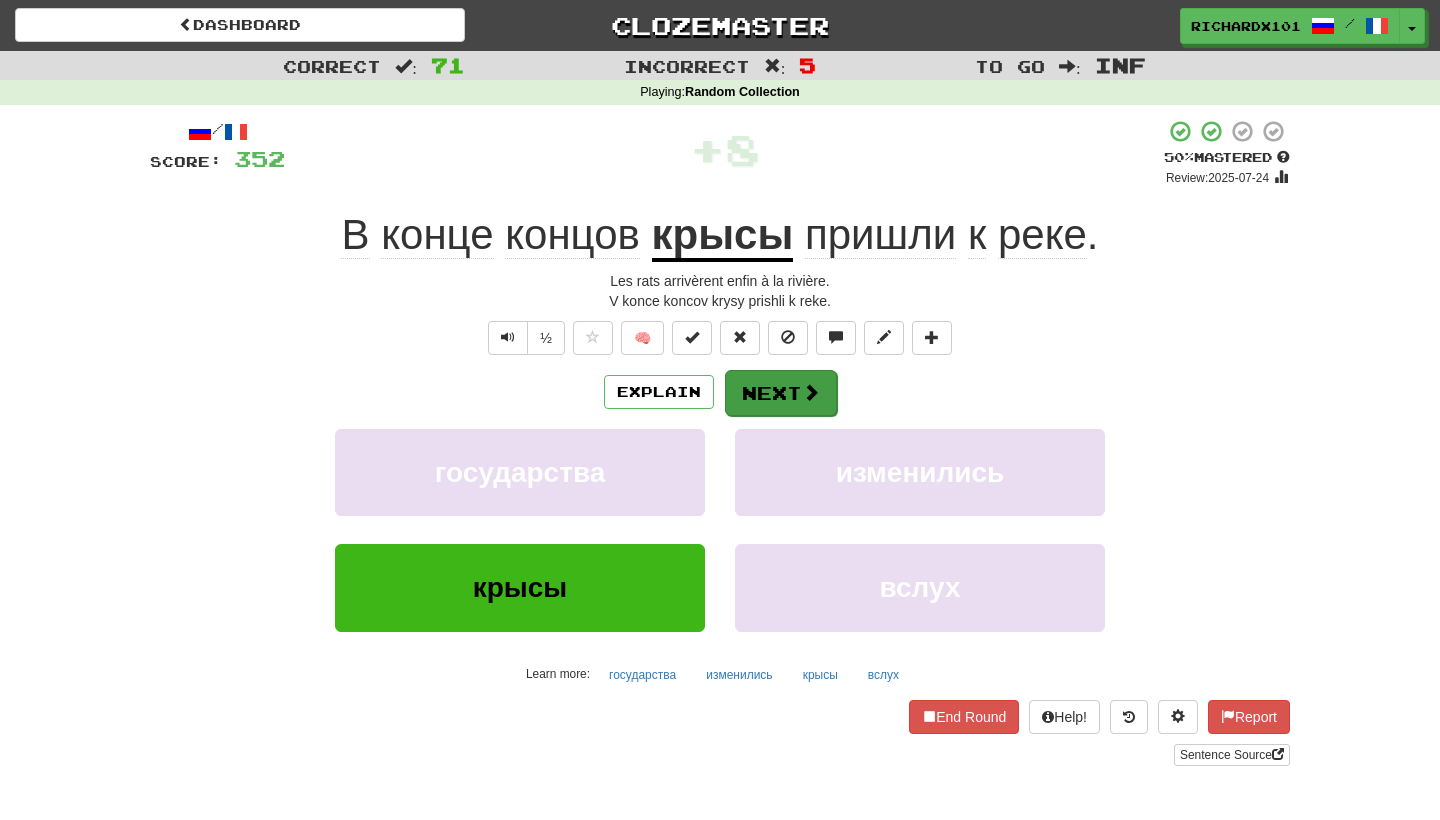 click on "Next" at bounding box center [781, 393] 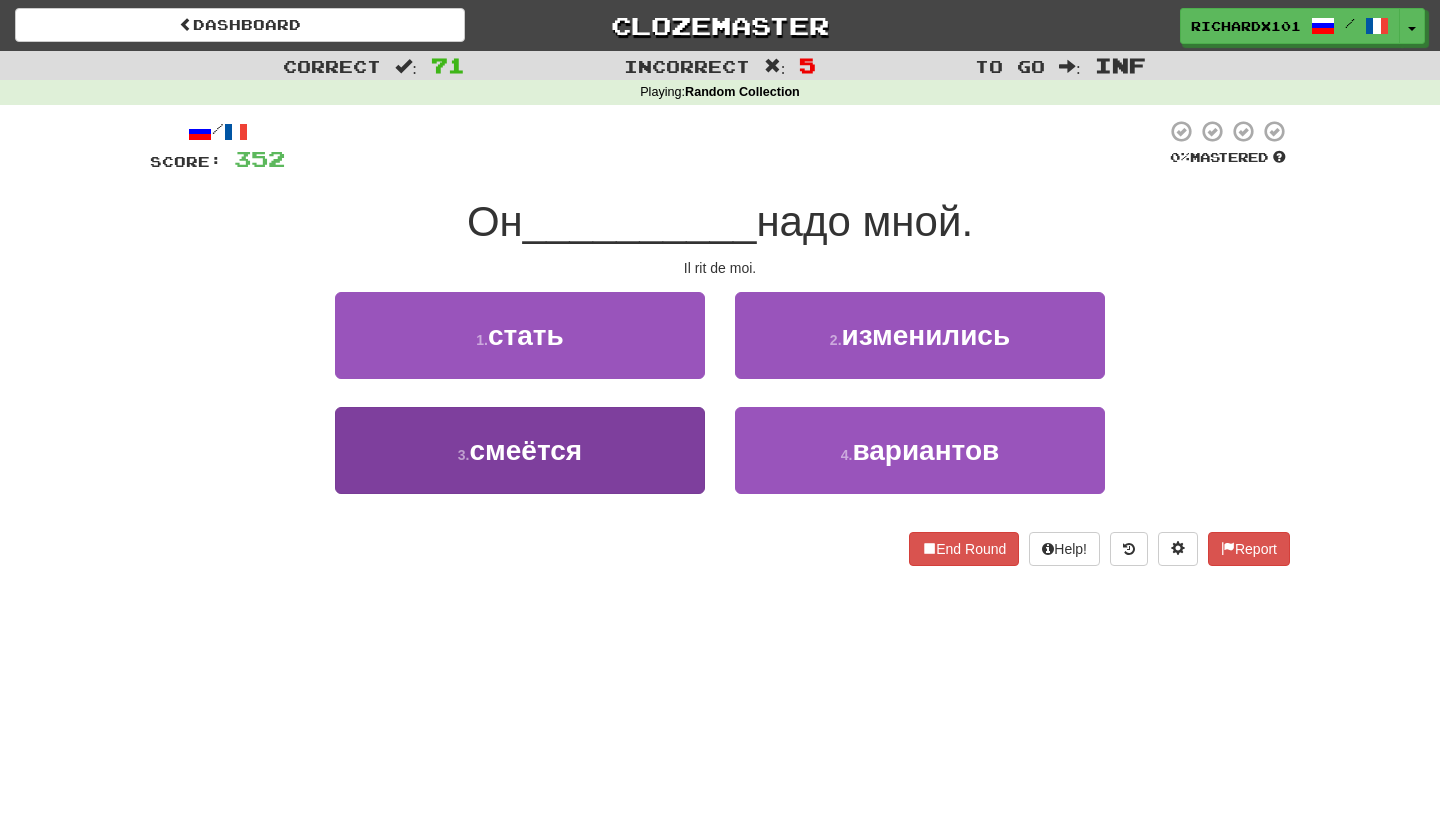 click on "3 .  смеётся" at bounding box center (520, 450) 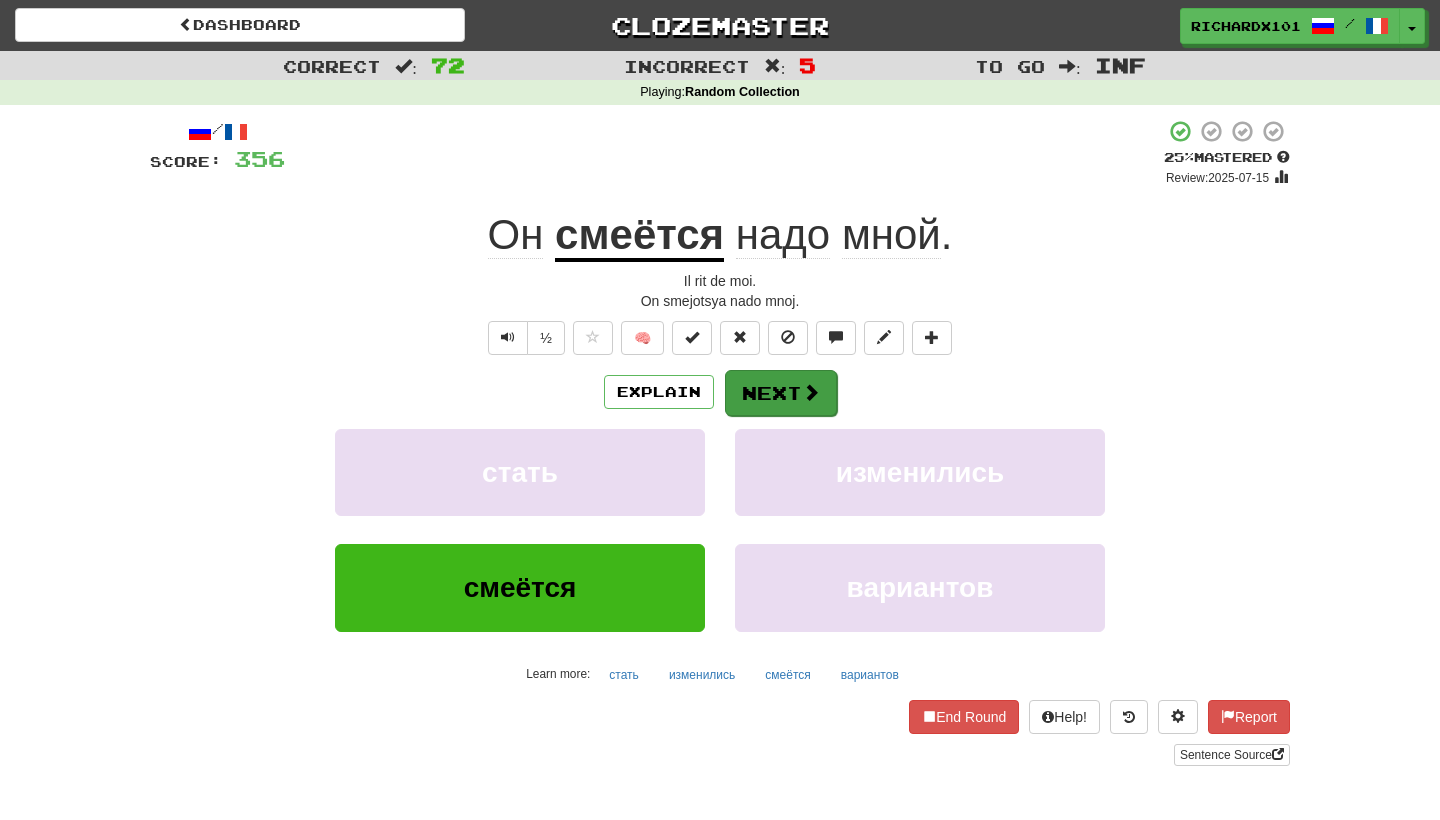 click on "Next" at bounding box center [781, 393] 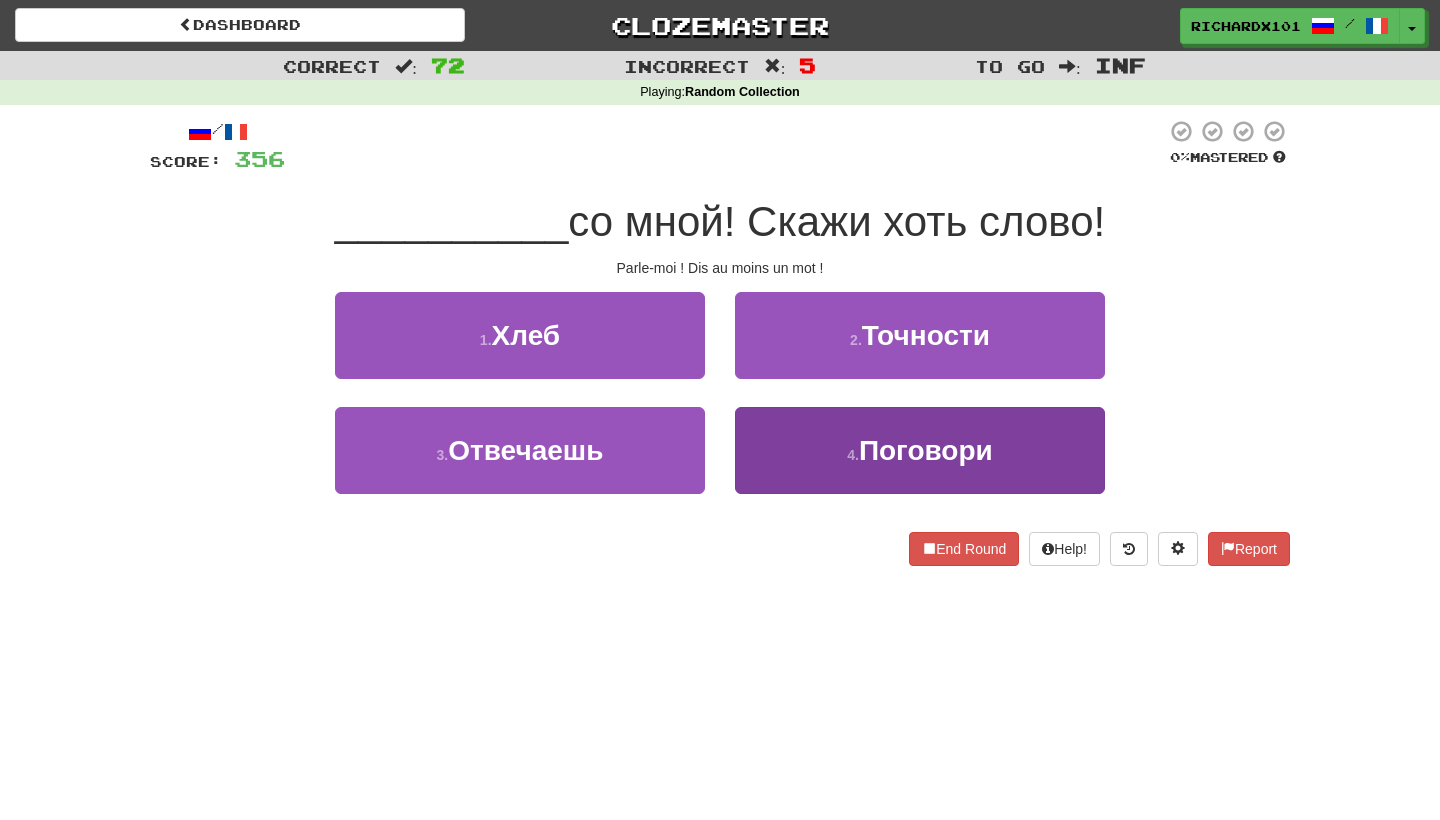 click on "4 .  Поговори" at bounding box center [920, 450] 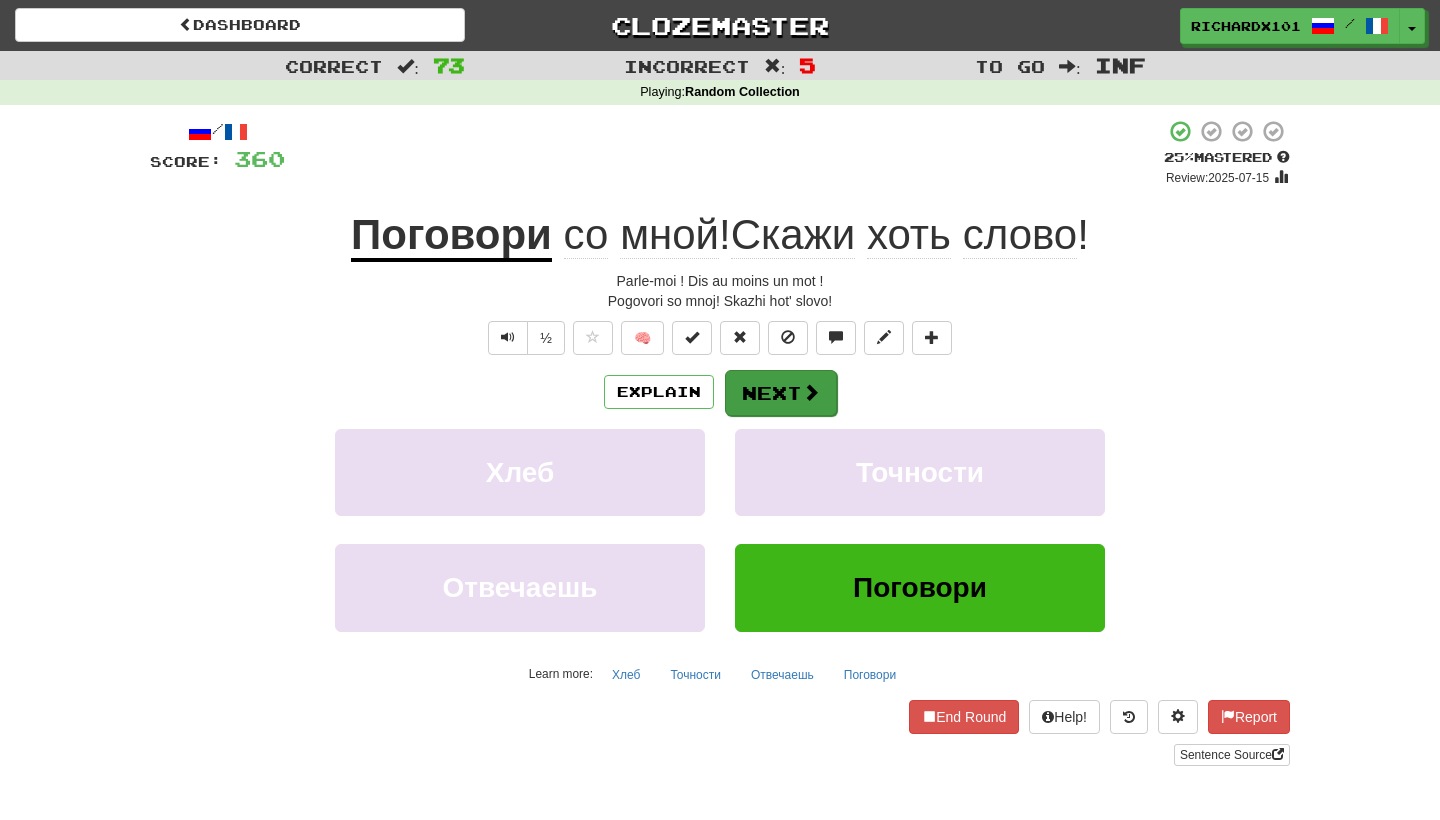 click at bounding box center (811, 392) 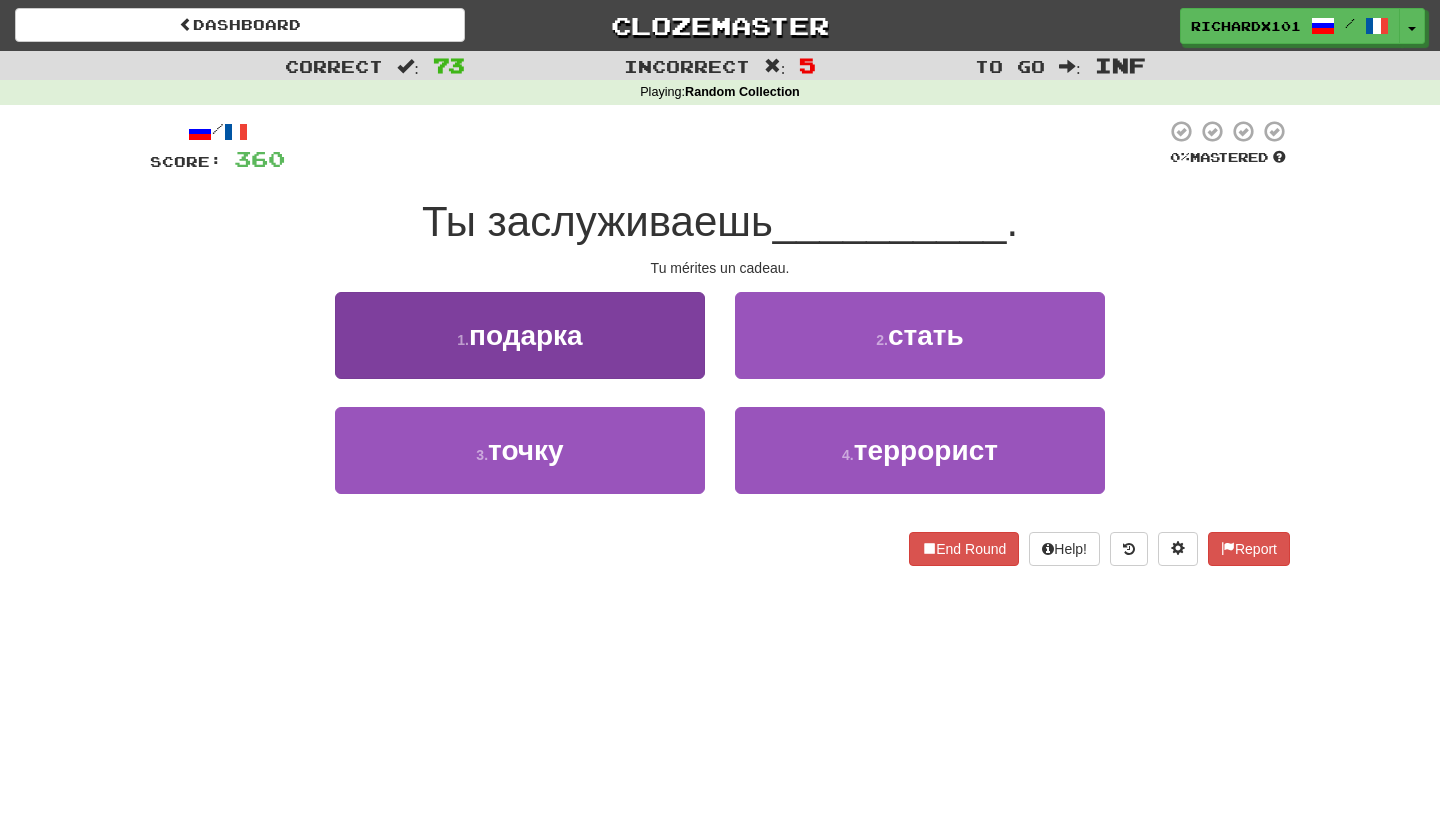 click on "1 .  подарка" at bounding box center (520, 335) 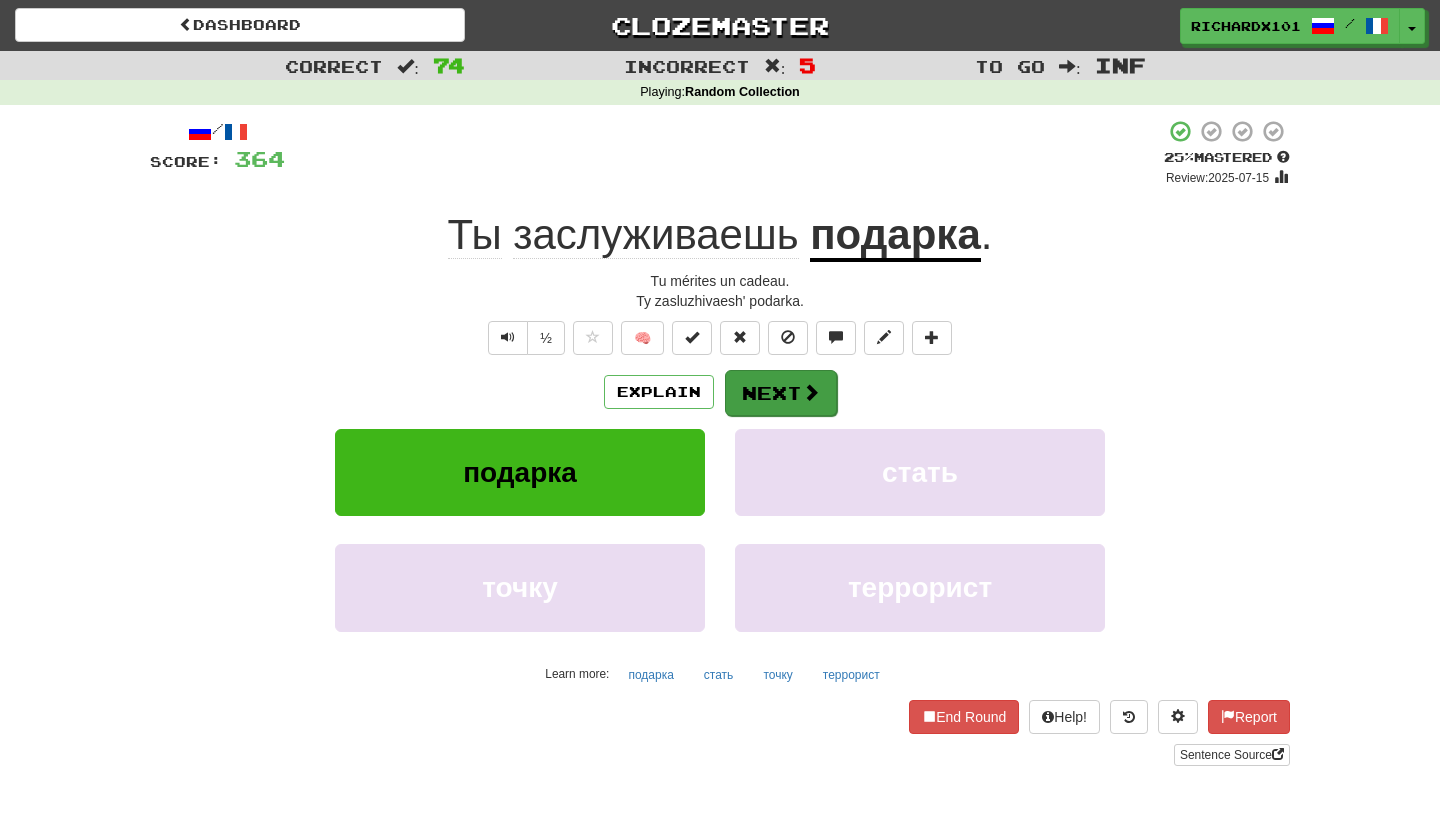 click on "Next" at bounding box center [781, 393] 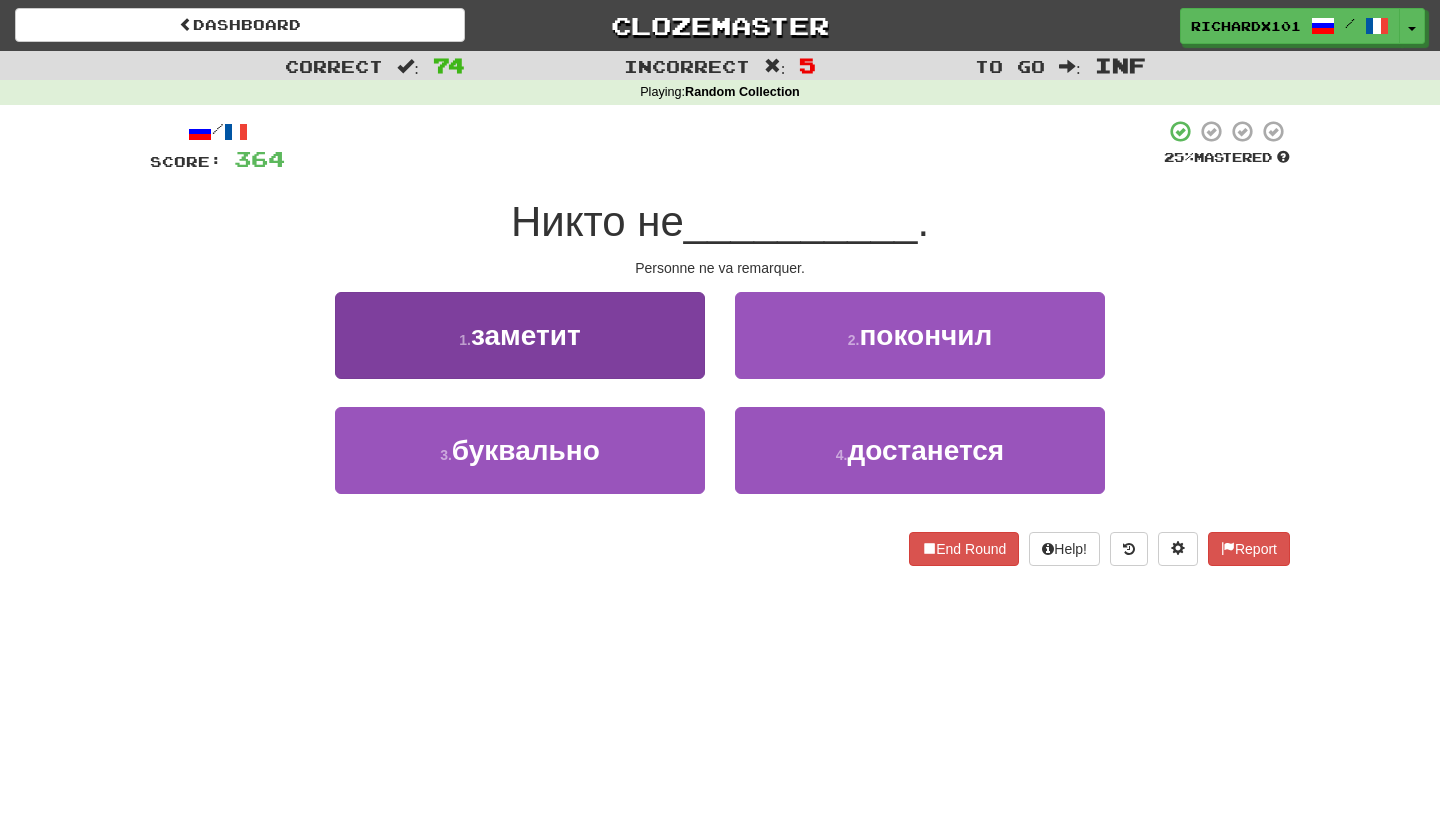 click on "1 .  заметит" at bounding box center [520, 335] 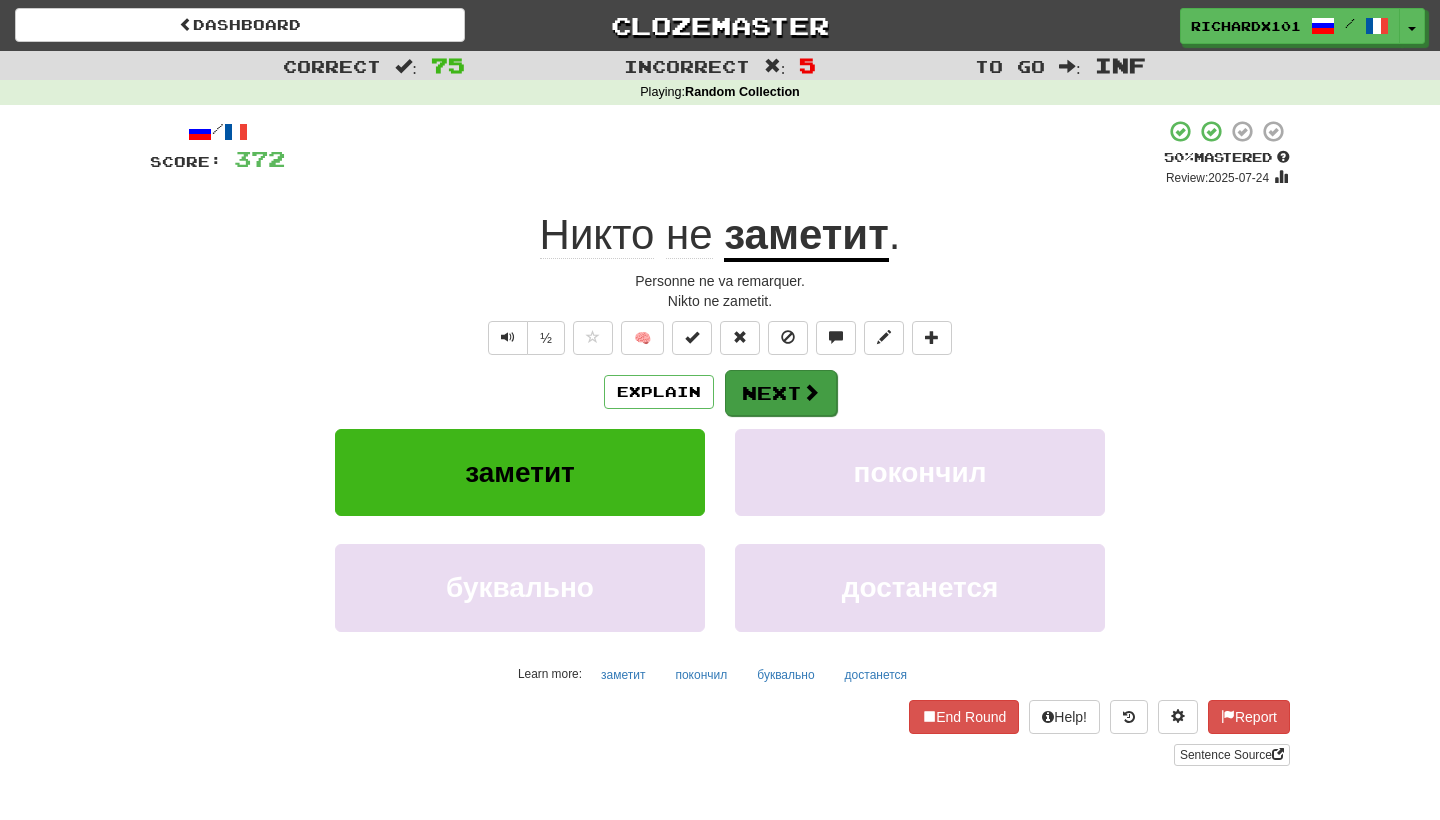 click on "Next" at bounding box center (781, 393) 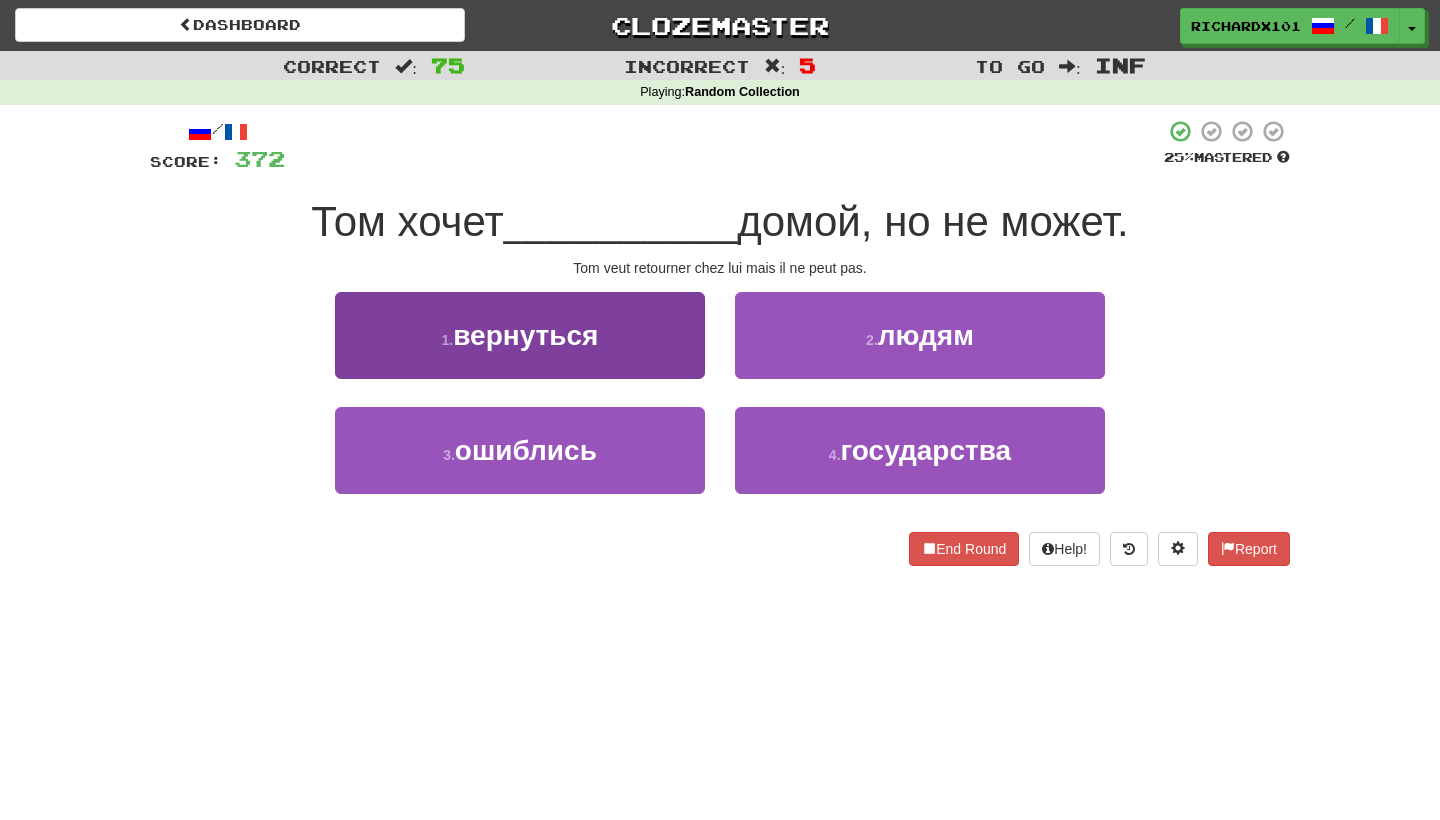 click on "1 .  вернуться" at bounding box center [520, 335] 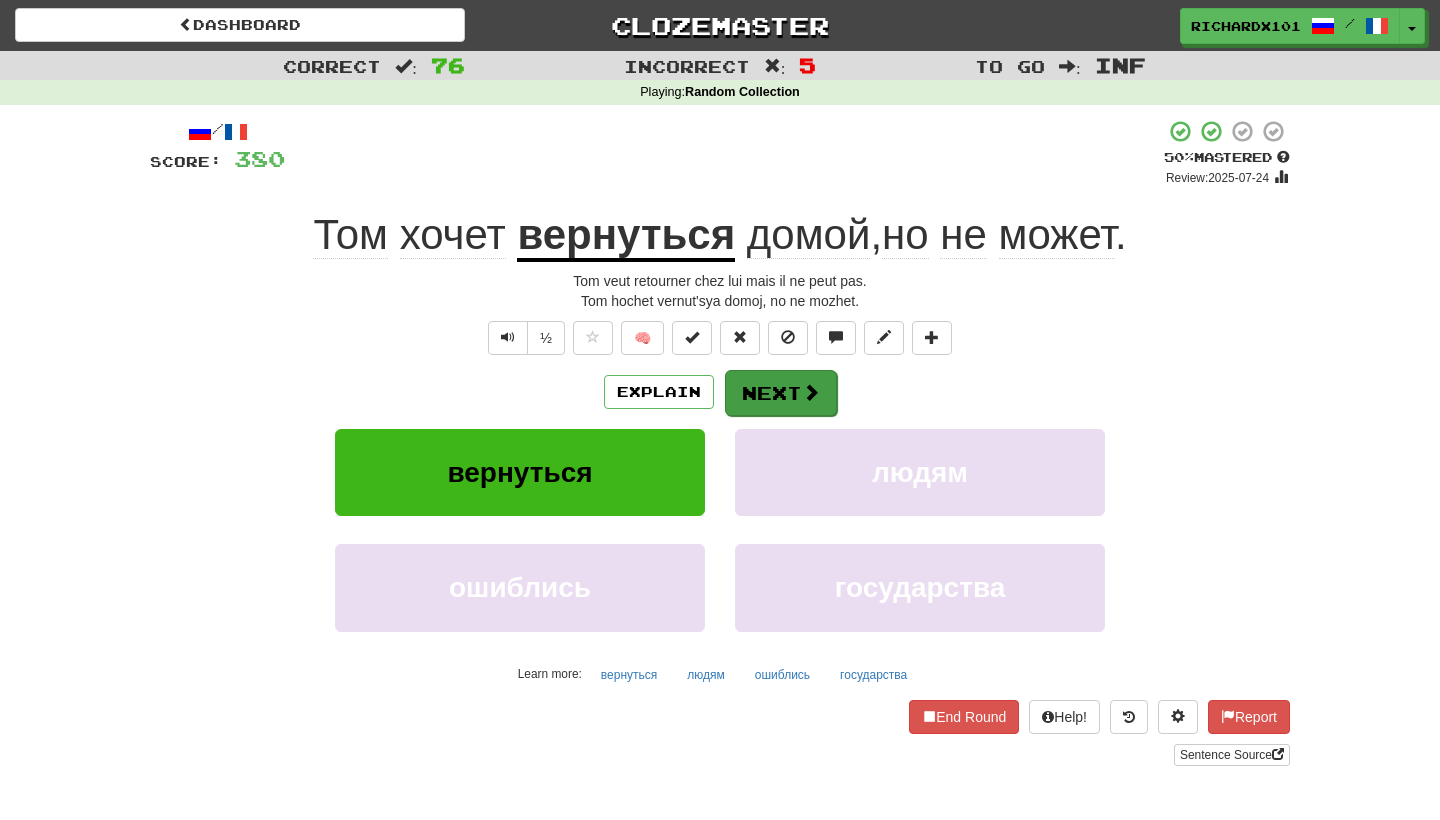 click on "Next" at bounding box center [781, 393] 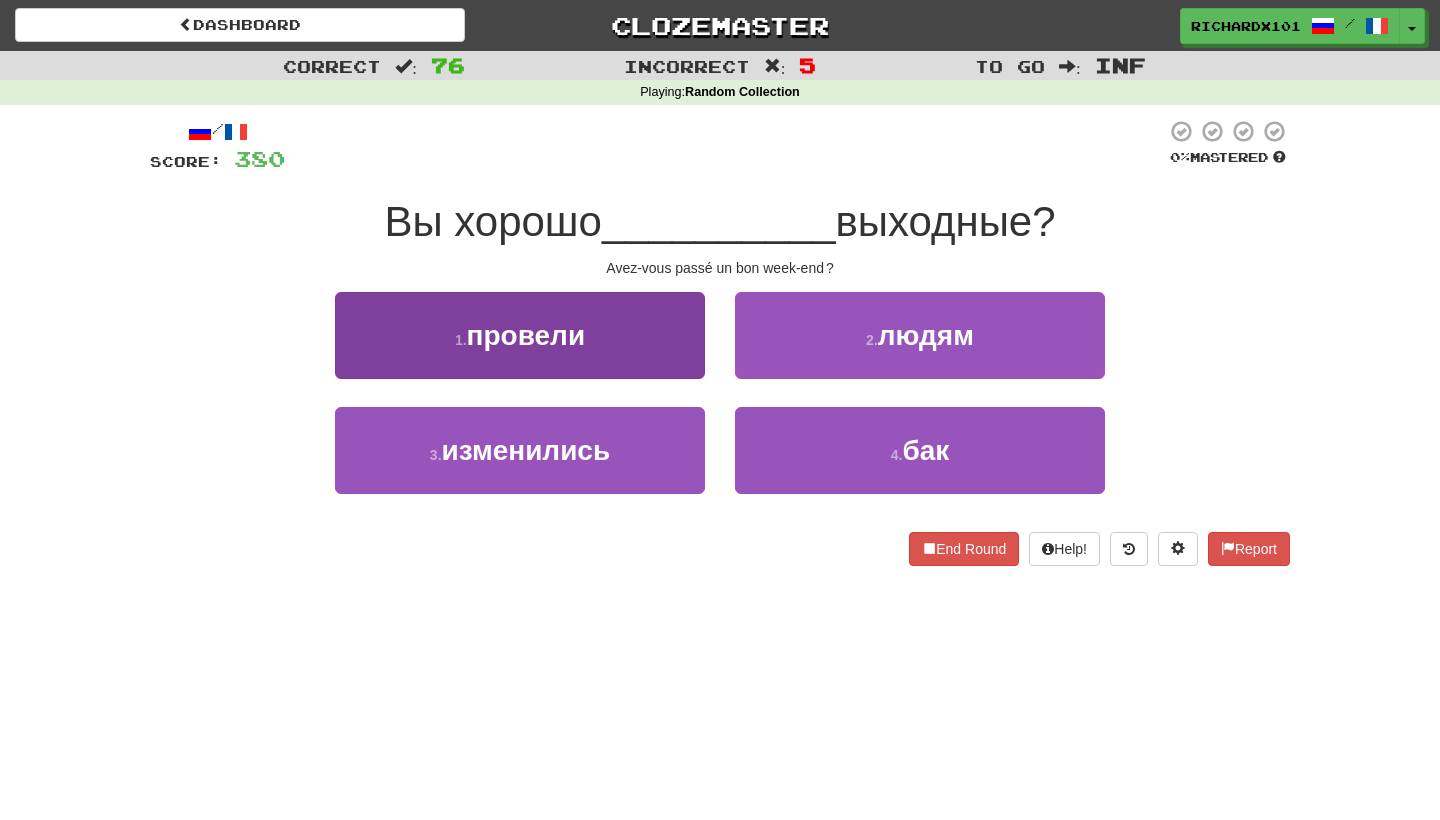 click on "1 .  провели" at bounding box center (520, 335) 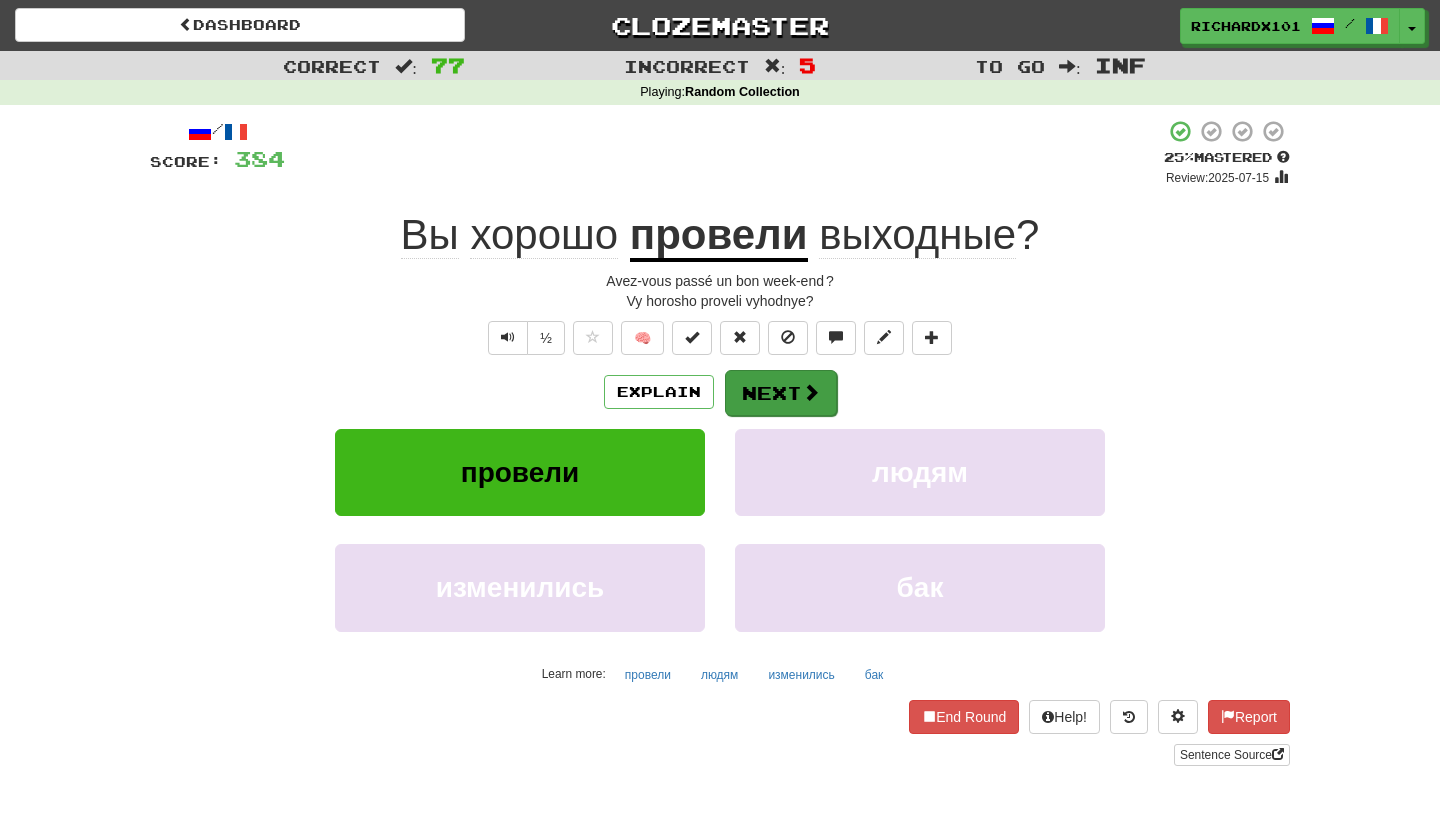 click on "Next" at bounding box center (781, 393) 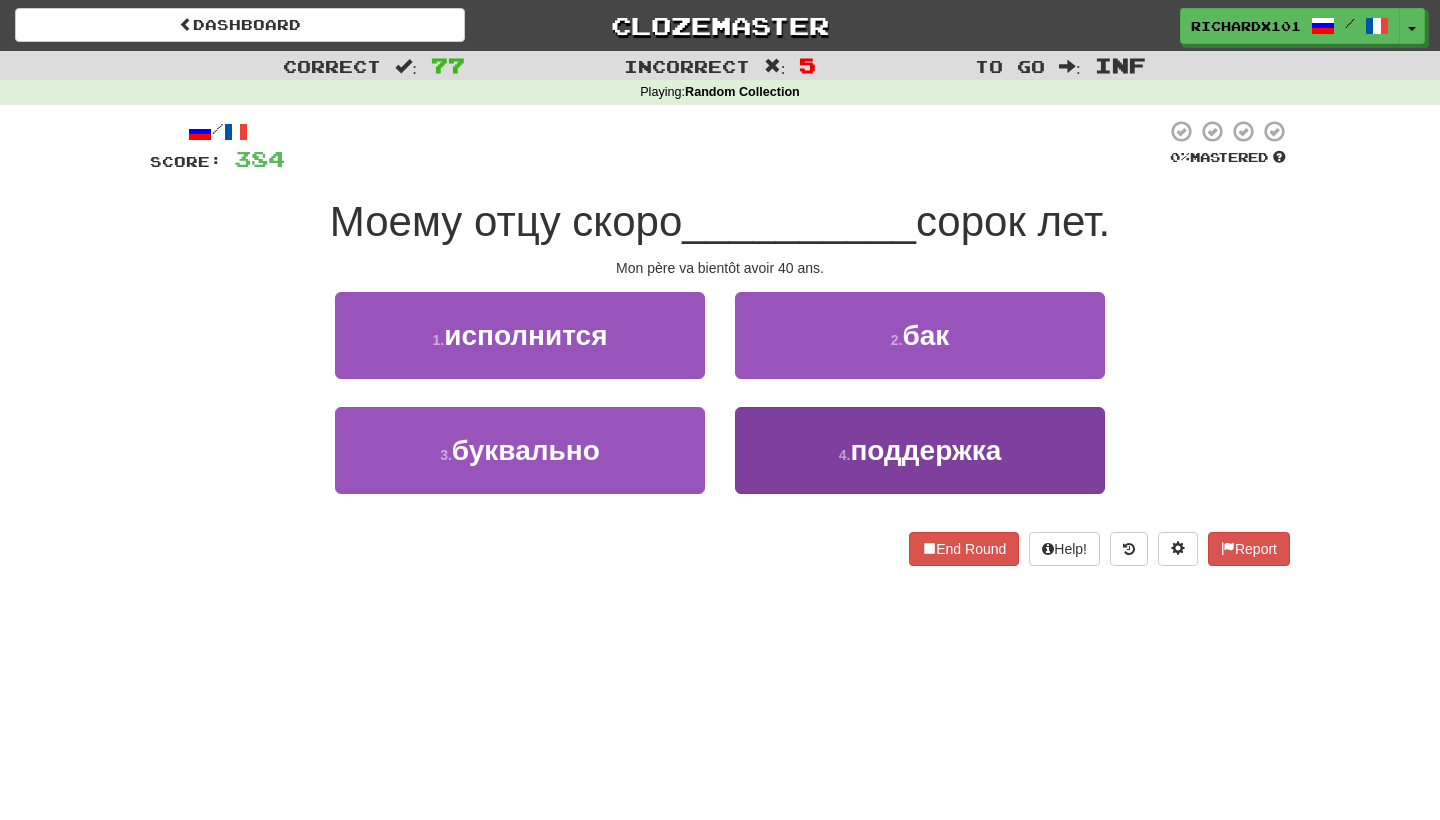 click on "4 .  поддержка" at bounding box center (920, 450) 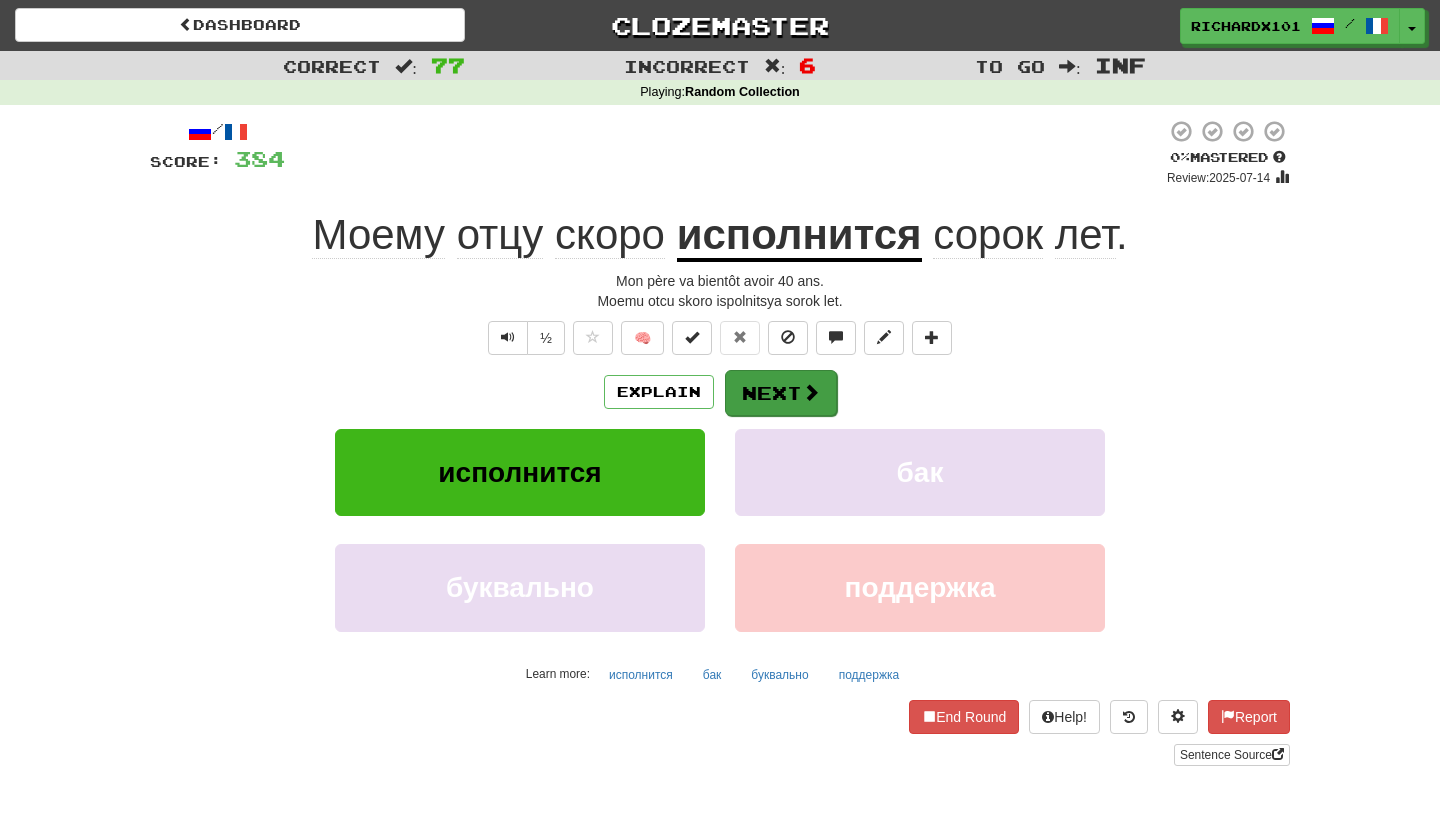click on "Next" at bounding box center (781, 393) 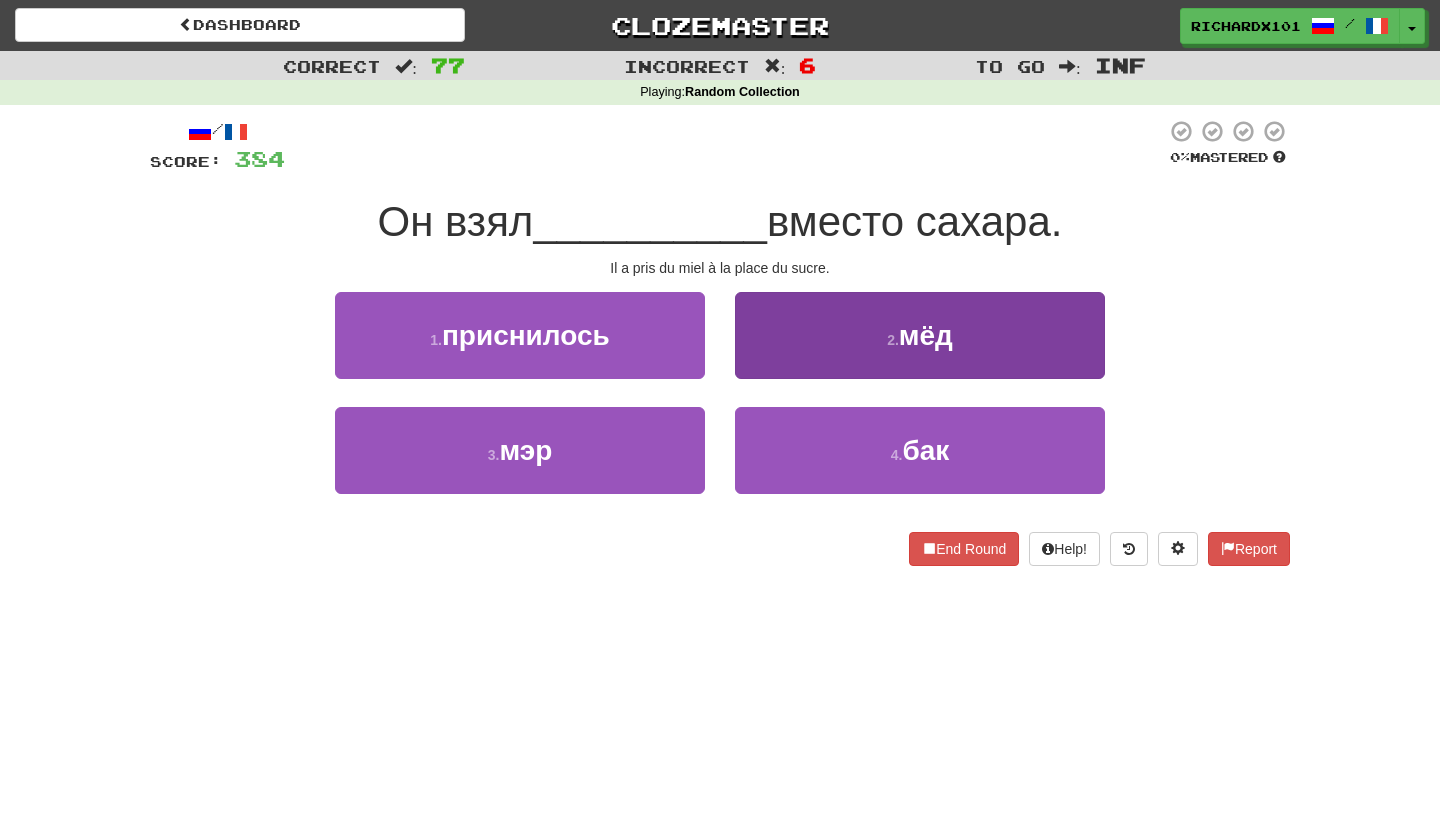 click on "2 .  мёд" at bounding box center (920, 335) 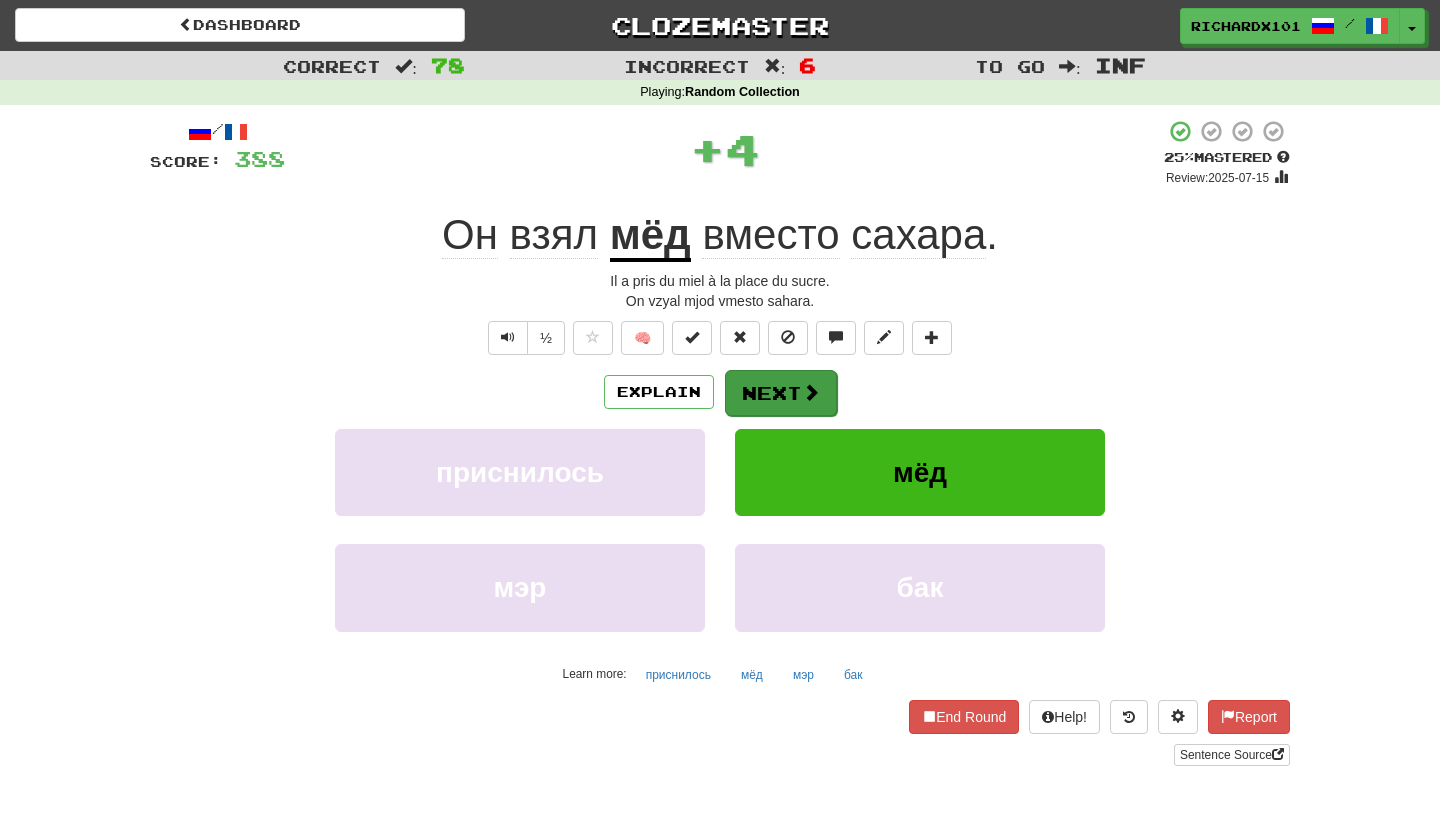 click on "Next" at bounding box center [781, 393] 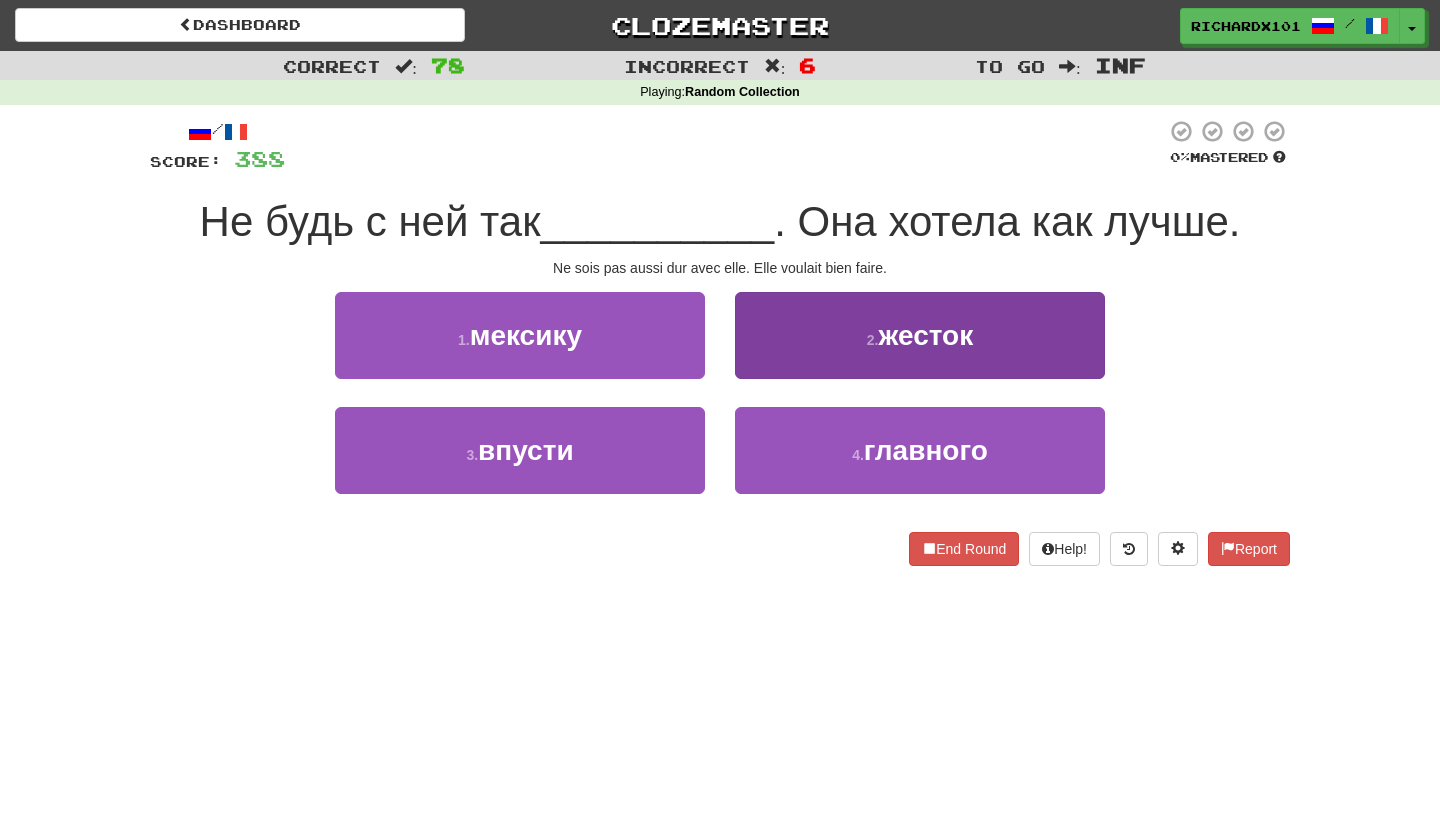 click on "2 .  жесток" at bounding box center (920, 335) 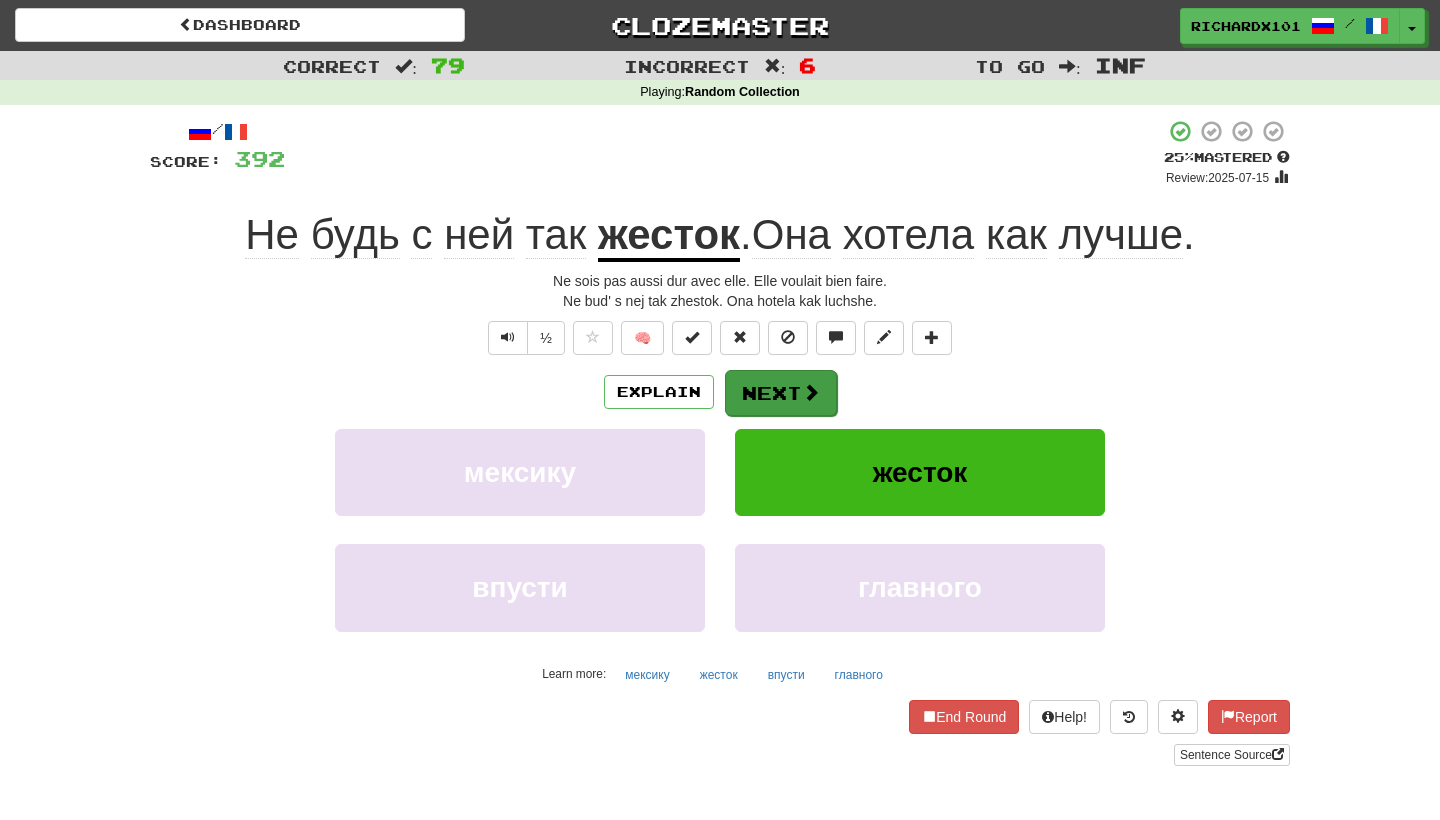 click on "Next" at bounding box center [781, 393] 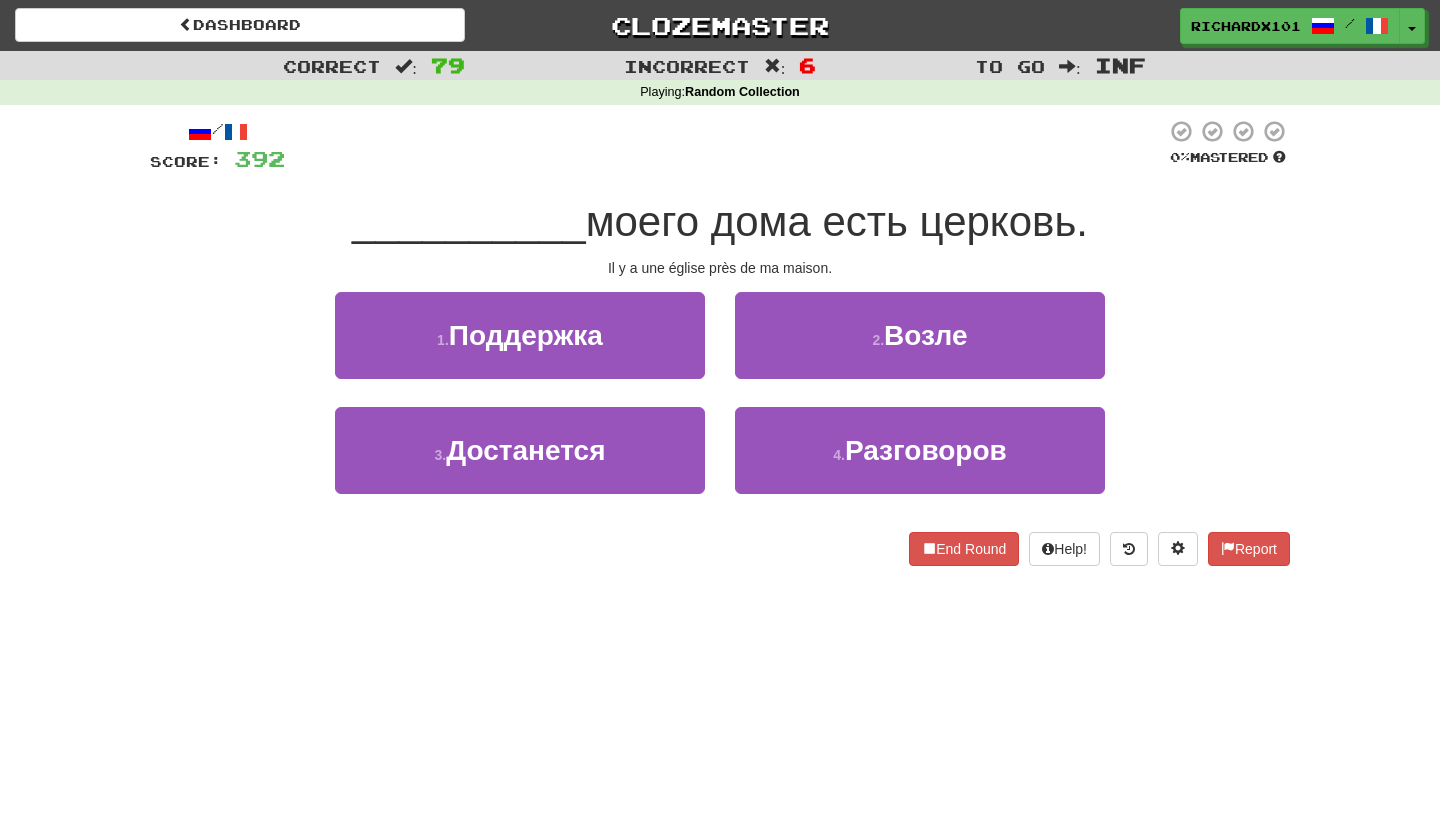 scroll, scrollTop: 0, scrollLeft: 0, axis: both 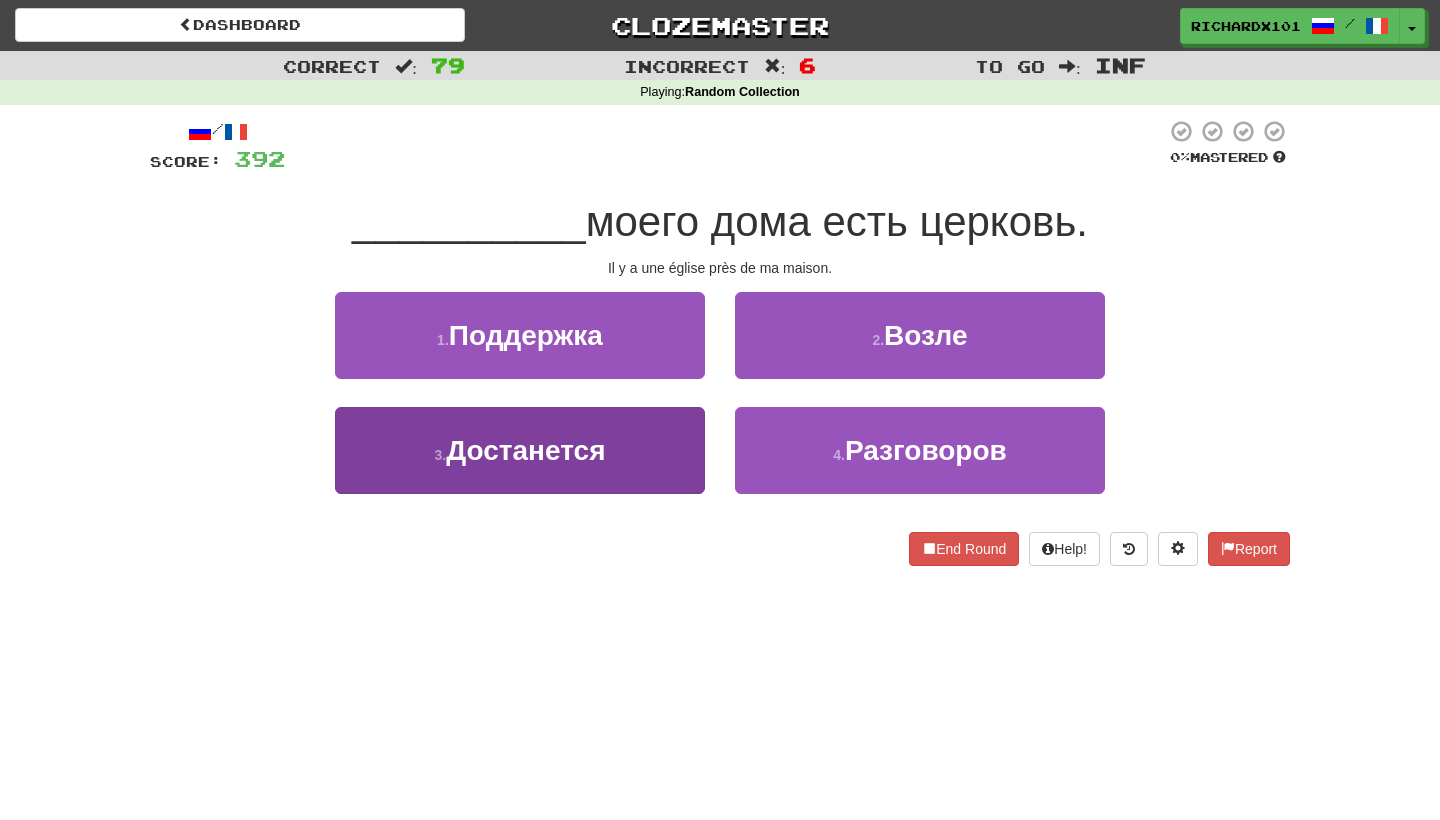 click on "3 .  Достанется" at bounding box center (520, 450) 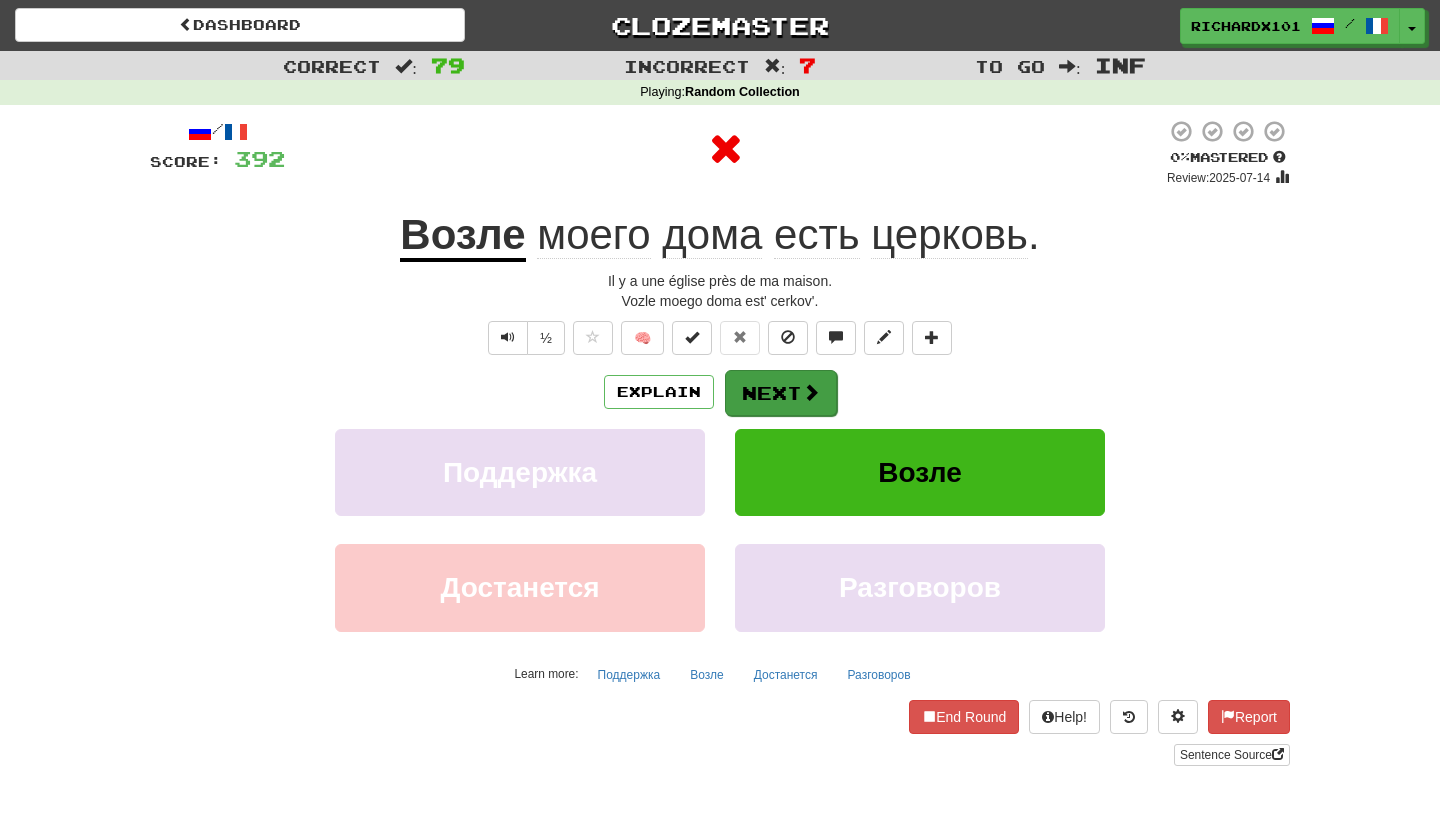 click on "Next" at bounding box center (781, 393) 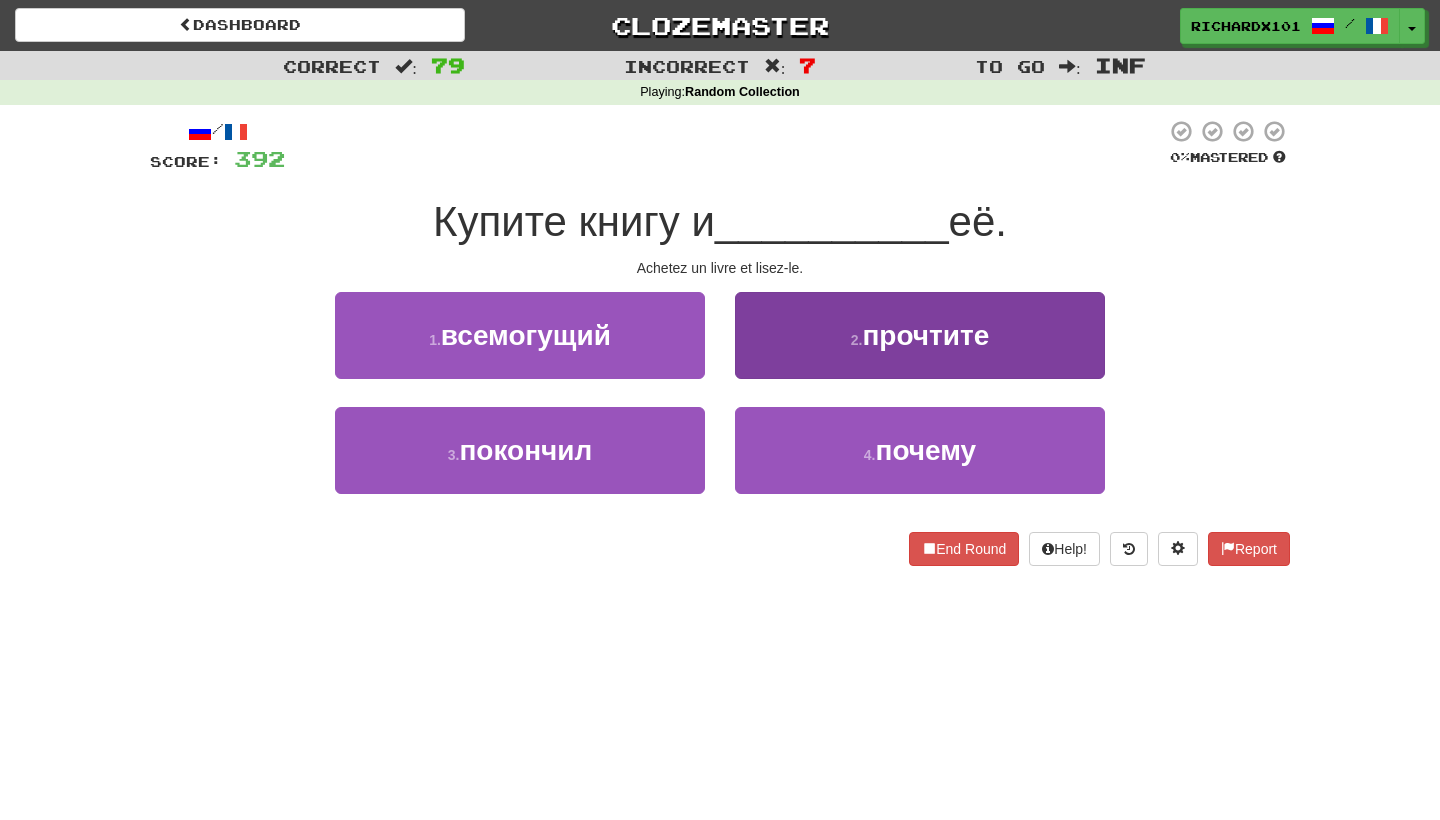 click on "2 .  прочтите" at bounding box center [920, 335] 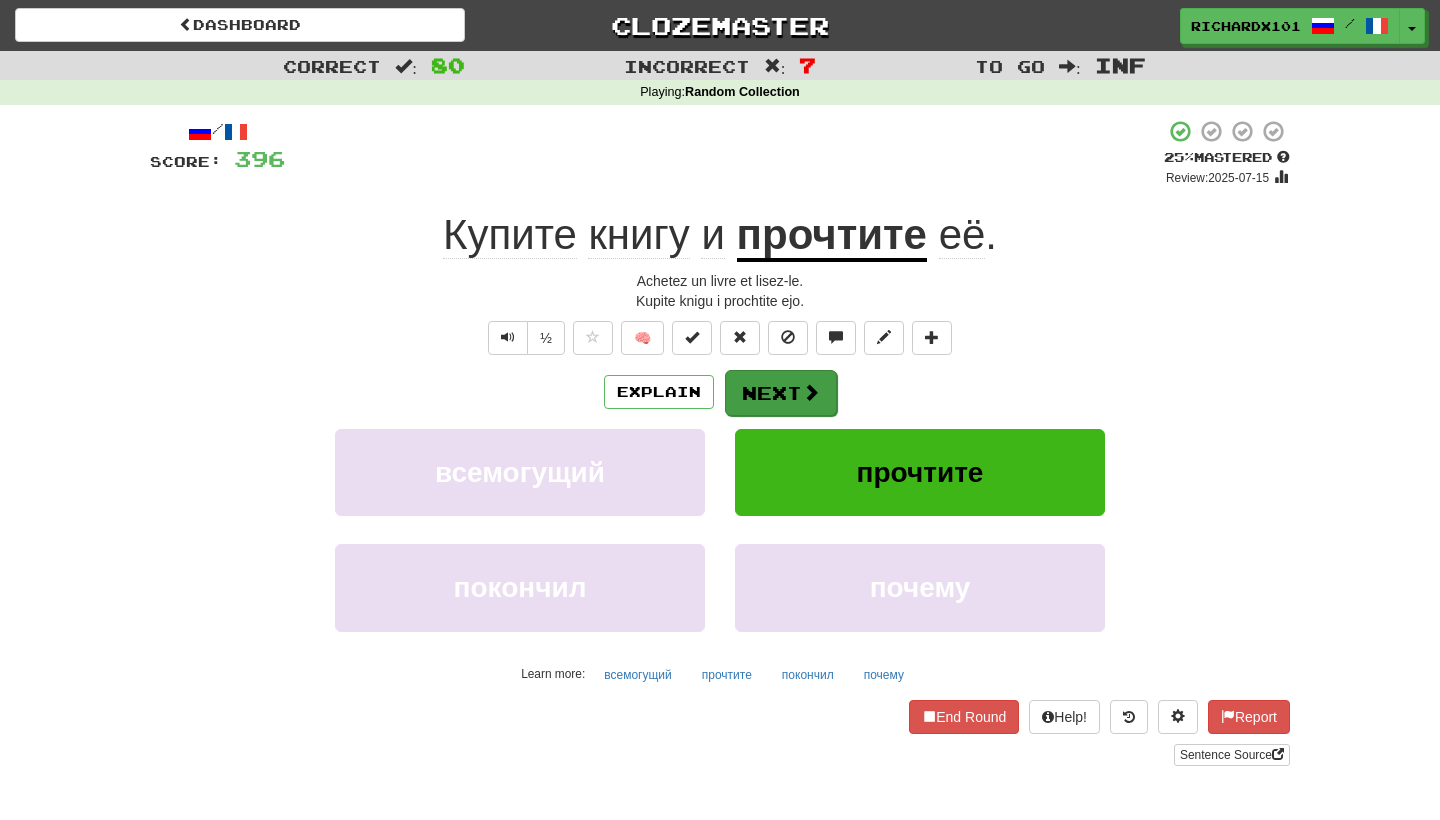 click on "Next" at bounding box center [781, 393] 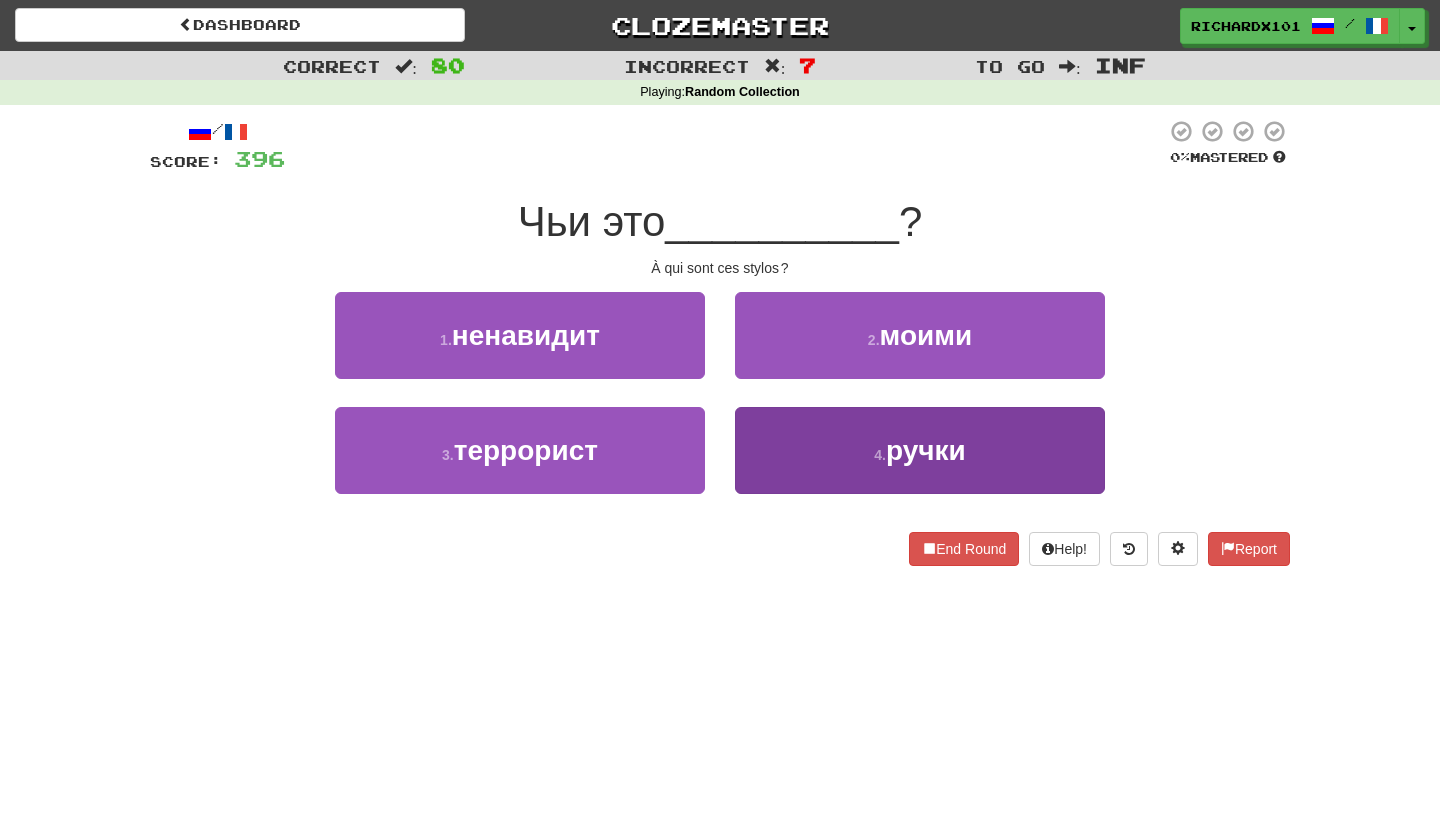 click on "4 .  ручки" at bounding box center [920, 450] 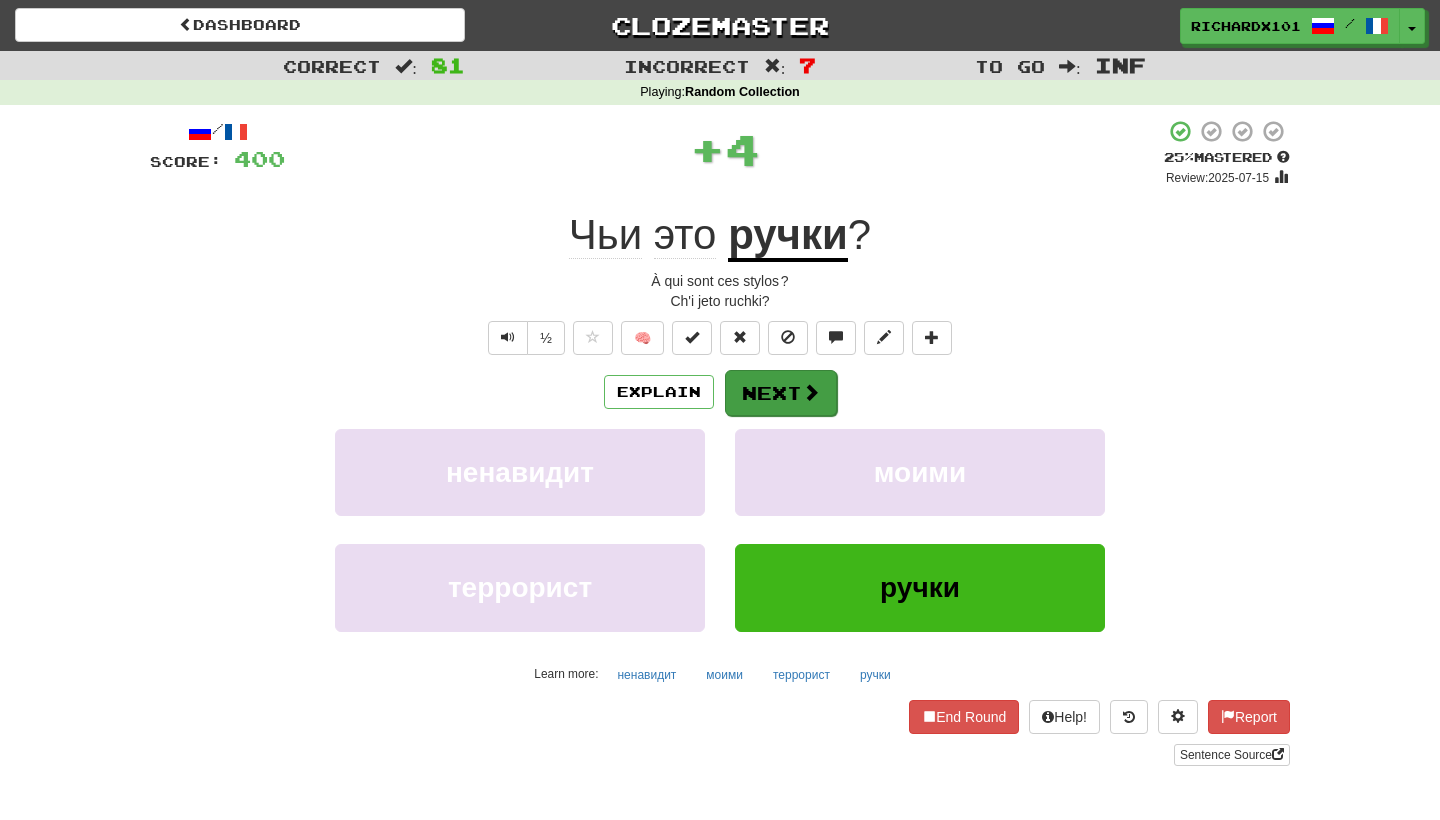 click on "Next" at bounding box center [781, 393] 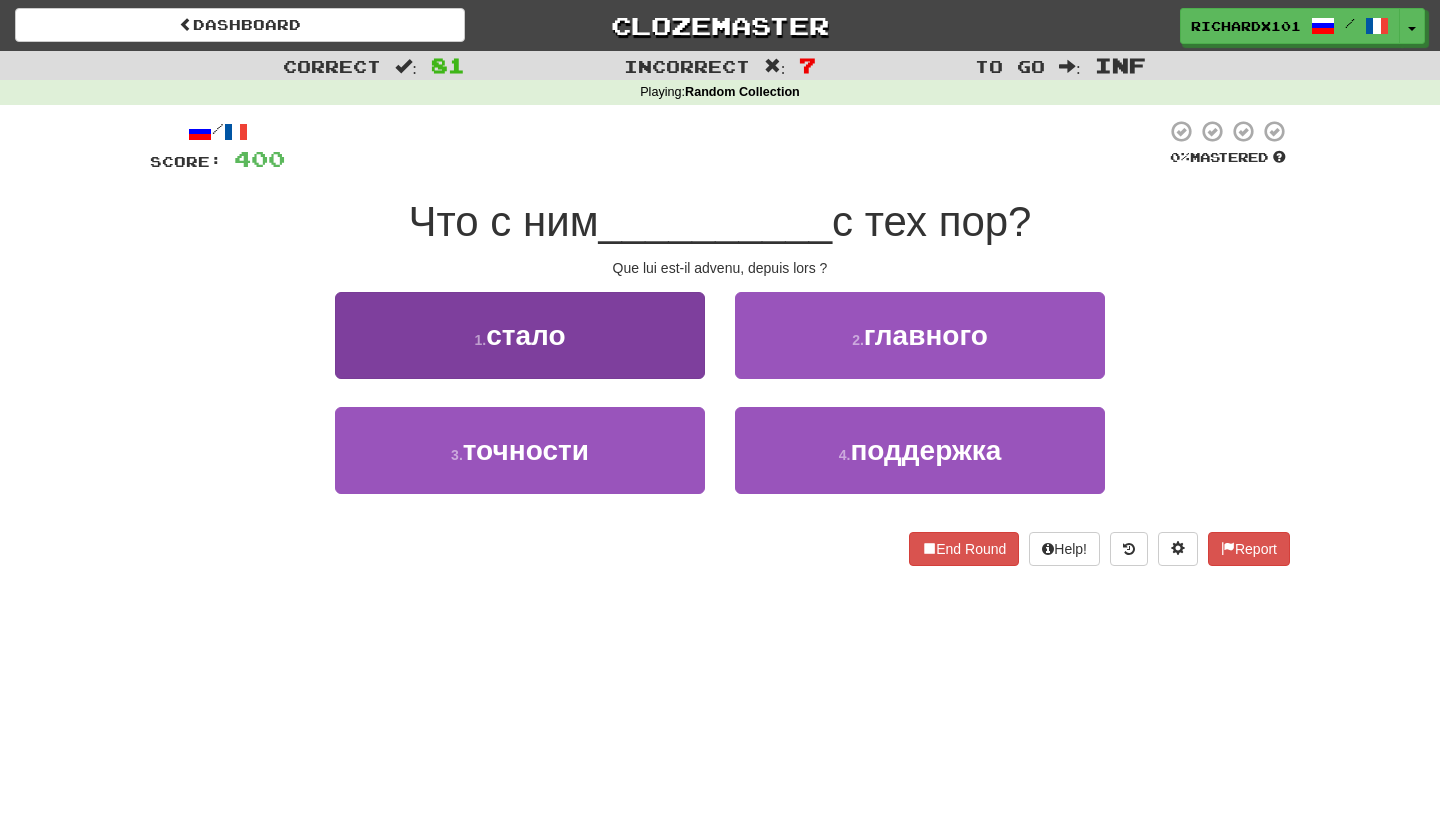 click on "1 .  стало" at bounding box center (520, 335) 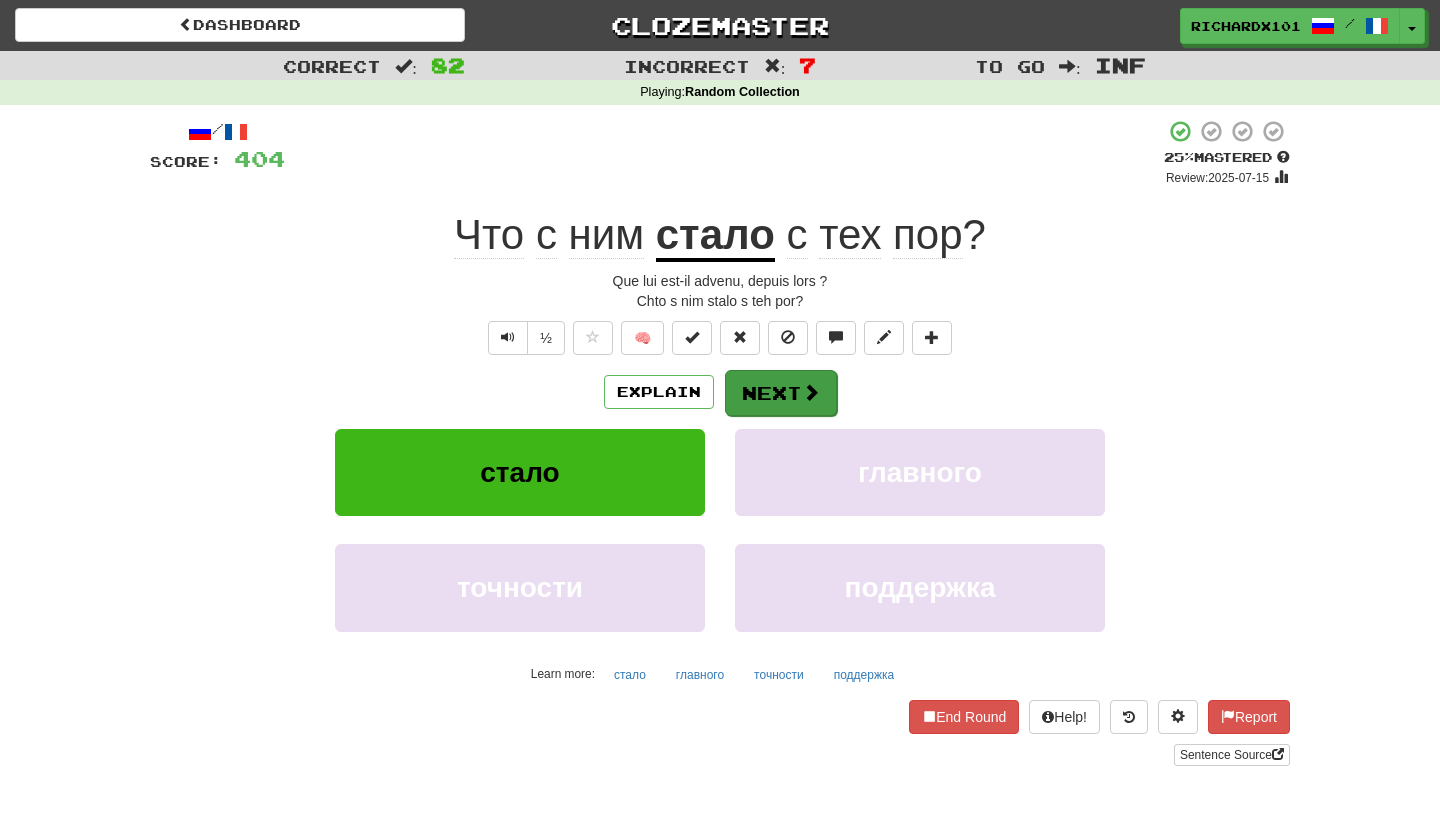 click on "Next" at bounding box center [781, 393] 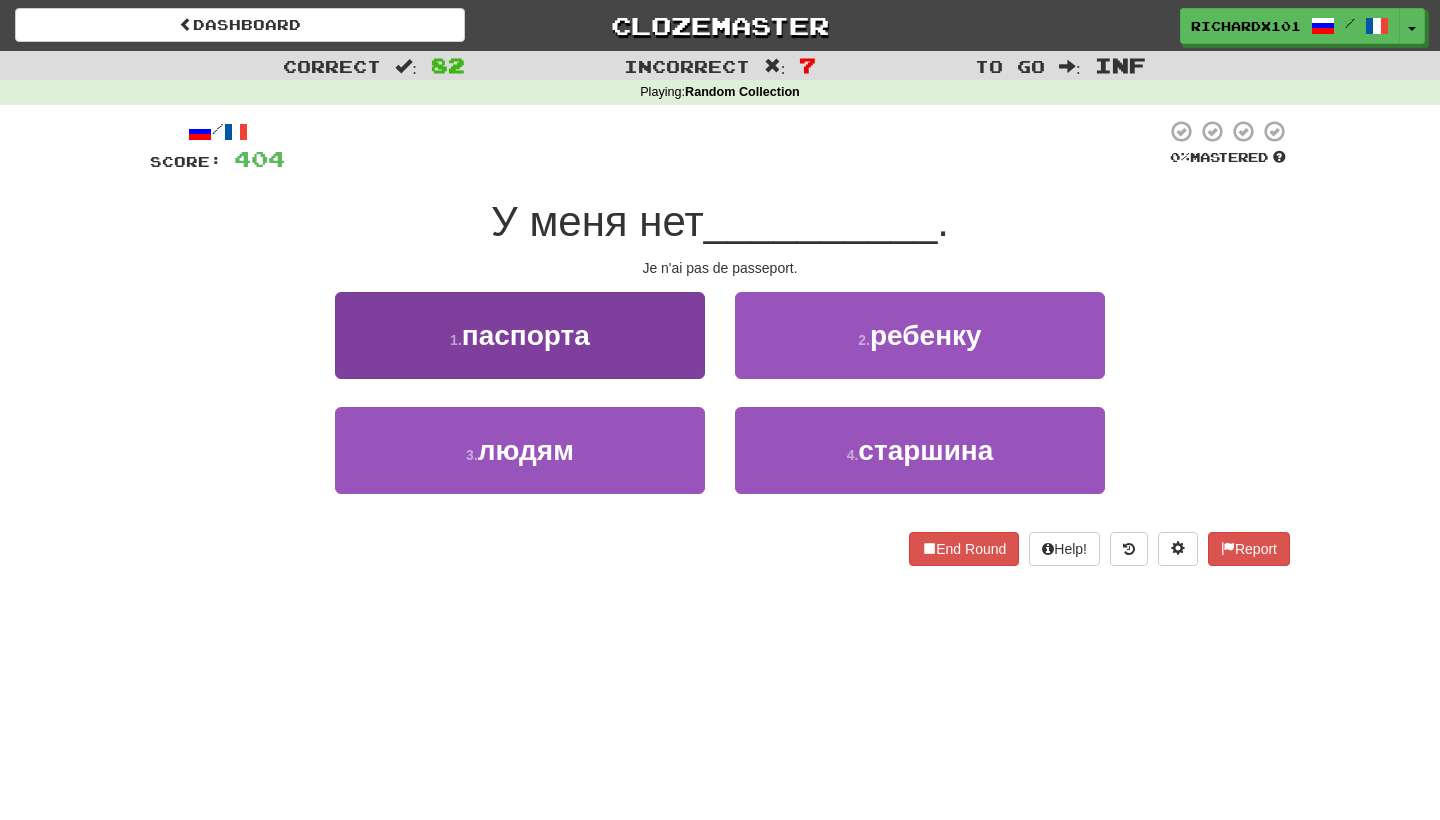 click on "1 .  паспорта" at bounding box center [520, 335] 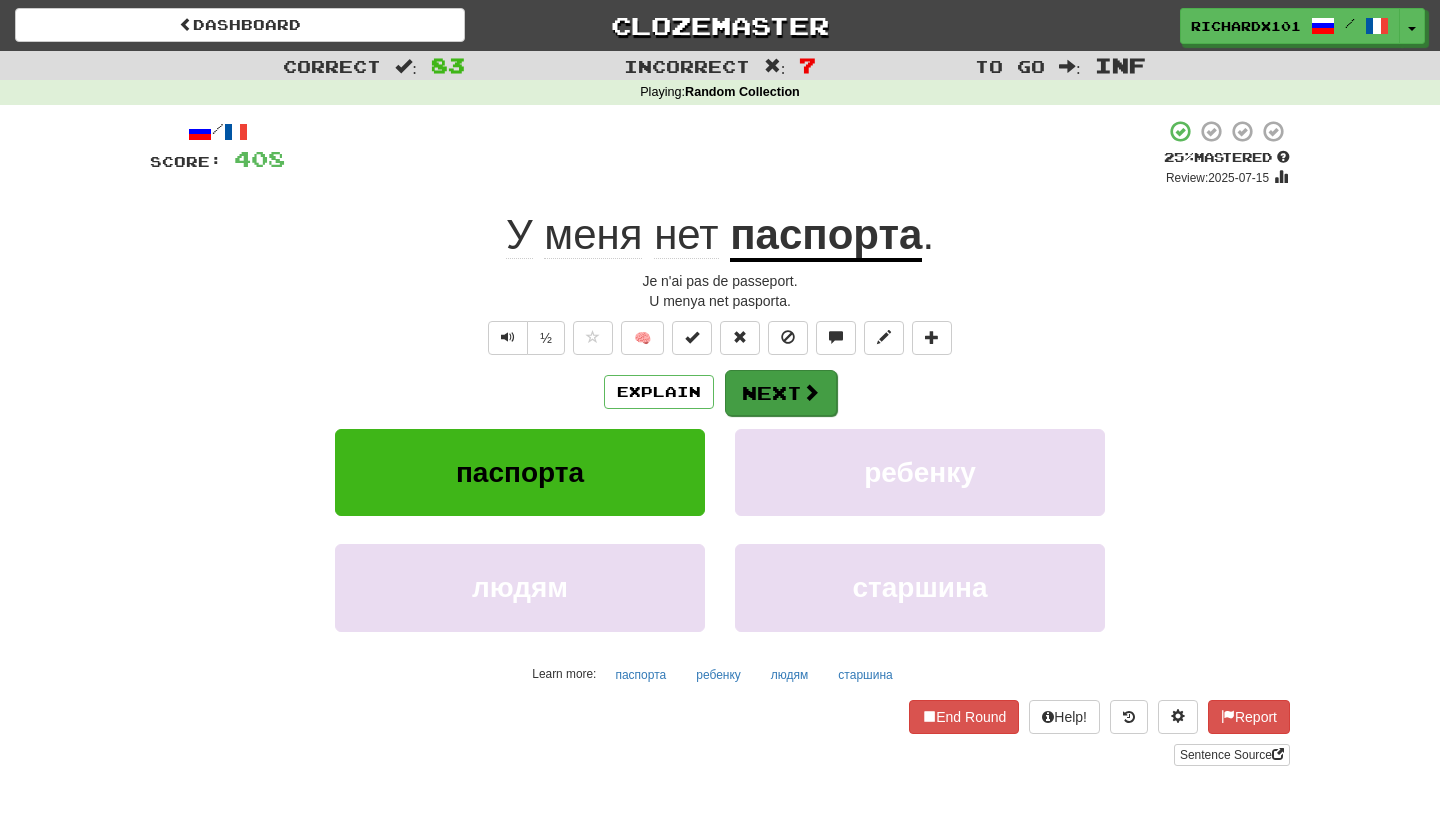 click on "Next" at bounding box center [781, 393] 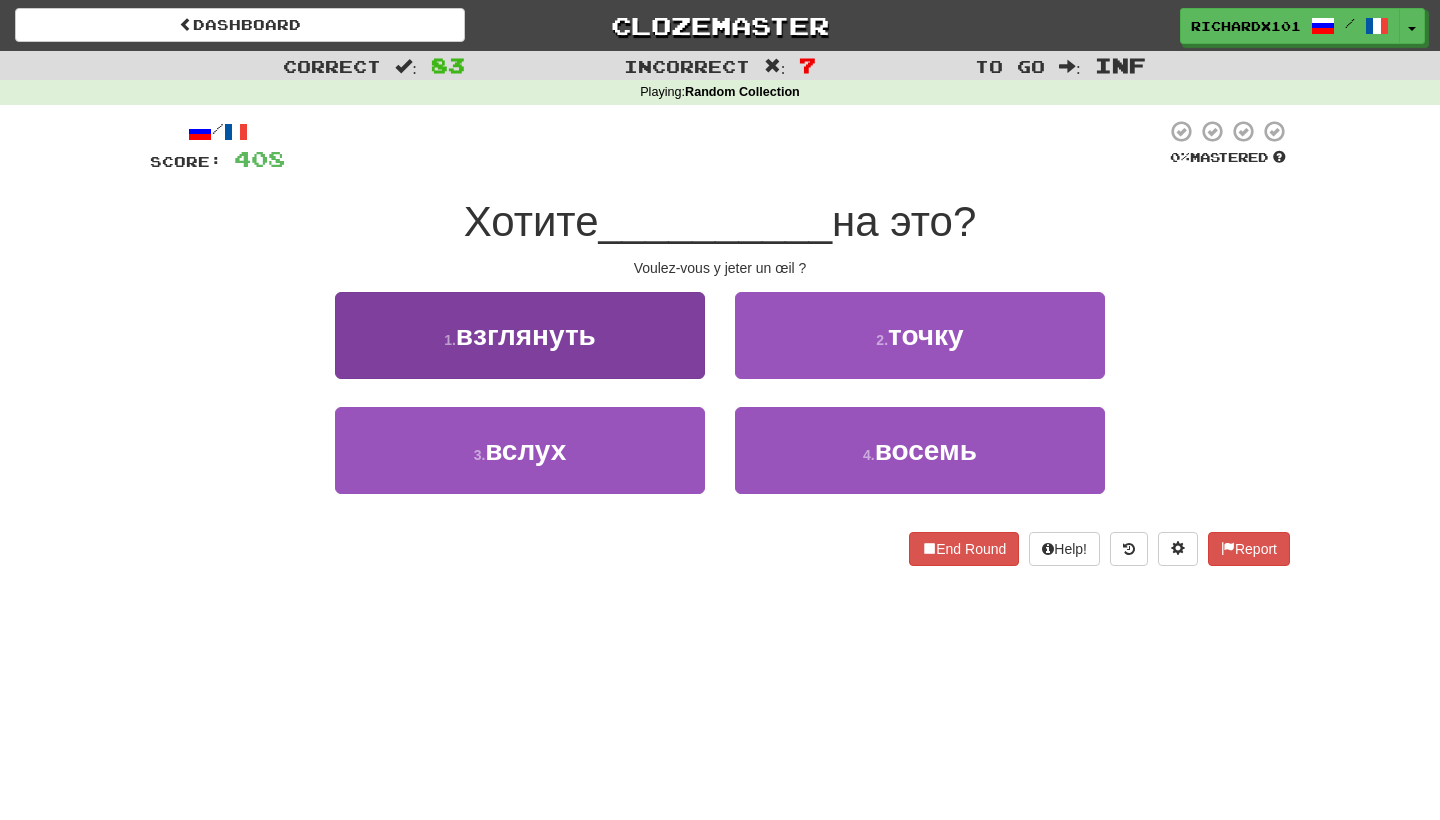 click on "1 .  взглянуть" at bounding box center (520, 335) 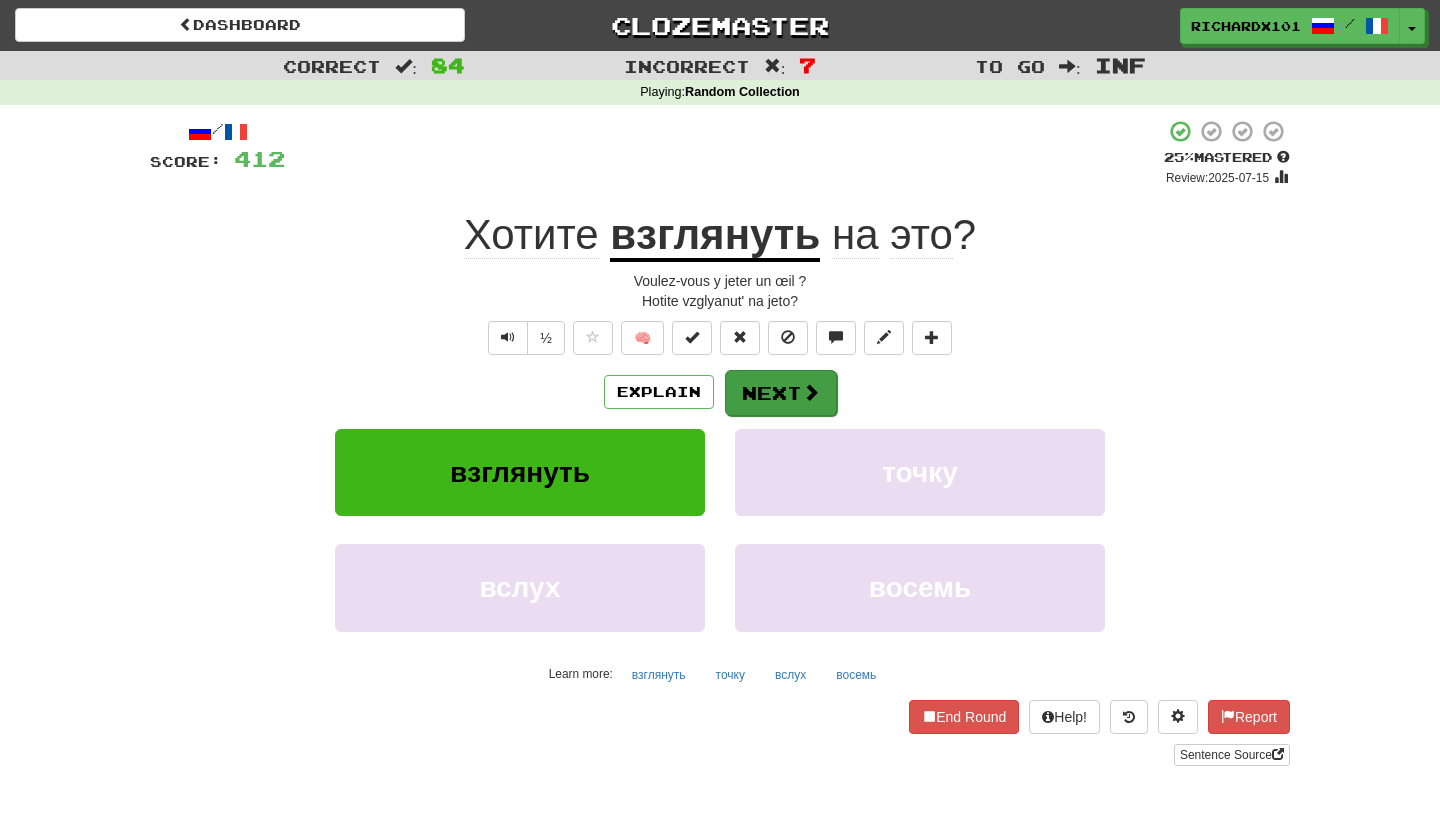 click on "Next" at bounding box center [781, 393] 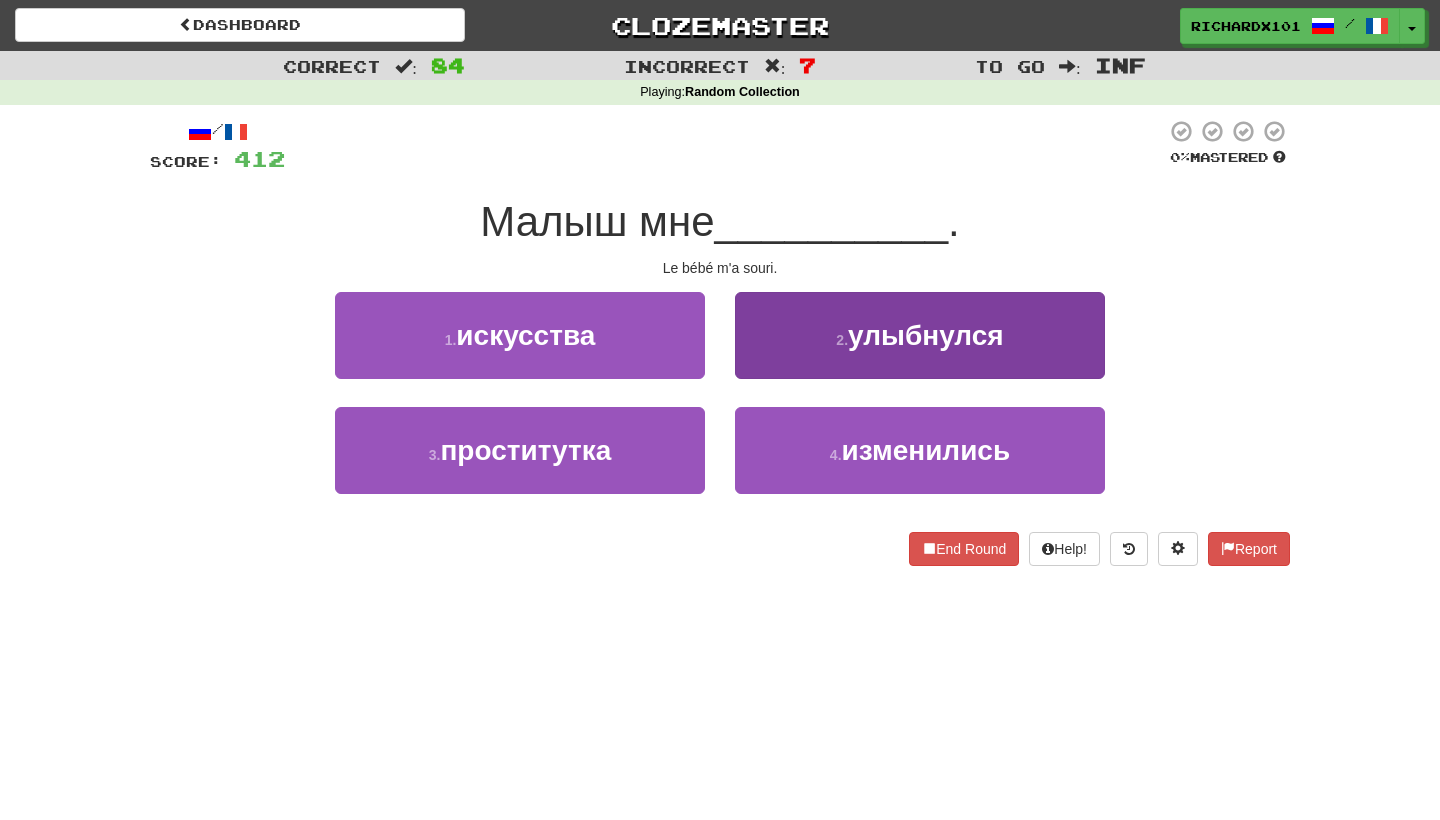 click on "2 .  улыбнулся" at bounding box center (920, 335) 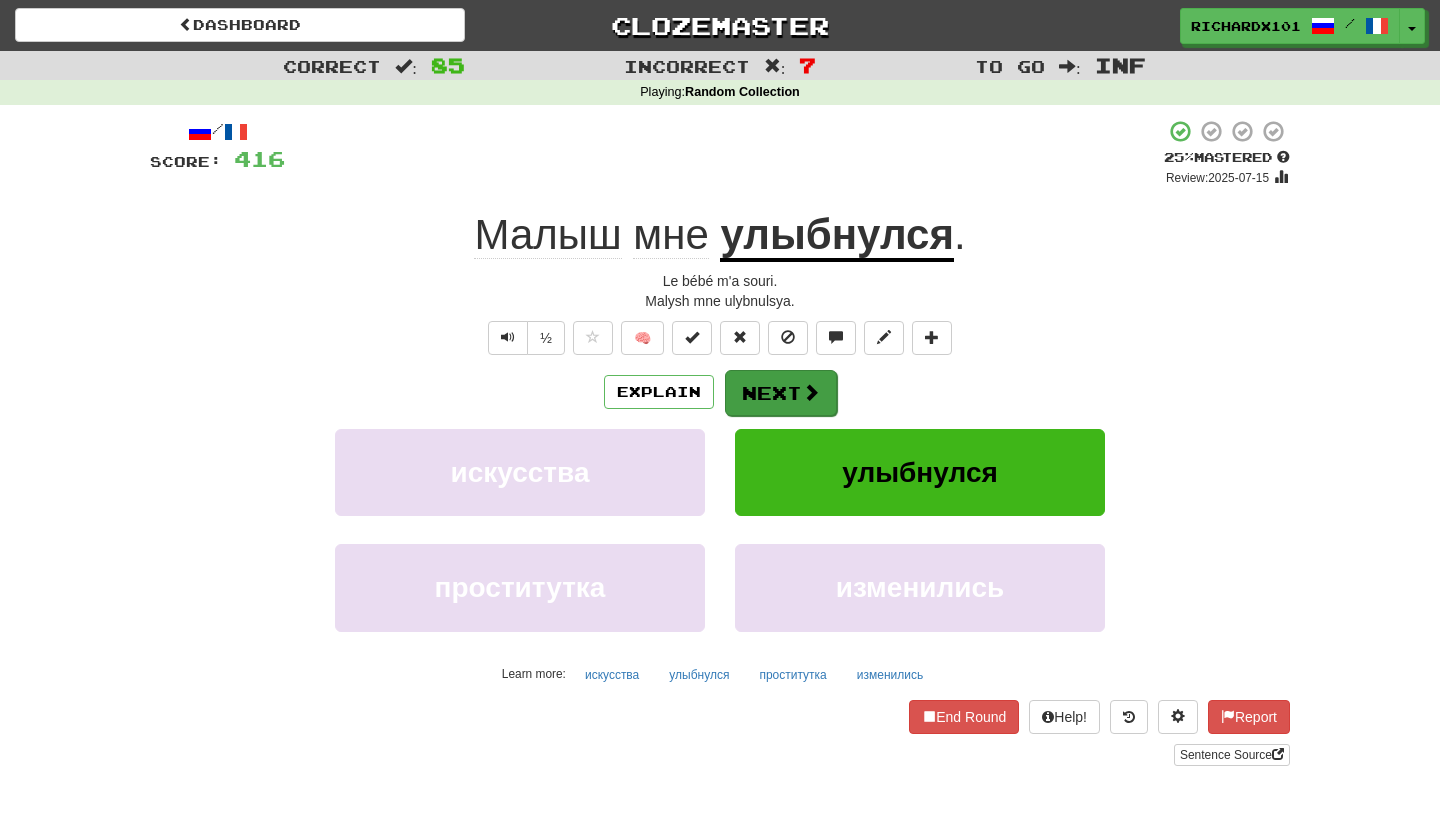 click on "Next" at bounding box center [781, 393] 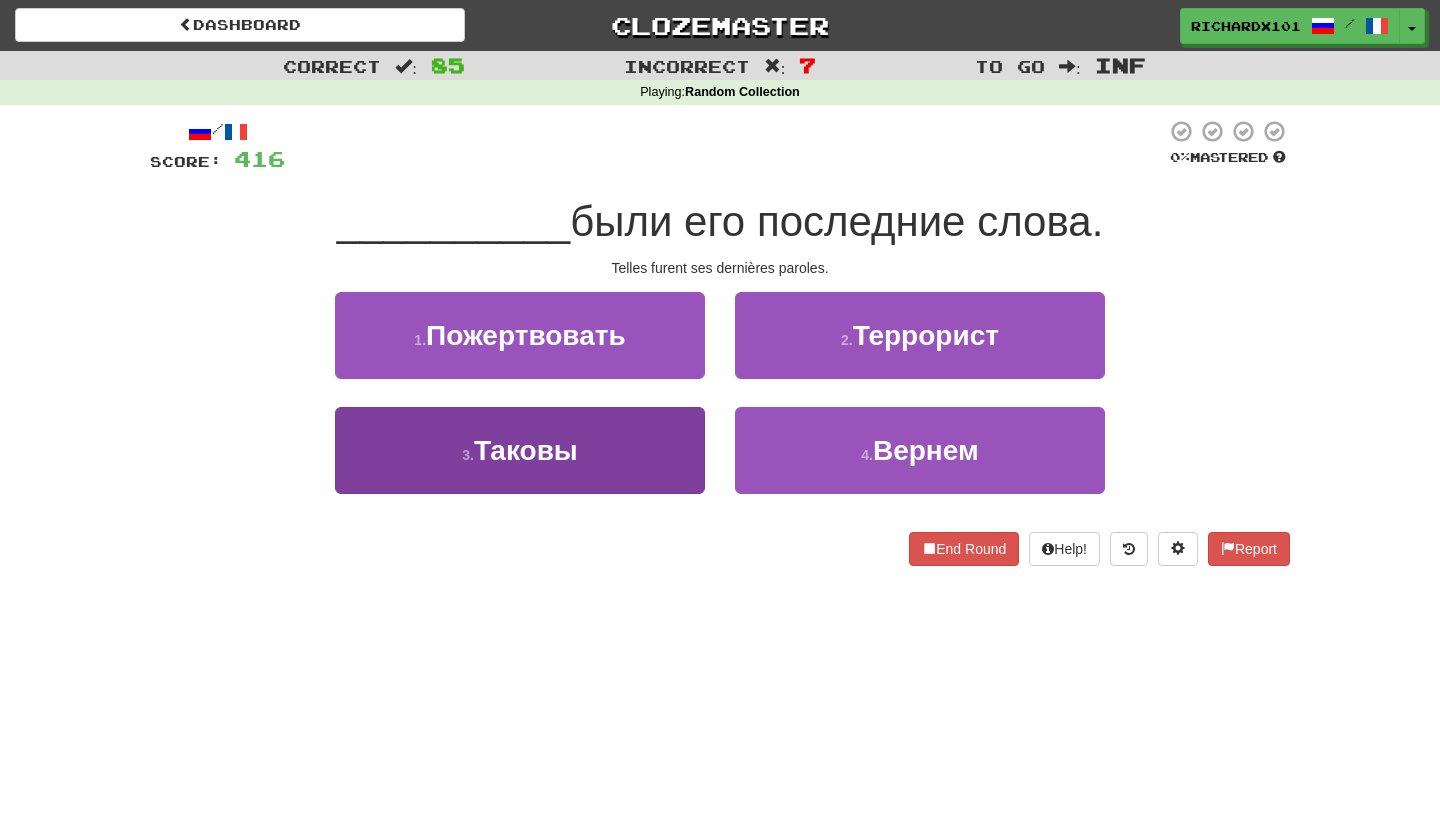 click on "3 .  Таковы" at bounding box center [520, 450] 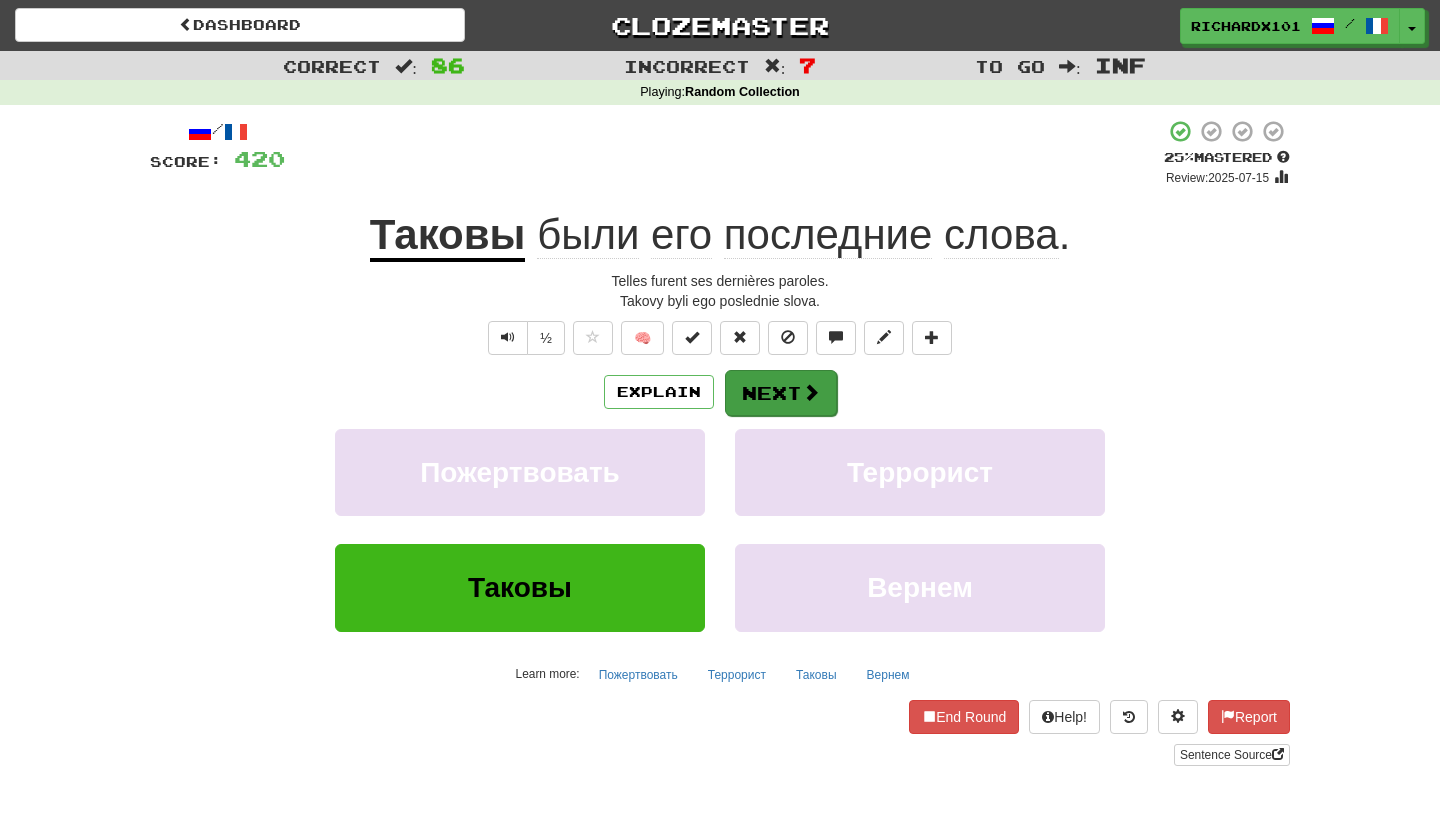 click on "Next" at bounding box center (781, 393) 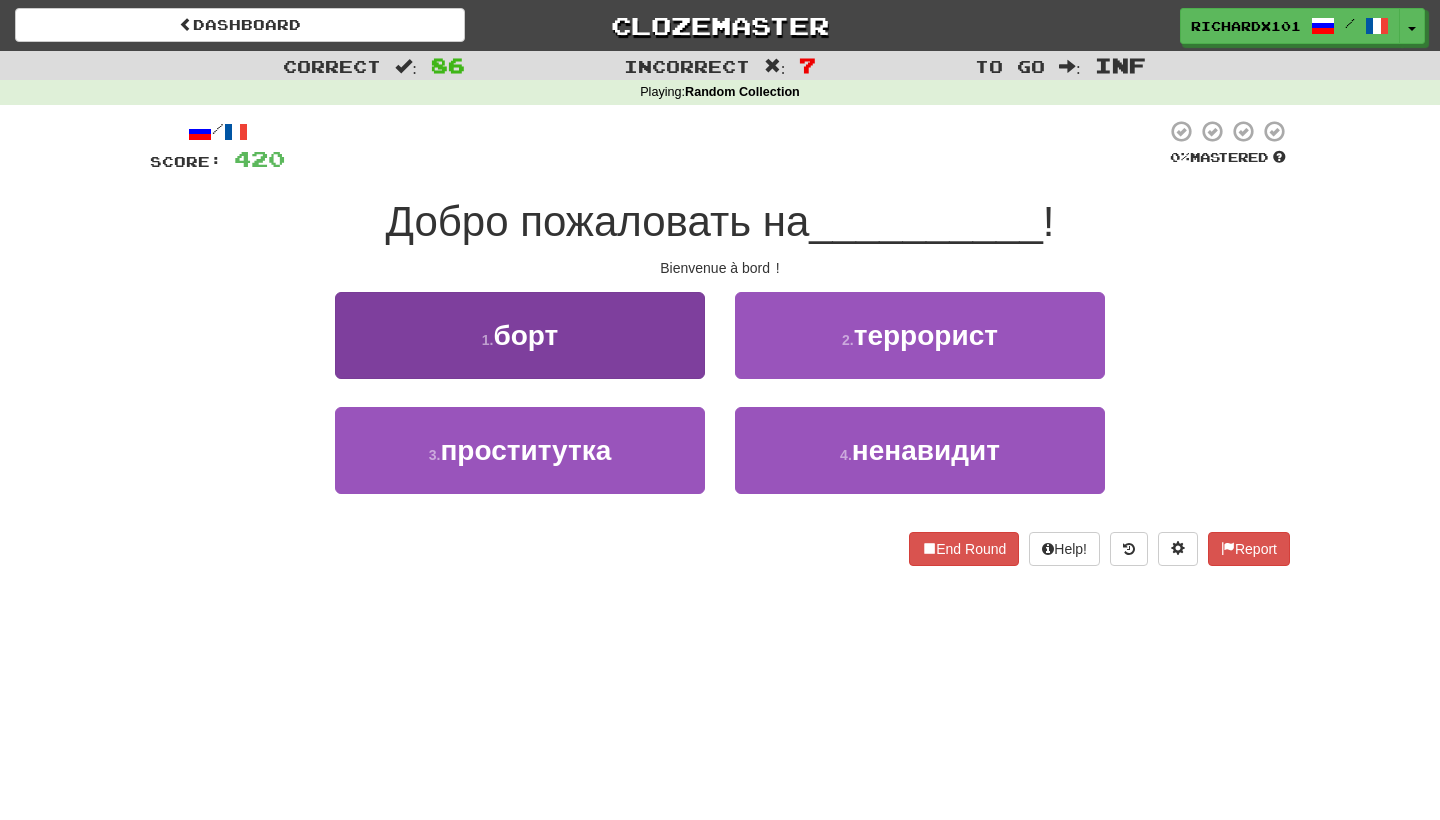 click on "1 .  борт" at bounding box center (520, 335) 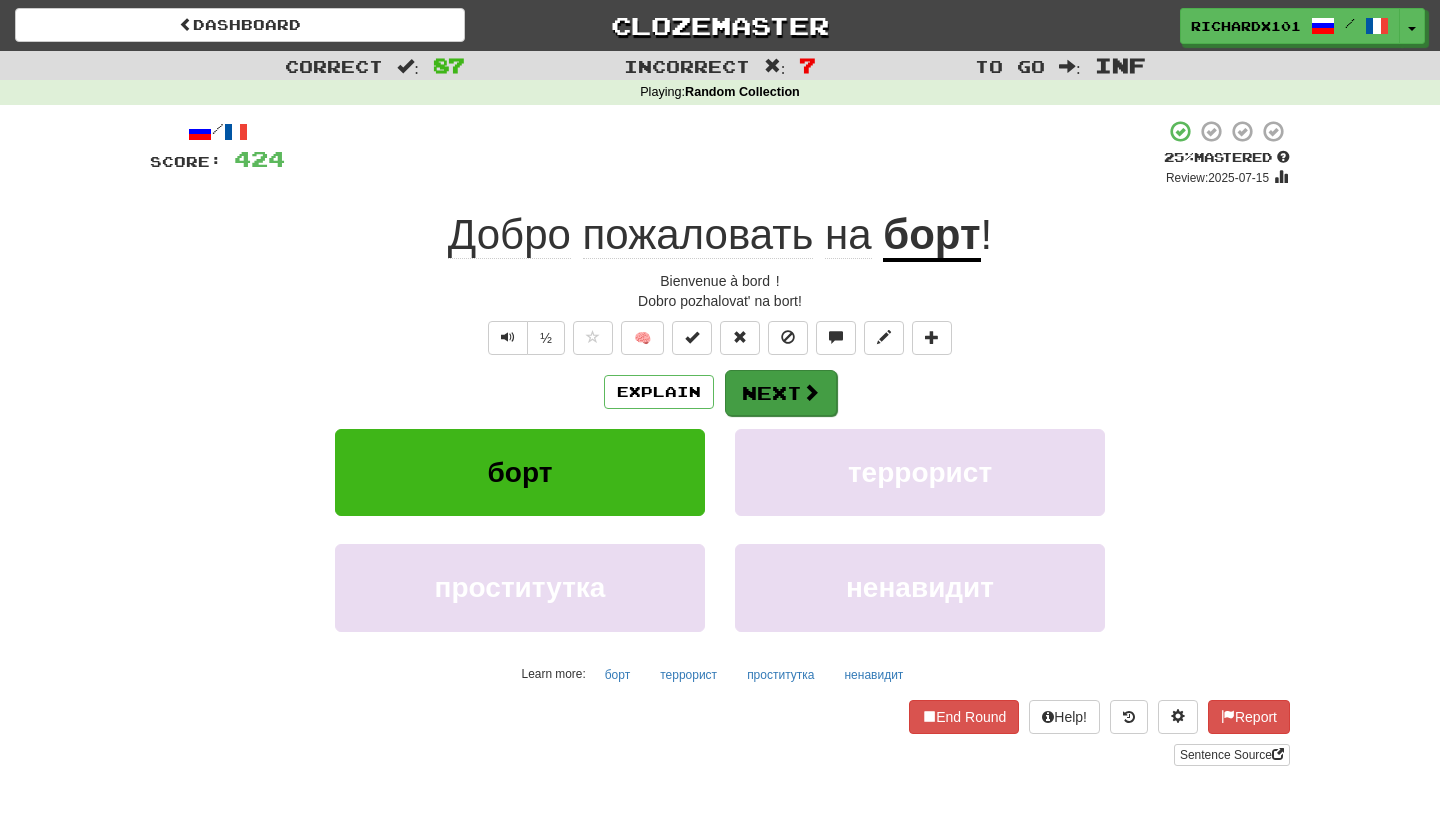 click on "Next" at bounding box center (781, 393) 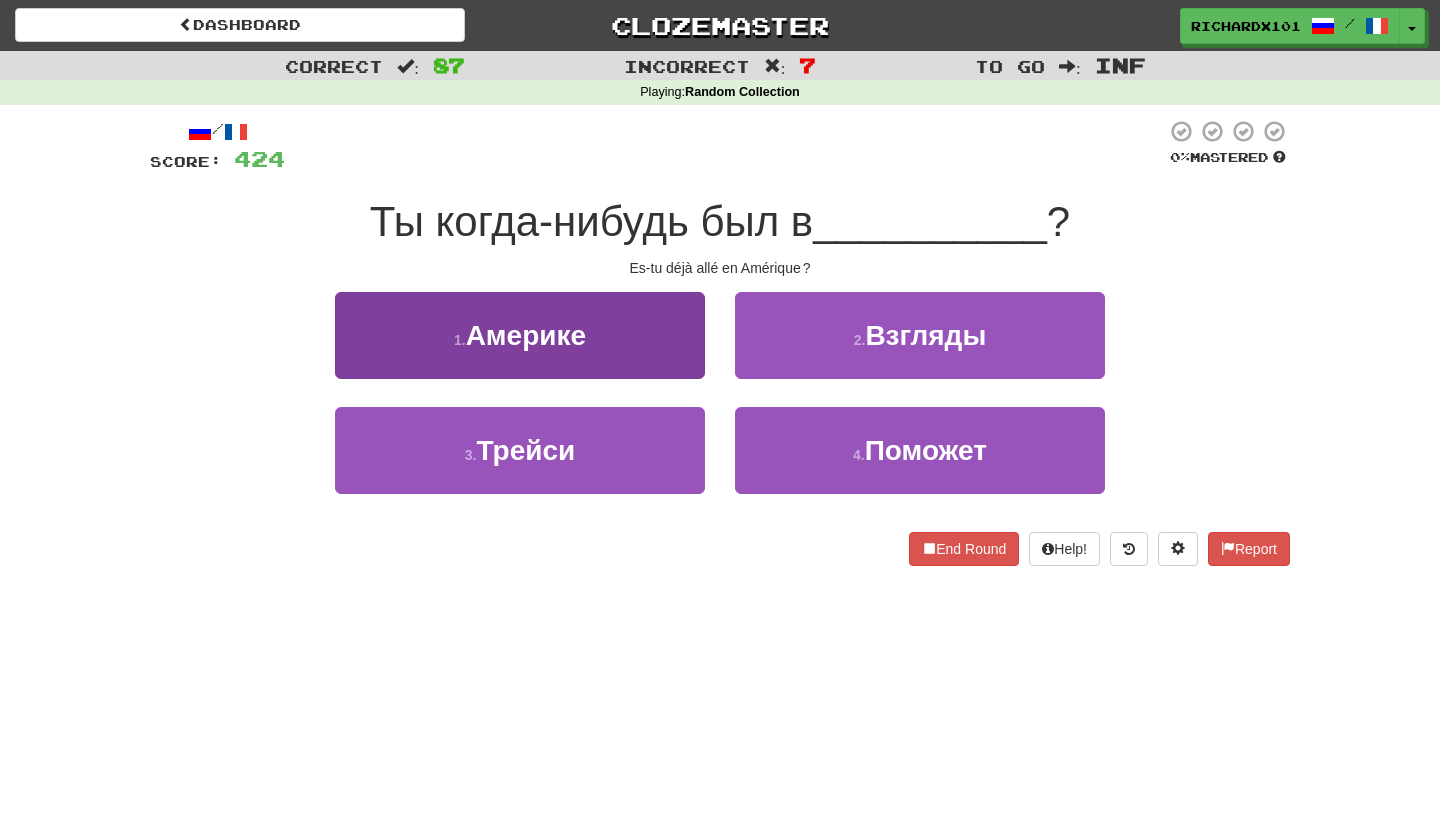 click on "1 .  Америке" at bounding box center [520, 335] 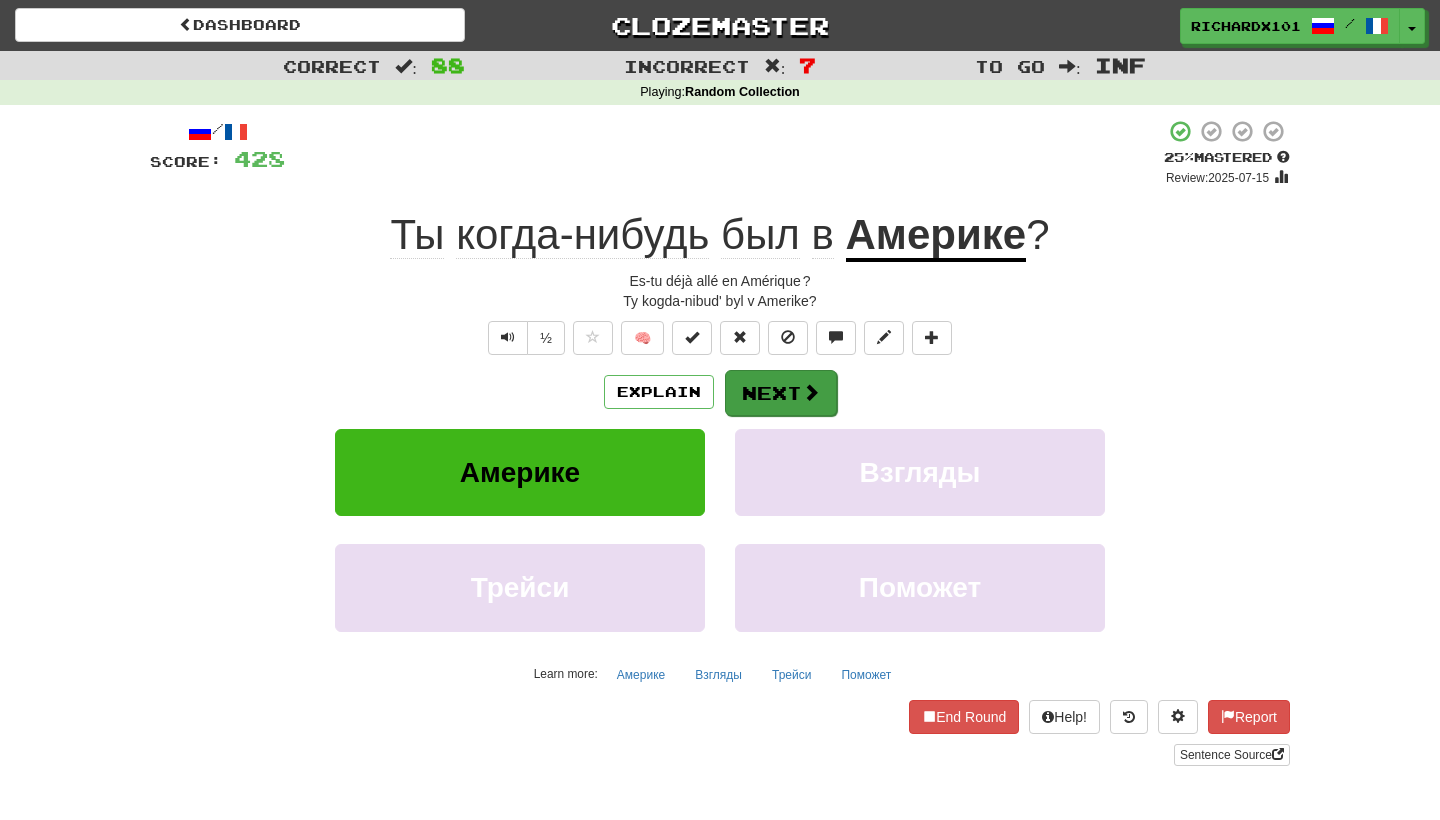 click on "Next" at bounding box center (781, 393) 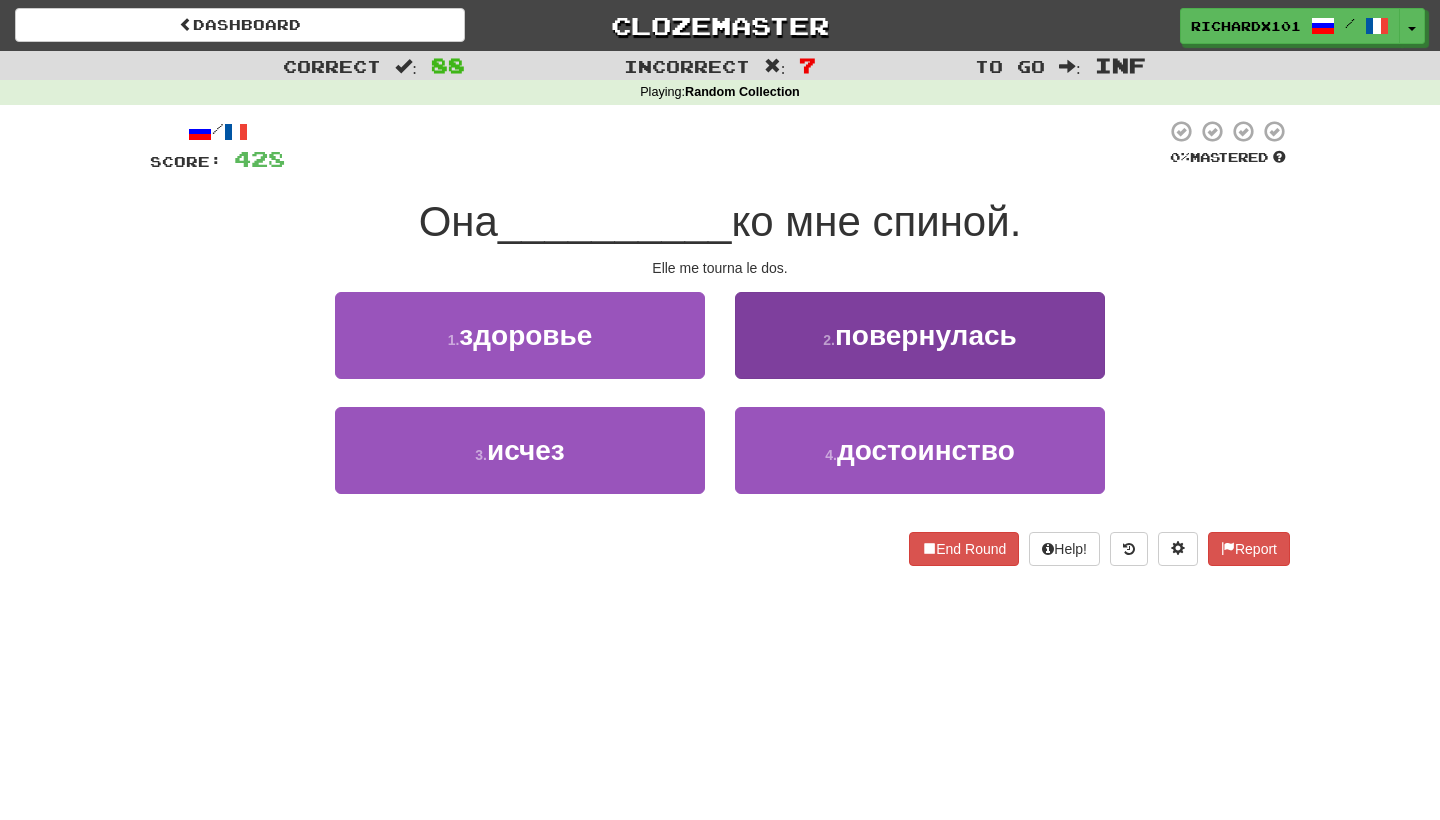 click on "2 .  повернулась" at bounding box center (920, 335) 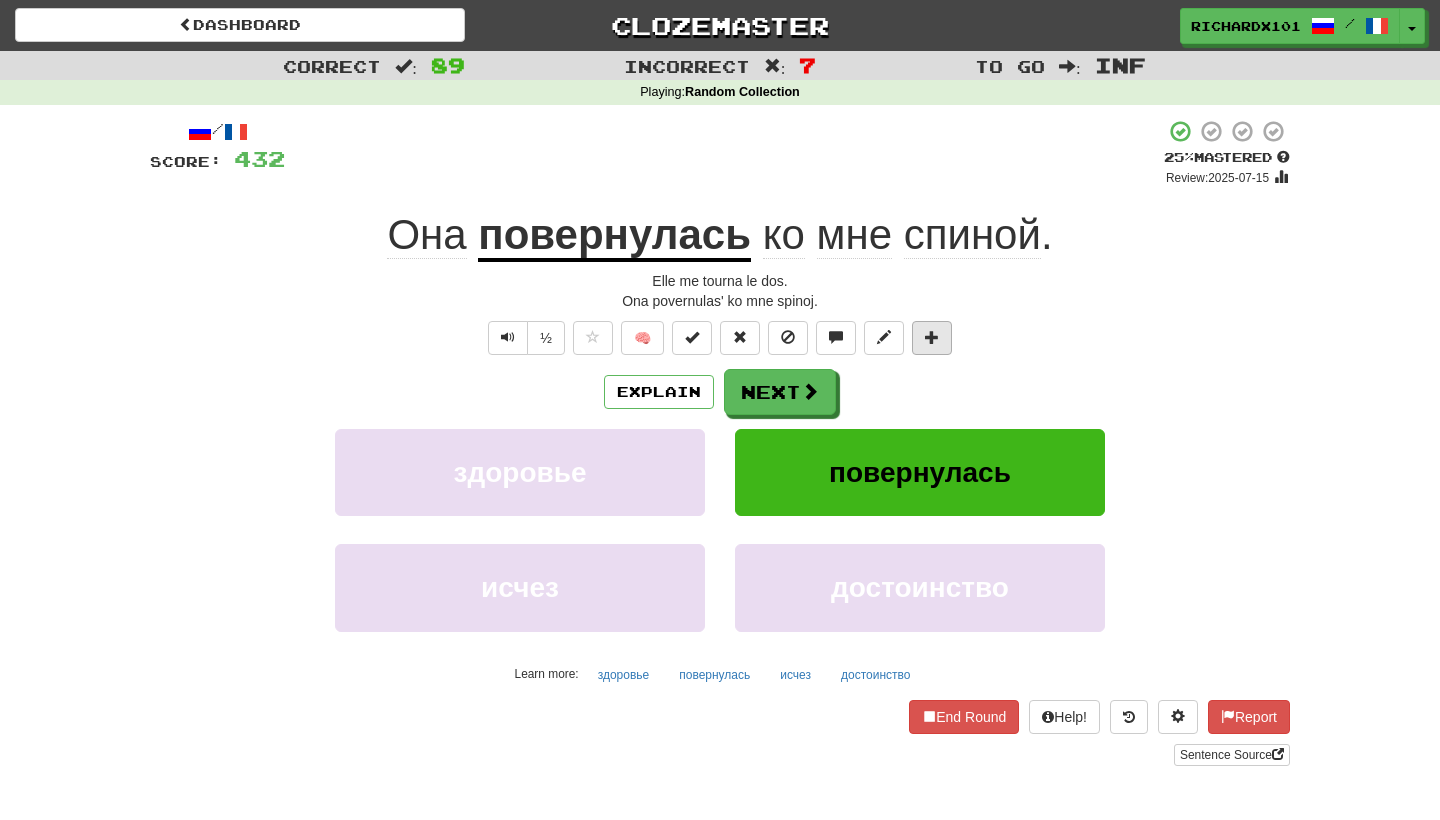 click at bounding box center (932, 338) 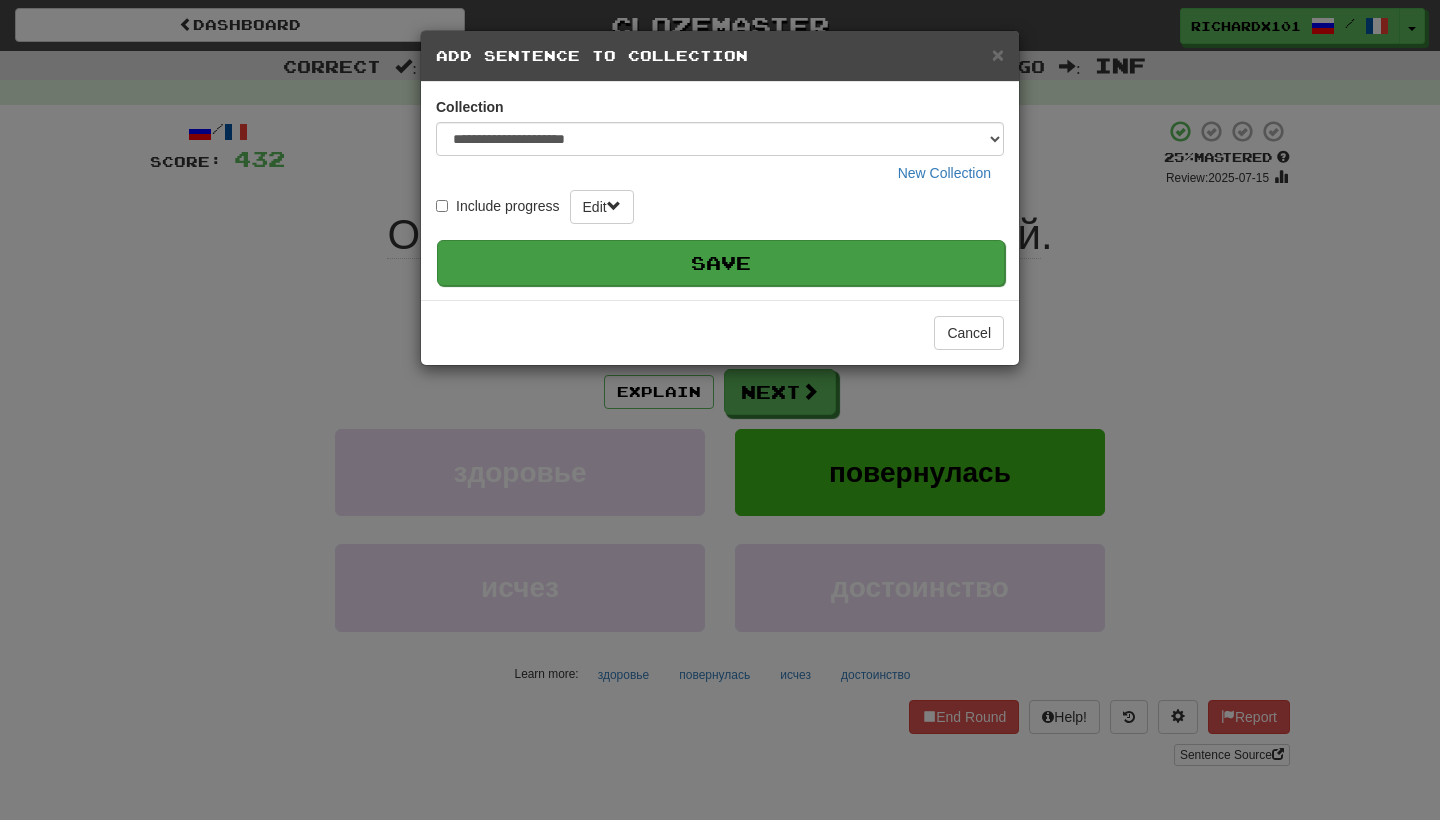 click on "Save" at bounding box center [721, 263] 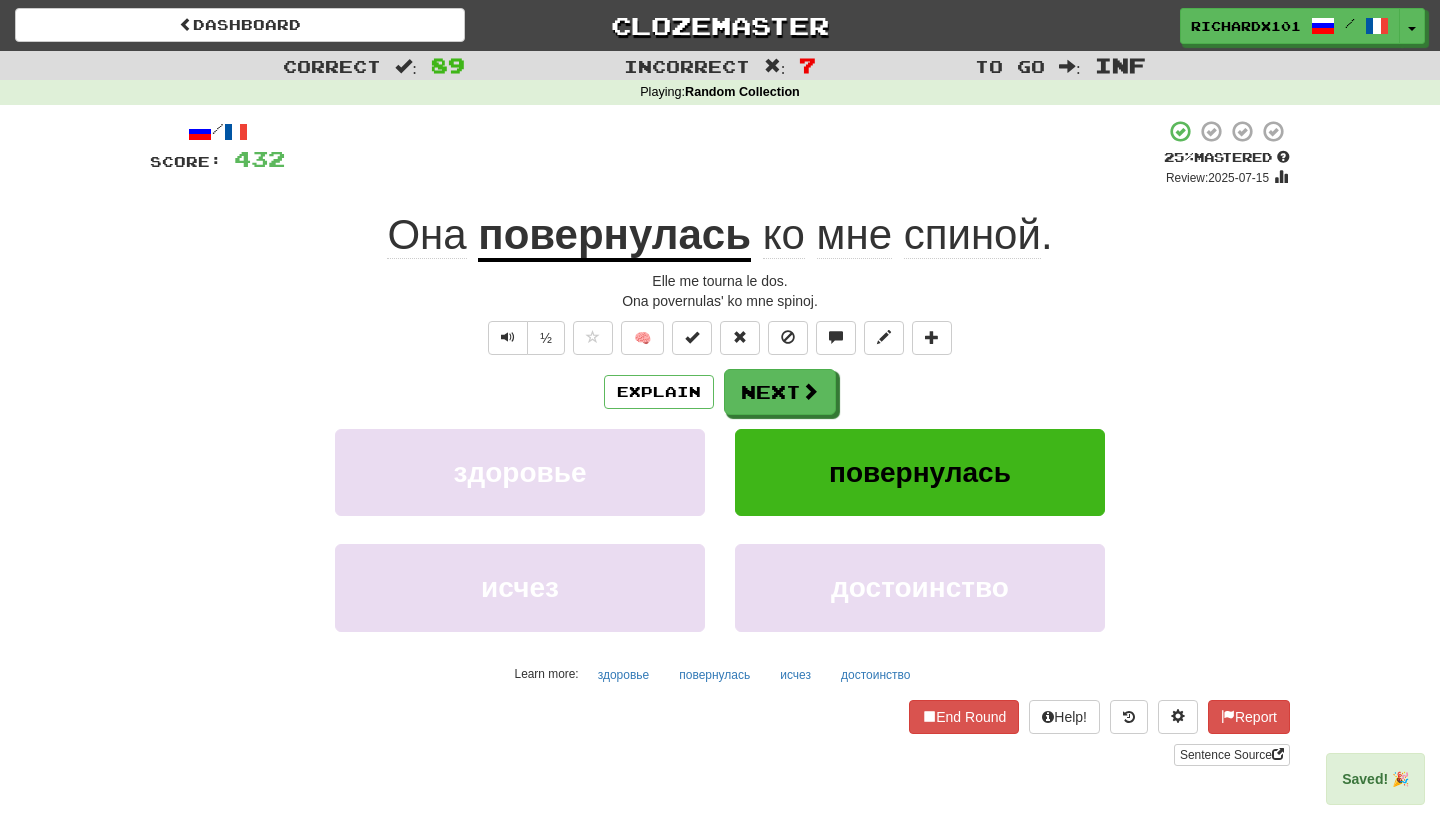 scroll, scrollTop: 0, scrollLeft: 0, axis: both 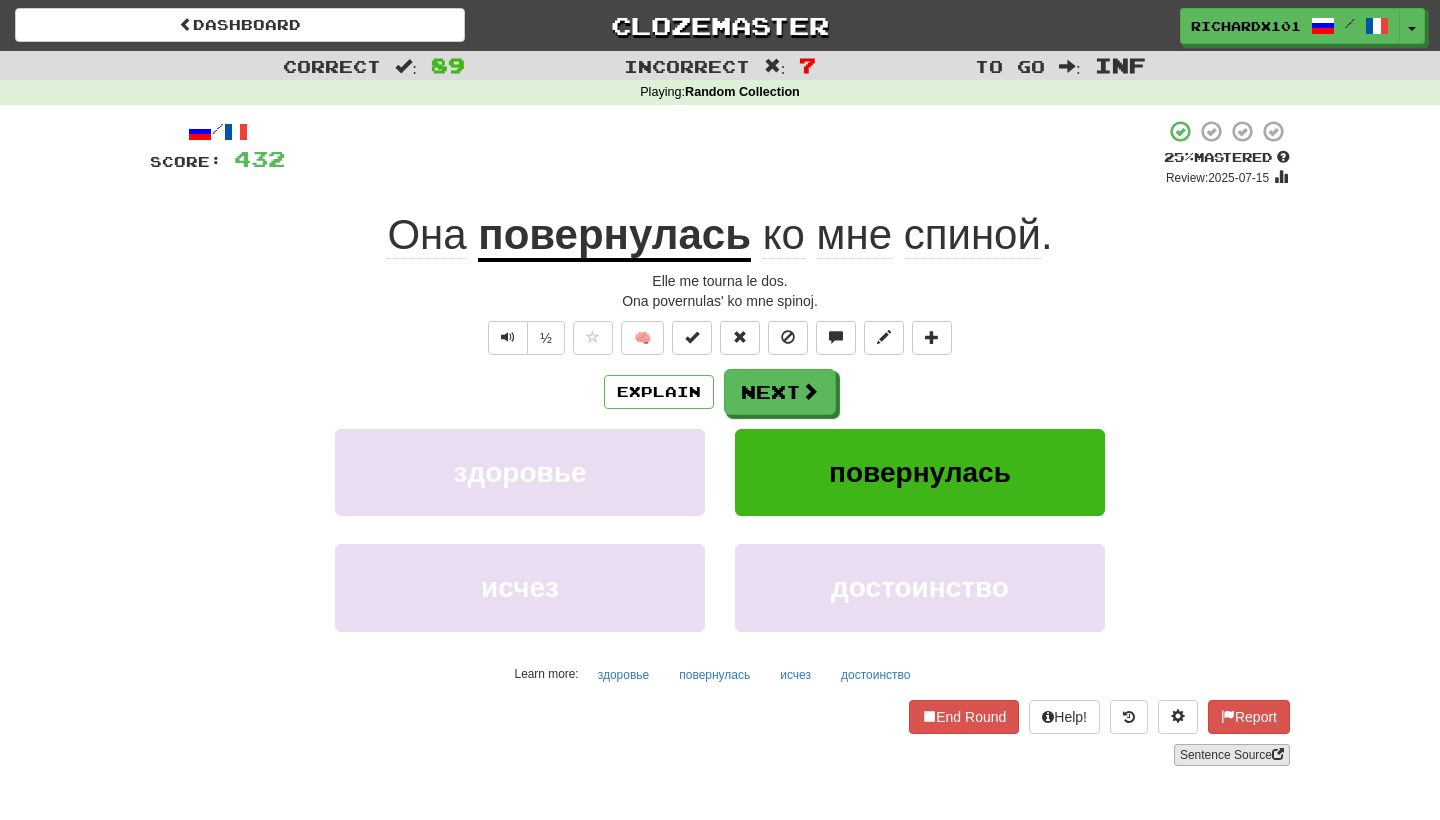 click on "Sentence Source" at bounding box center (1232, 755) 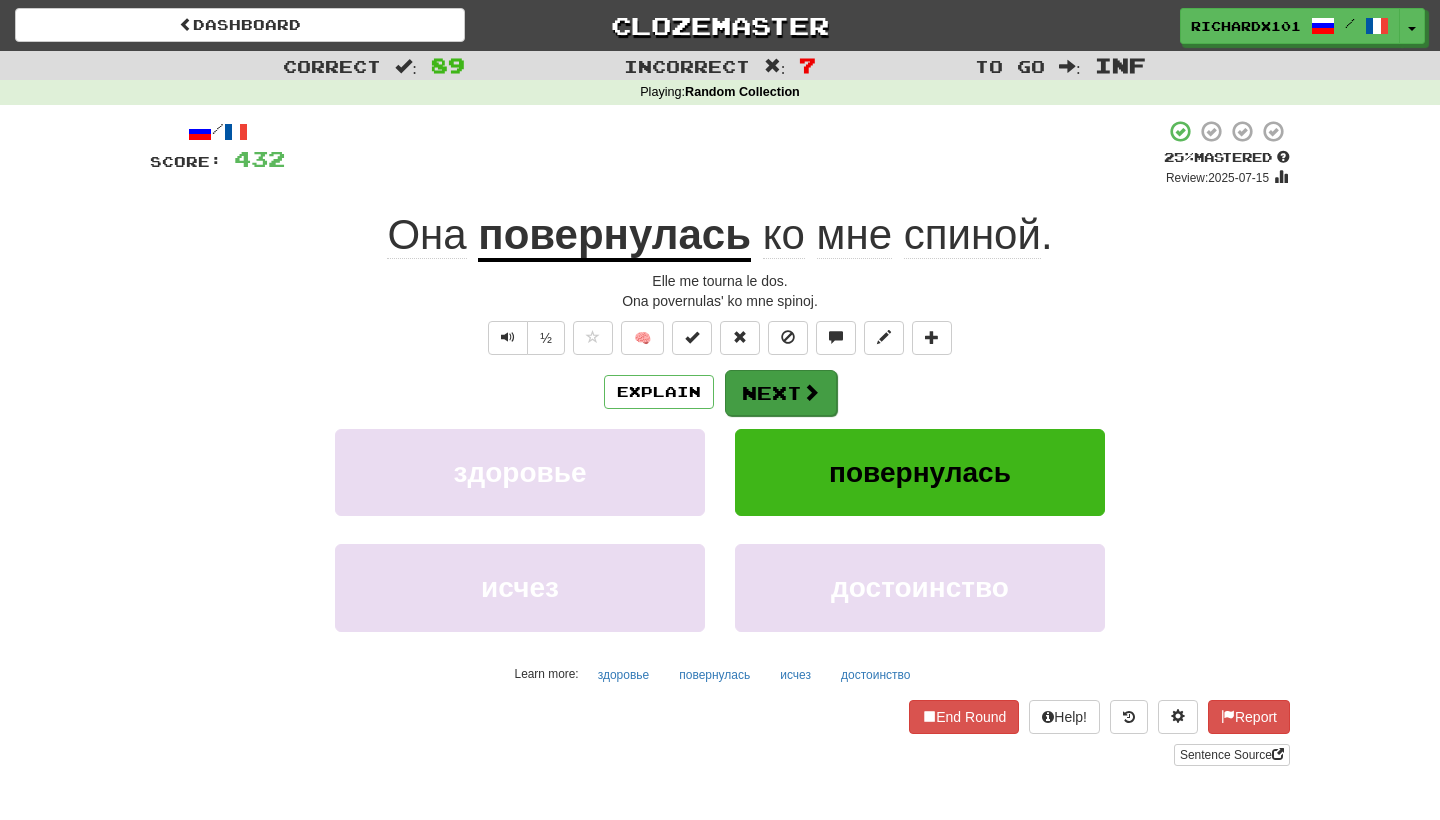 click on "Next" at bounding box center (781, 393) 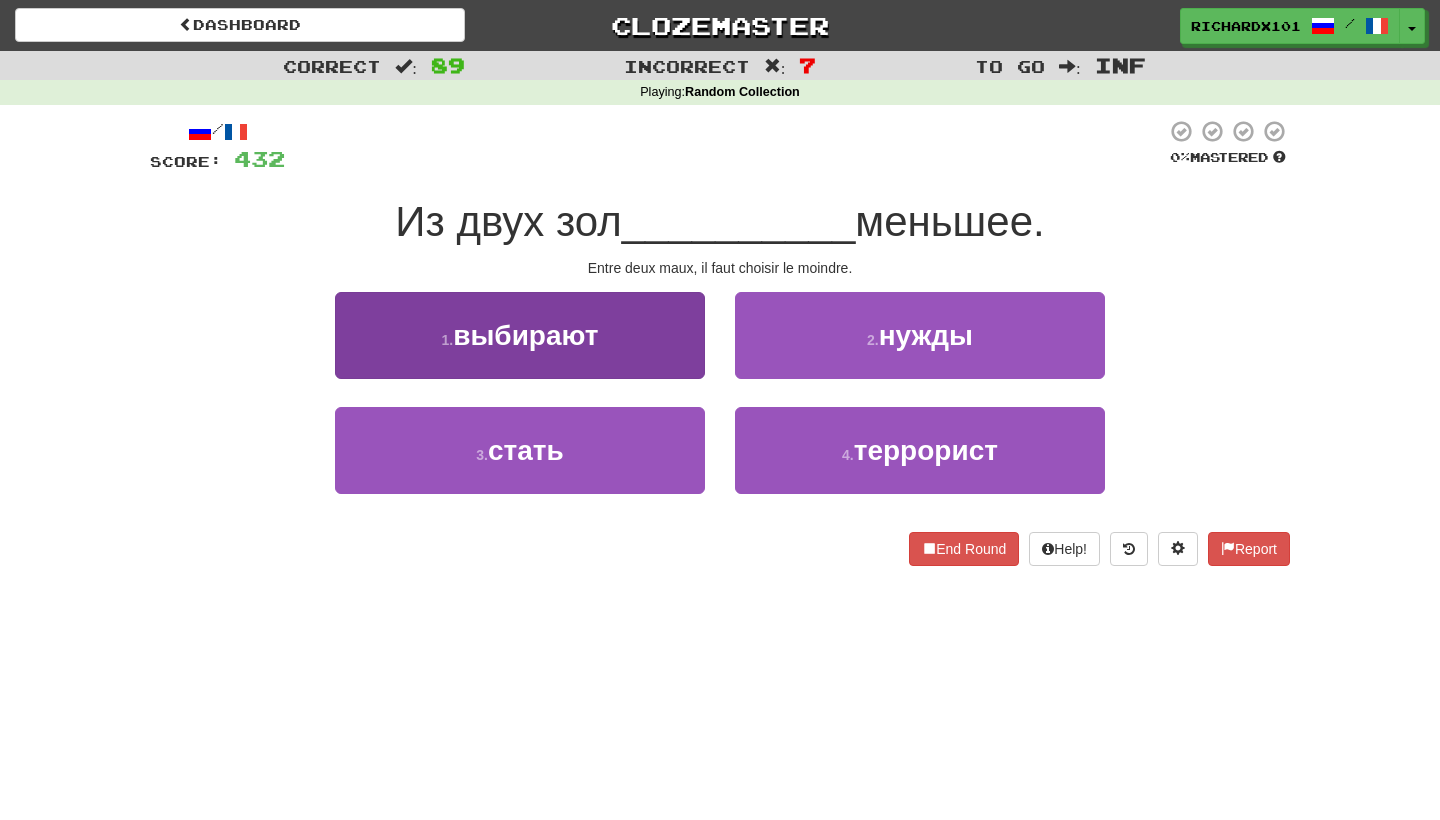 click on "1 .  выбирают" at bounding box center [520, 335] 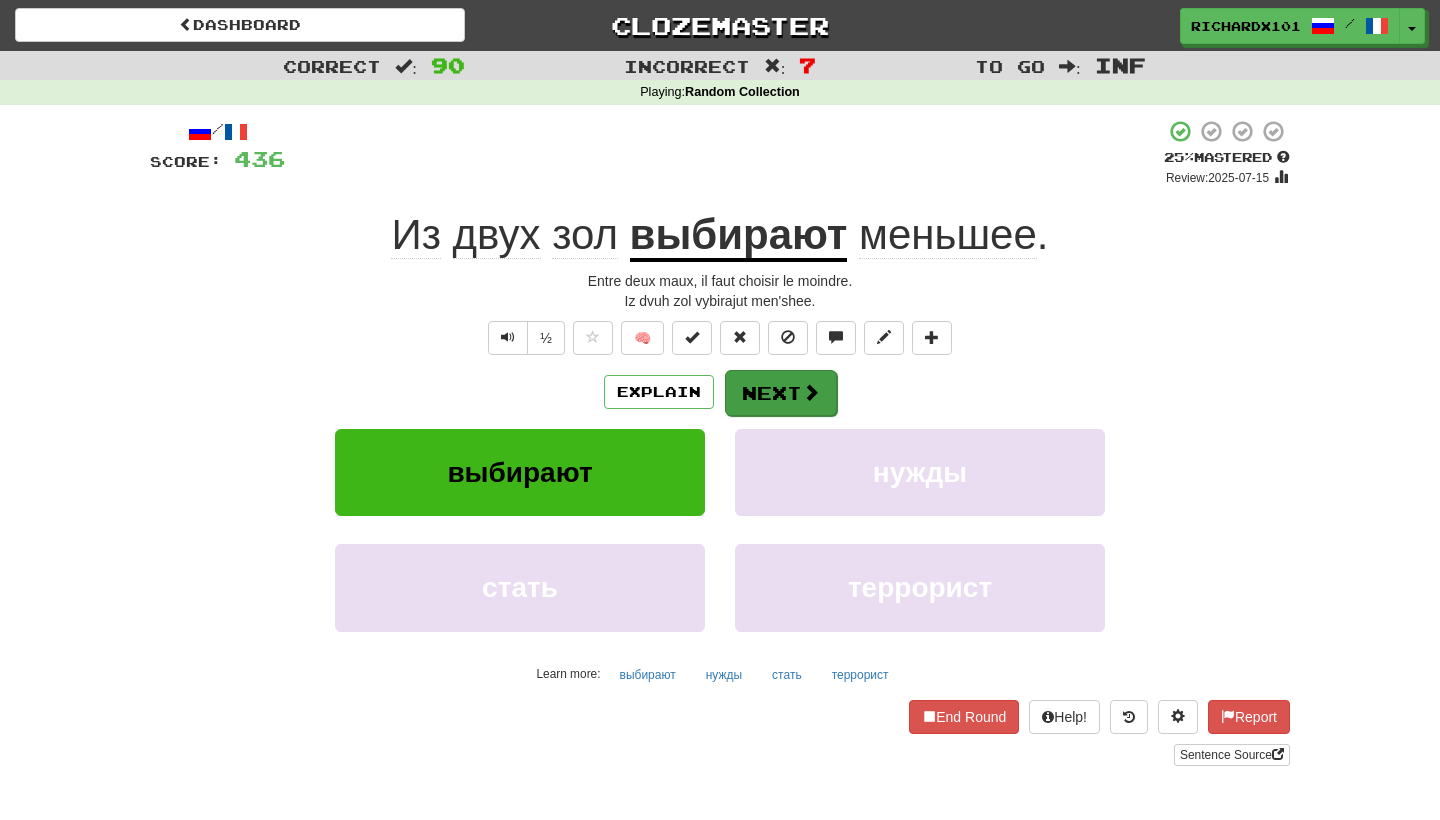 click on "Next" at bounding box center (781, 393) 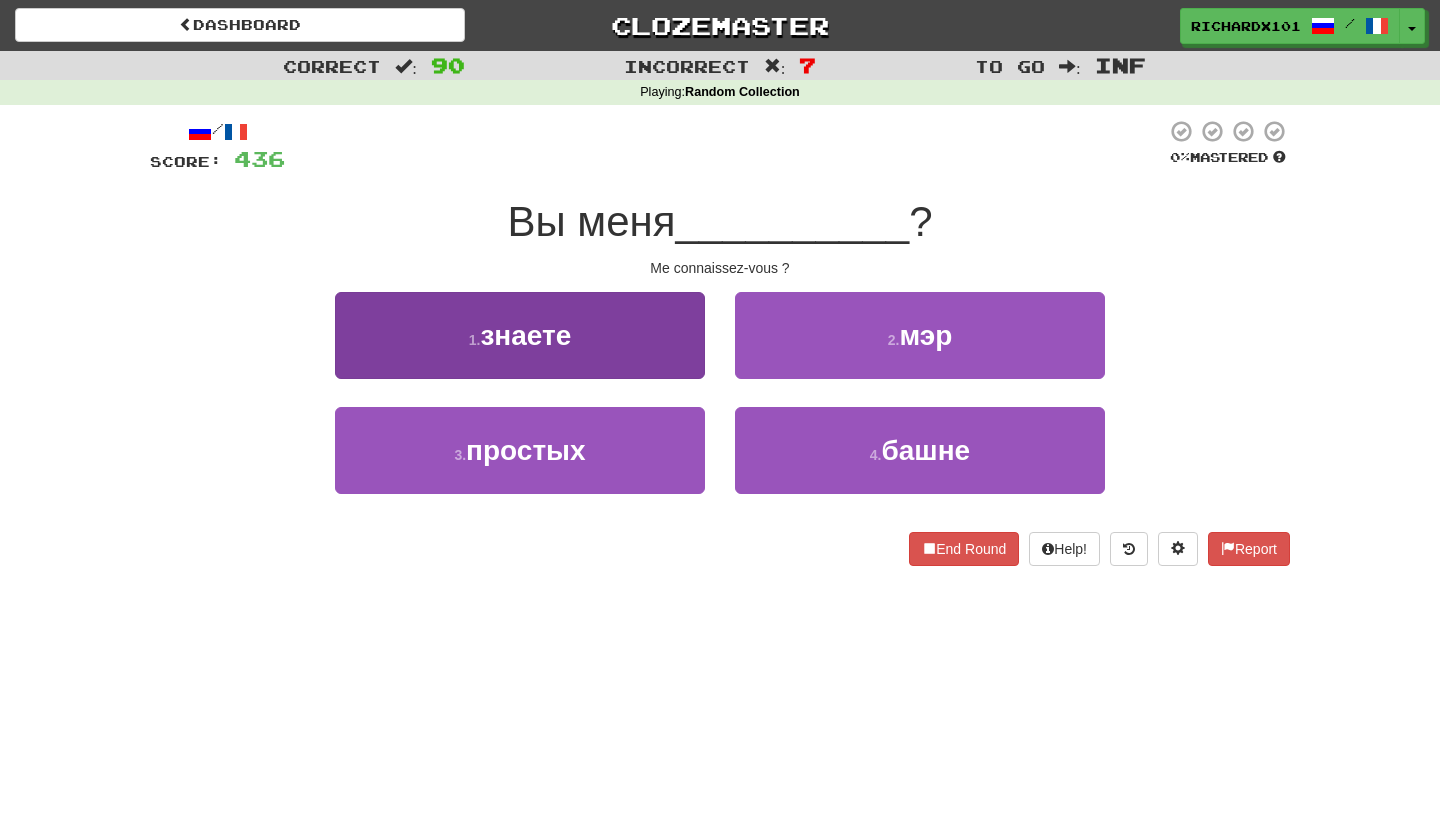 click on "1 .  знаете" at bounding box center (520, 335) 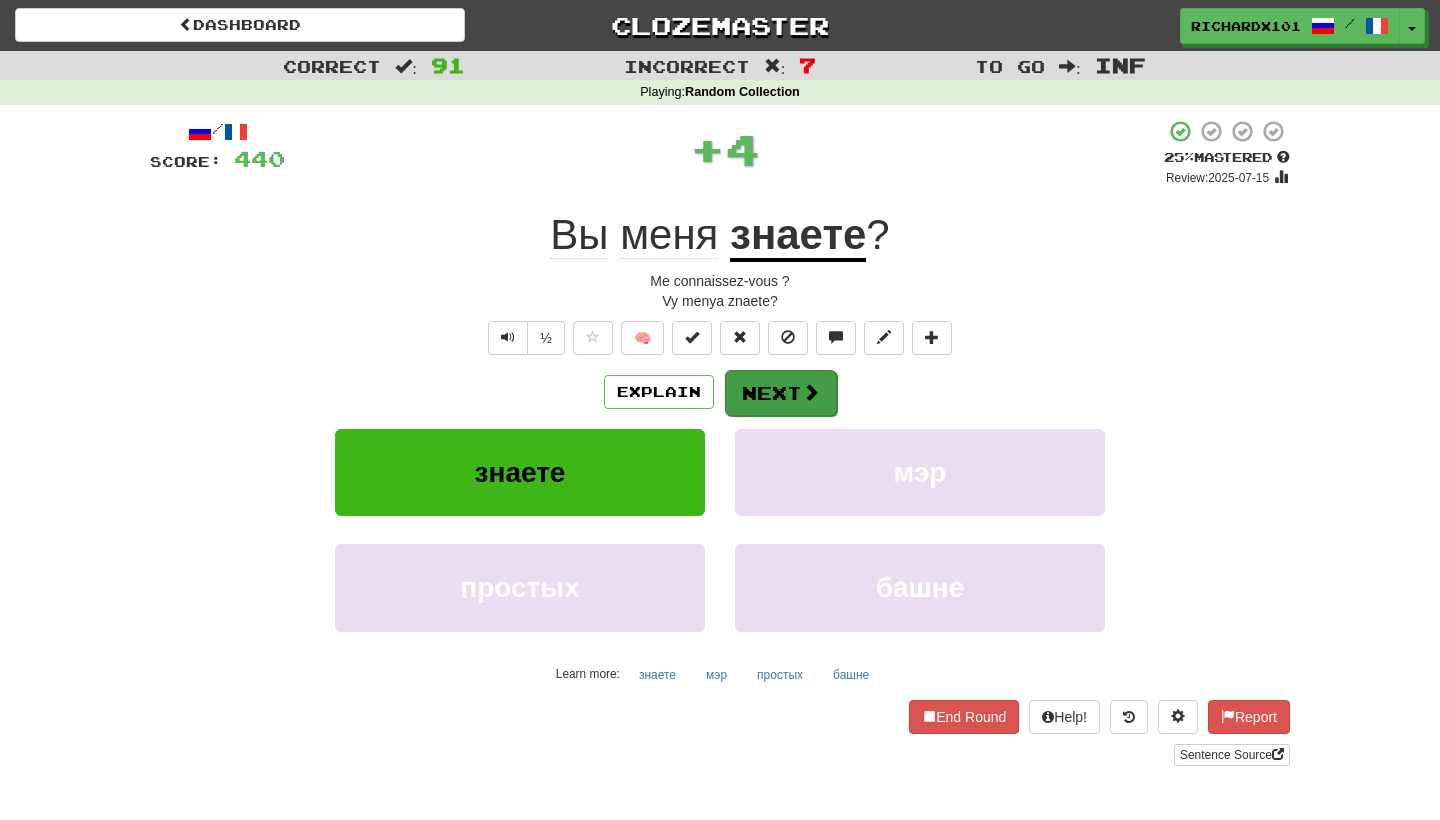 click on "Next" at bounding box center (781, 393) 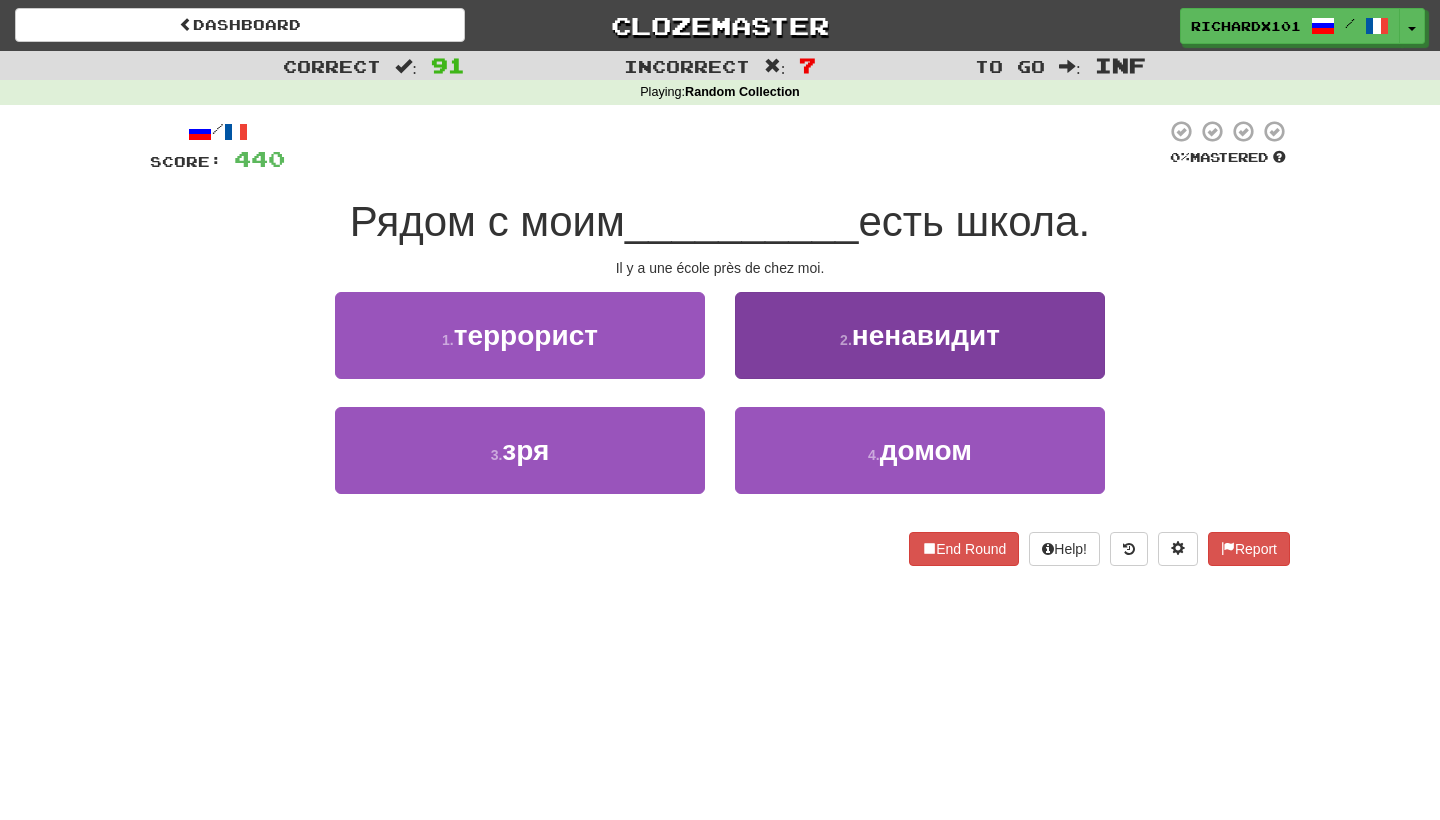 click on "4 .  домом" at bounding box center (920, 450) 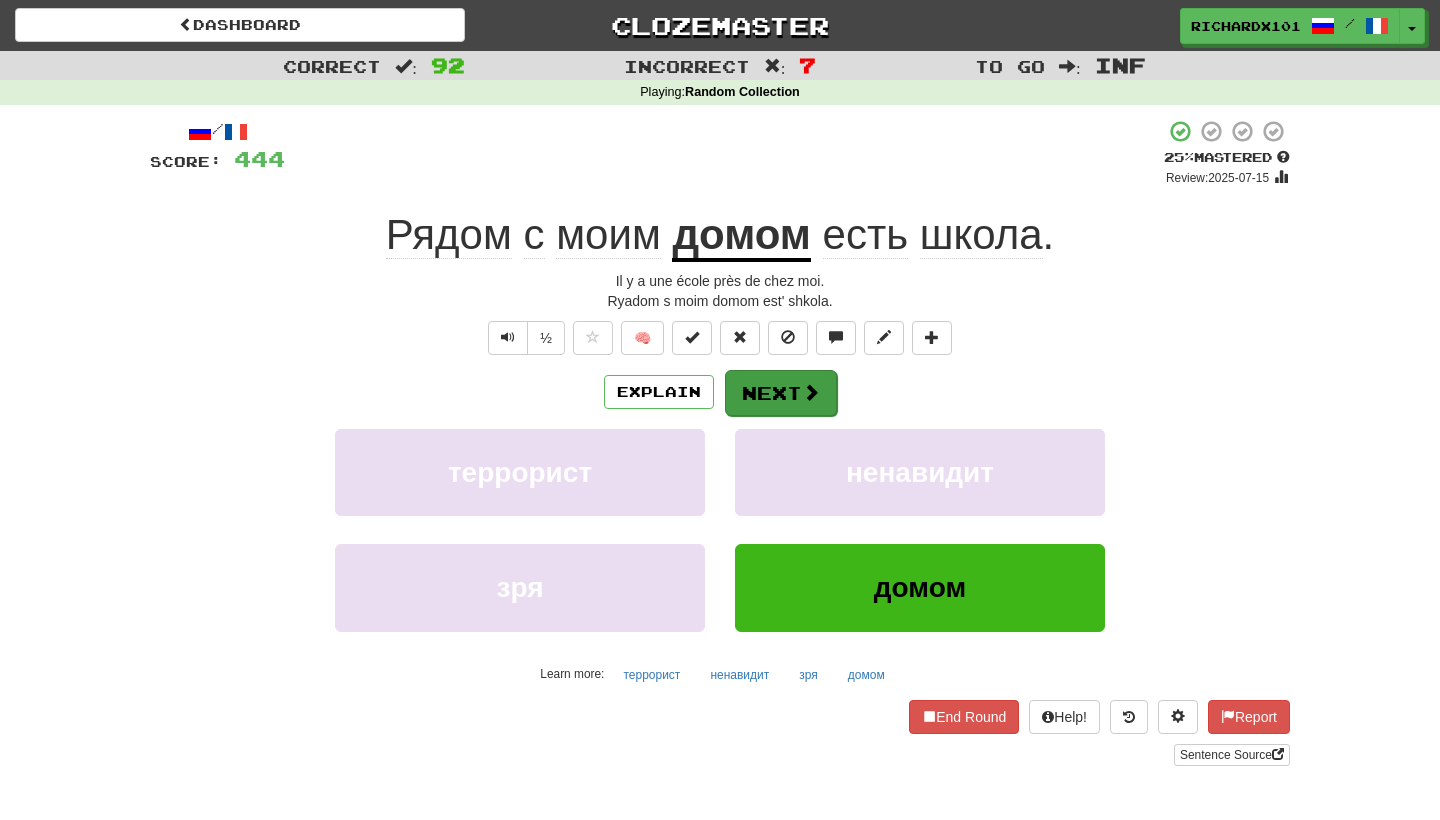 click on "Next" at bounding box center (781, 393) 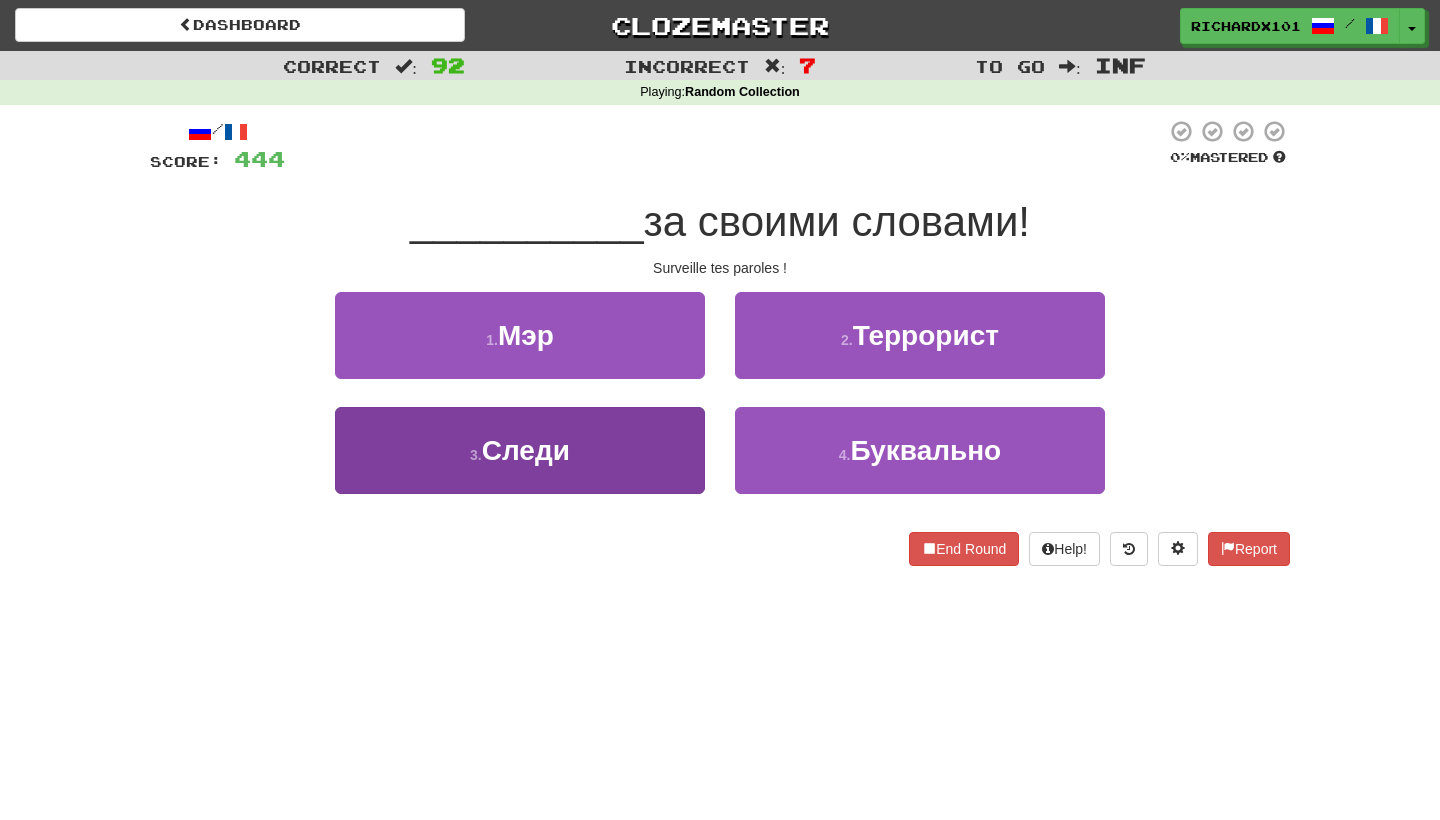 click on "3 .  Следи" at bounding box center [520, 450] 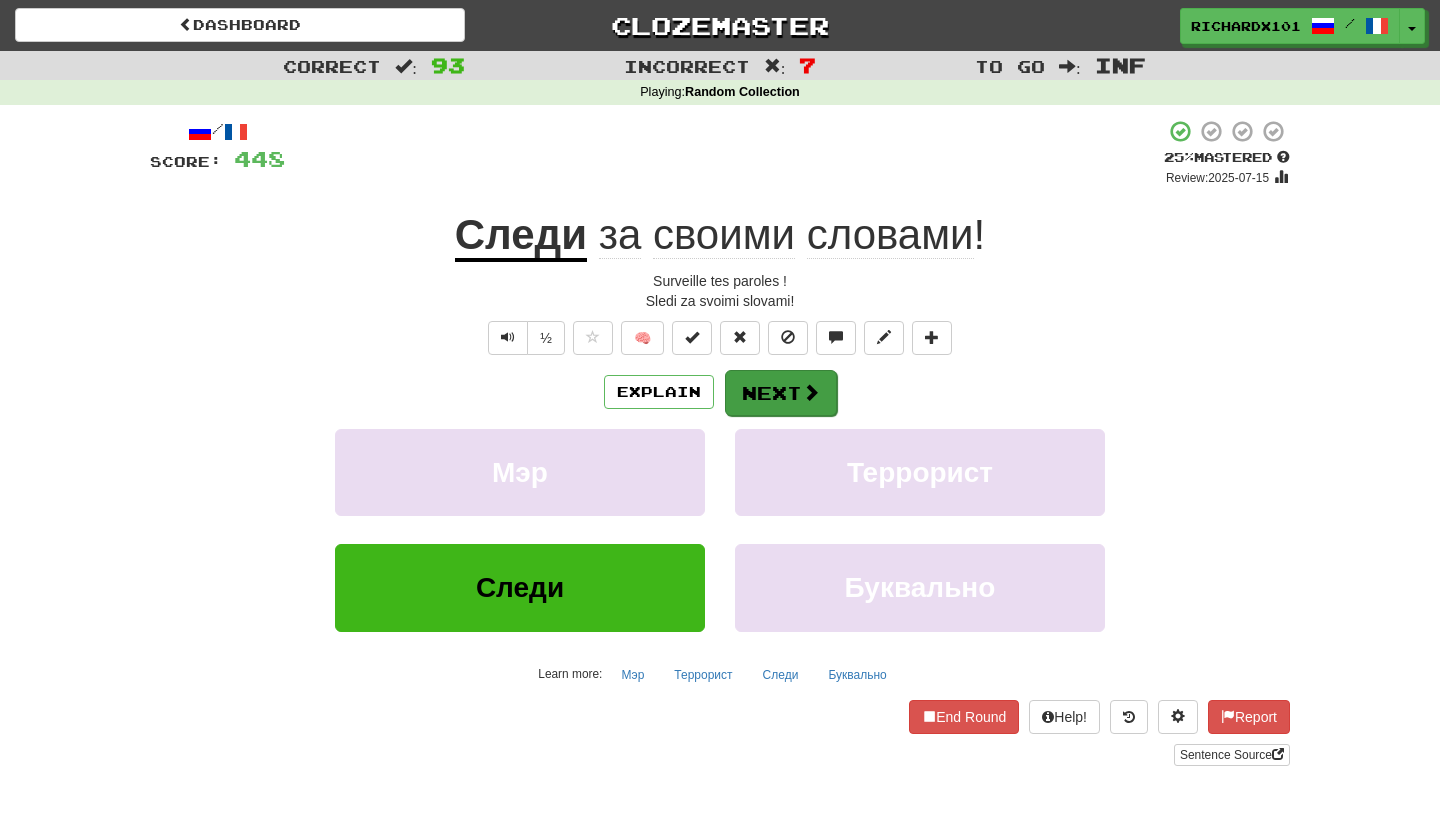 click on "Next" at bounding box center (781, 393) 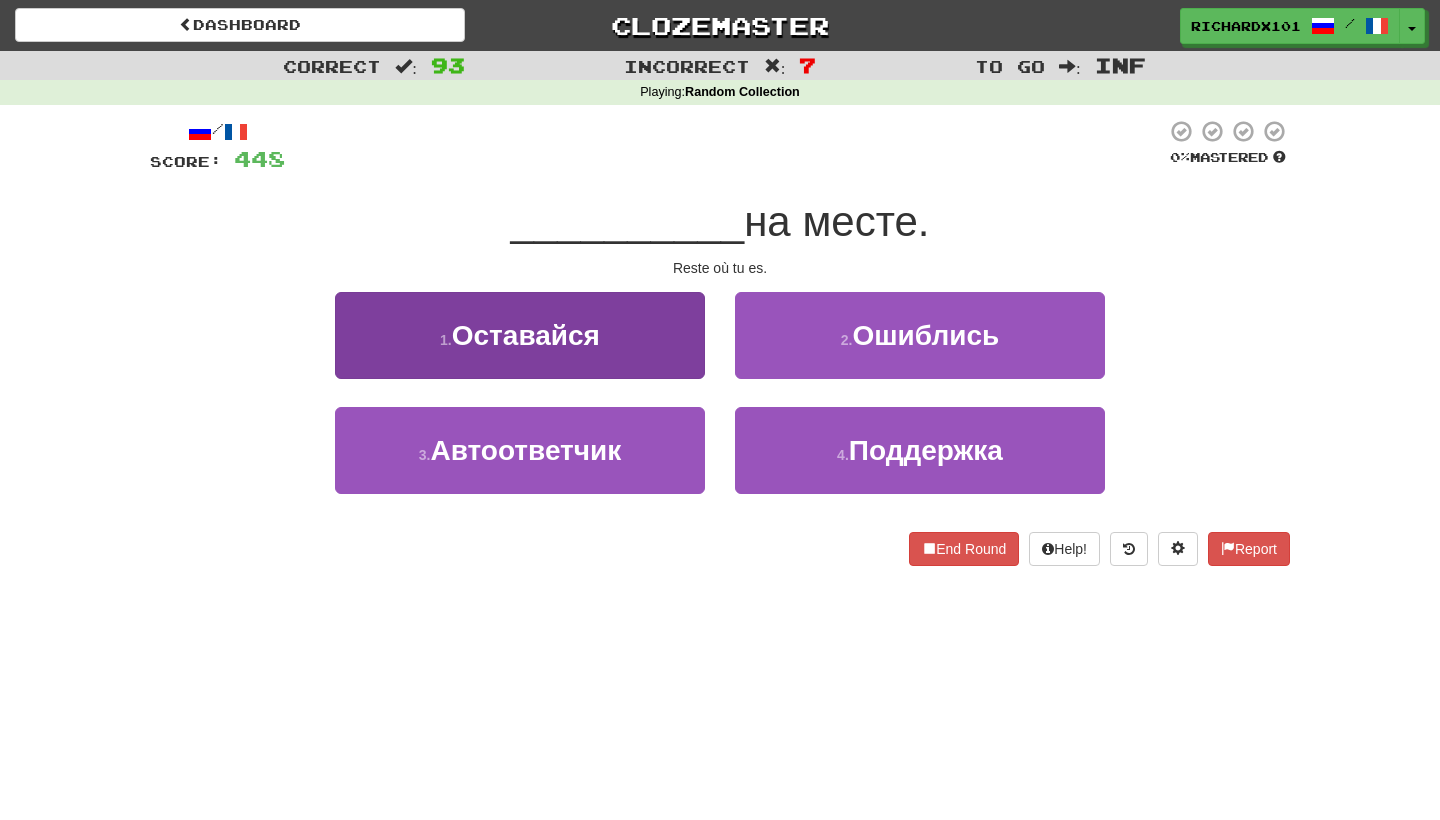 click on "1 .  Оставайся" at bounding box center (520, 335) 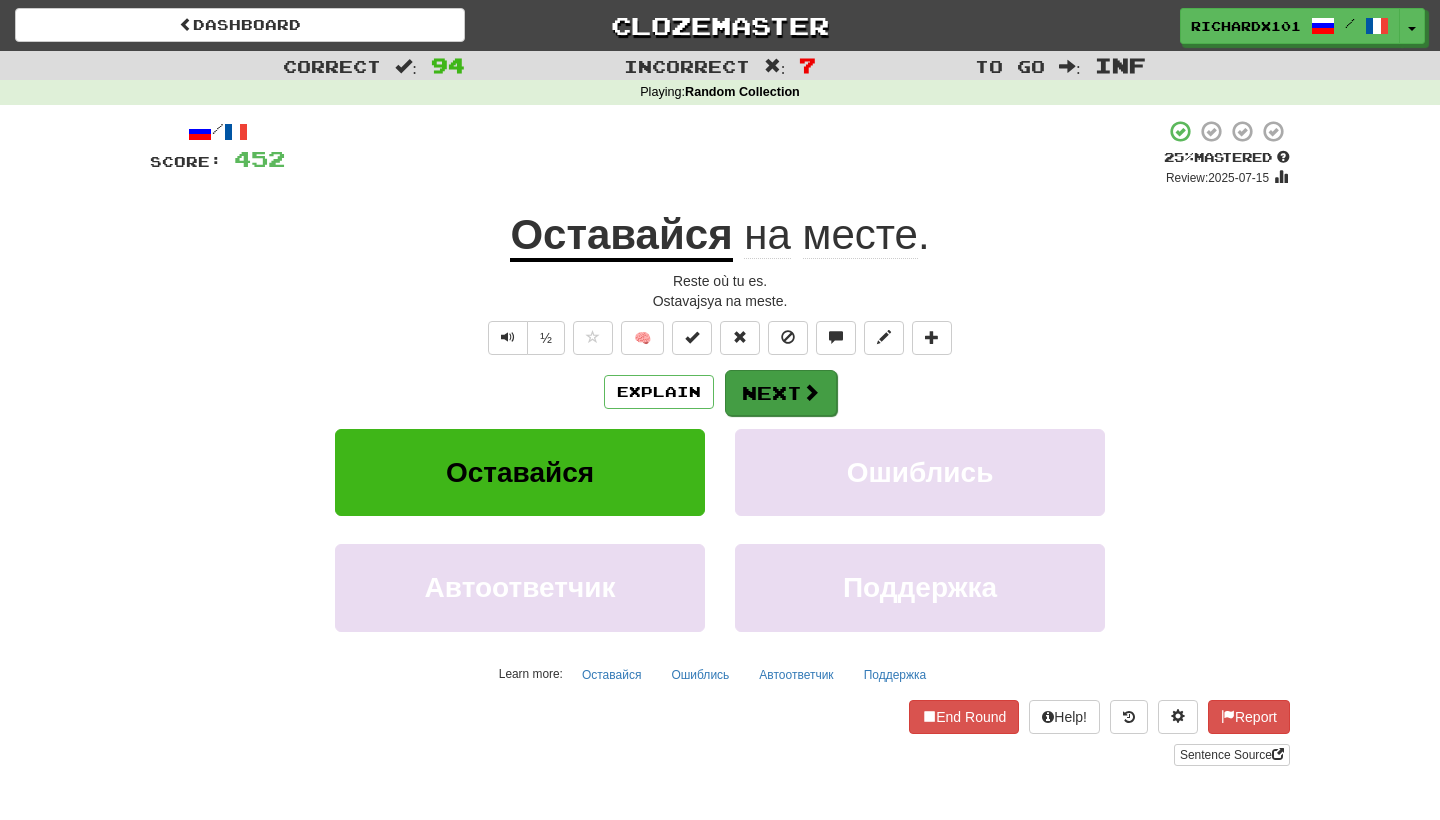click on "Next" at bounding box center [781, 393] 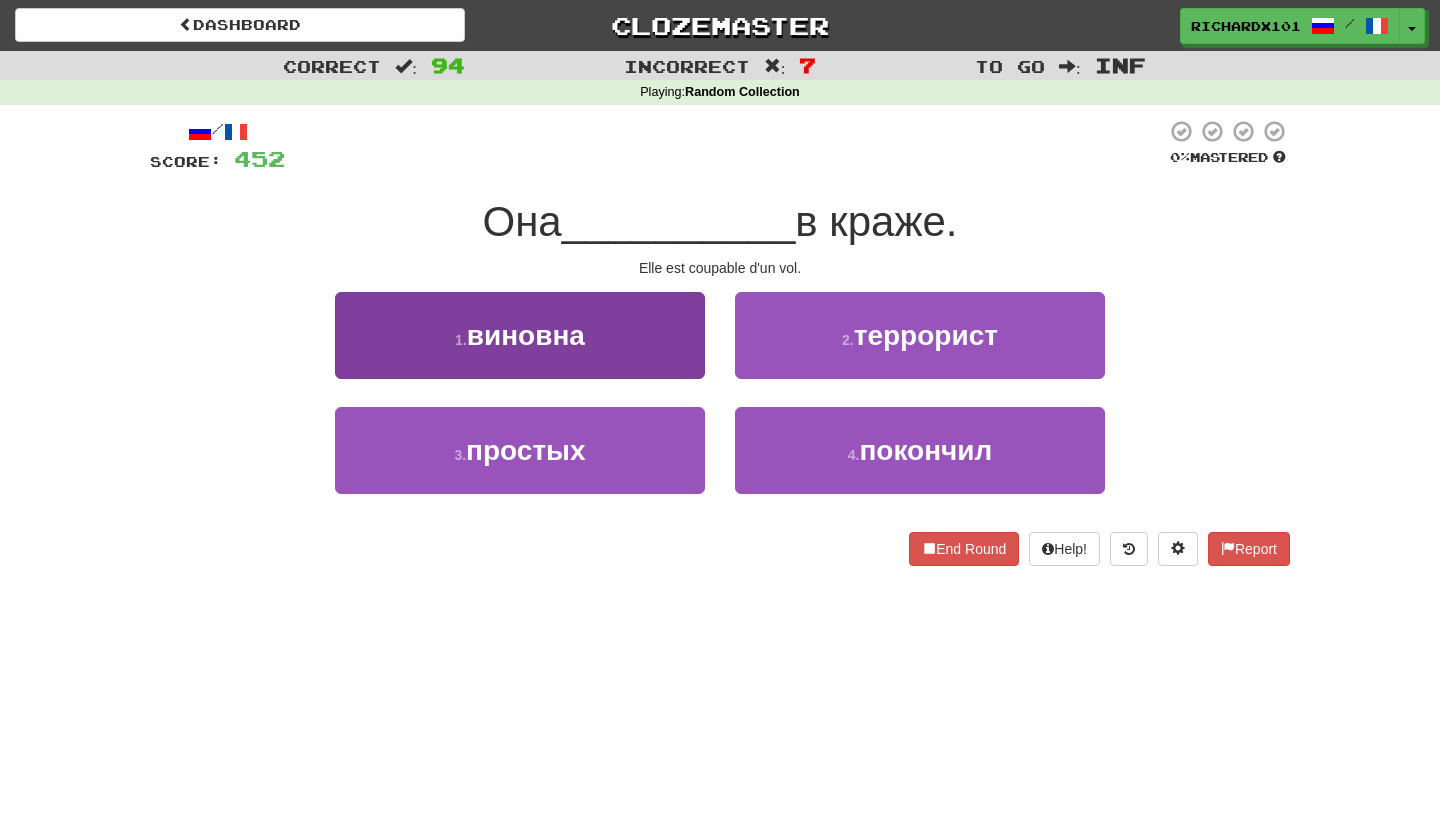 click on "1 .  виновна" at bounding box center [520, 335] 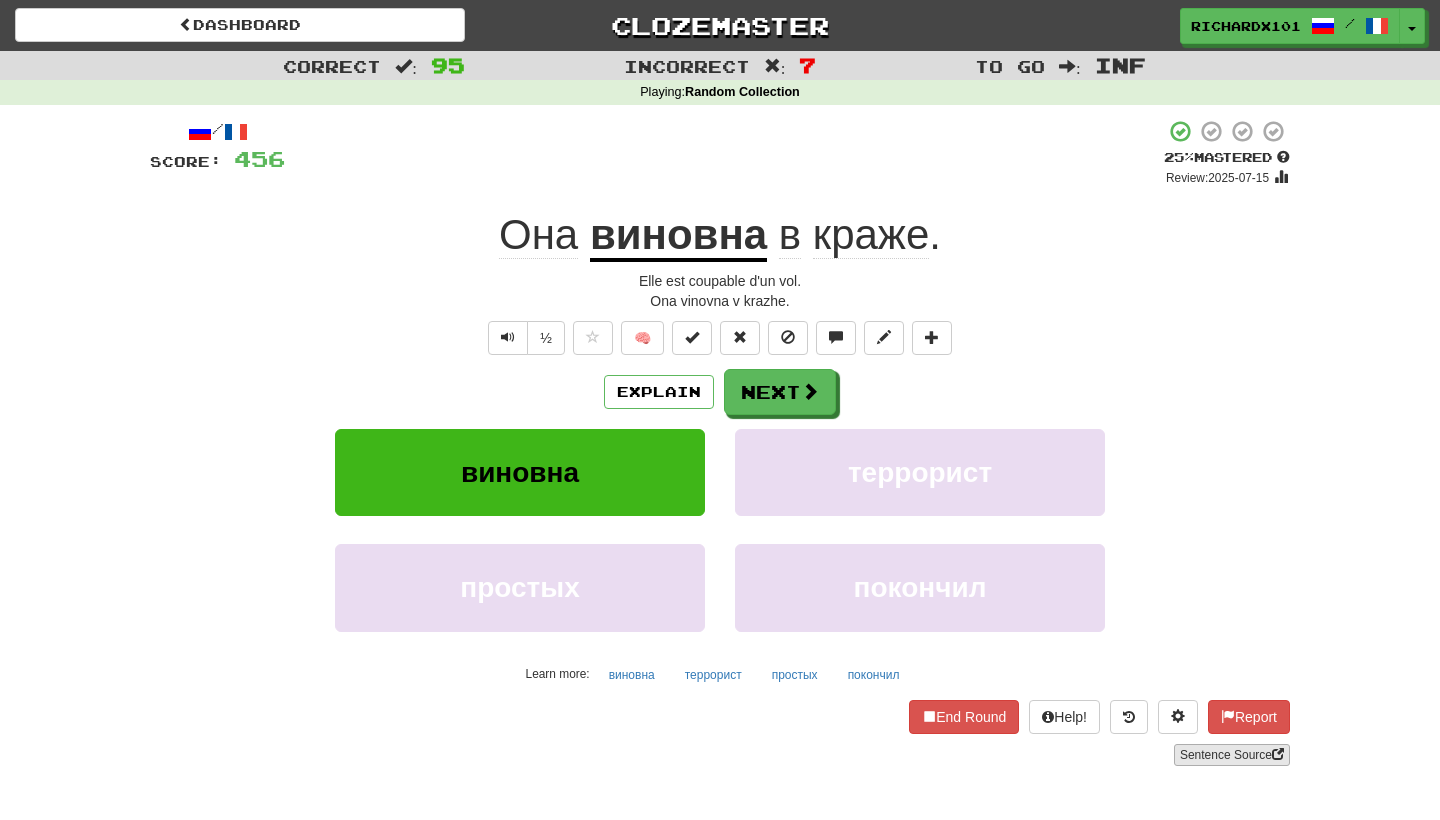 click on "Sentence Source" at bounding box center (1232, 755) 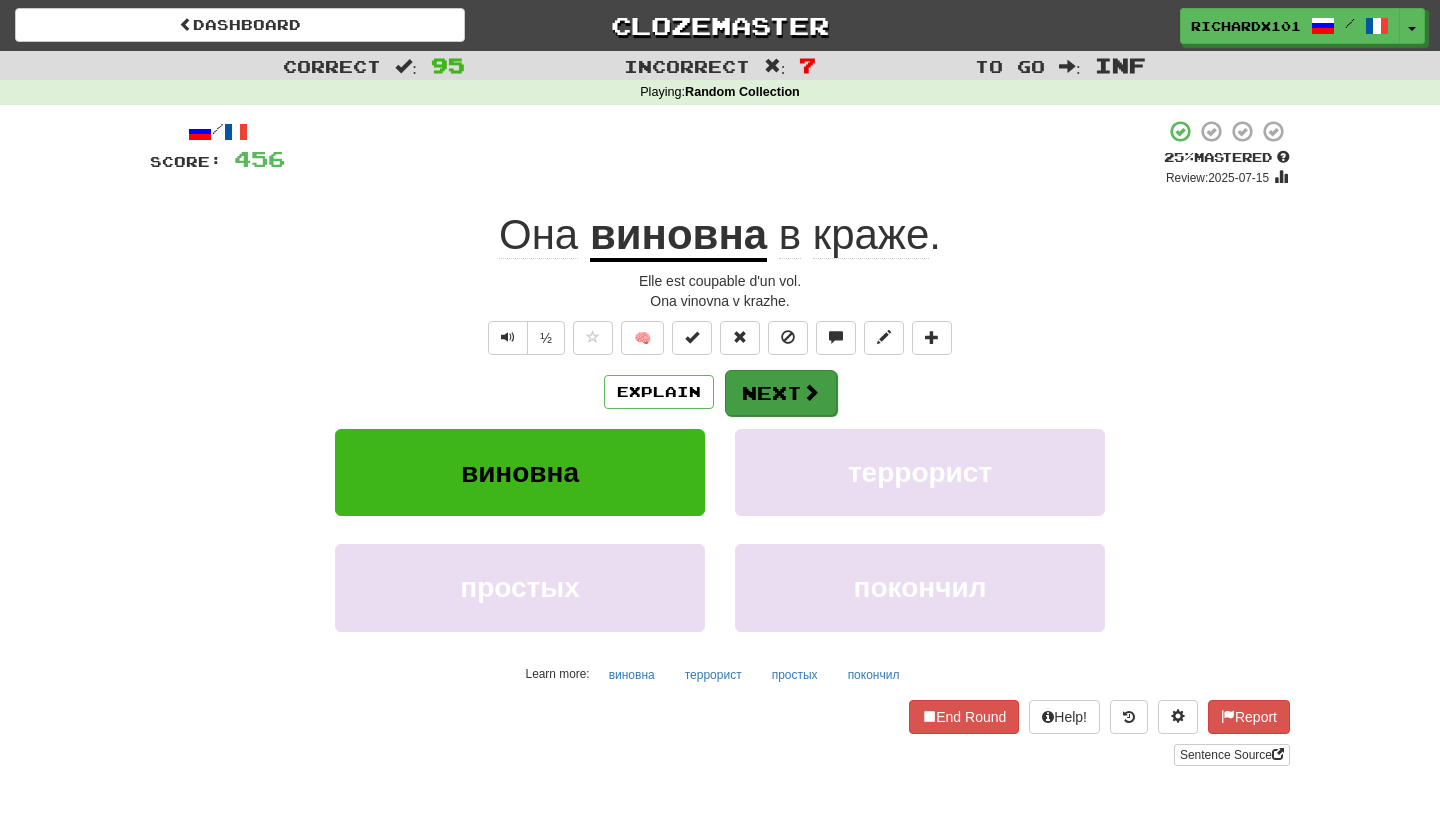 click at bounding box center (811, 392) 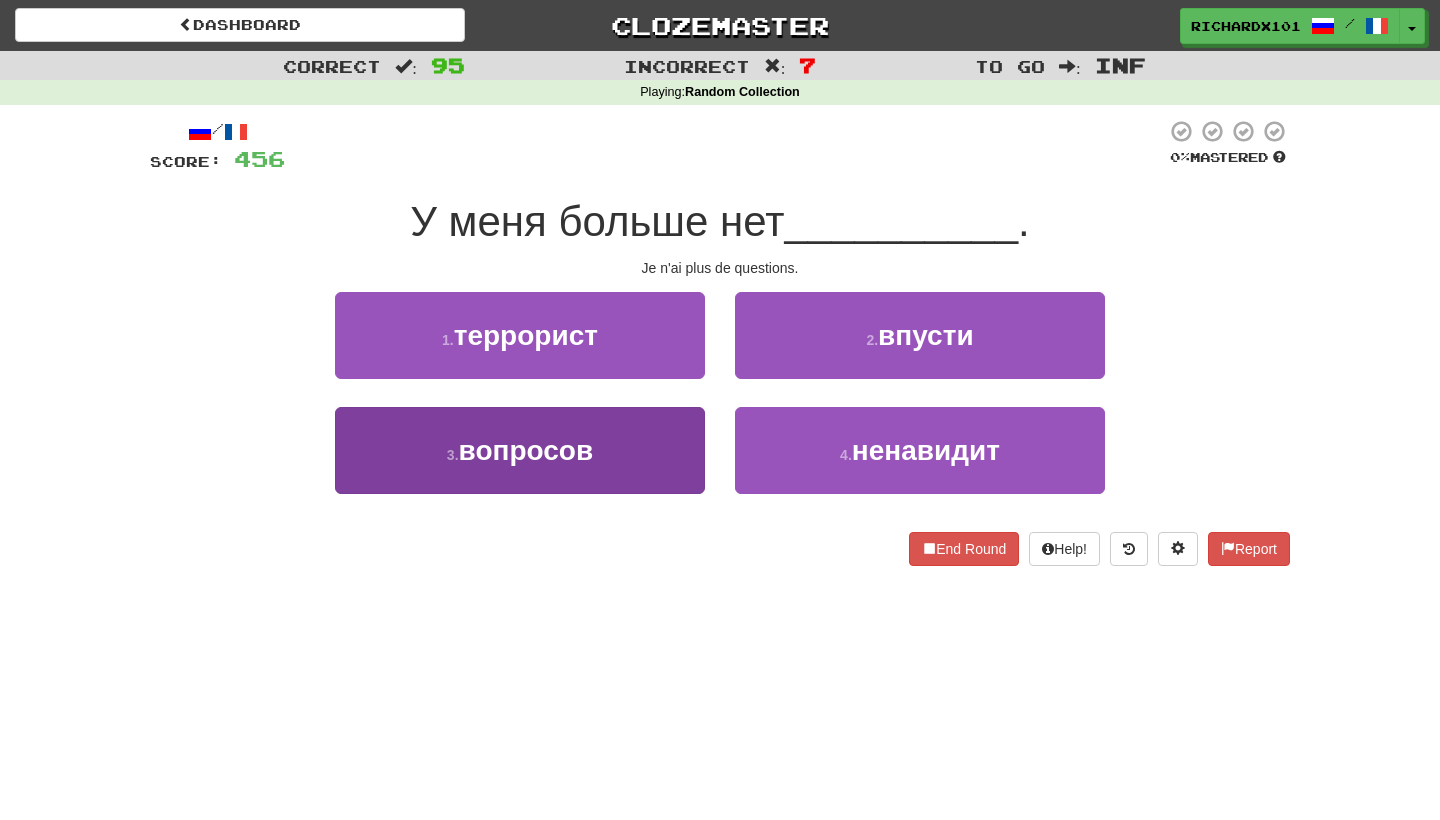 click on "3 .  вопросов" at bounding box center (520, 450) 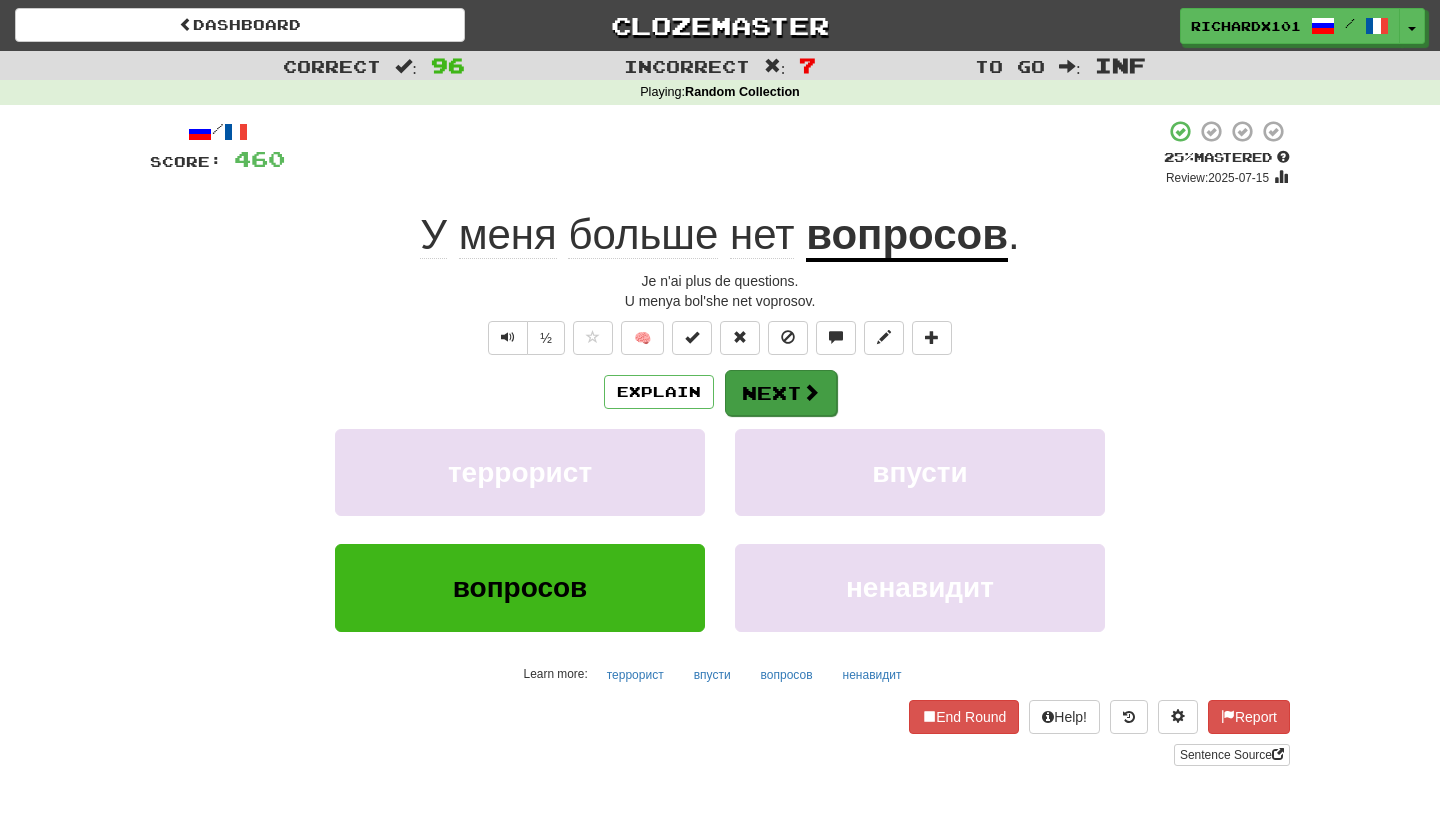 click on "Next" at bounding box center (781, 393) 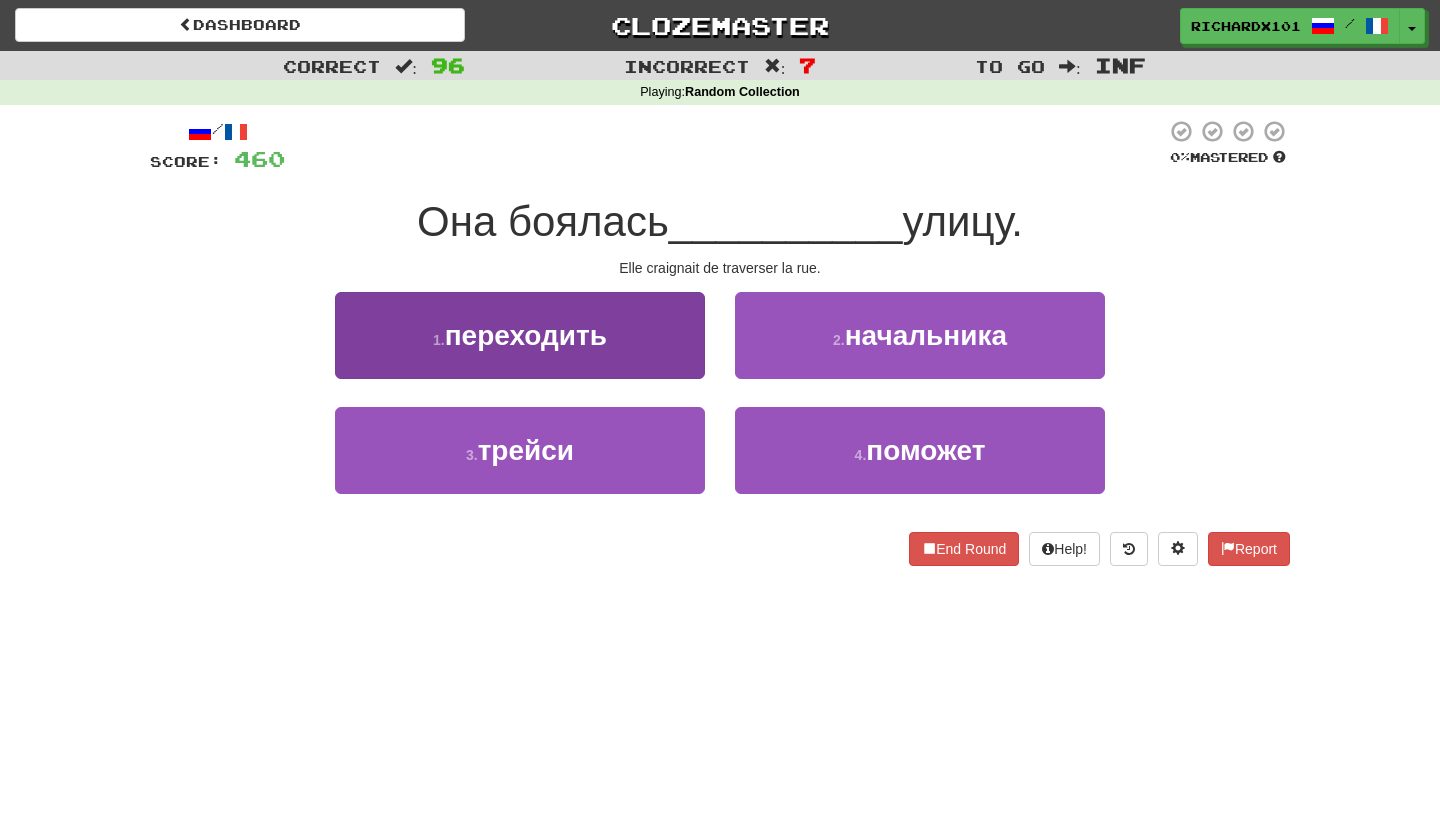 click on "1 .  переходить" at bounding box center (520, 335) 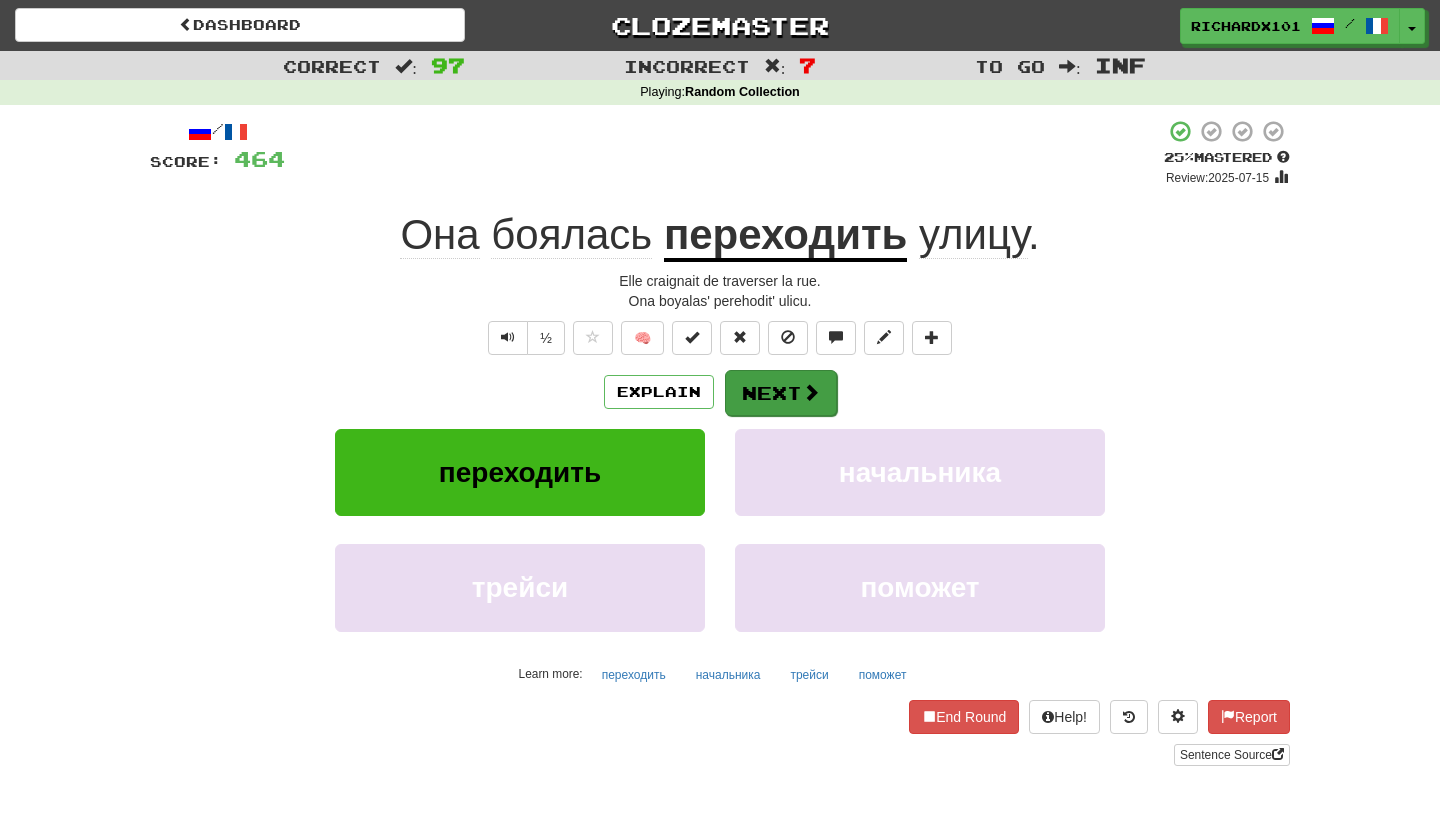 click on "Next" at bounding box center [781, 393] 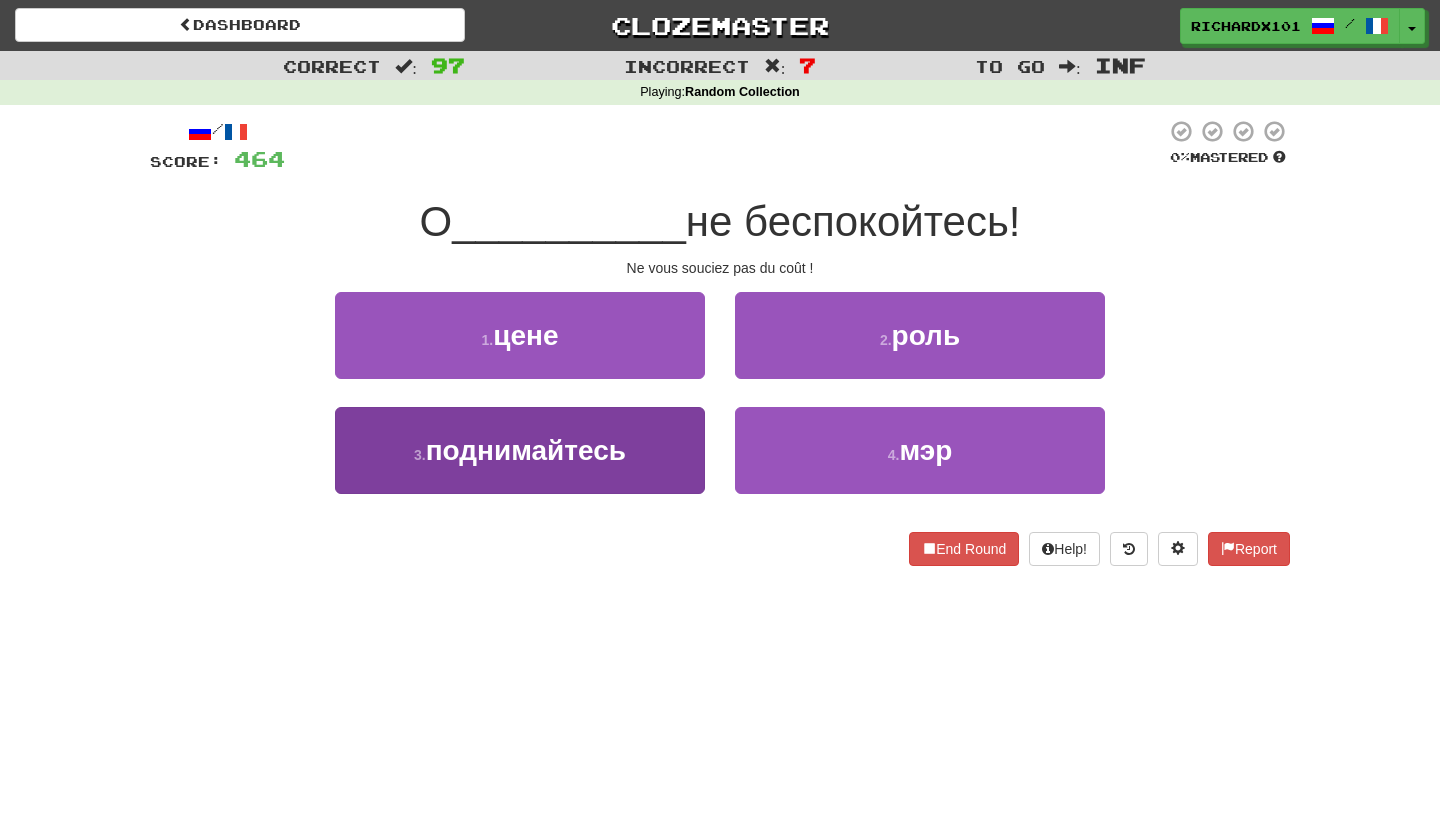 click on "3 .  поднимайтесь" at bounding box center [520, 450] 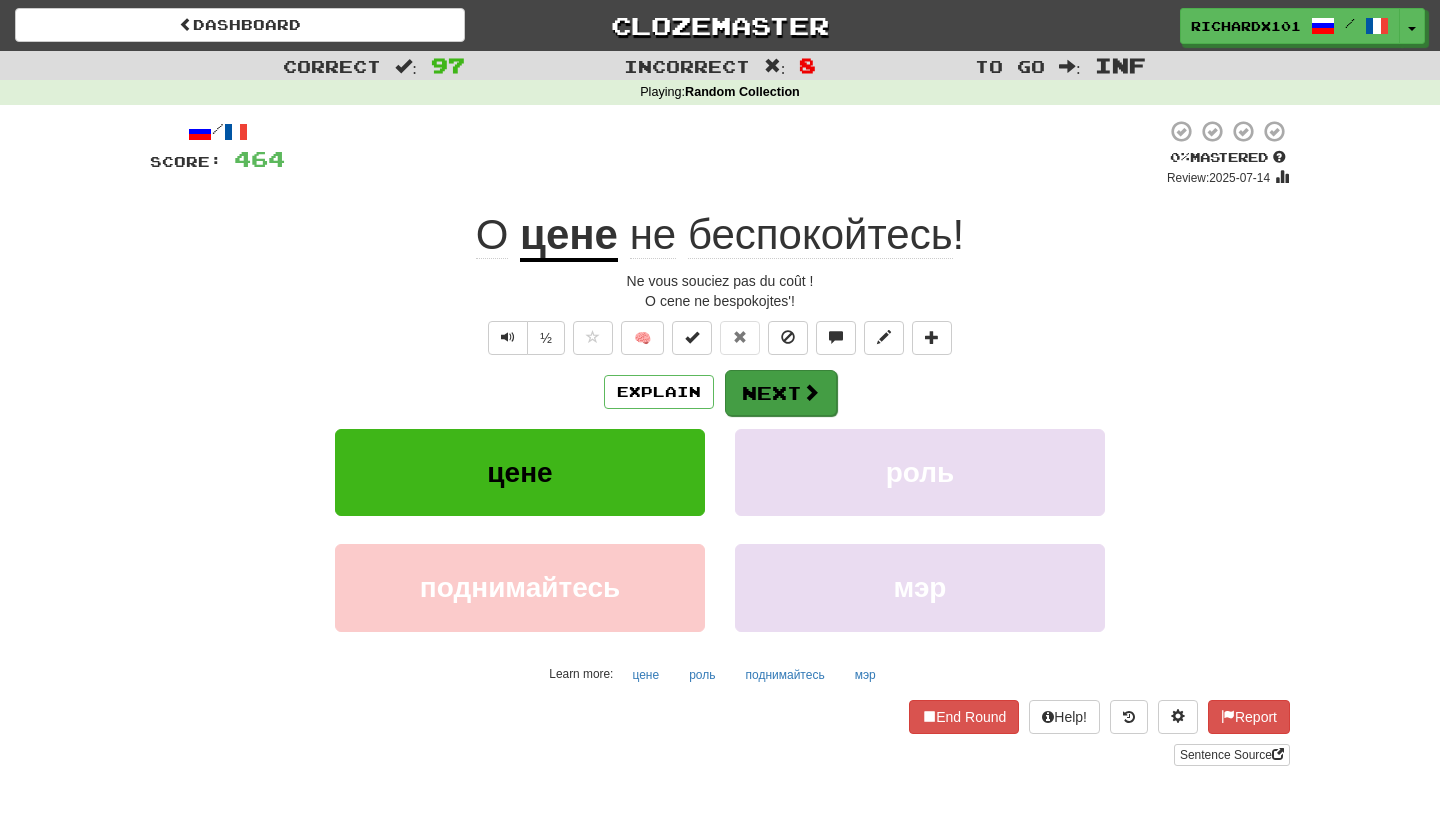 click on "Next" at bounding box center [781, 393] 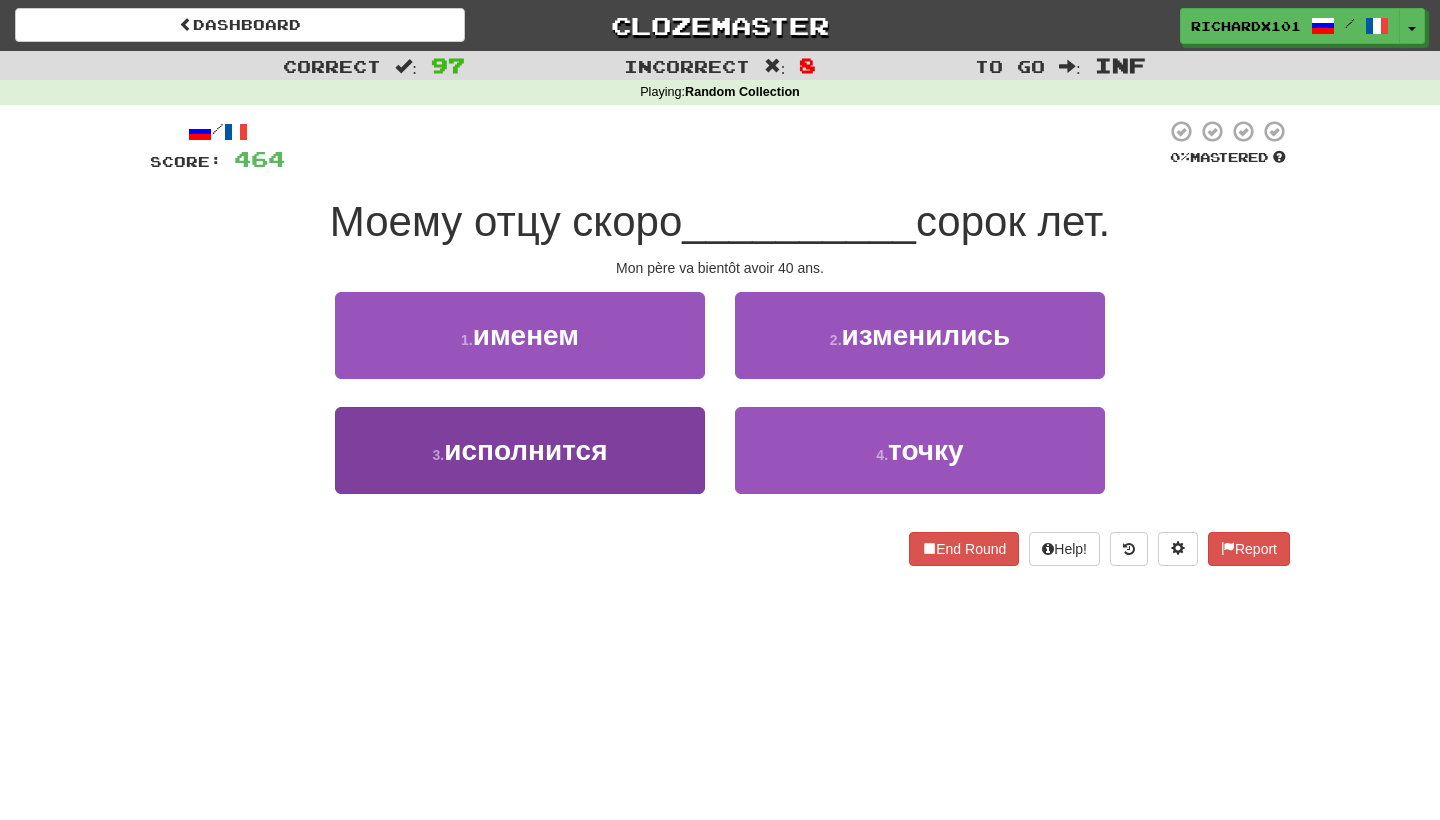 click on "3 .  исполнится" at bounding box center [520, 450] 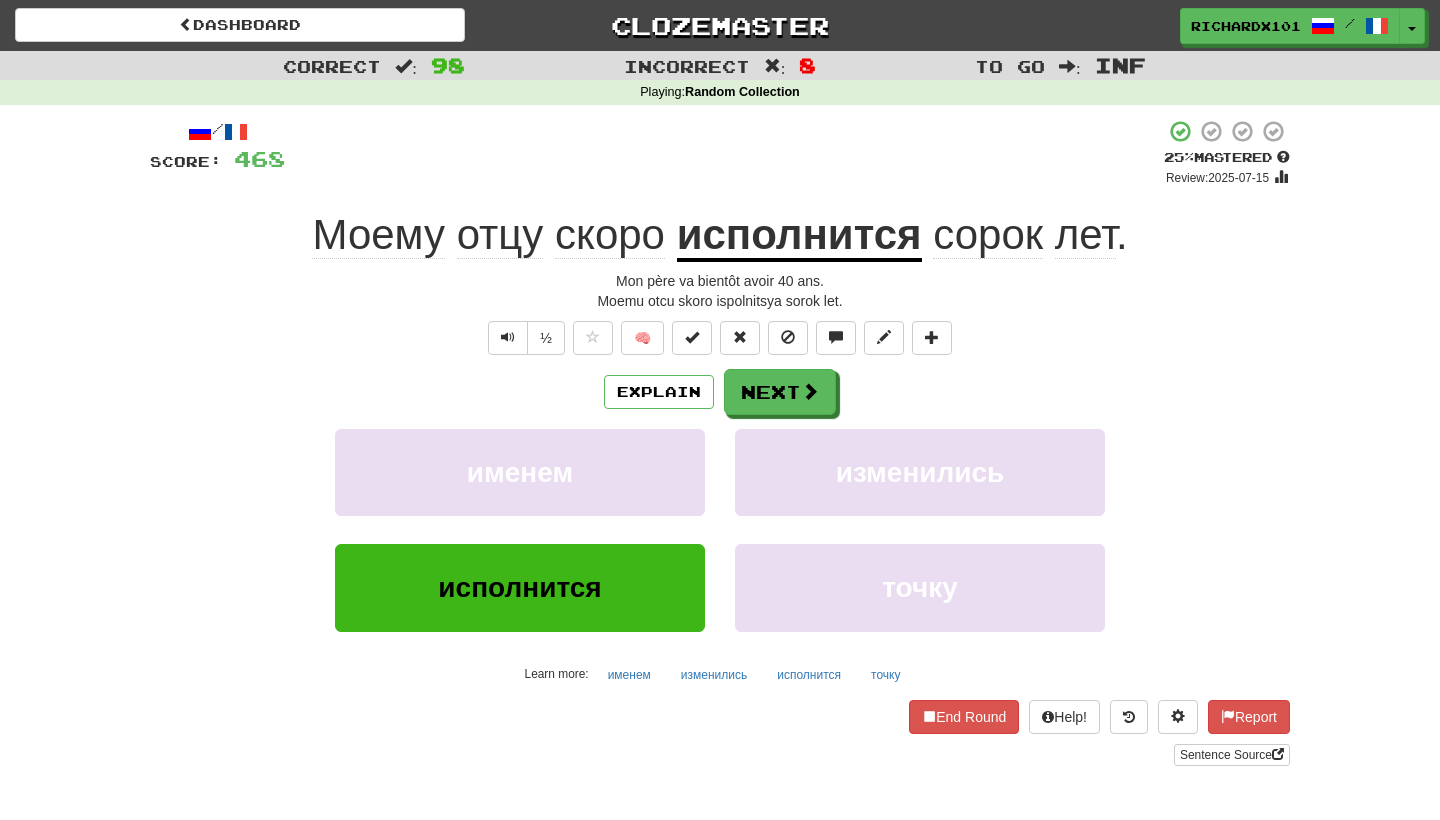 click on "исполнится" at bounding box center [799, 236] 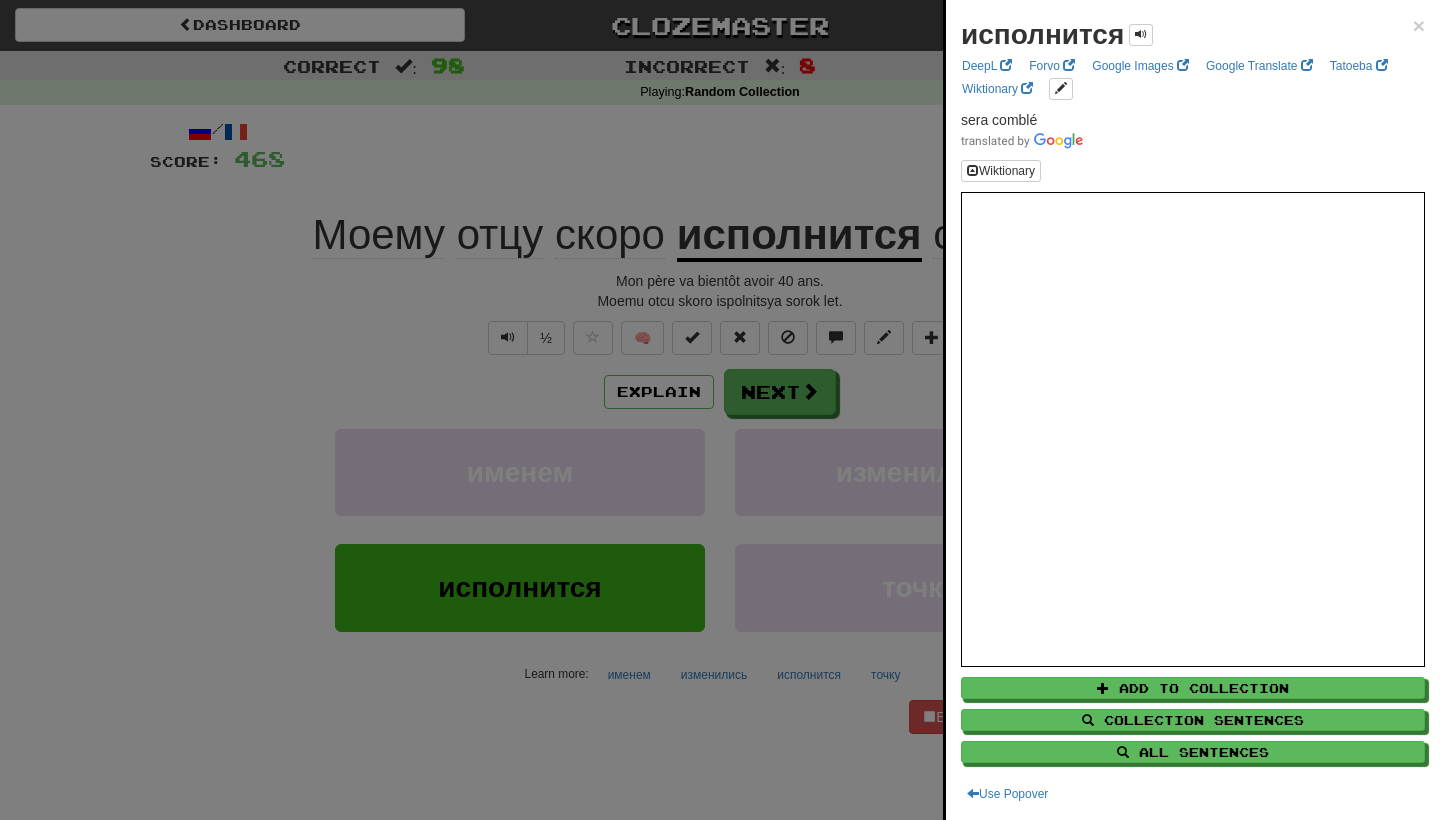 click at bounding box center (720, 410) 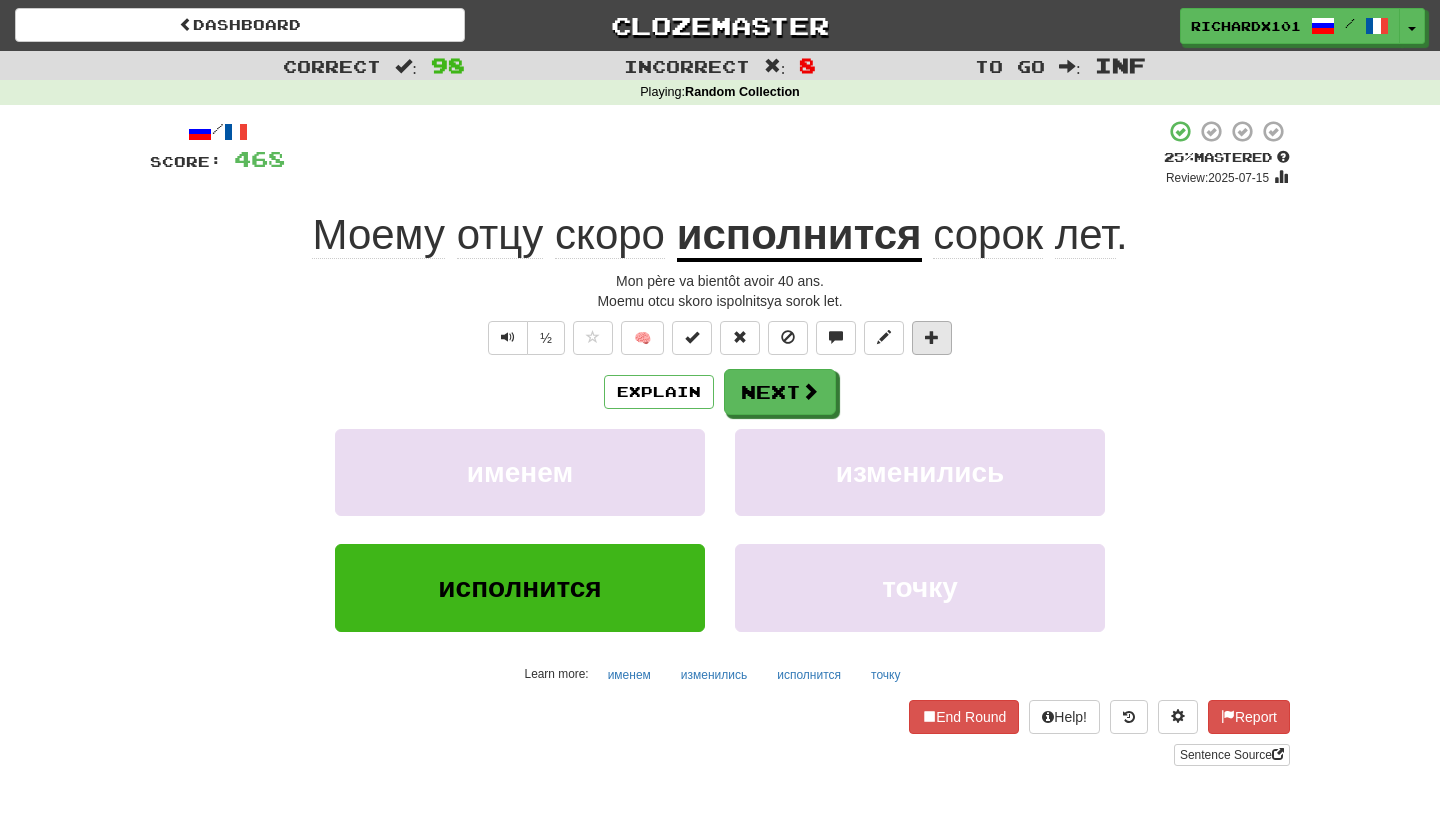 click at bounding box center [932, 338] 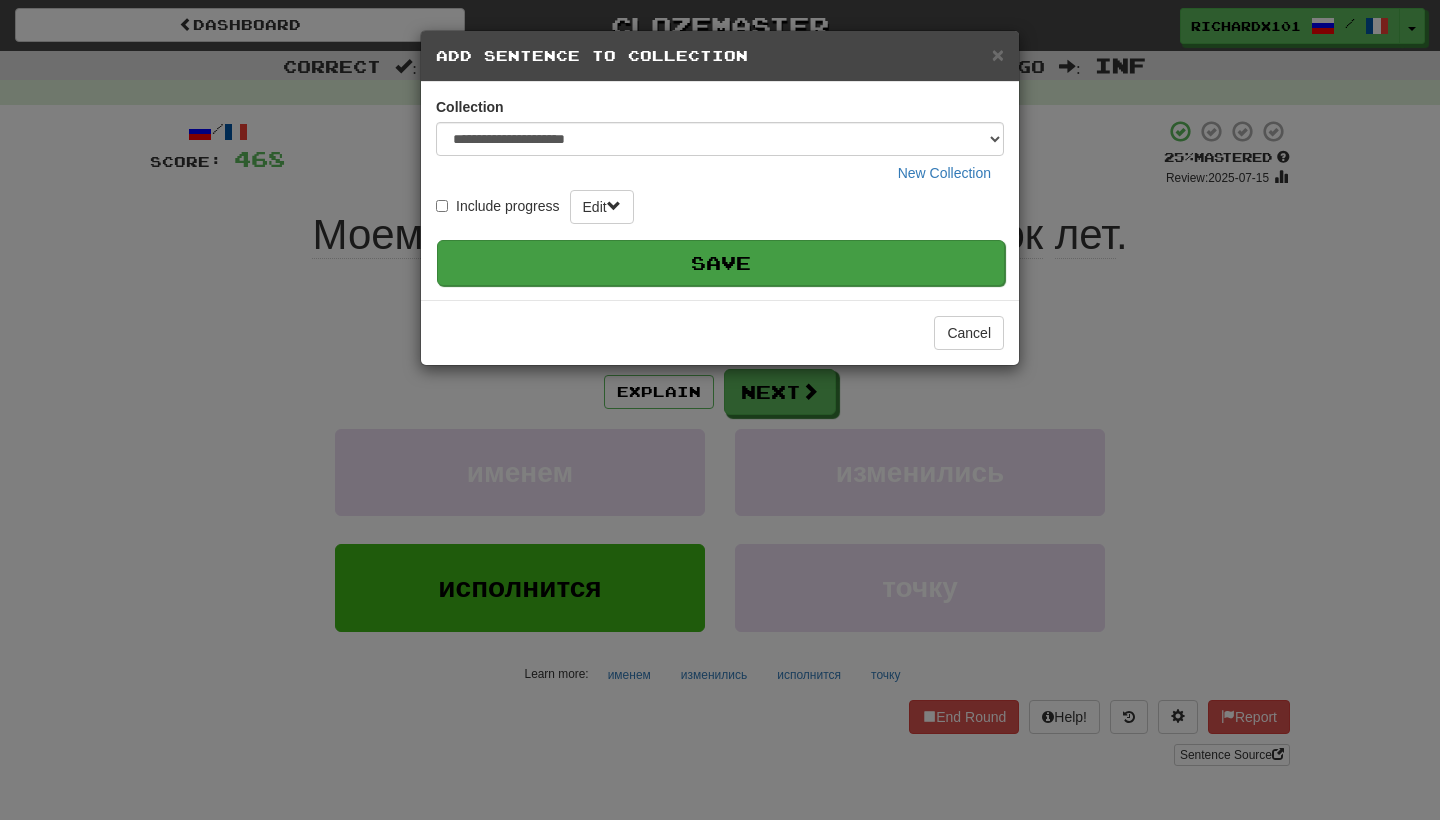 click on "Save" at bounding box center [721, 263] 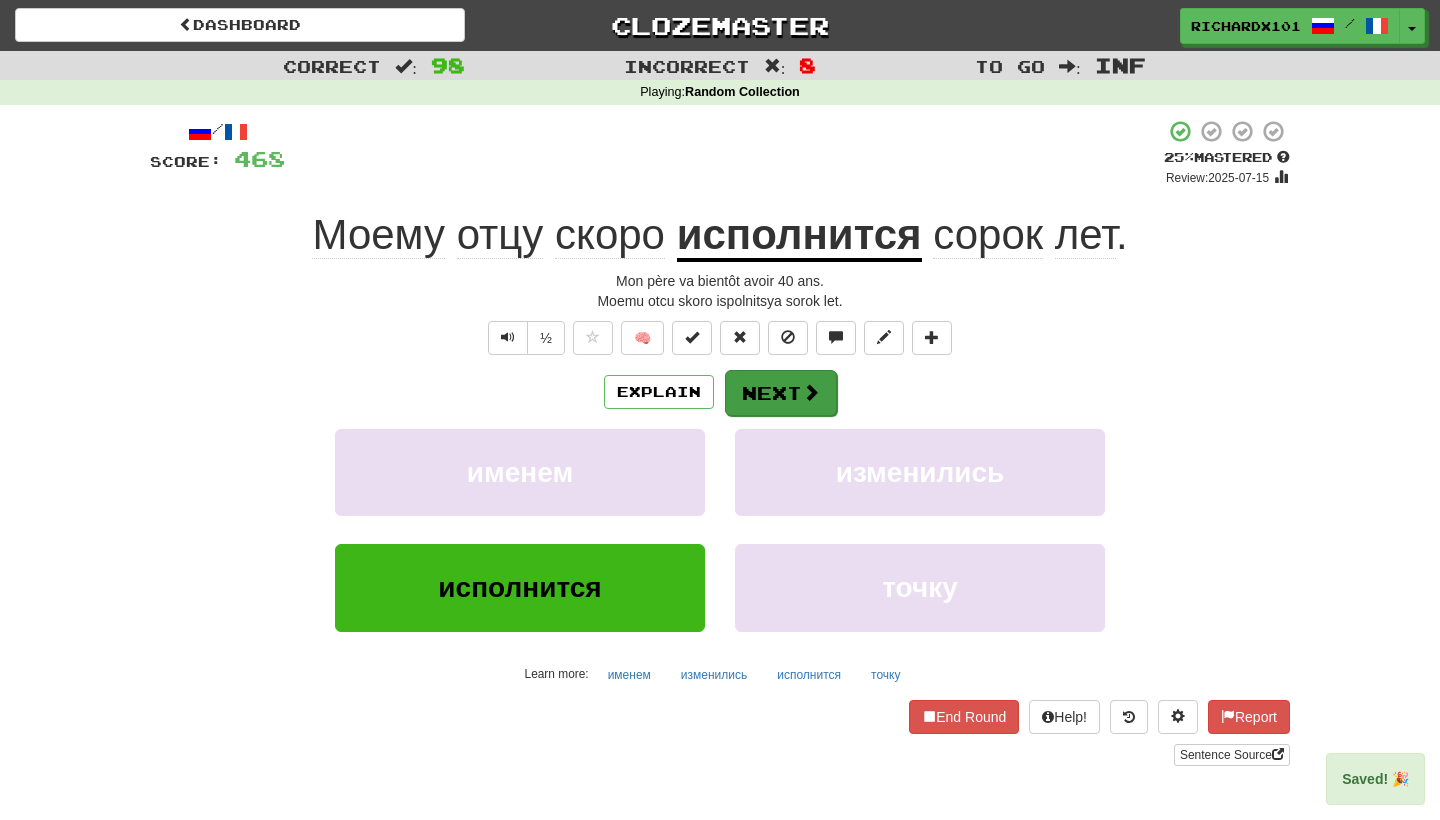 click on "Next" at bounding box center (781, 393) 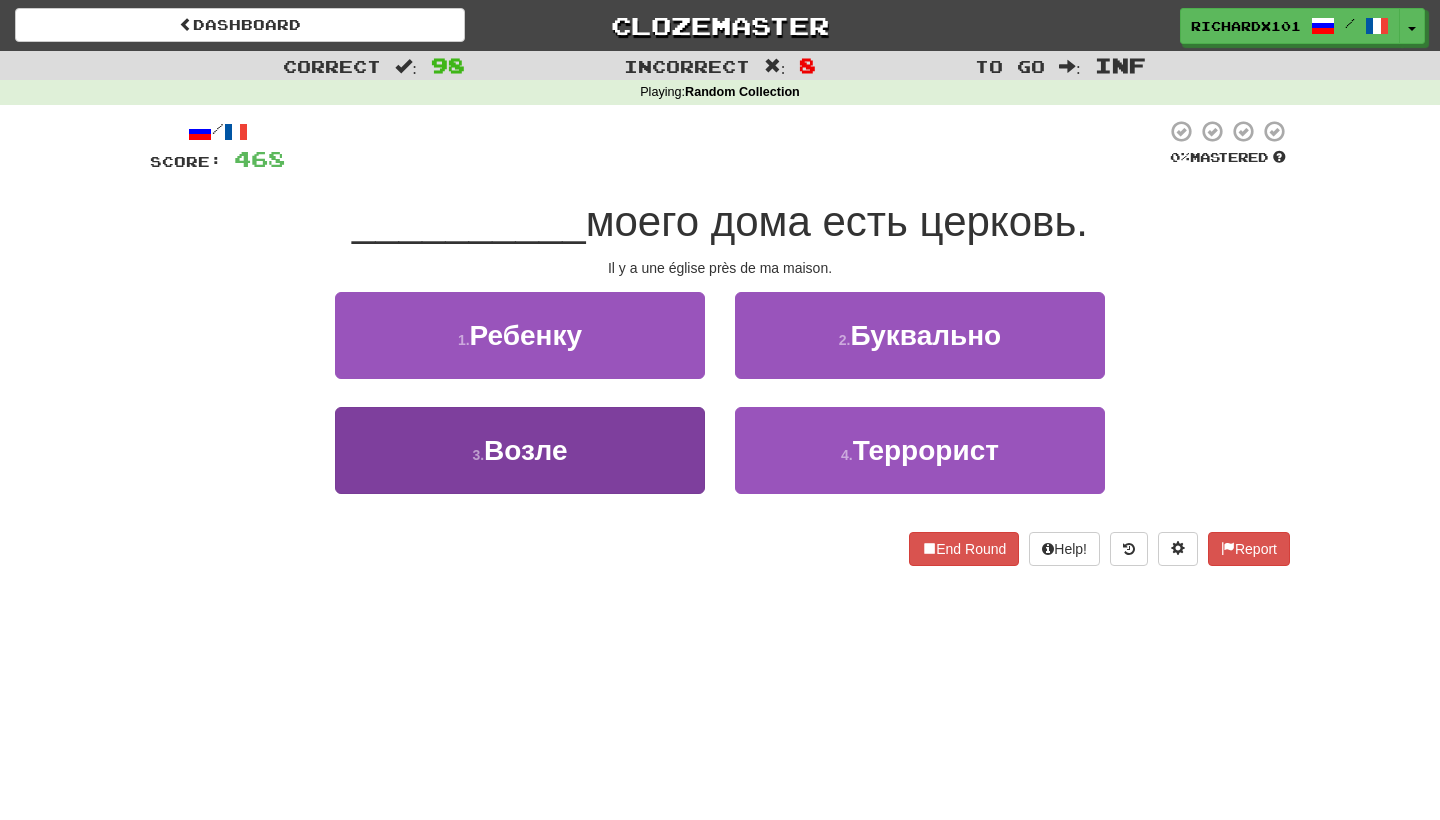 click on "3 .  Возле" at bounding box center [520, 450] 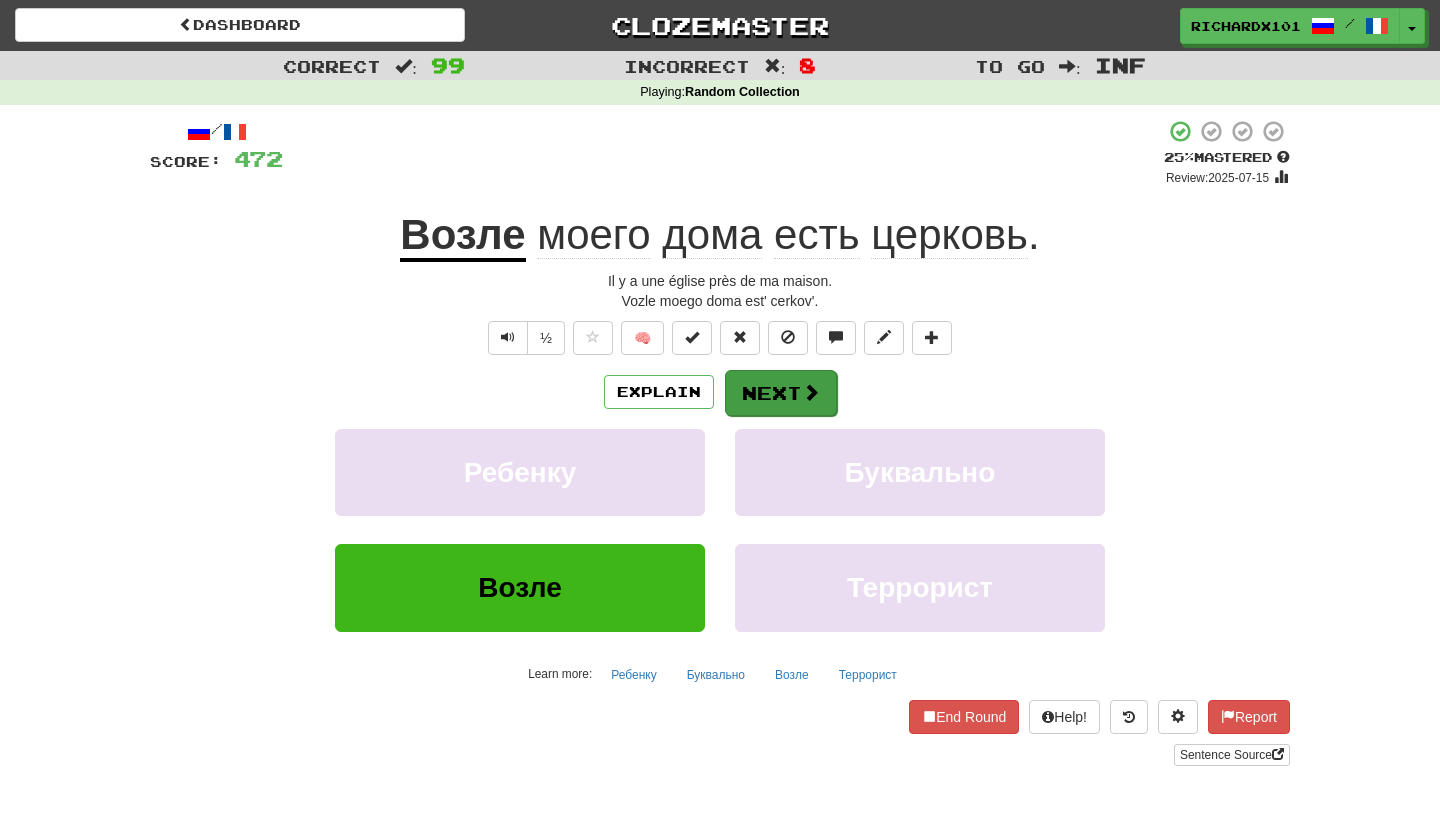 click on "Next" at bounding box center [781, 393] 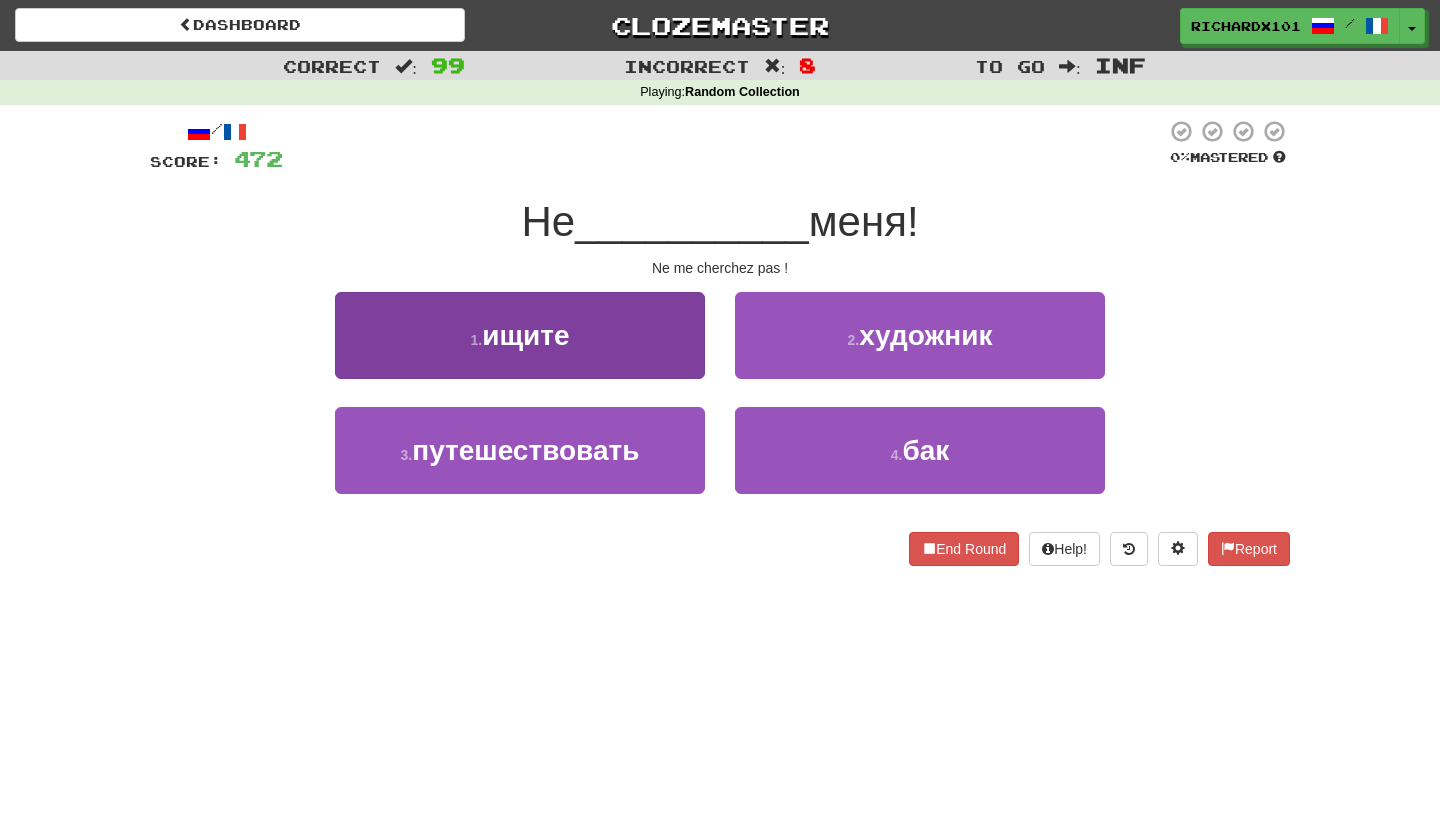 click on "1 .  ищите" at bounding box center [520, 335] 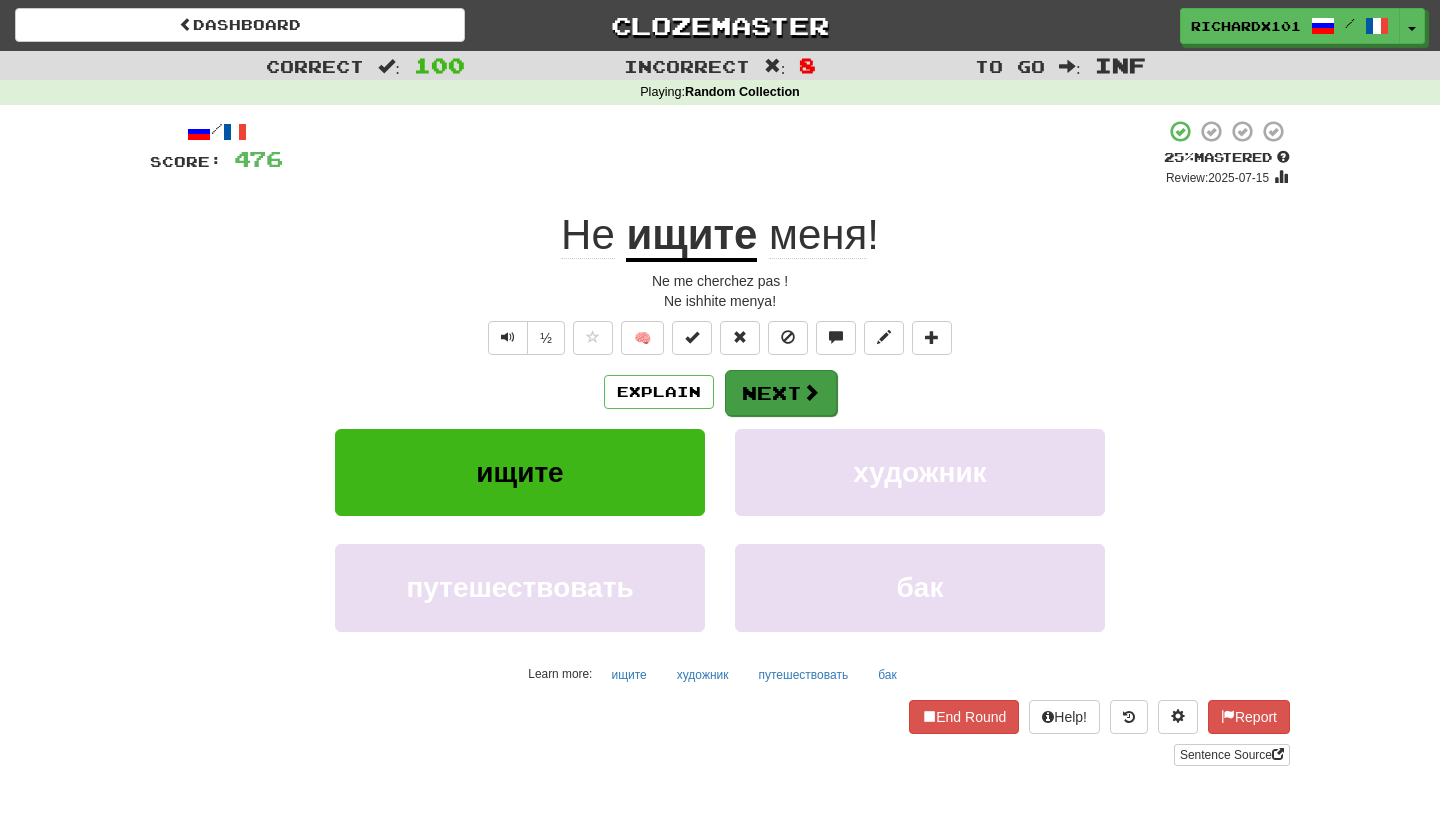 click on "Next" at bounding box center (781, 393) 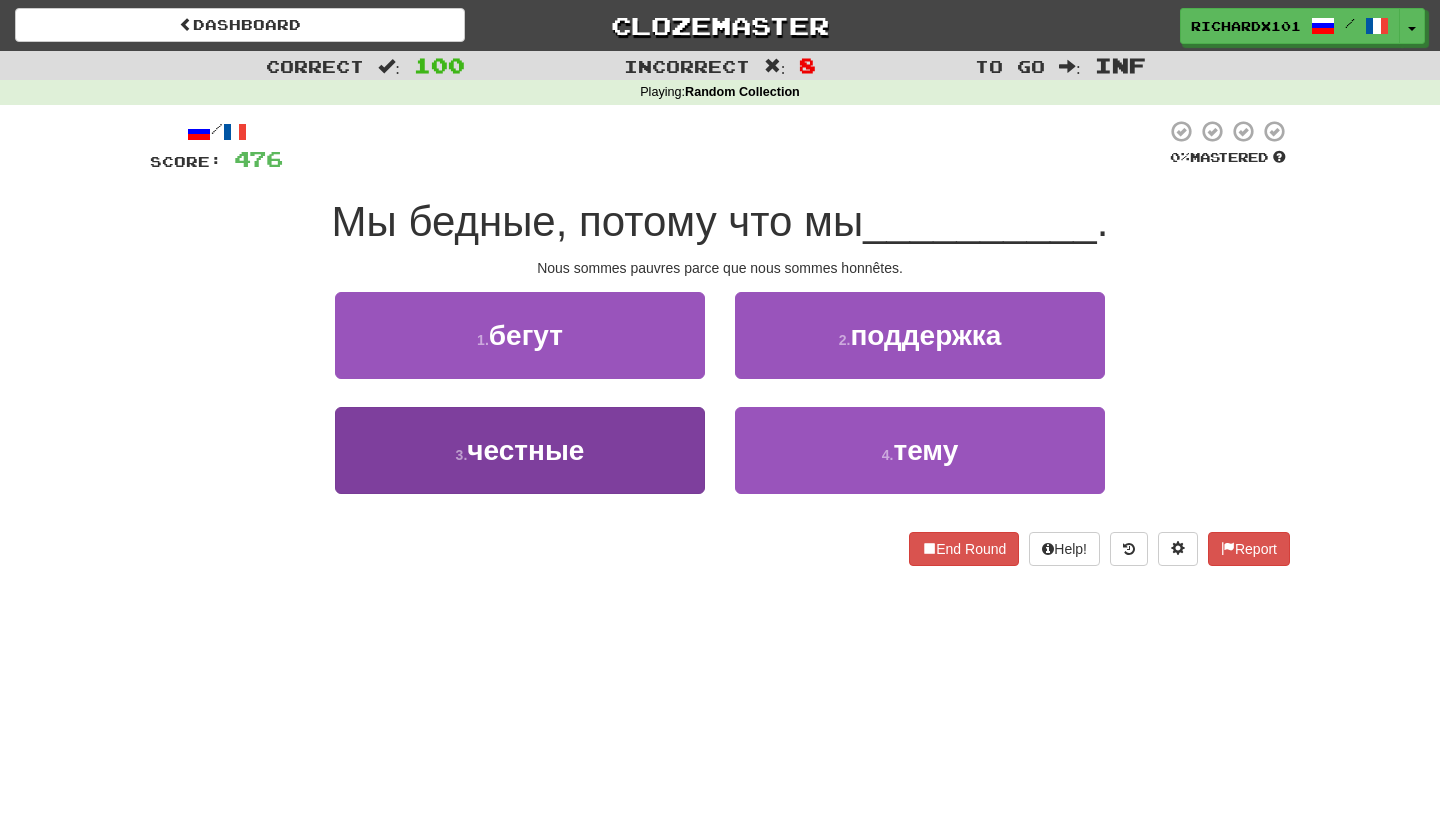 click on "3 .  честные" at bounding box center (520, 450) 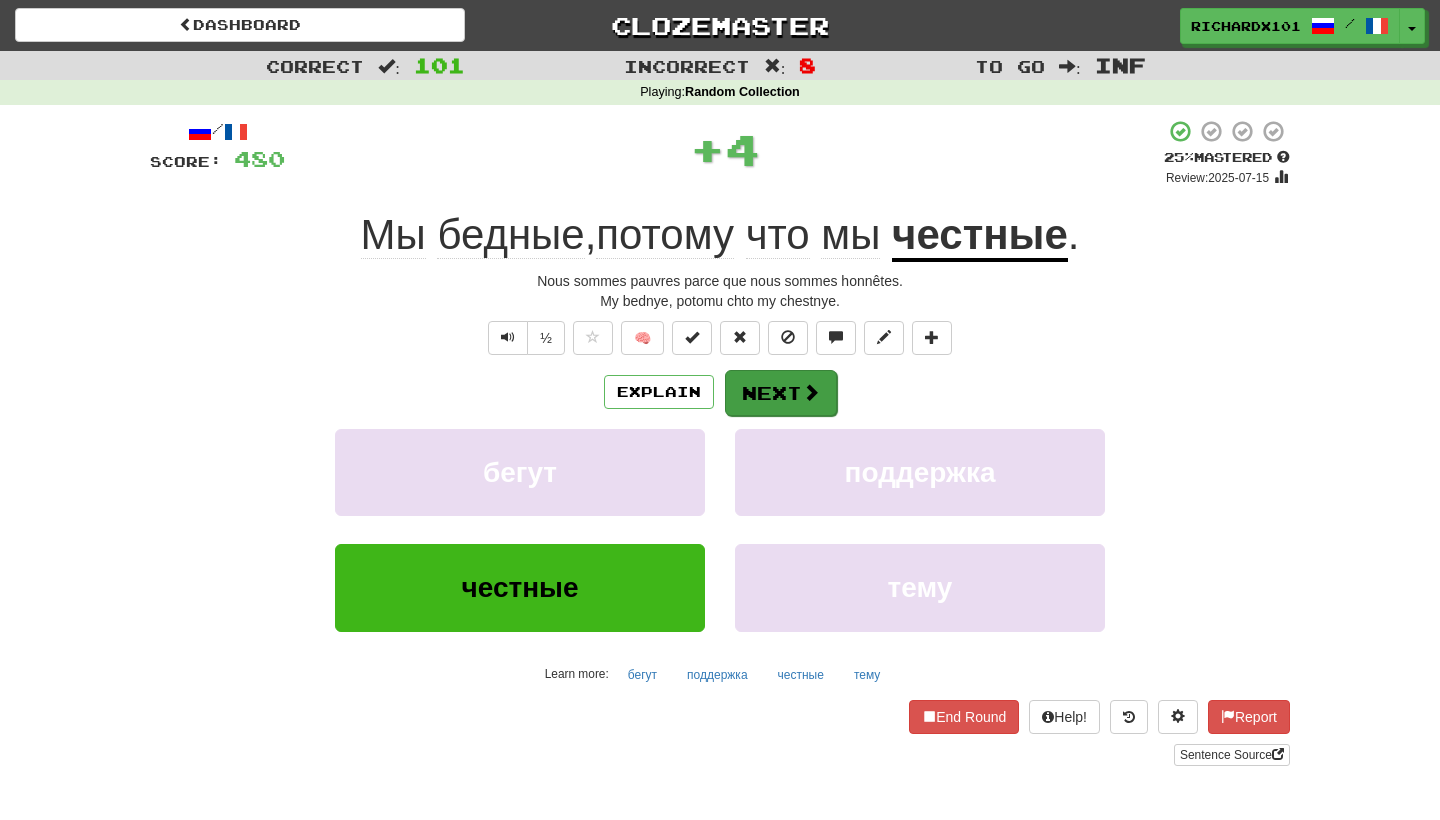 click on "Next" at bounding box center [781, 393] 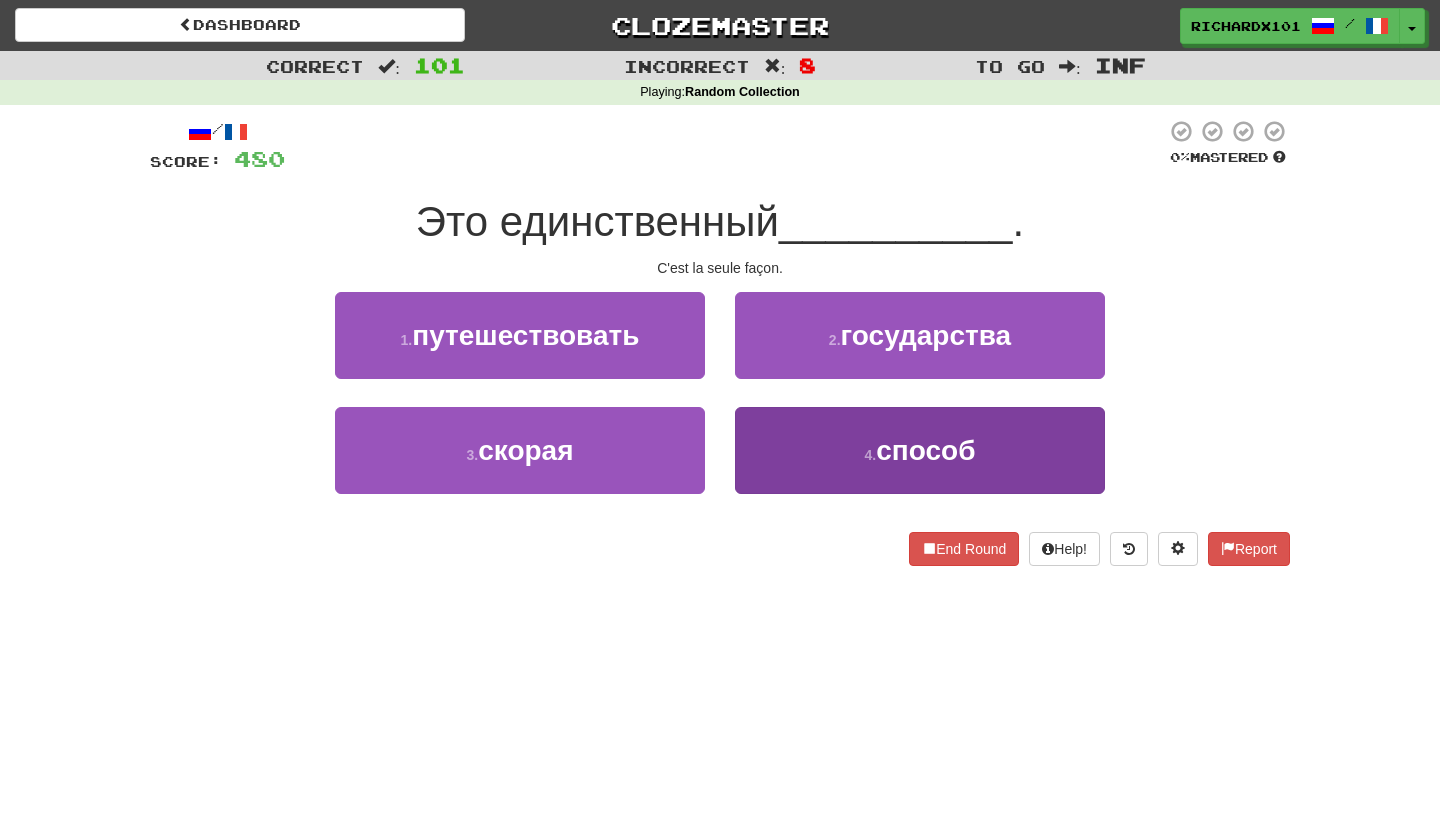 click on "4 .  способ" at bounding box center [920, 450] 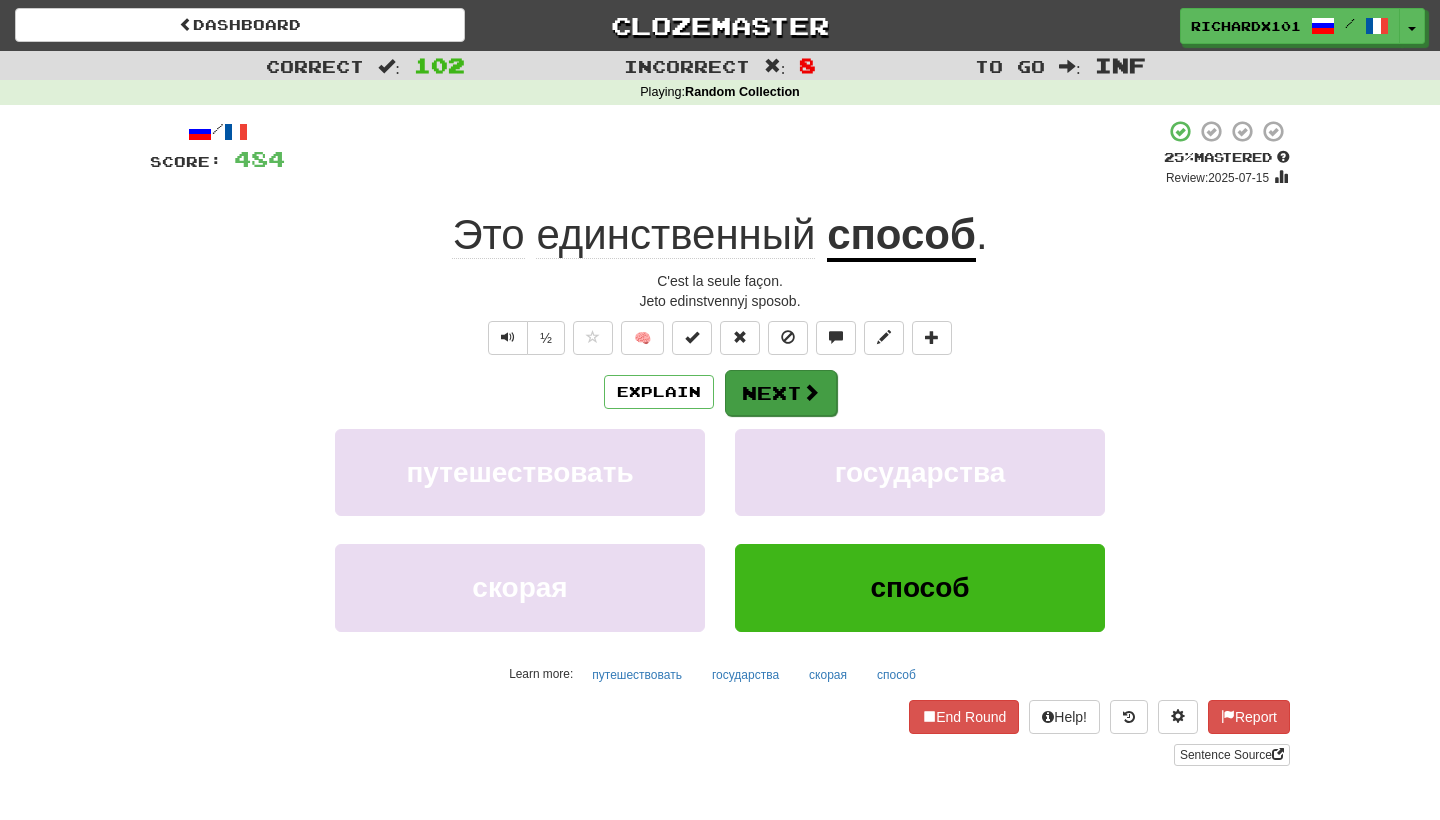 click on "Next" at bounding box center [781, 393] 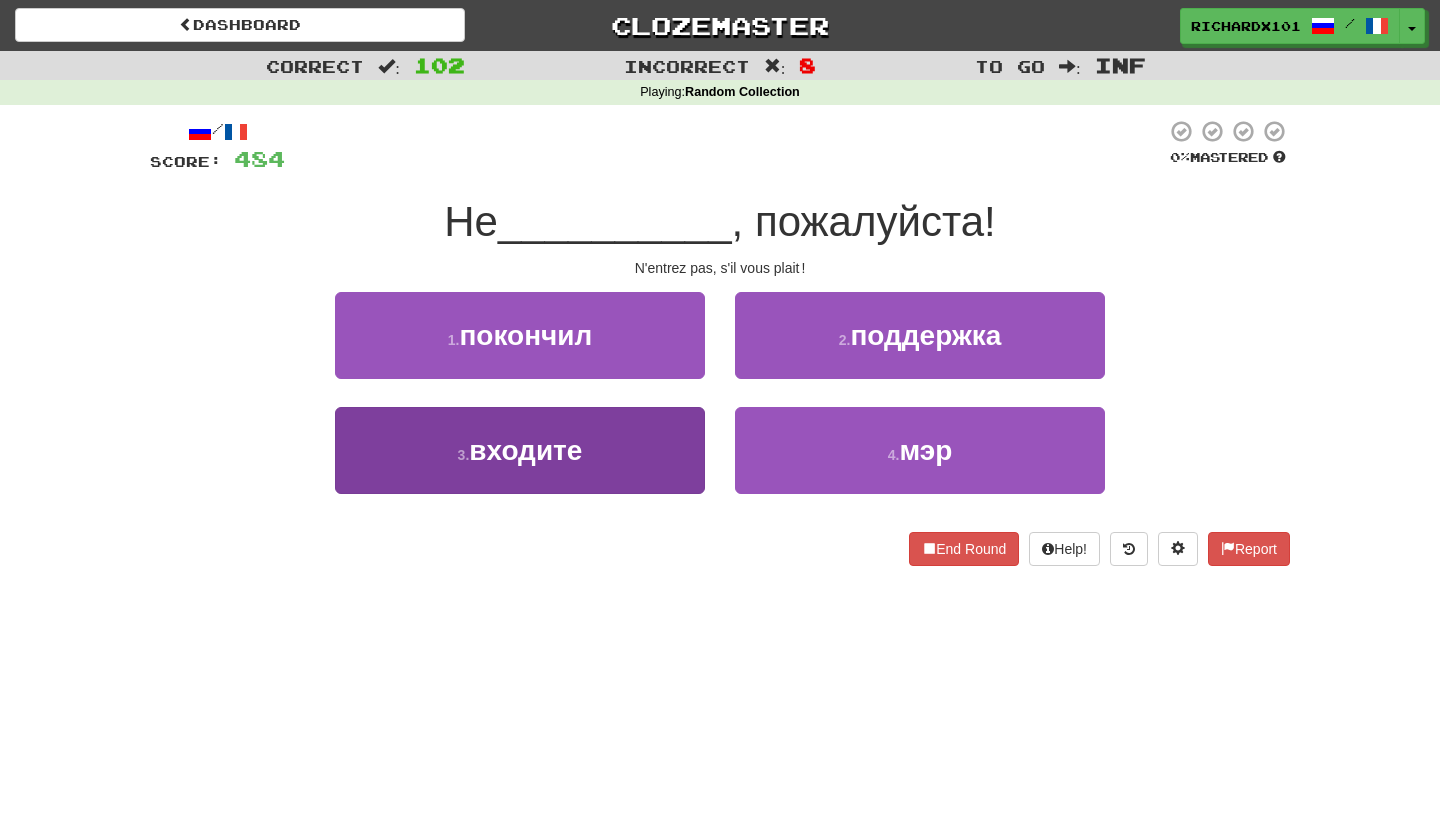click on "3 .  входите" at bounding box center [520, 450] 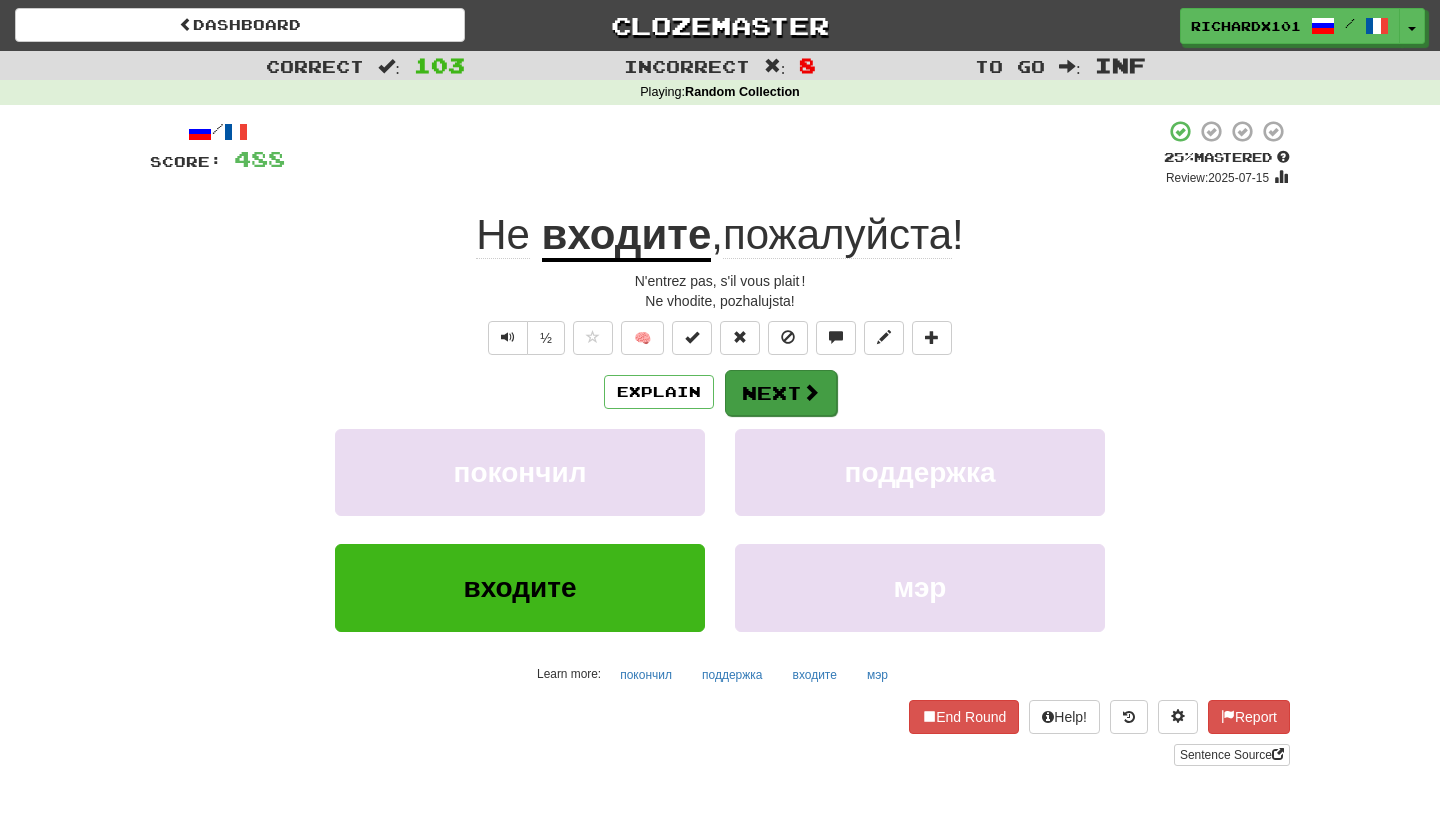 click on "Next" at bounding box center [781, 393] 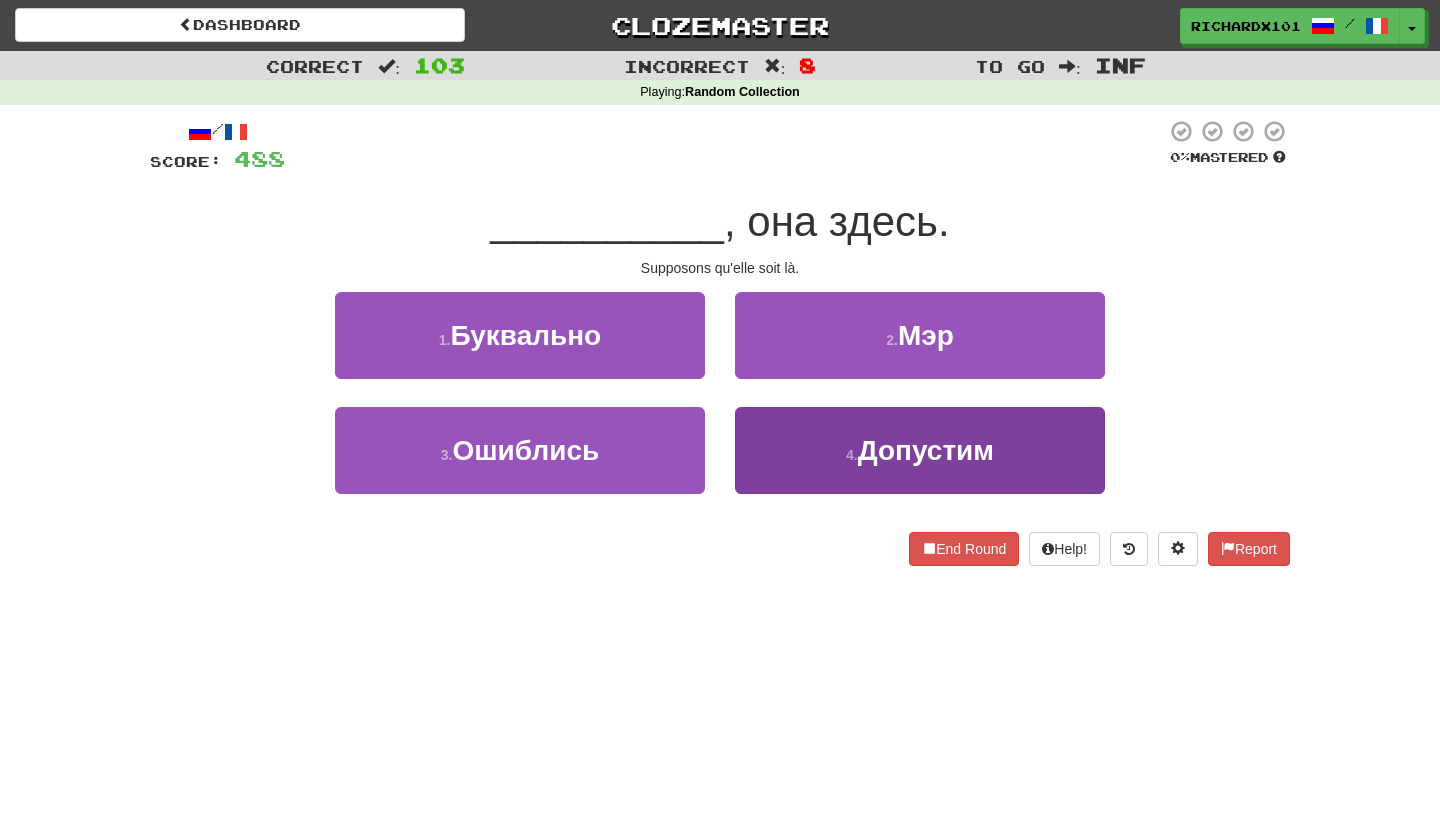 click on "4 .  Допустим" at bounding box center (920, 450) 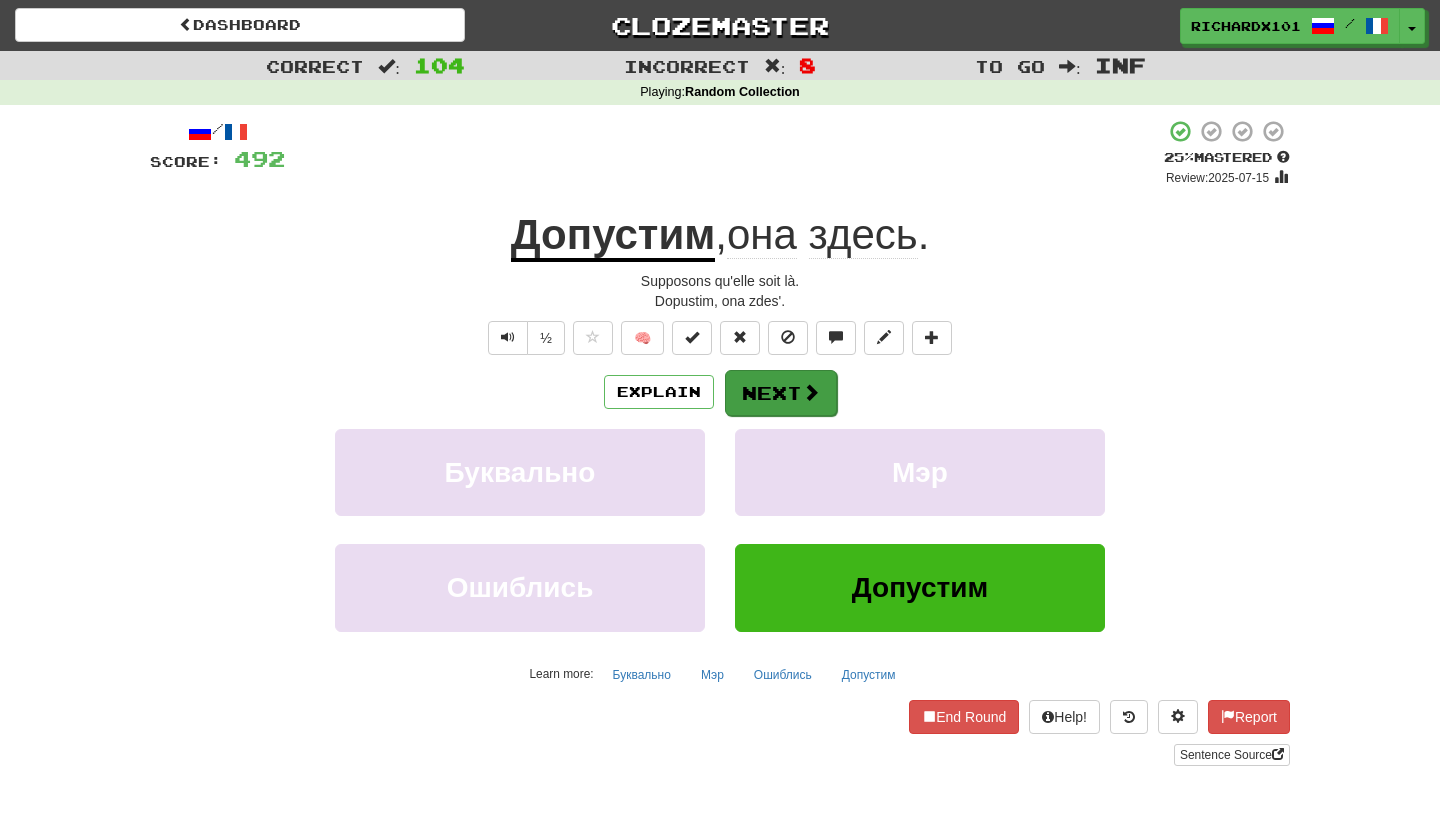 click at bounding box center (811, 392) 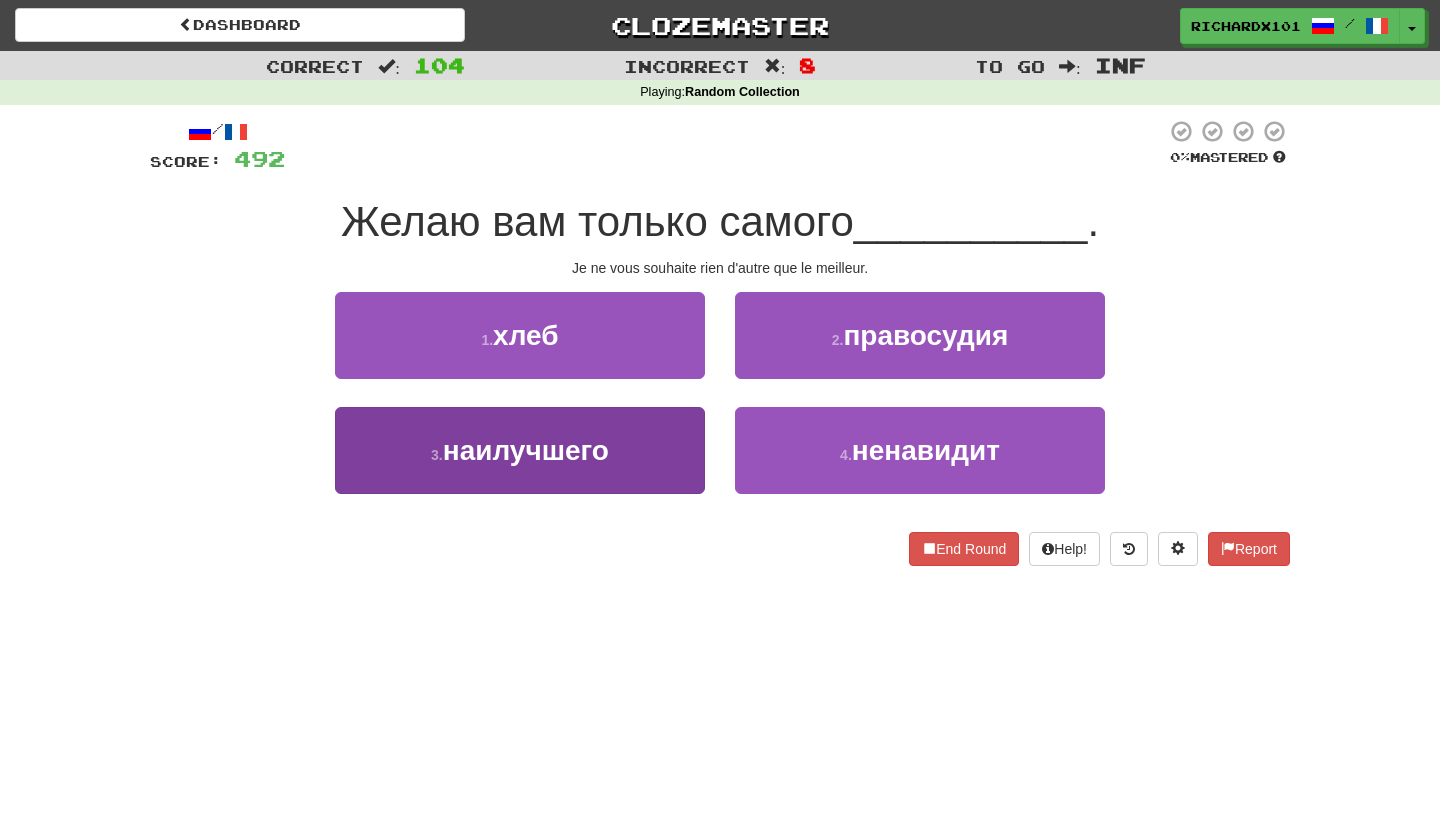click on "3 .  наилучшего" at bounding box center (520, 450) 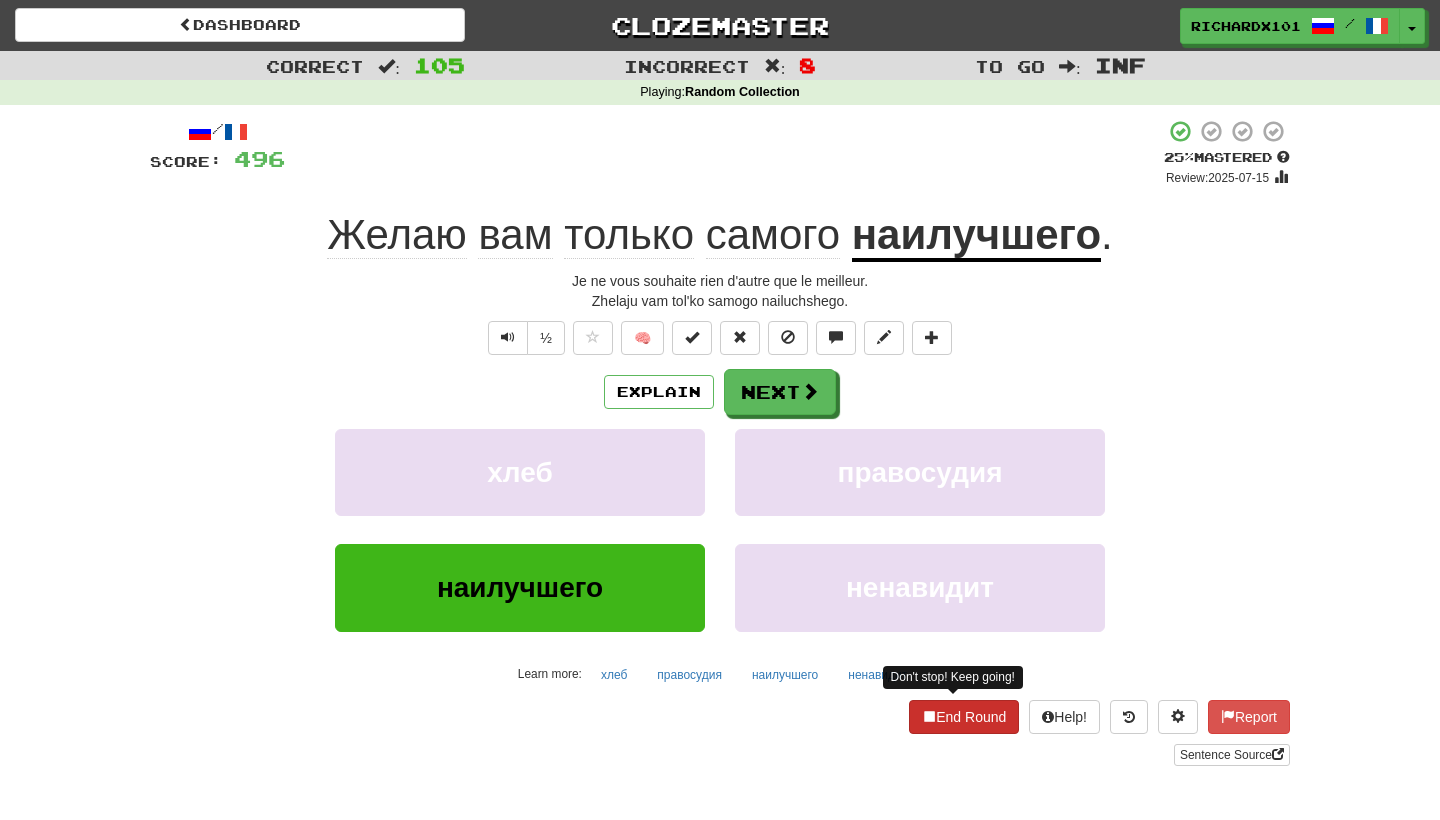 click on "End Round" at bounding box center (964, 717) 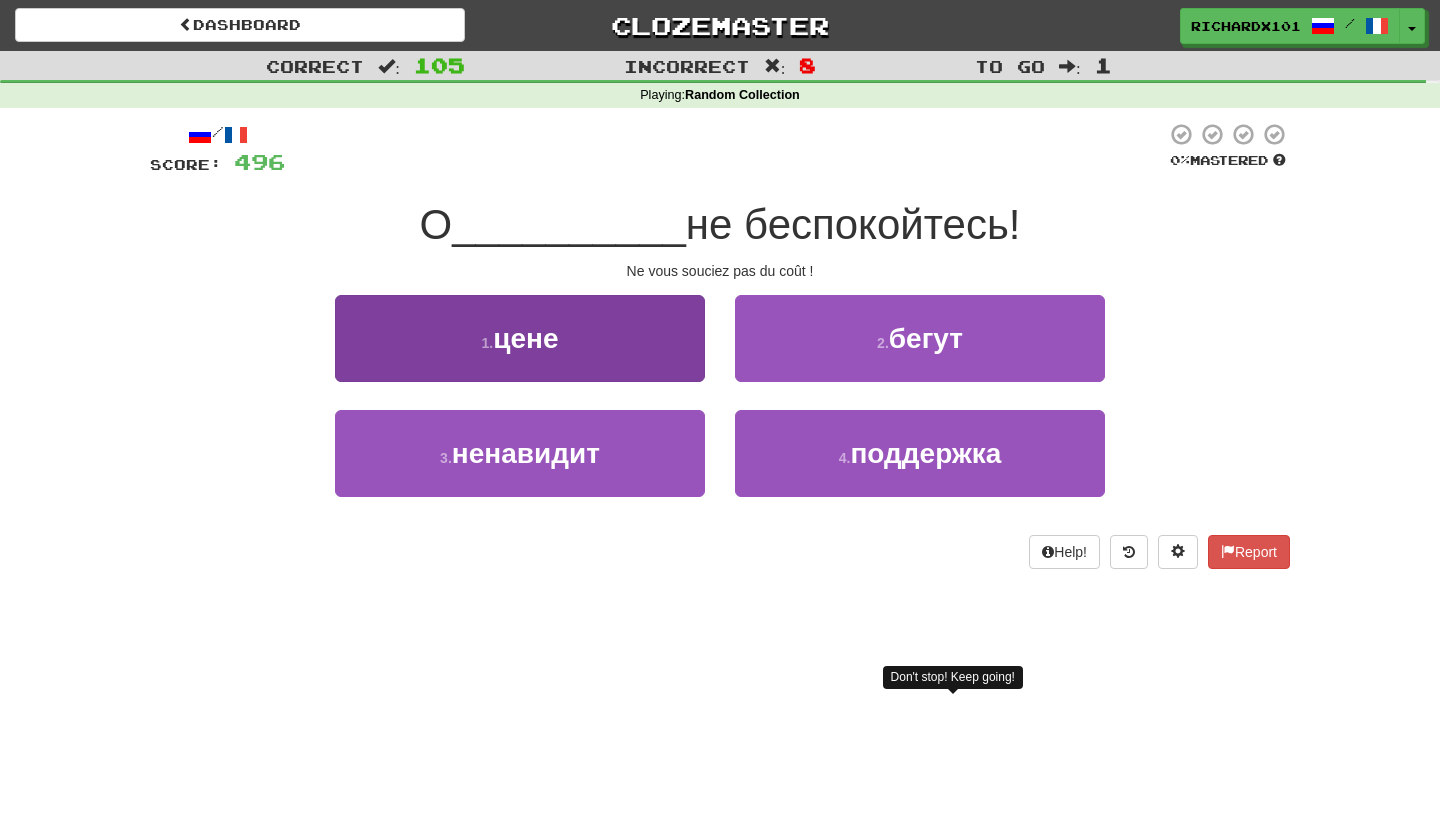 click on "1 .  цене" at bounding box center [520, 338] 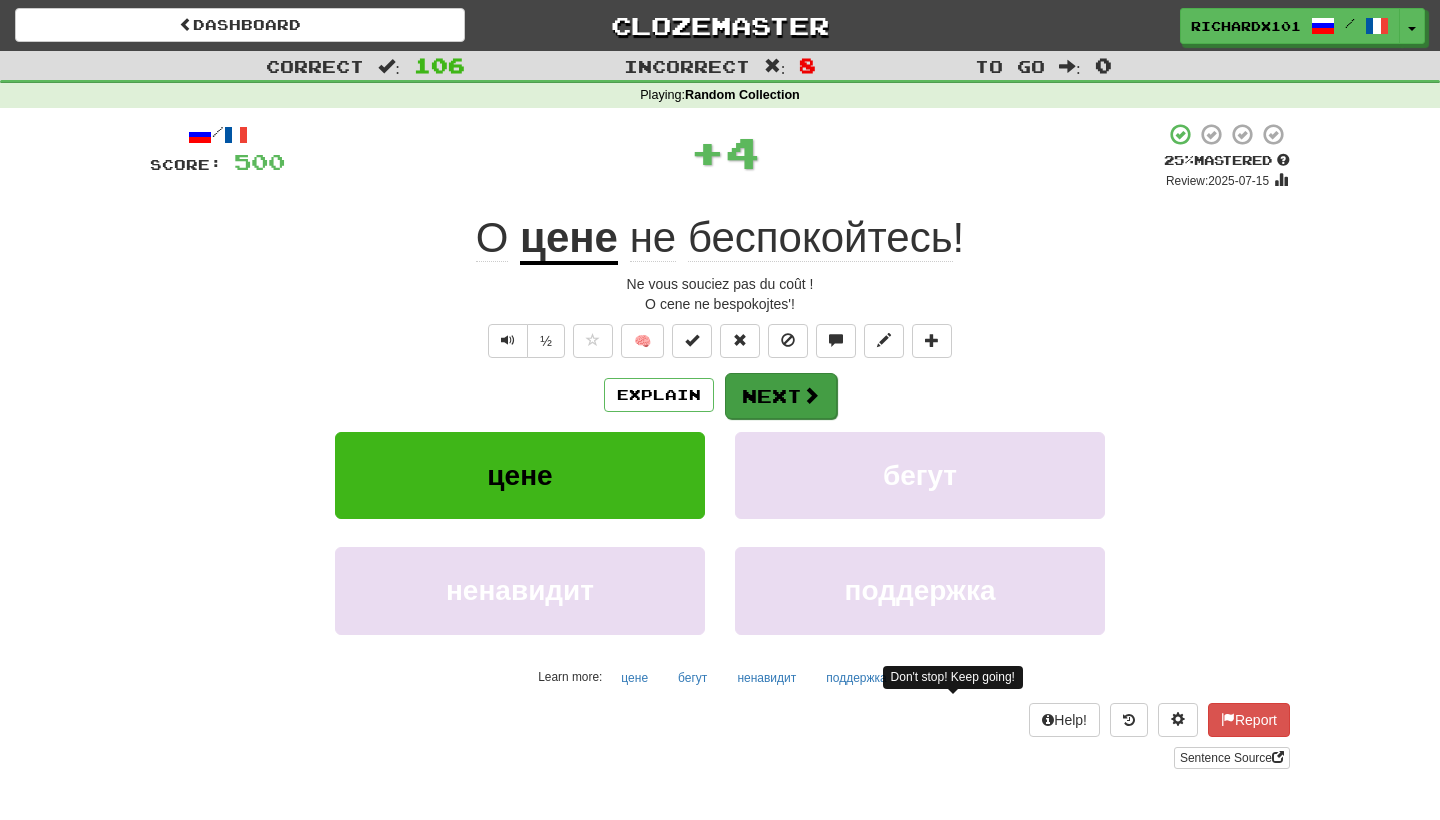 click on "Next" at bounding box center [781, 396] 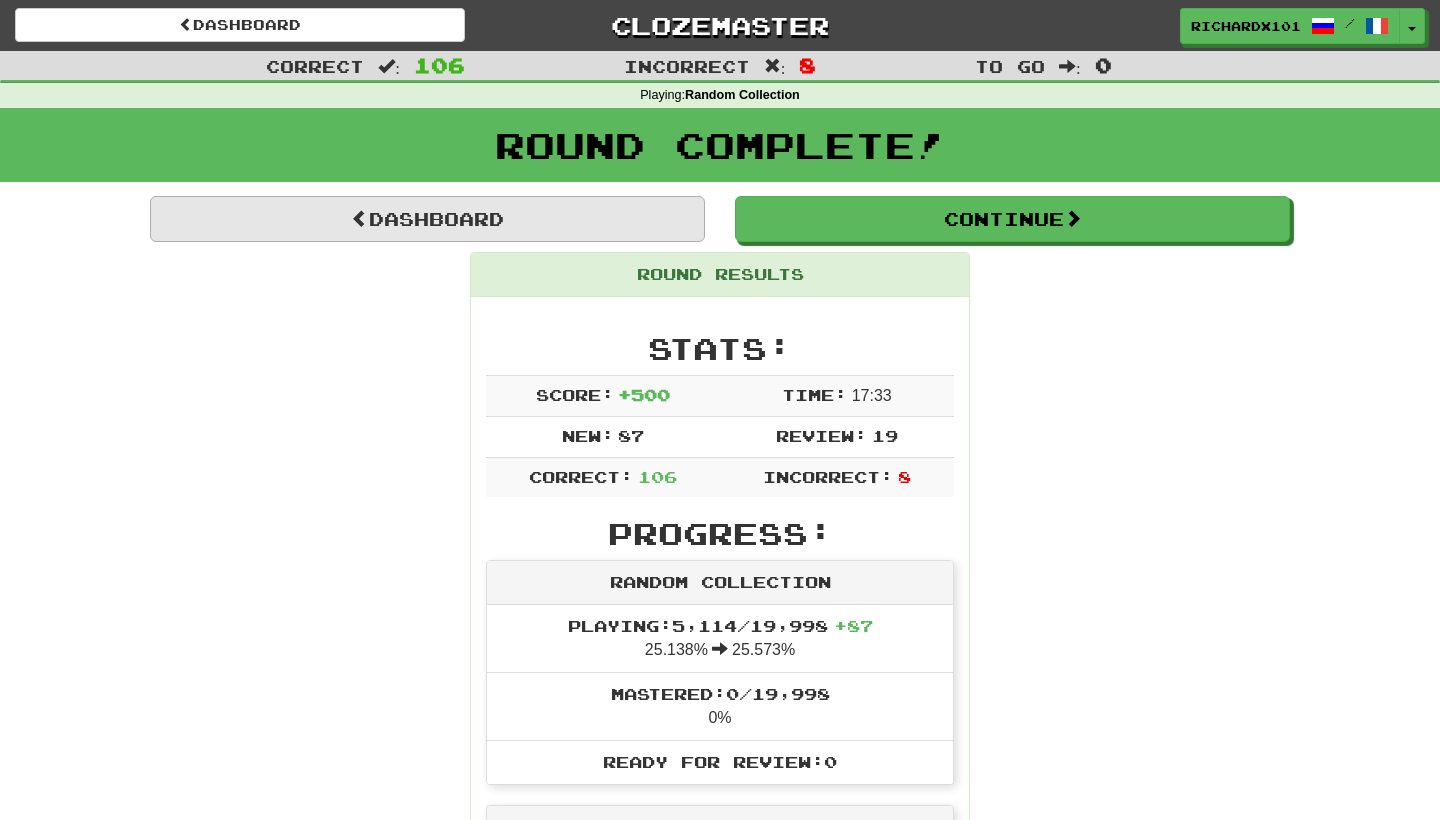click on "Dashboard" at bounding box center [427, 219] 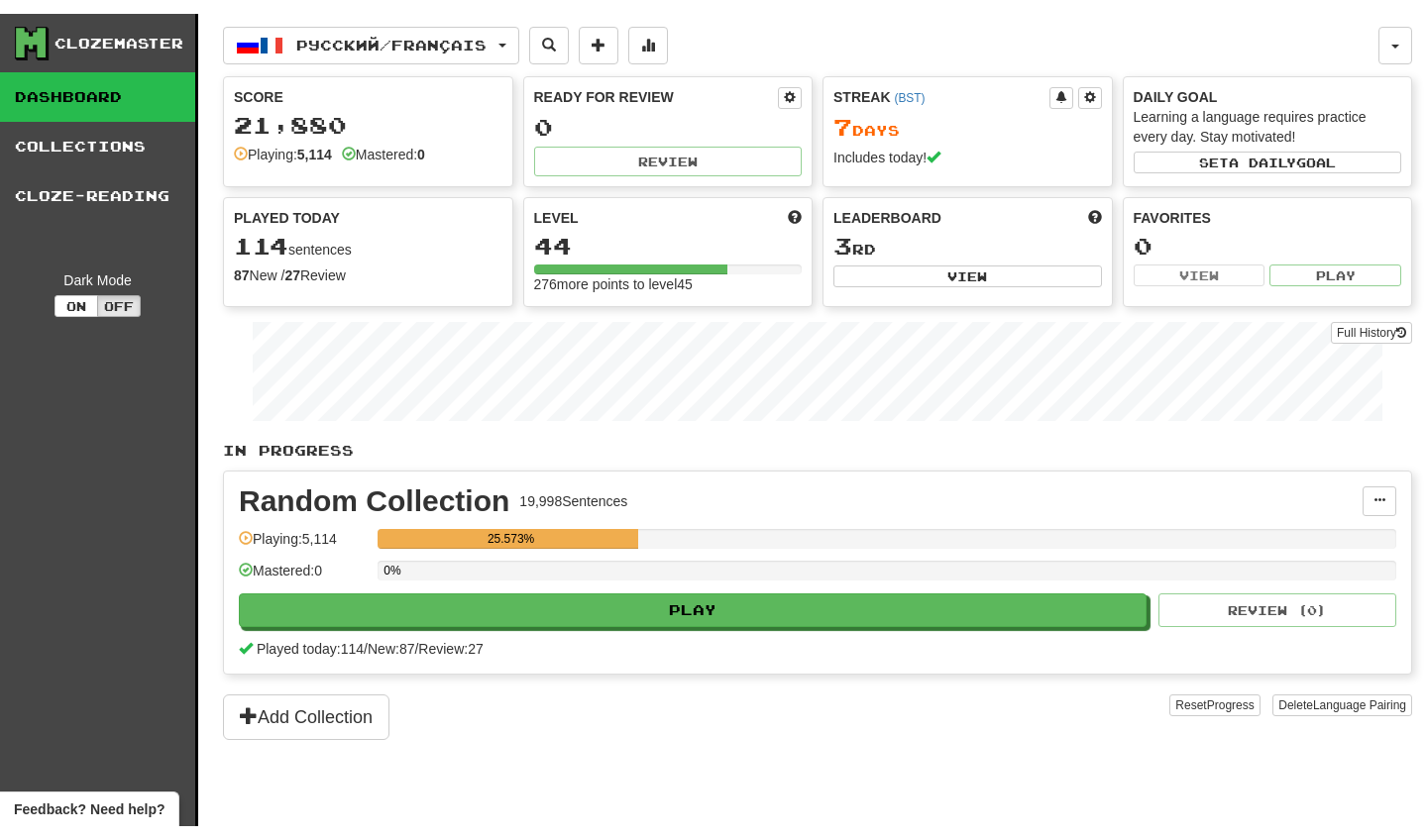 scroll, scrollTop: 0, scrollLeft: 0, axis: both 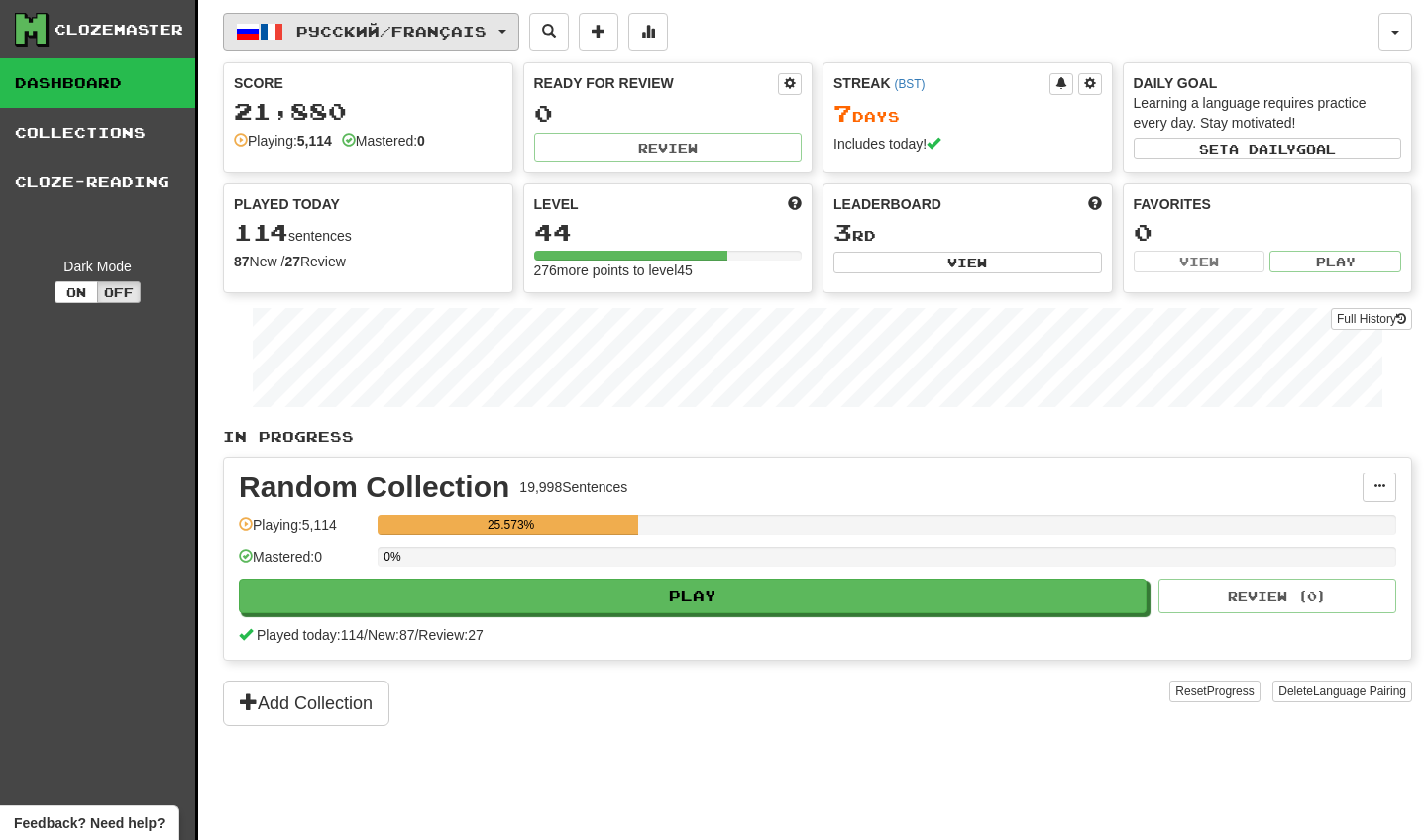 click on "Русский  /  Français" at bounding box center [371, 32] 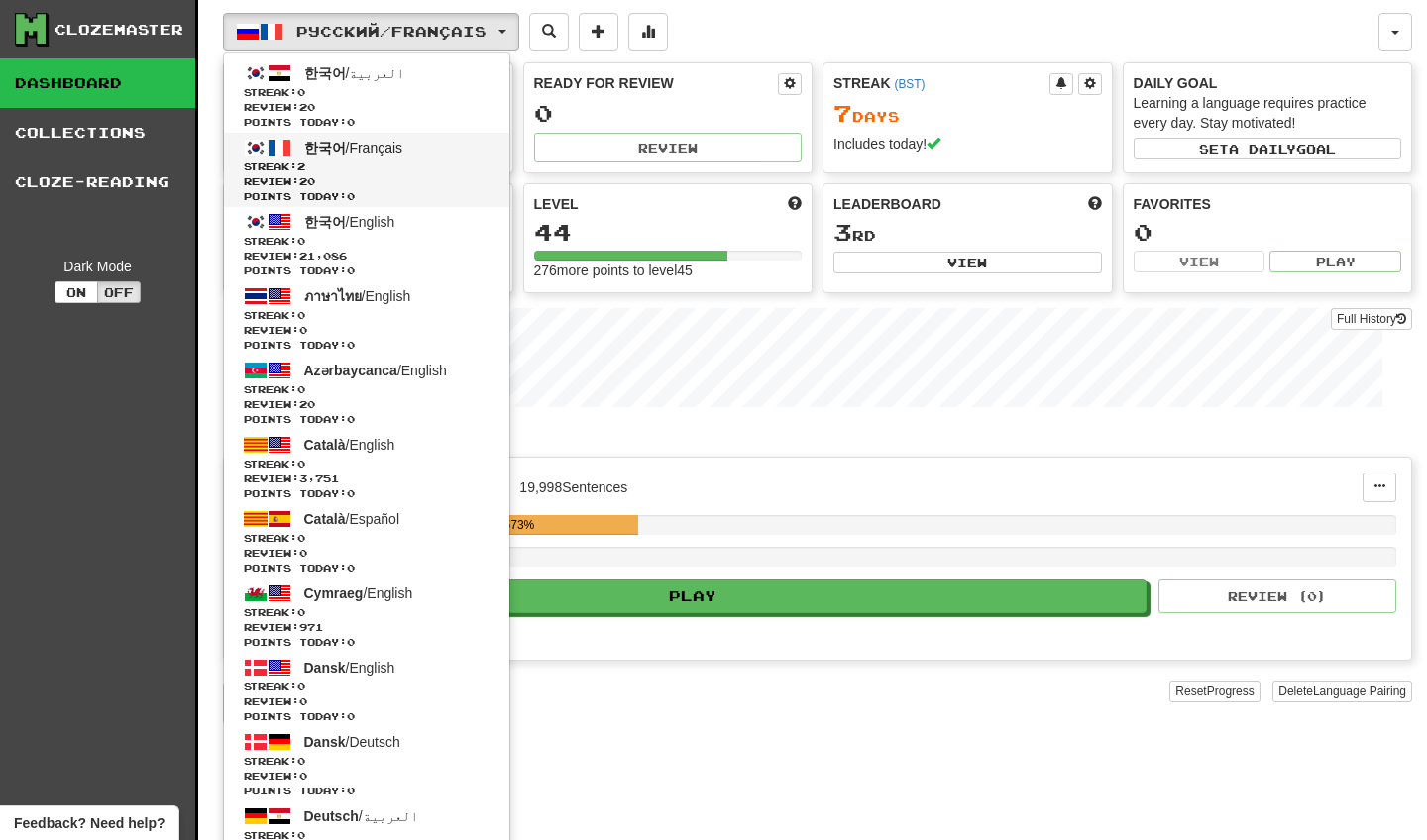 click on "한국어  /  Français Streak:  2   Review:  20 Points today:  0" at bounding box center (367, 169) 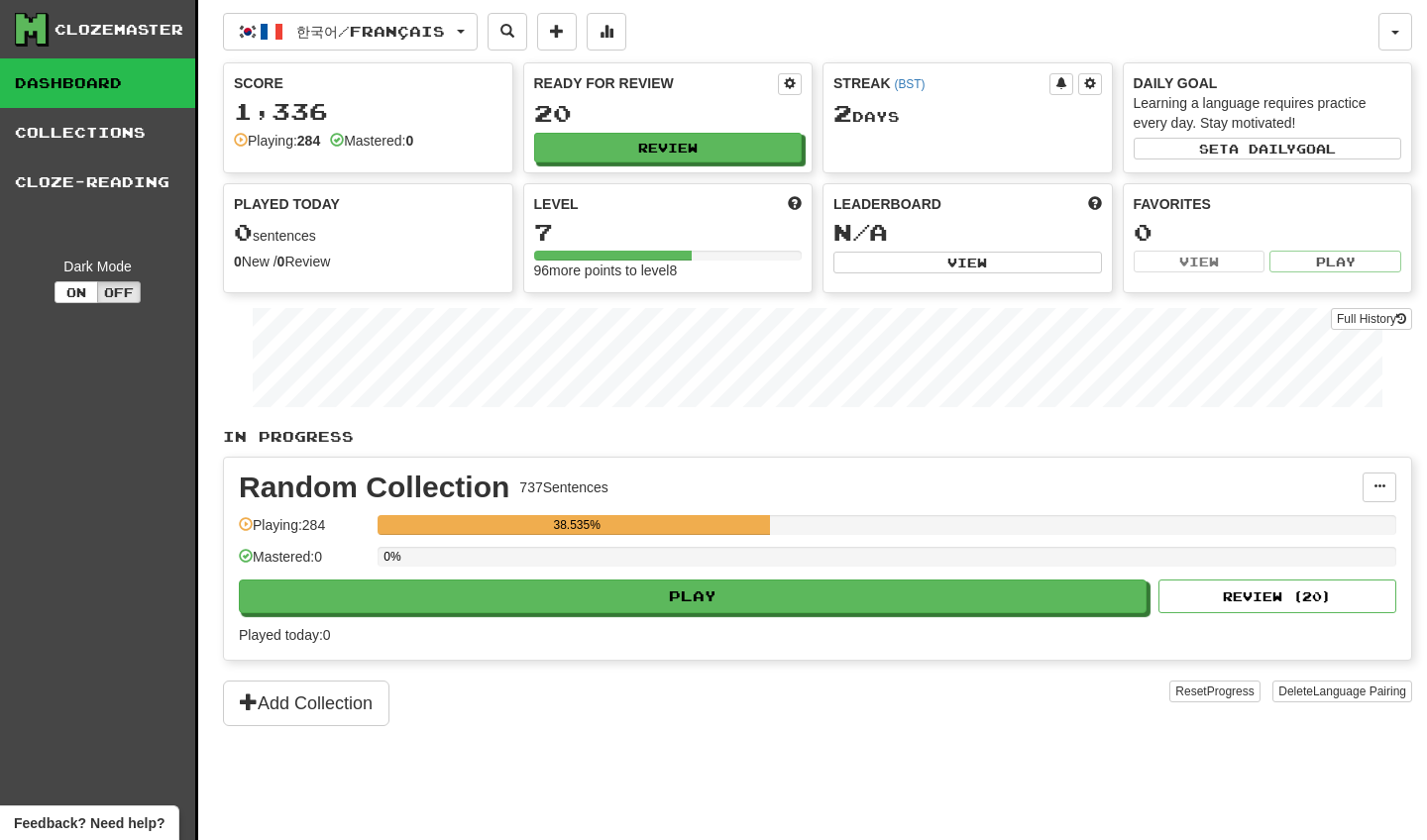 scroll, scrollTop: 0, scrollLeft: 0, axis: both 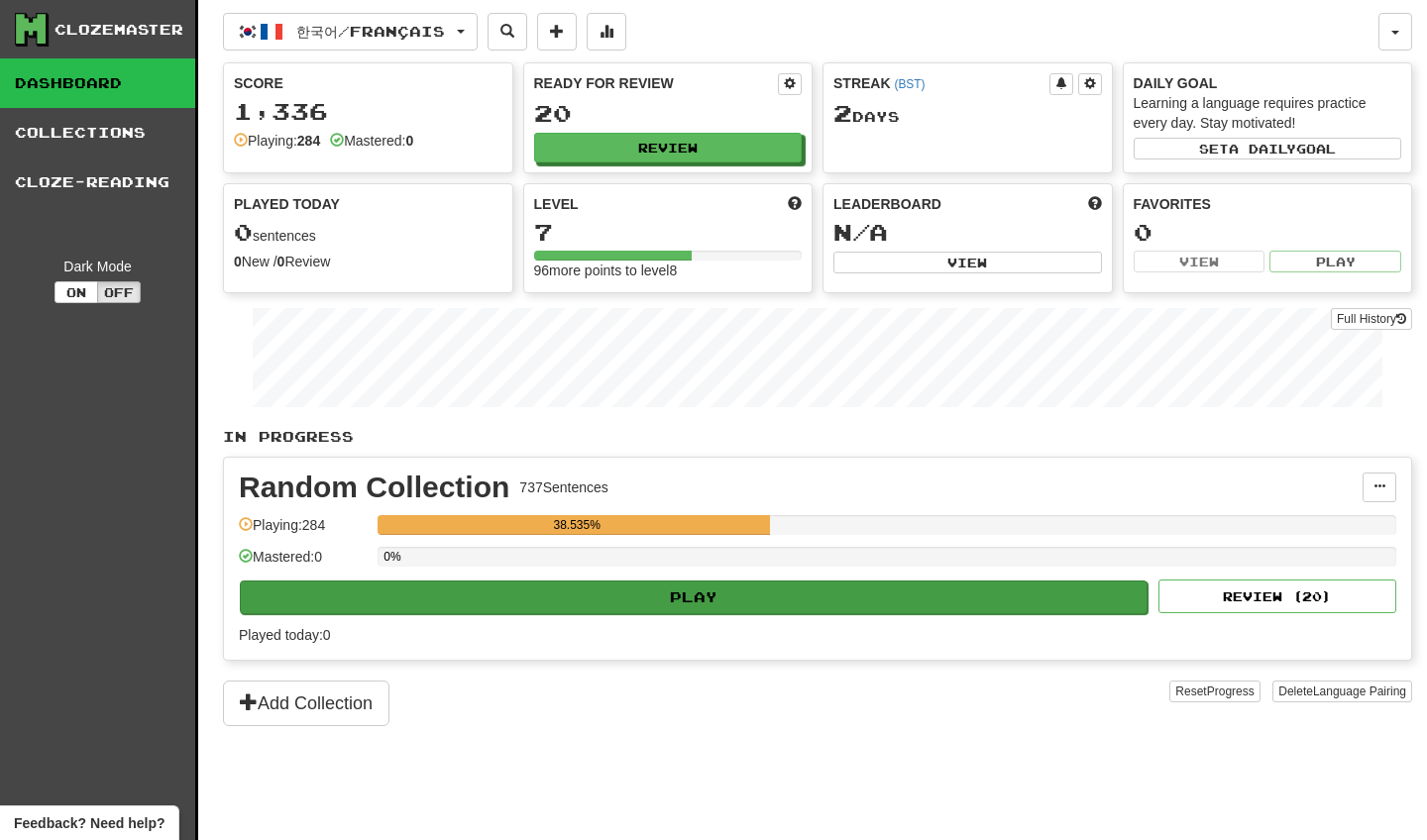 click on "Play" at bounding box center (694, 597) 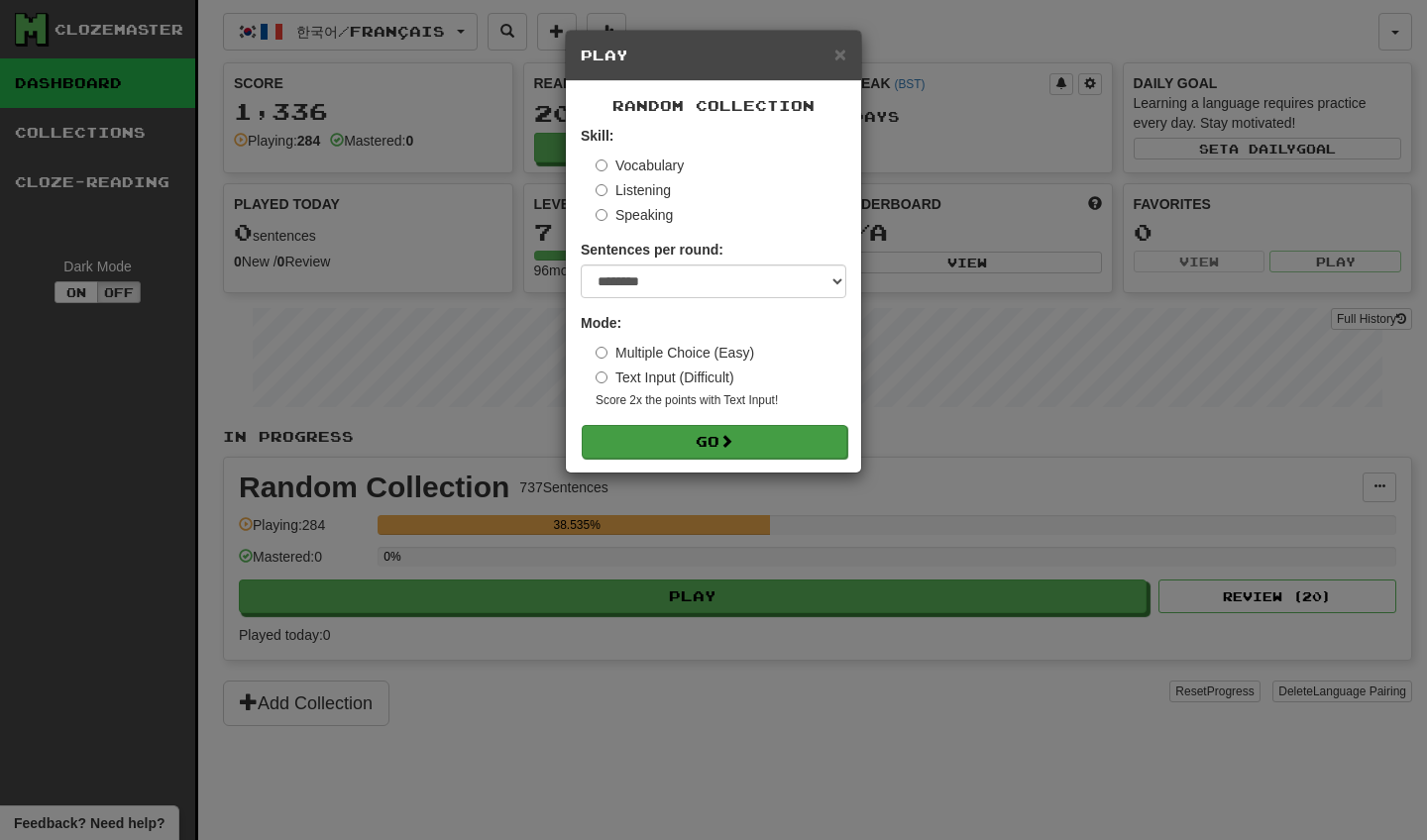 click on "Go" at bounding box center [714, 442] 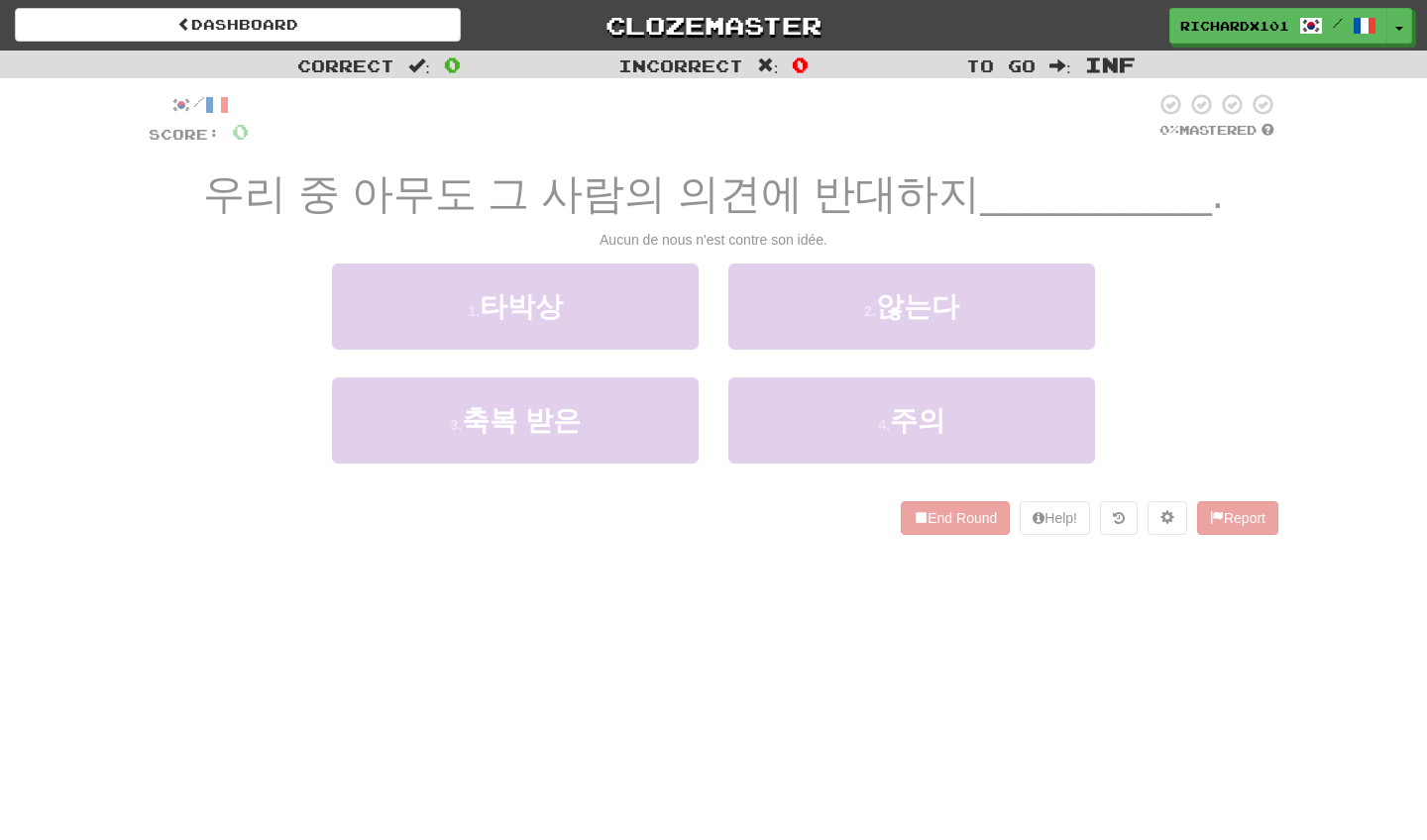 scroll, scrollTop: 0, scrollLeft: 0, axis: both 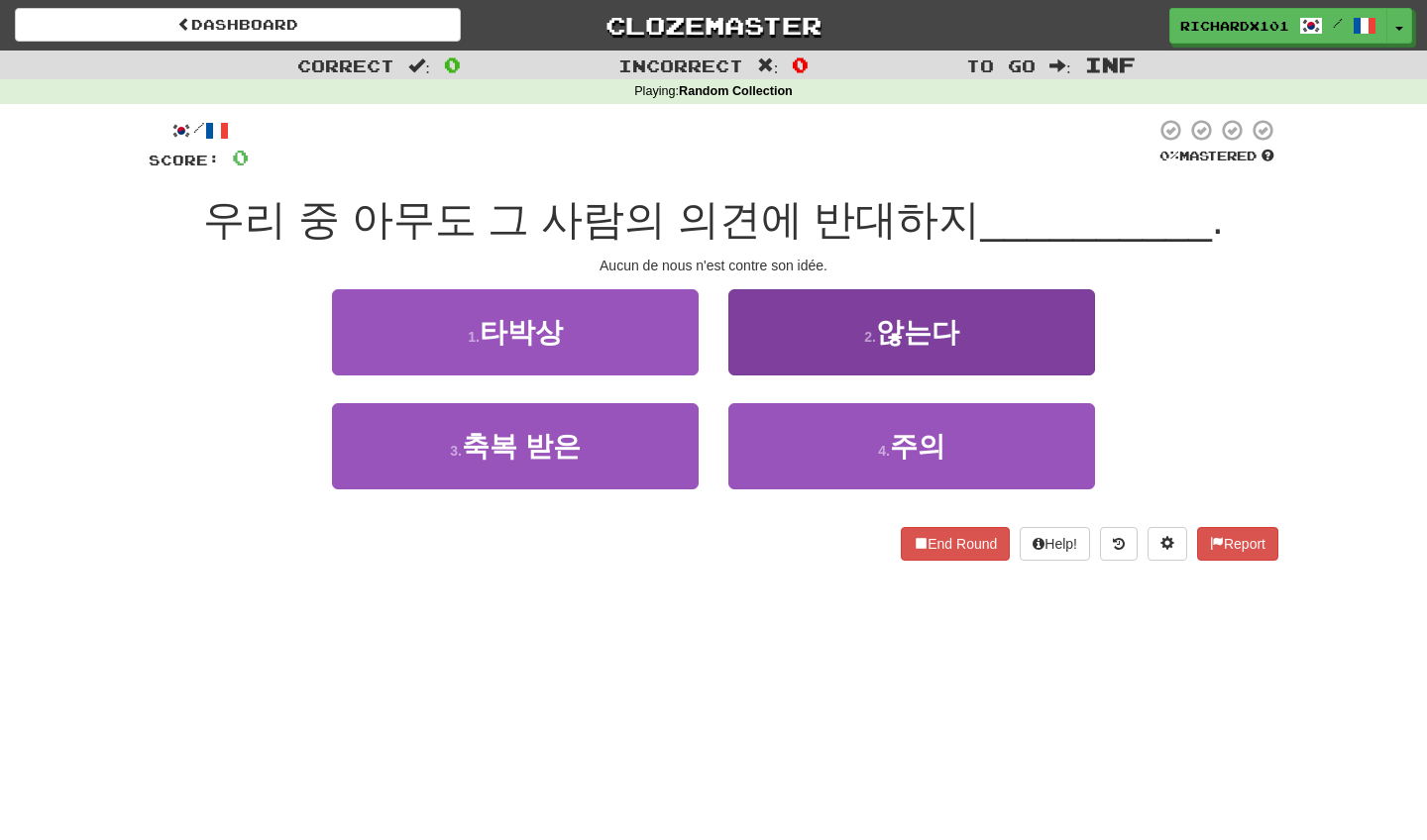 click on "2 .  않는다" at bounding box center [912, 332] 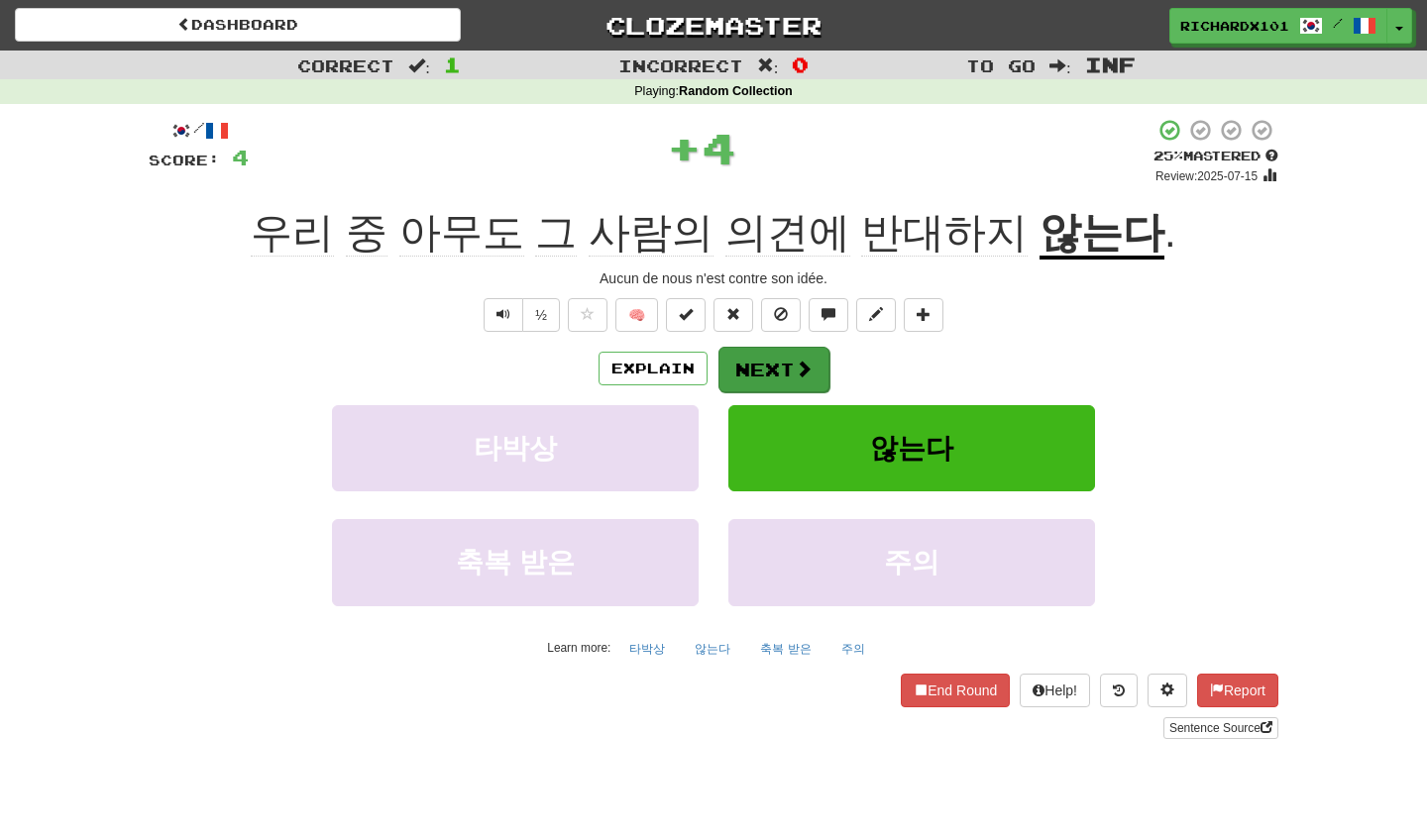click on "Next" at bounding box center (774, 369) 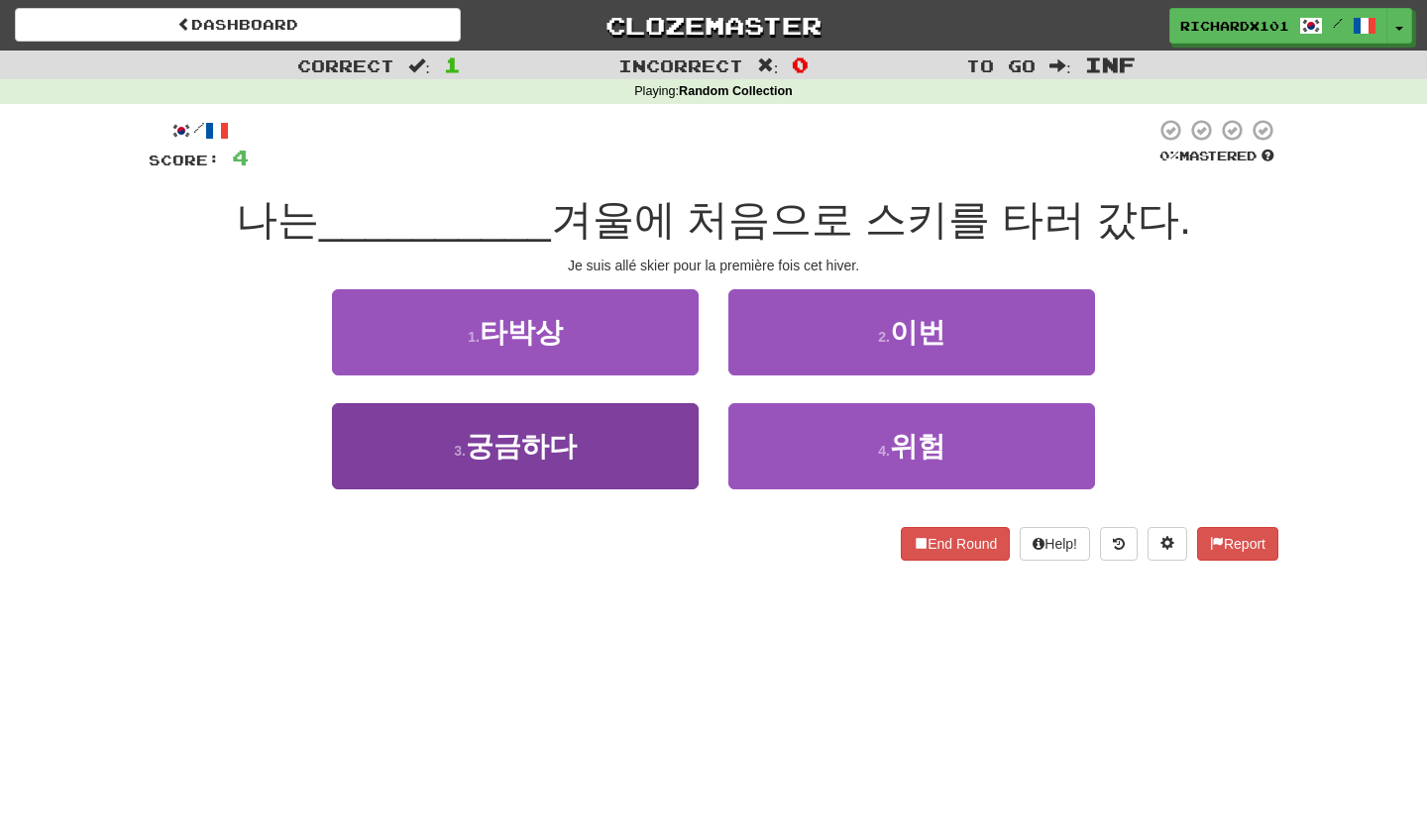 click on "3 .  궁금하다" at bounding box center [515, 446] 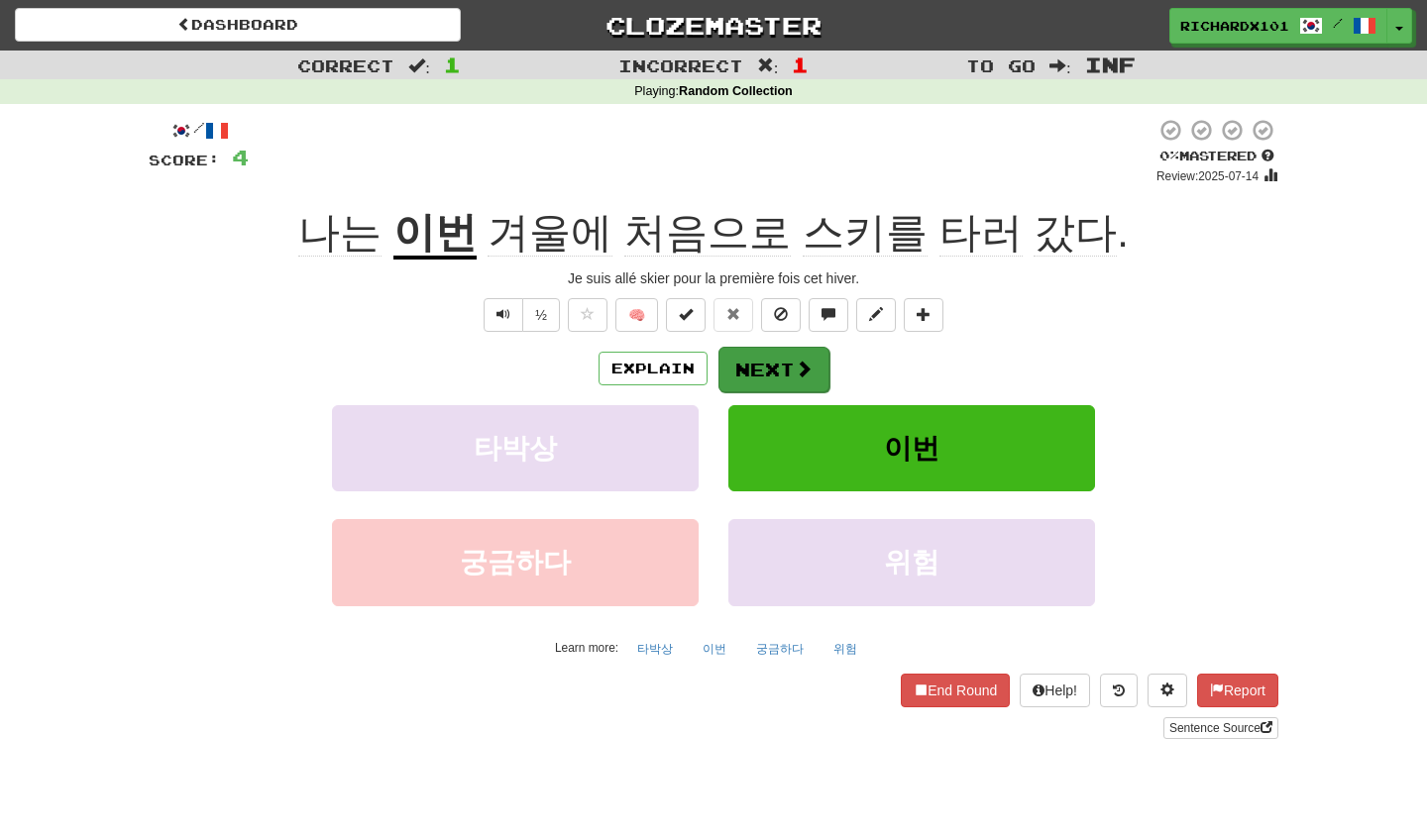 click on "Next" at bounding box center (774, 369) 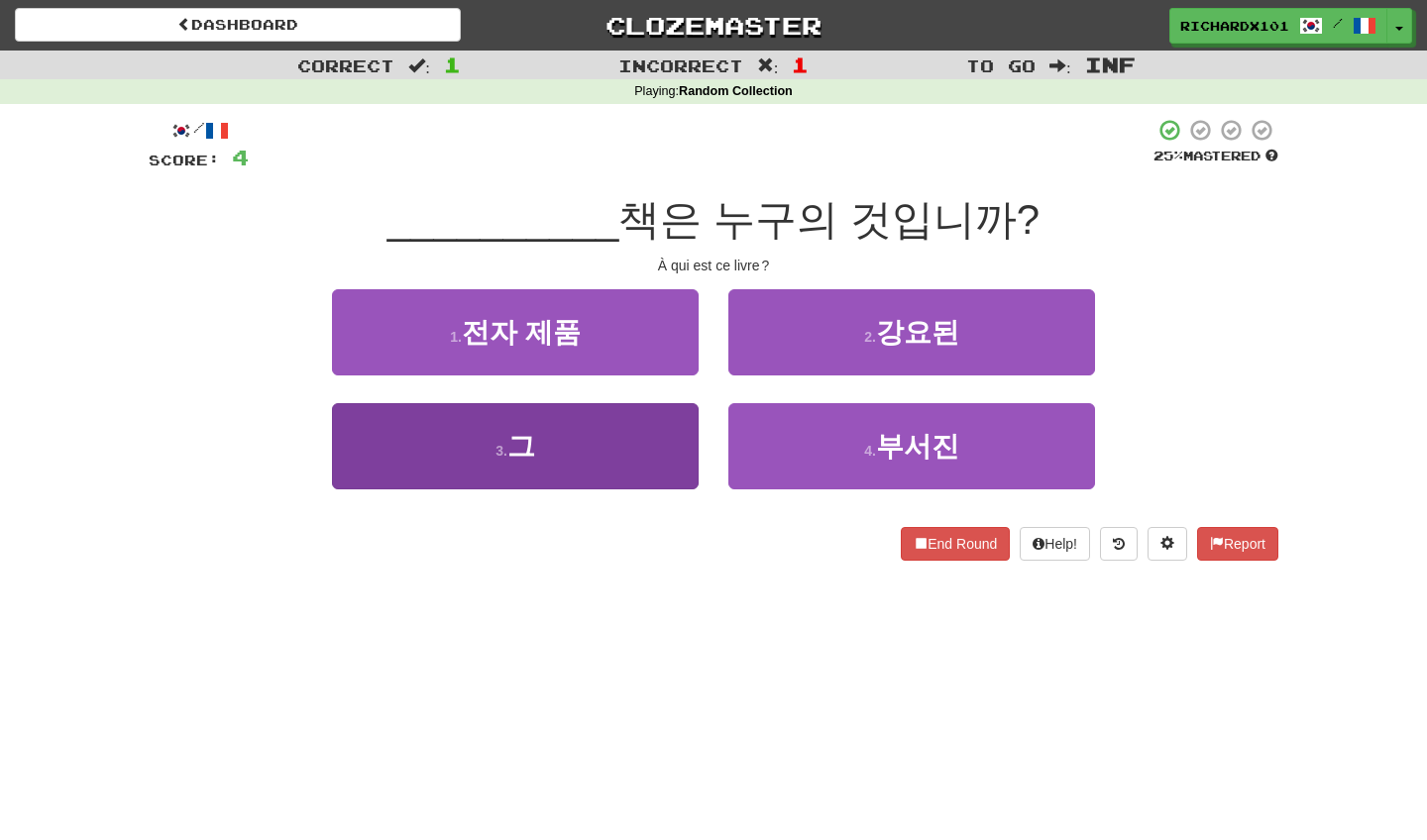 click on "3 .  그" at bounding box center [515, 446] 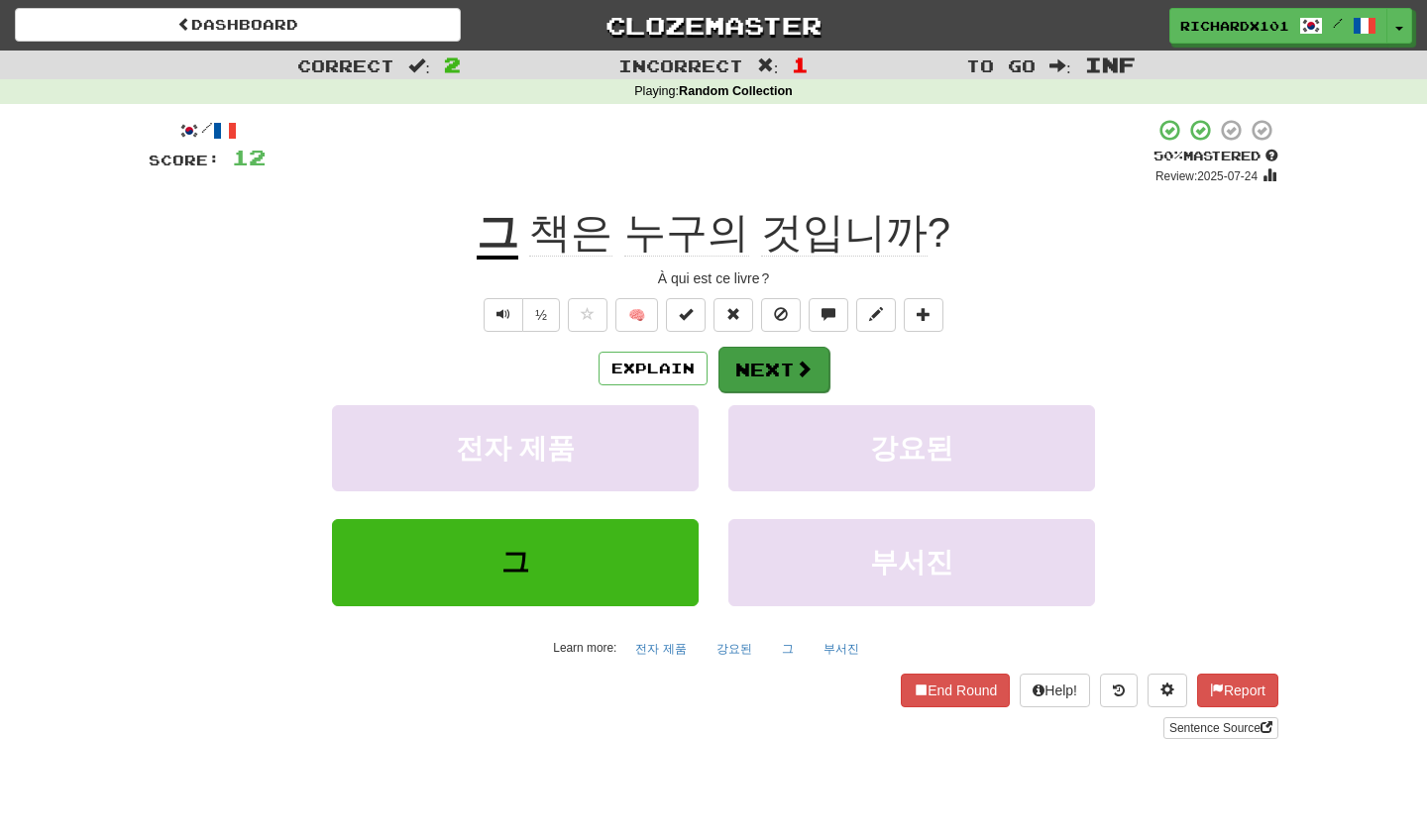 click on "Next" at bounding box center (774, 369) 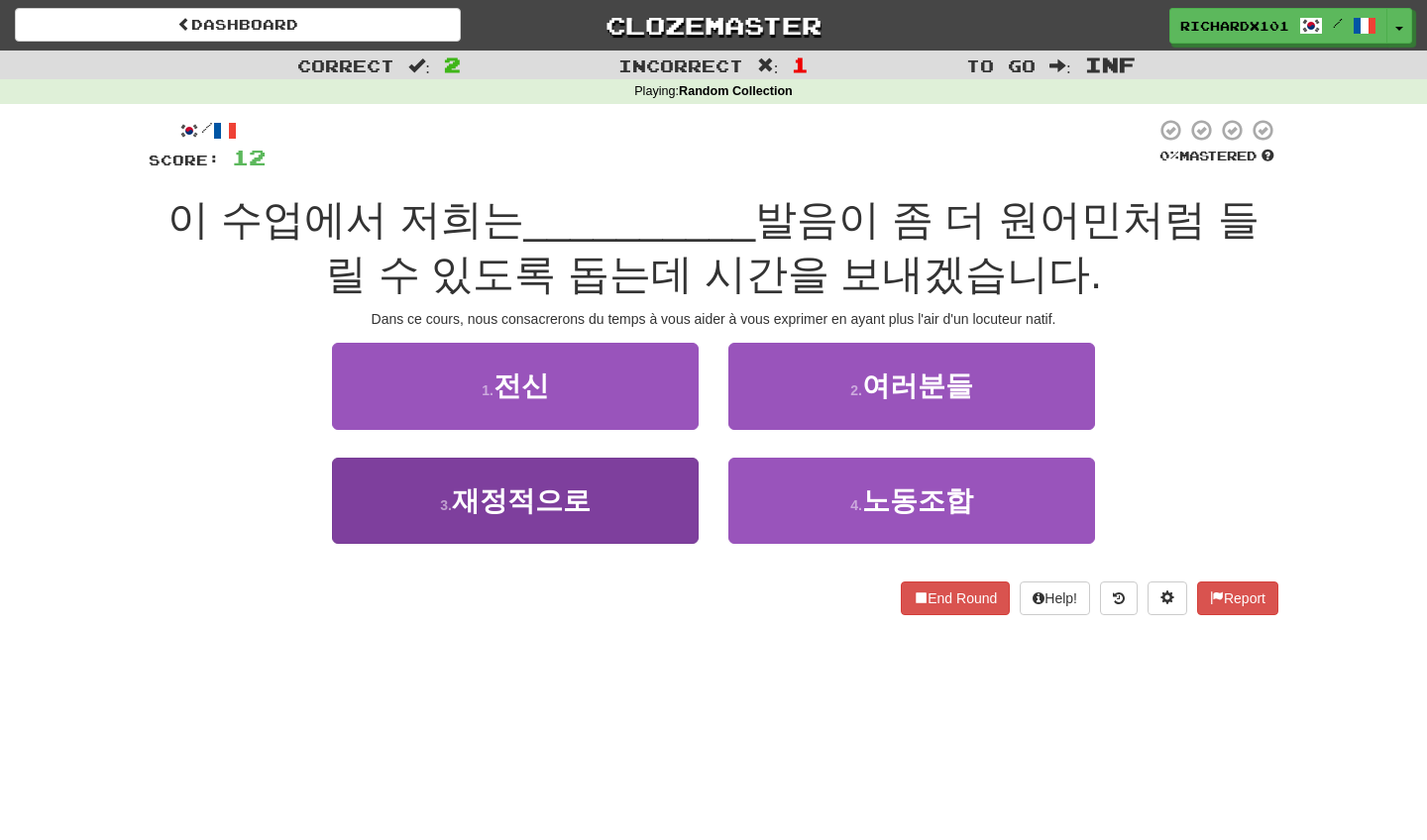 click on "3 .  재정적으로" at bounding box center [515, 500] 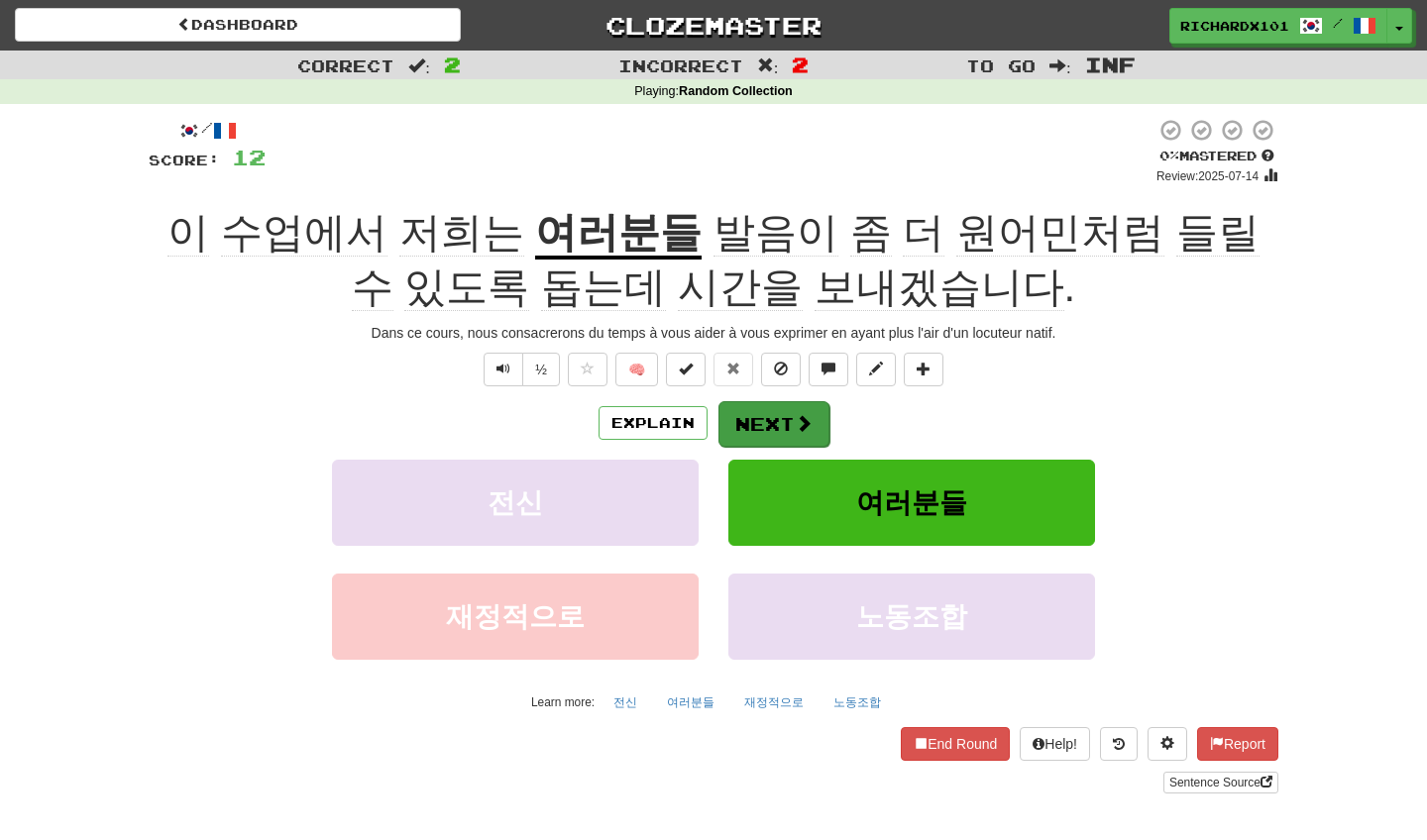 click on "Next" at bounding box center (774, 424) 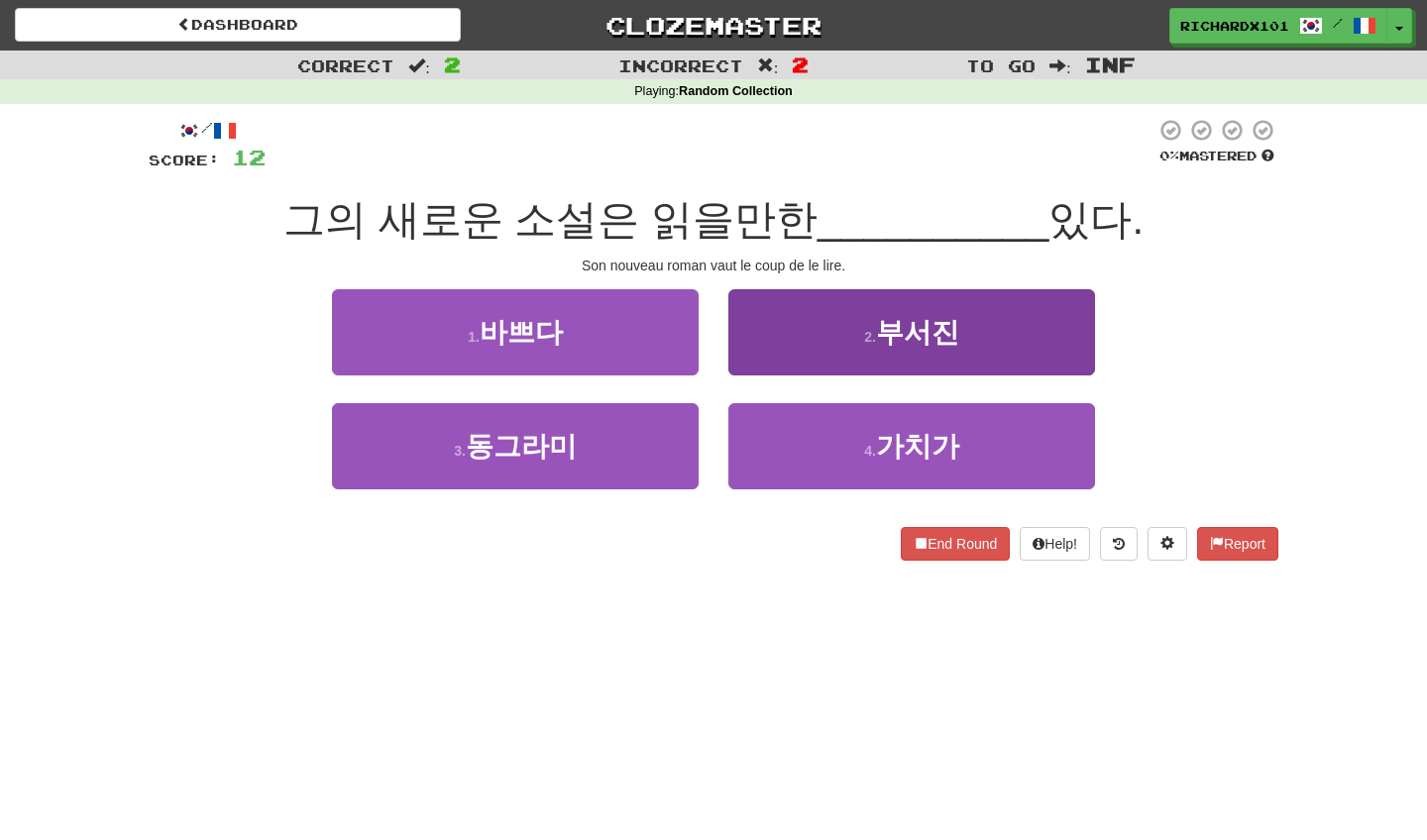 click on "2 .  부서진" at bounding box center (912, 332) 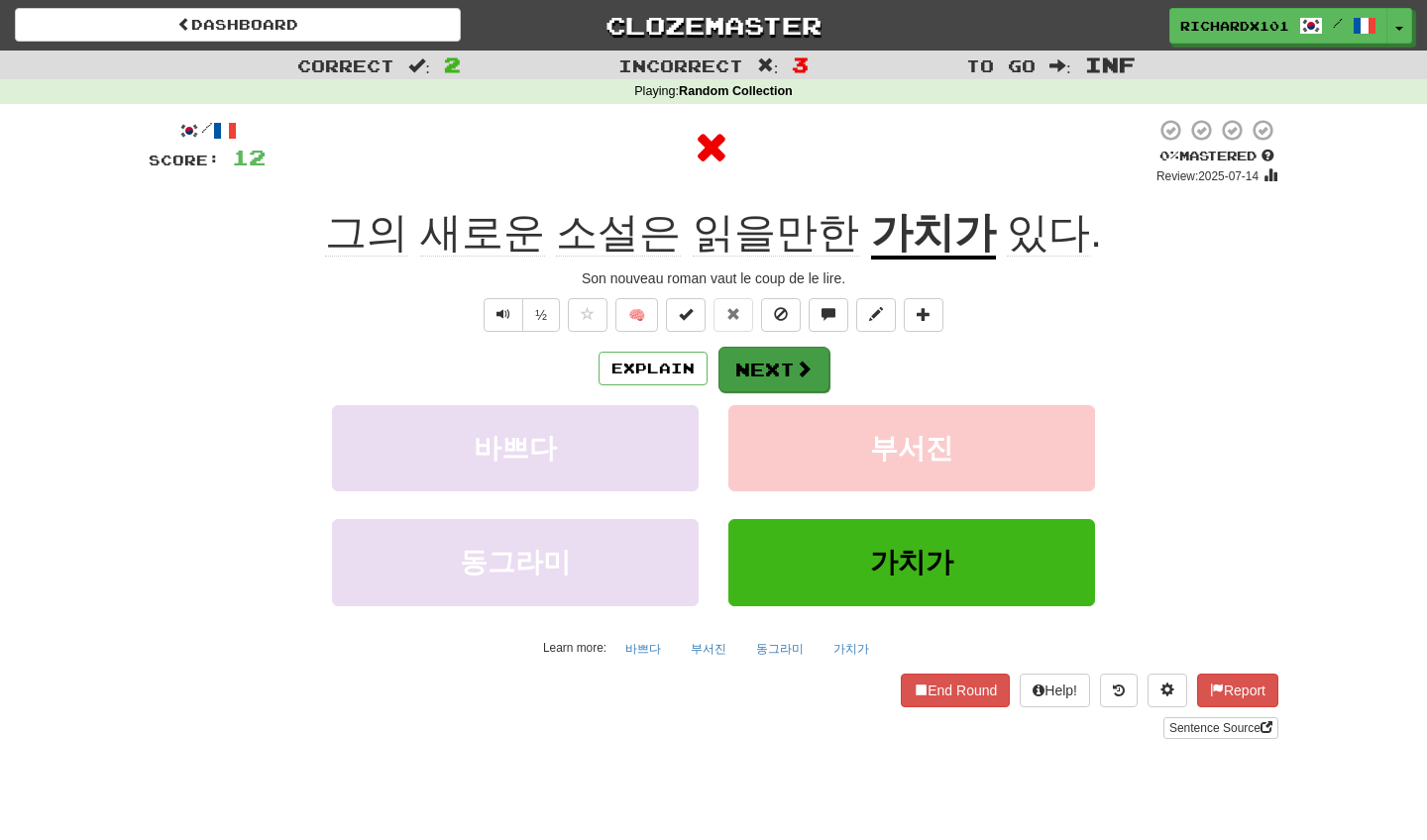 click on "Next" at bounding box center (774, 369) 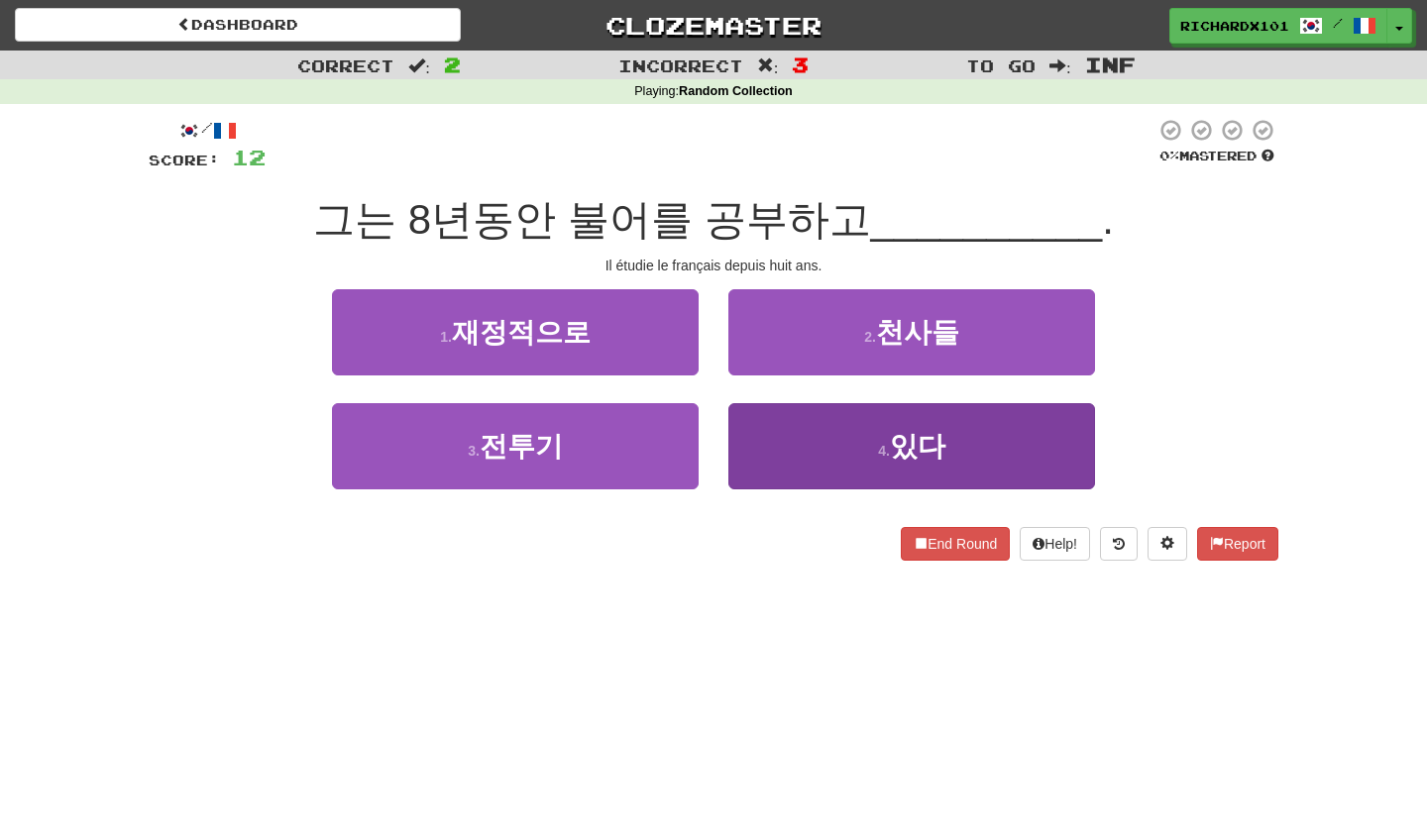 click on "4 .  있다" at bounding box center [912, 446] 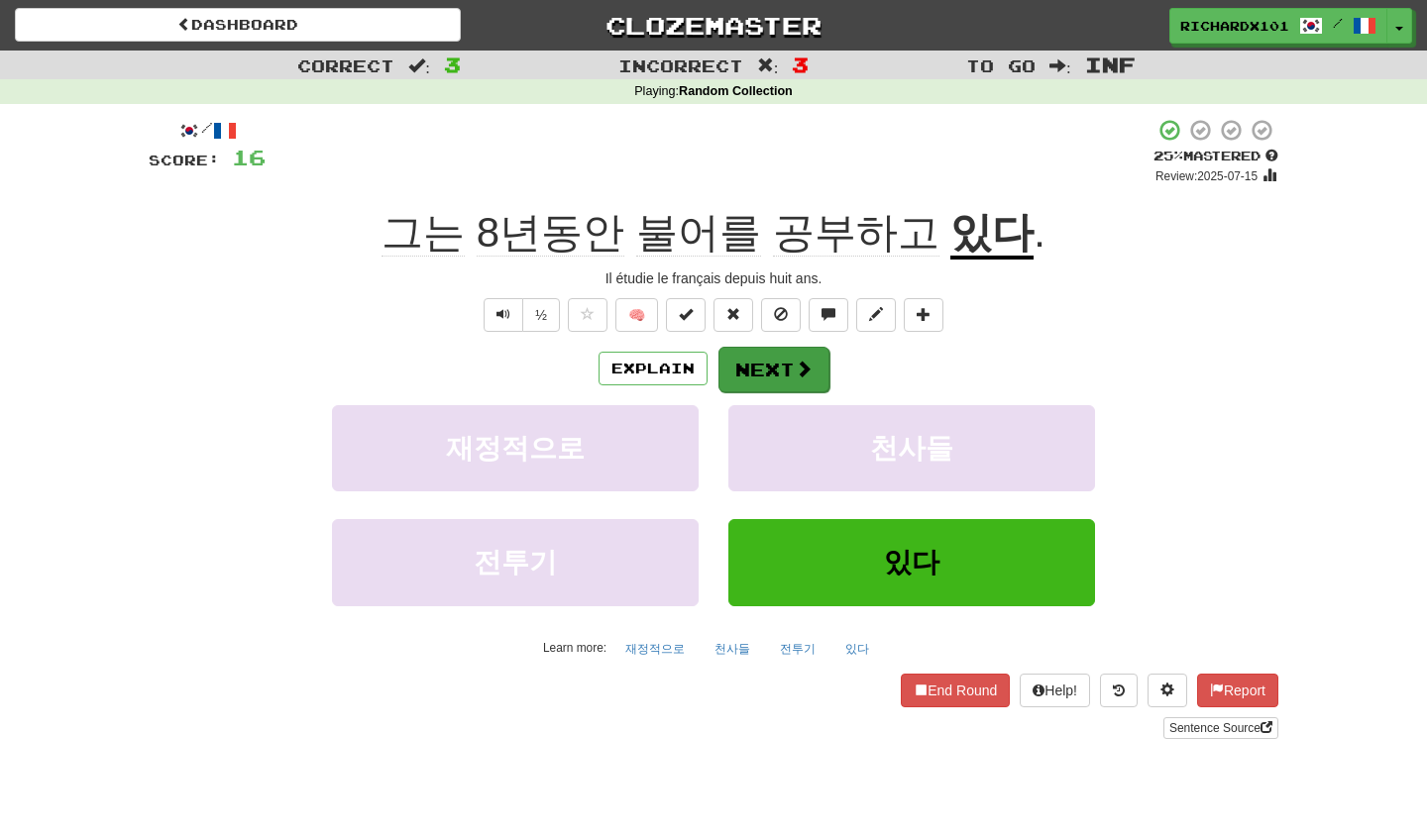 click on "Next" at bounding box center (774, 369) 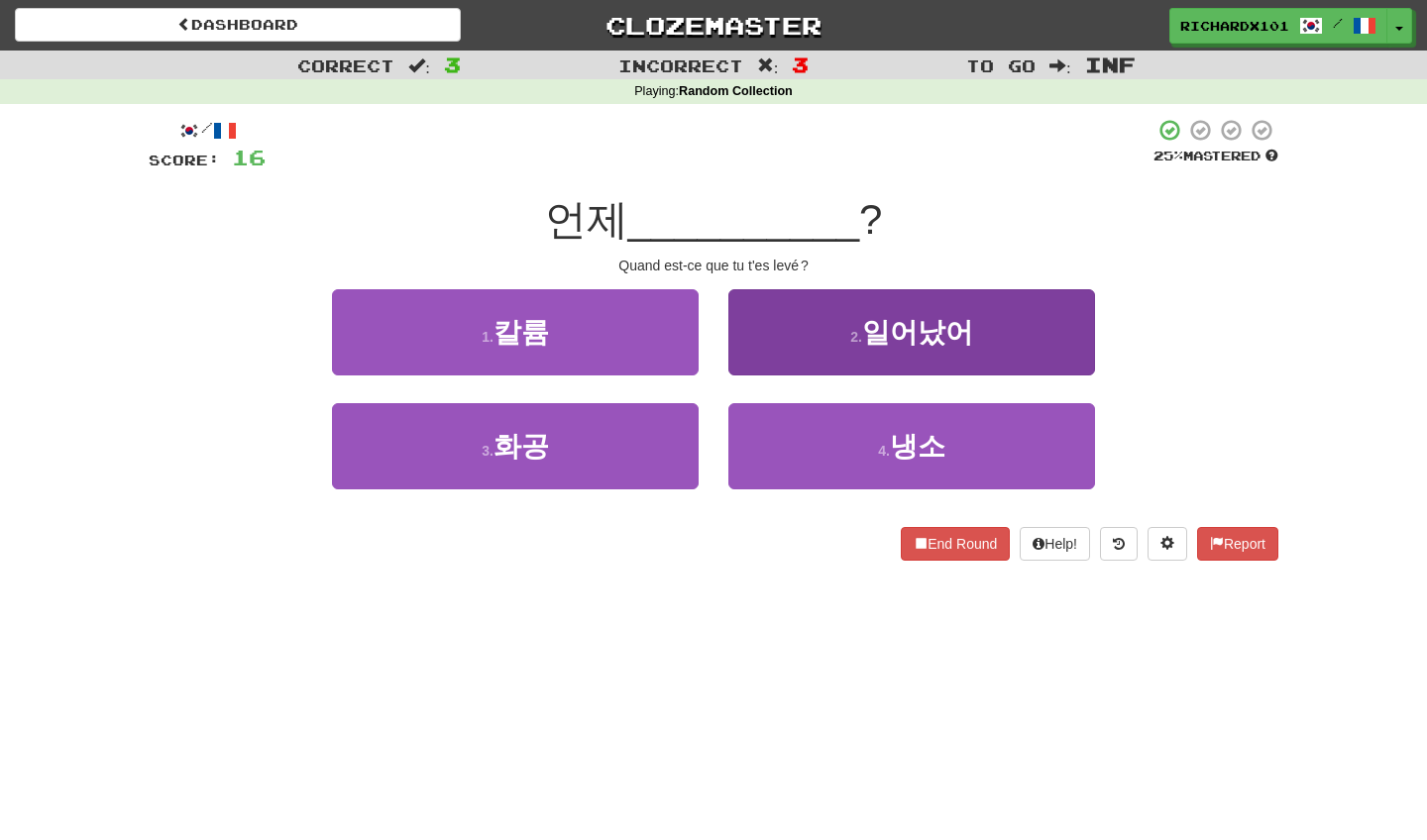 click on "2 .  일어났어" at bounding box center (912, 332) 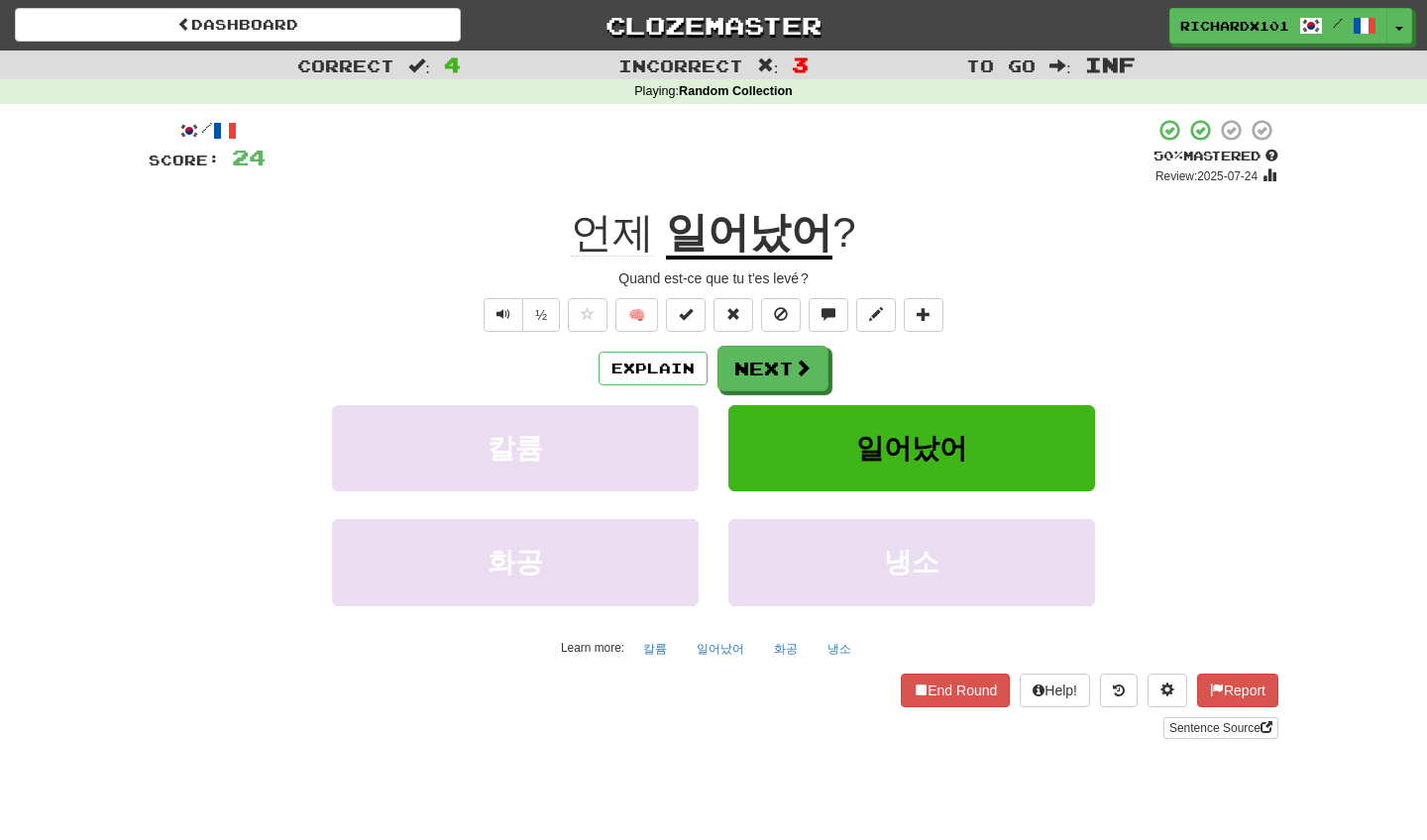 click at bounding box center [803, 368] 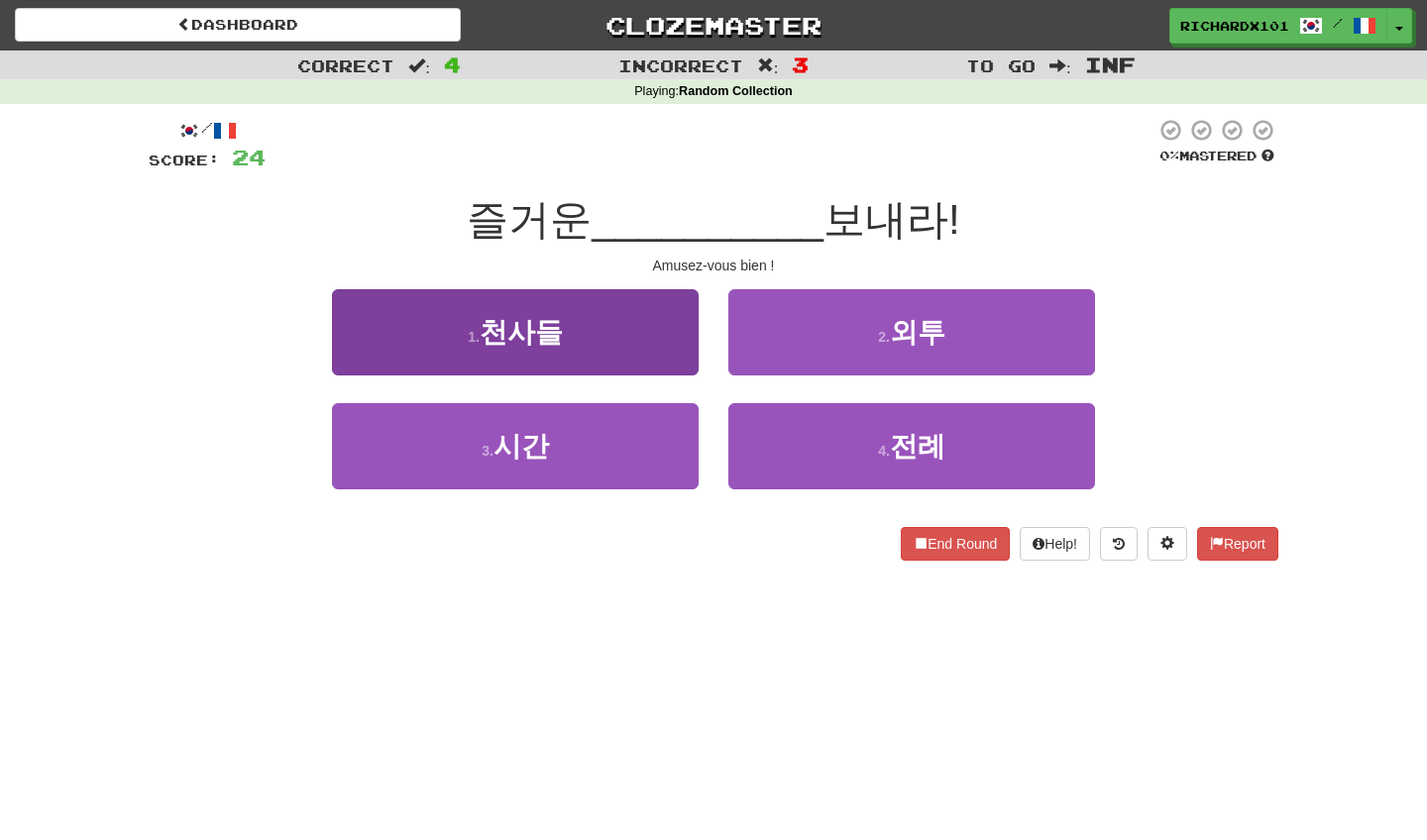 click on "1 .  천사들" at bounding box center (515, 332) 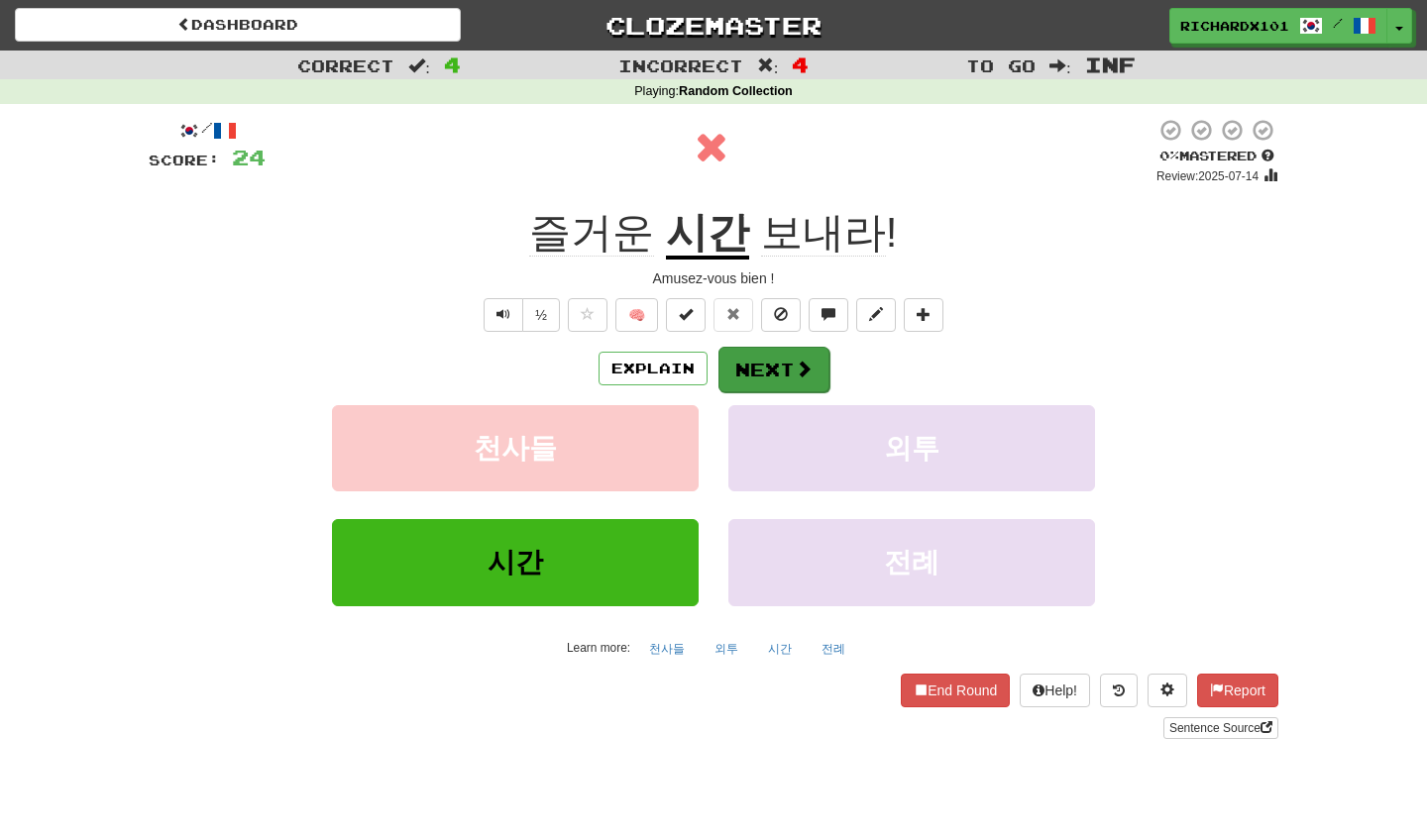 click on "Next" at bounding box center (774, 369) 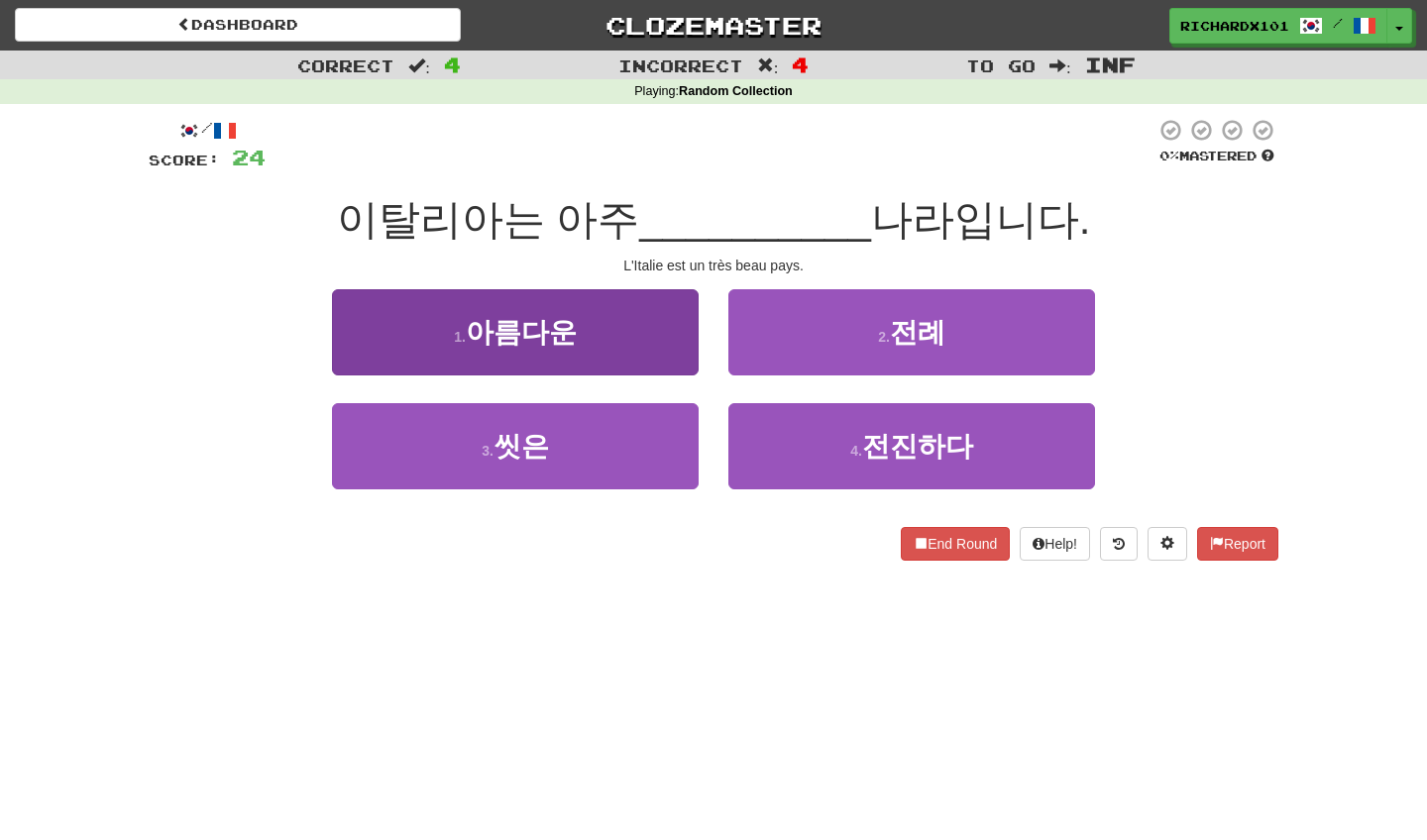 click on "1 .  아름다운" at bounding box center (515, 332) 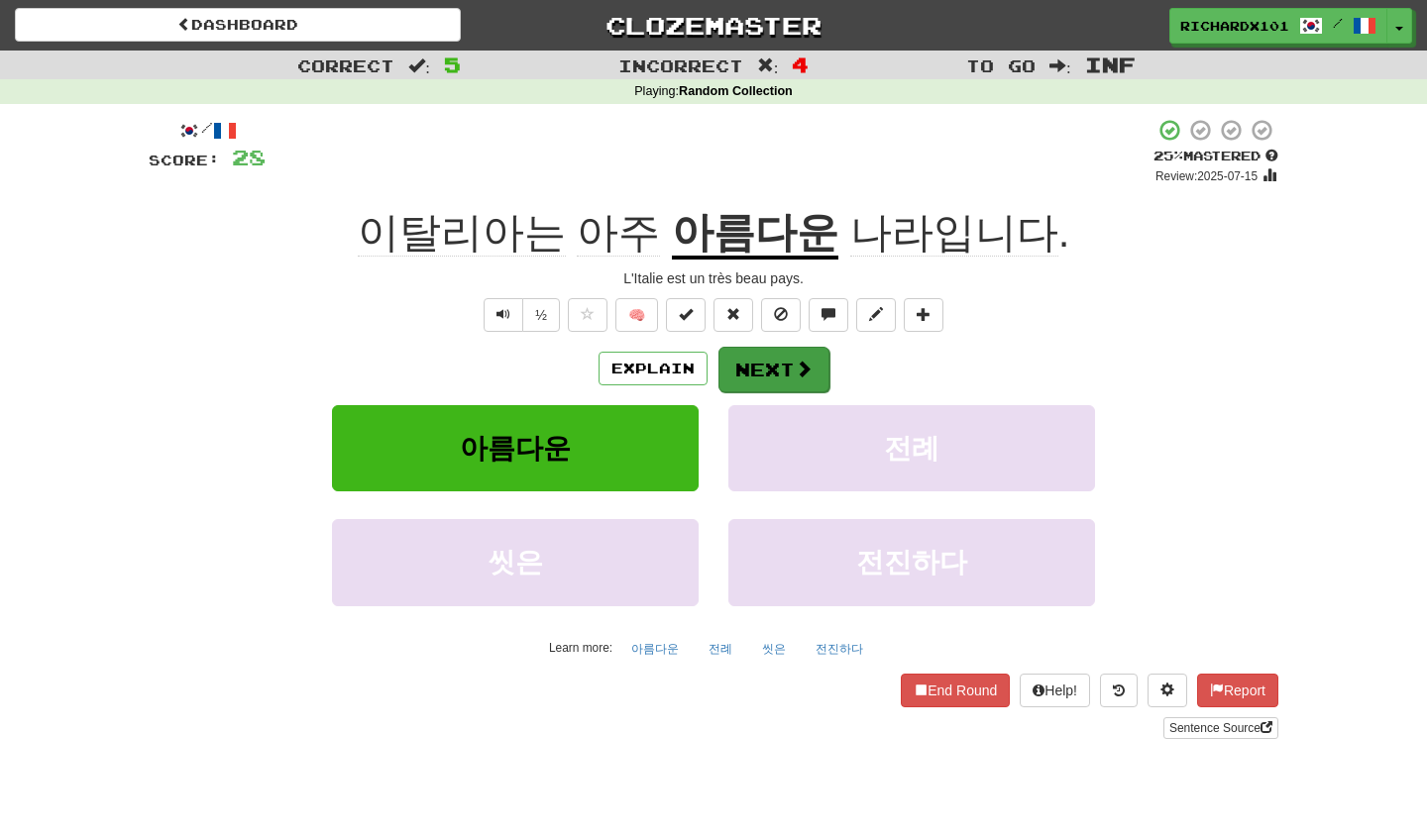 click on "Next" at bounding box center (774, 369) 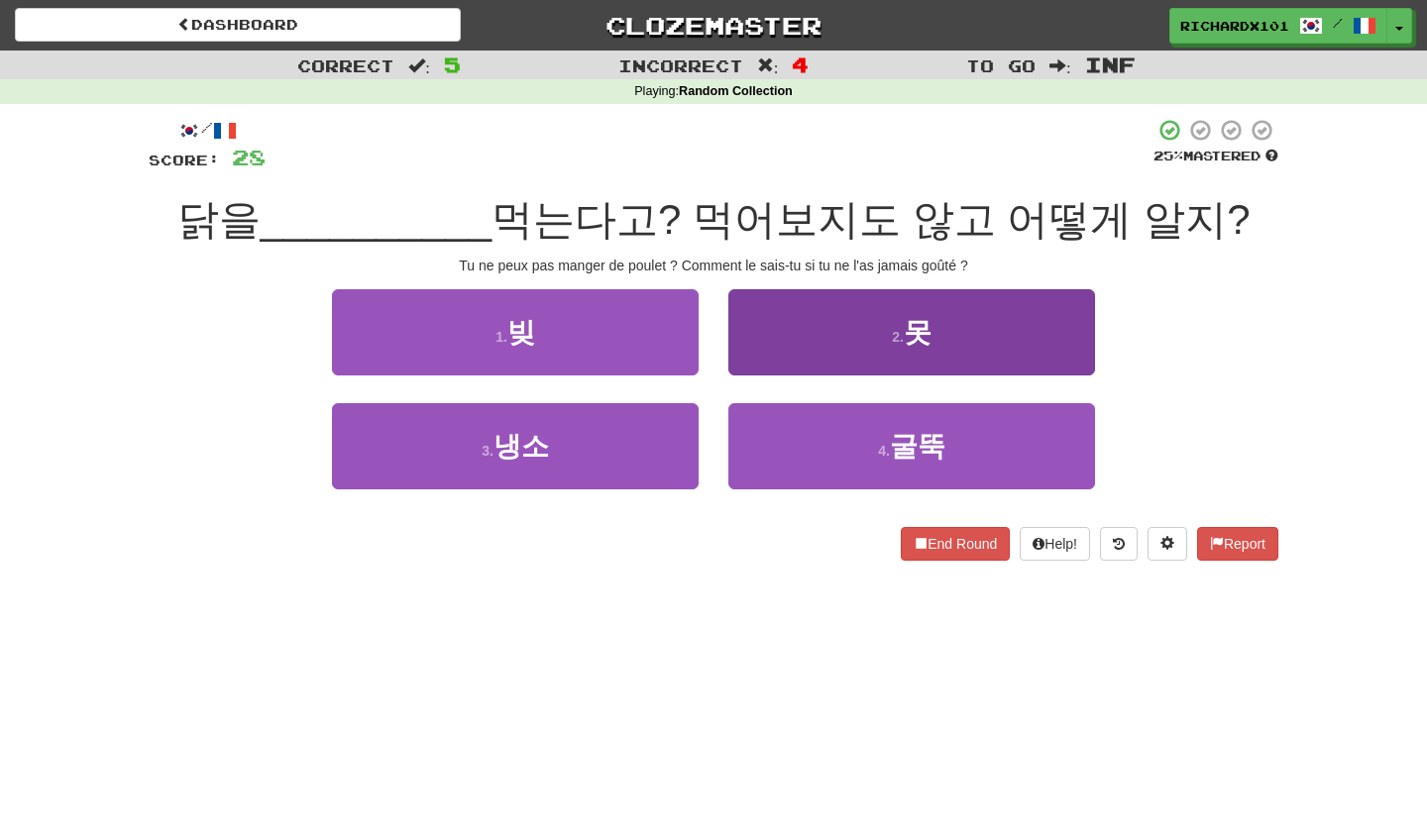 click on "2 .  못" at bounding box center [912, 332] 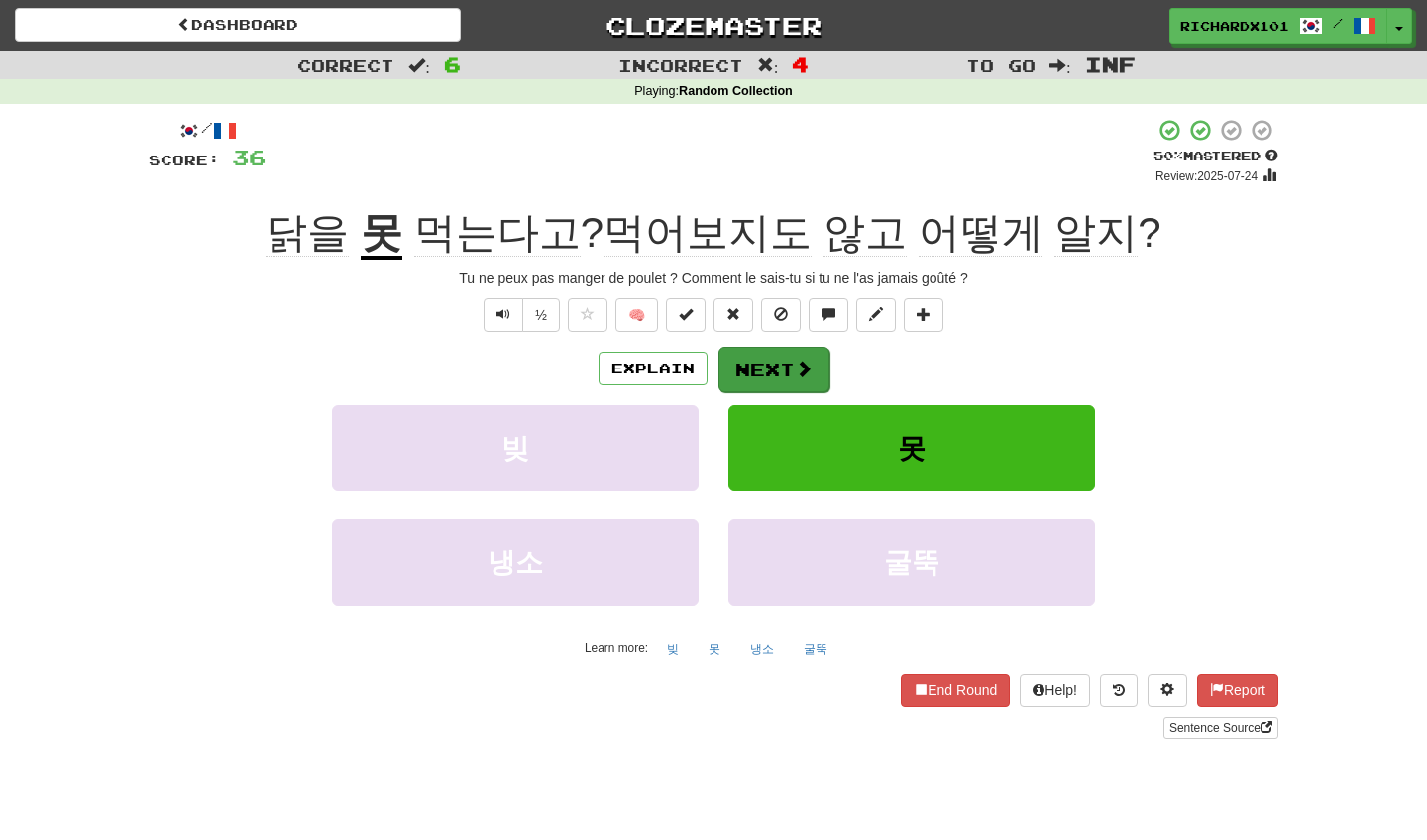 click on "Next" at bounding box center [774, 369] 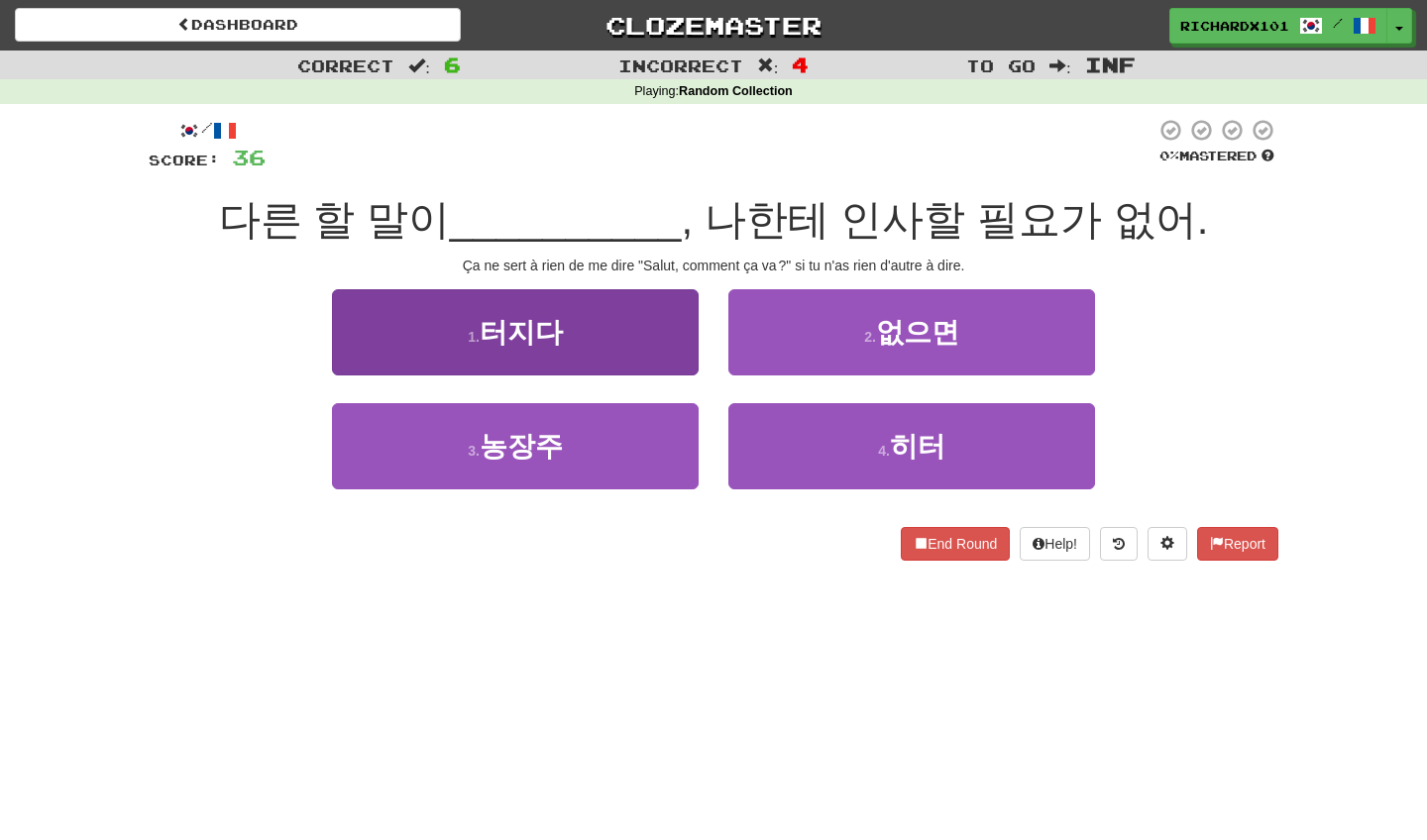 click on "1 .  터지다" at bounding box center [515, 332] 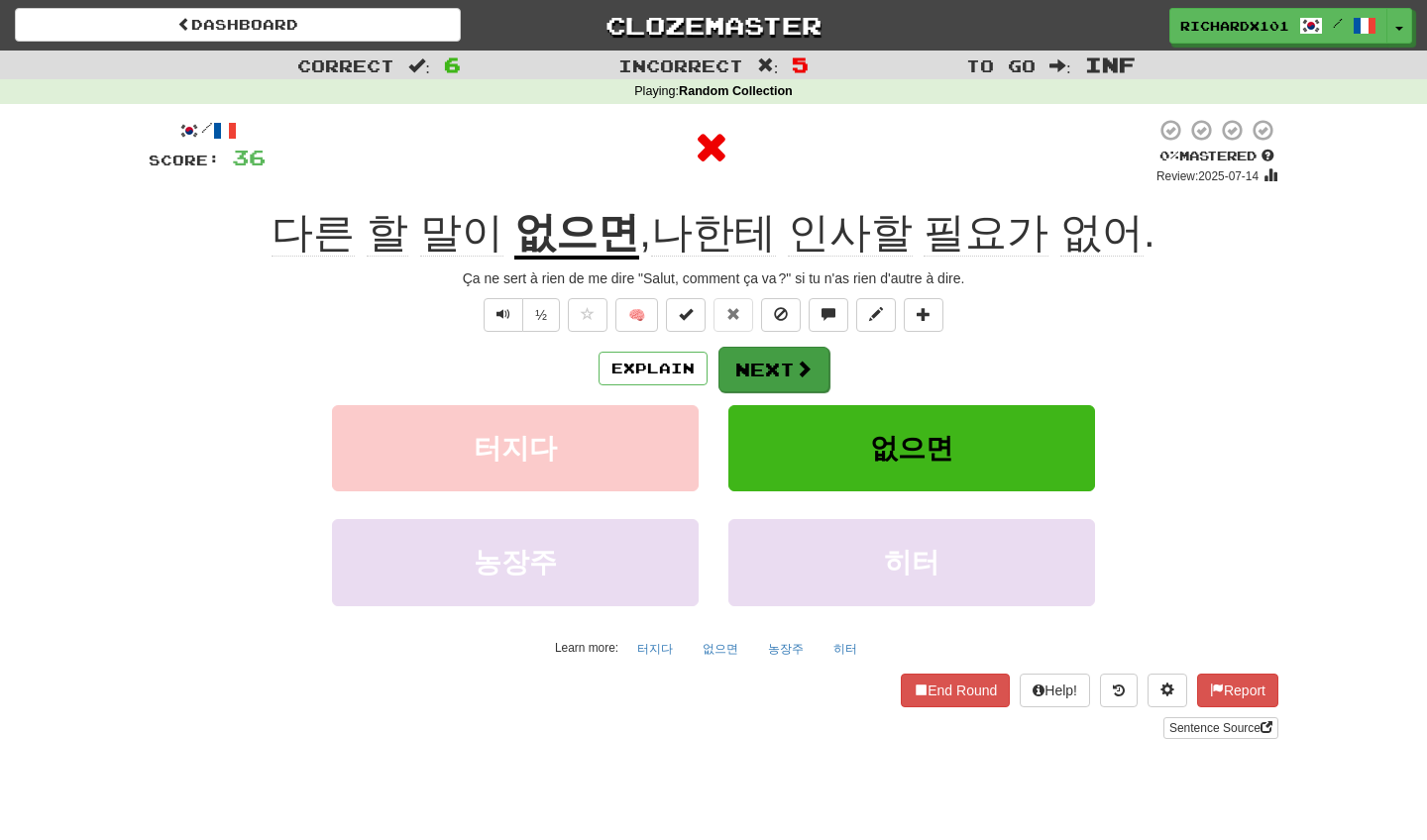 click on "Next" at bounding box center (774, 369) 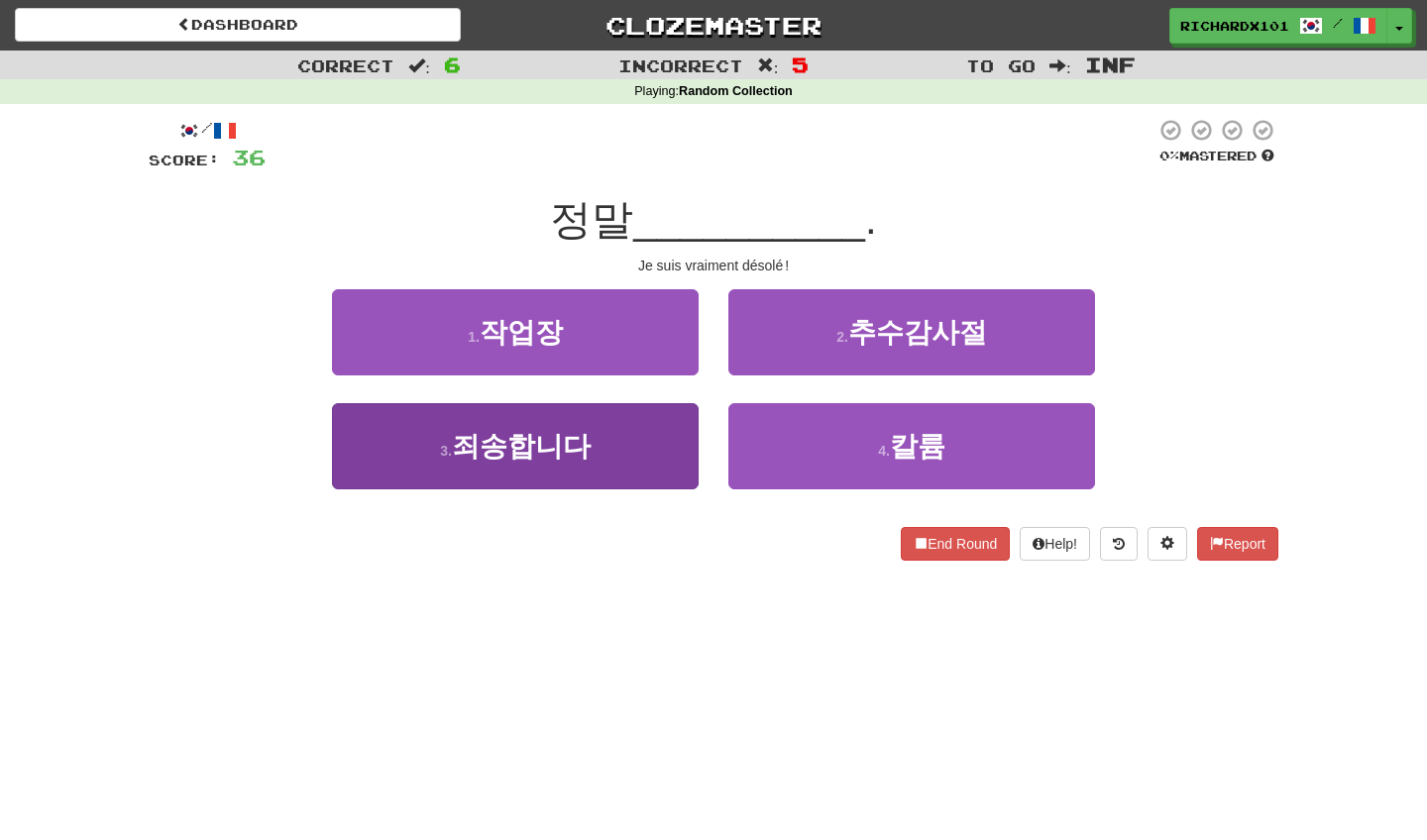click on "3 .  죄송합니다" at bounding box center (515, 446) 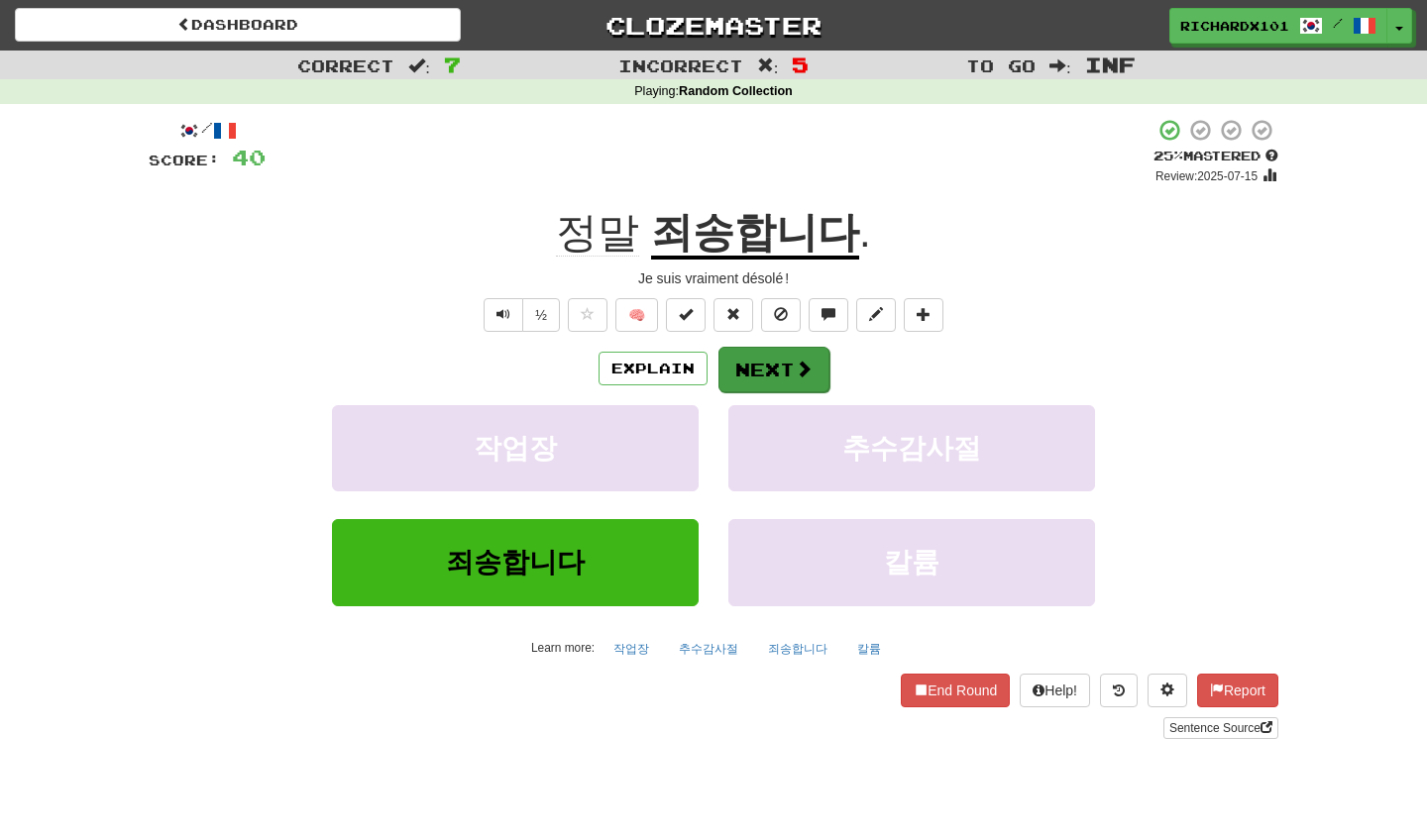 click on "Next" at bounding box center [774, 369] 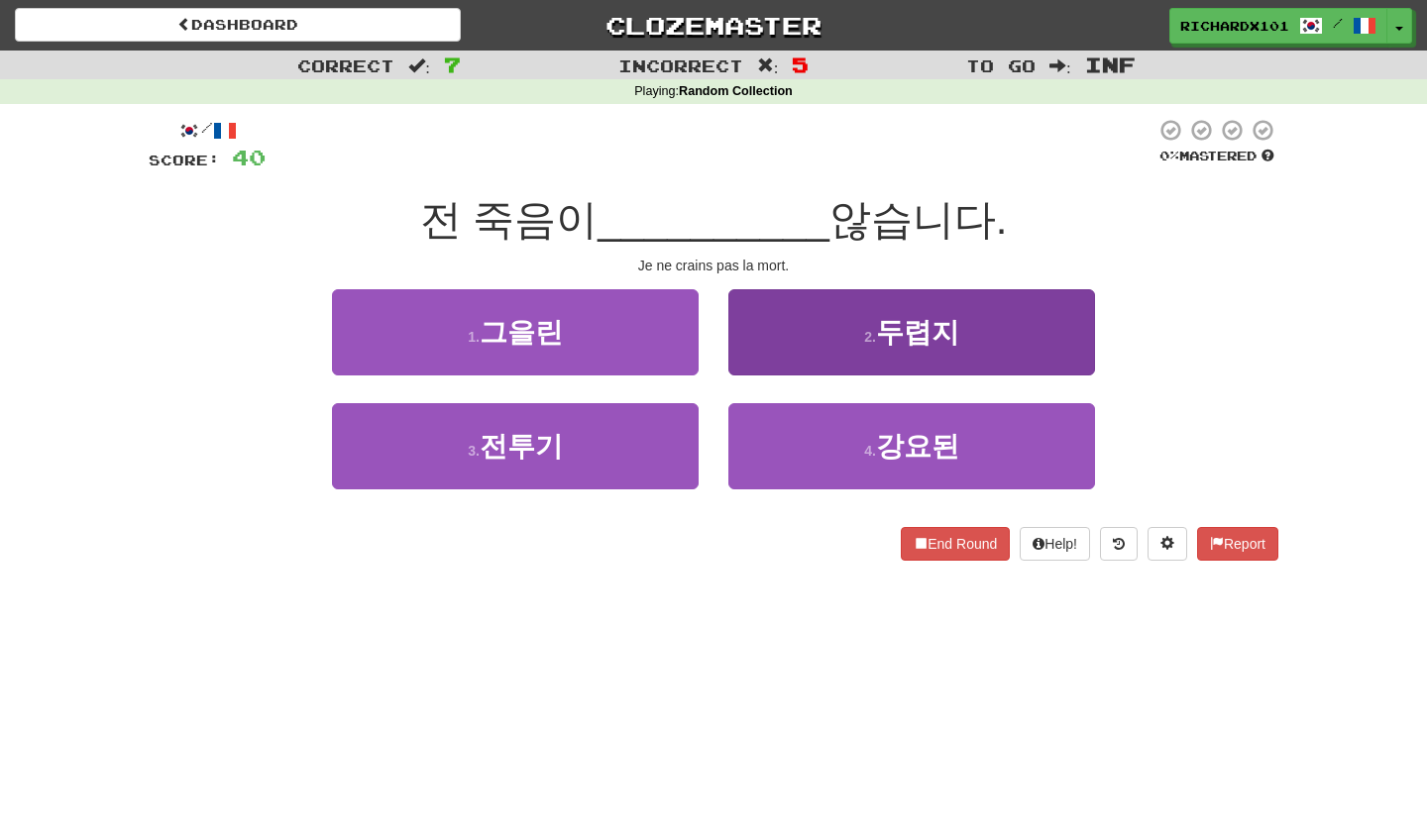 click on "2 .  두렵지" at bounding box center [912, 332] 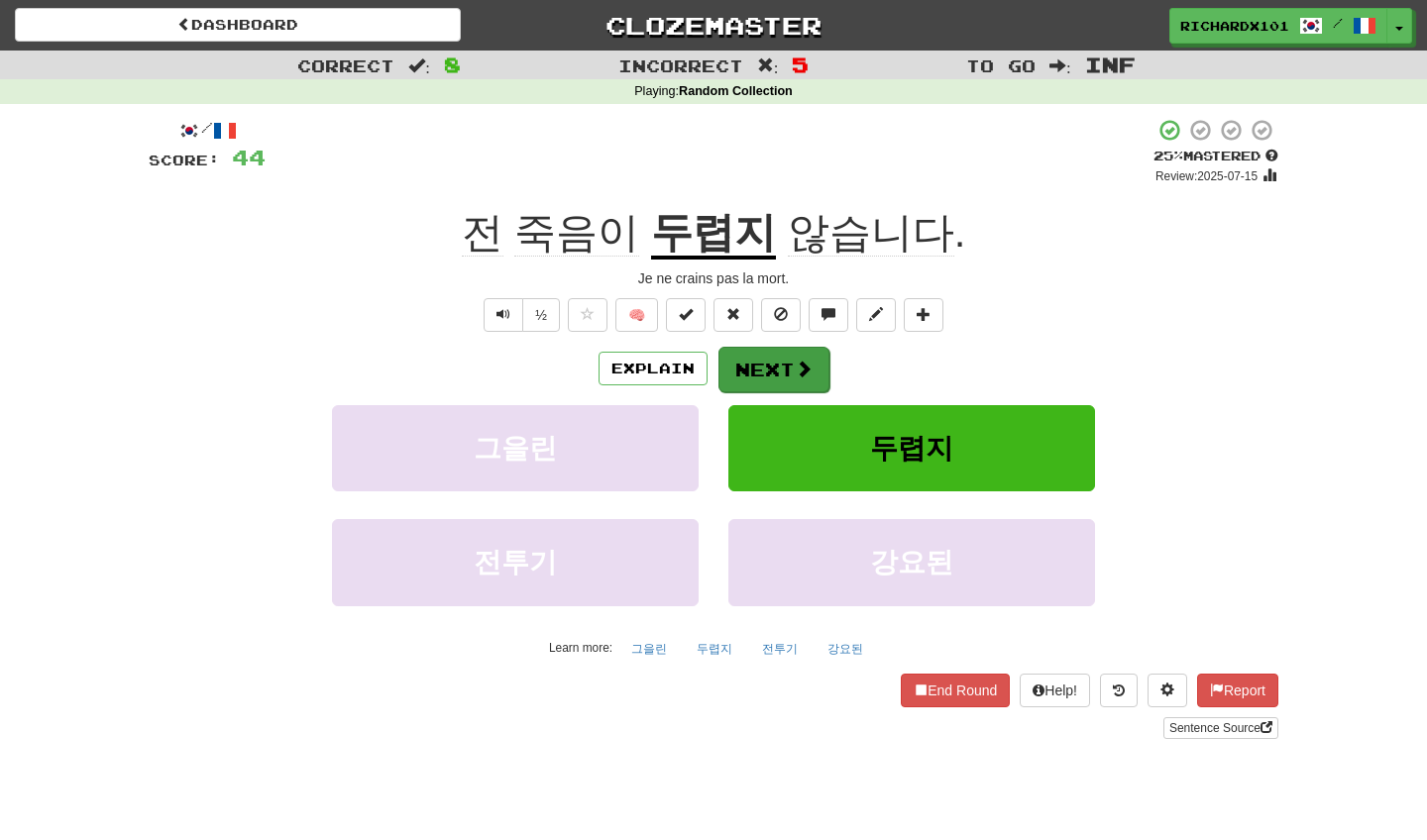 click on "Next" at bounding box center [774, 369] 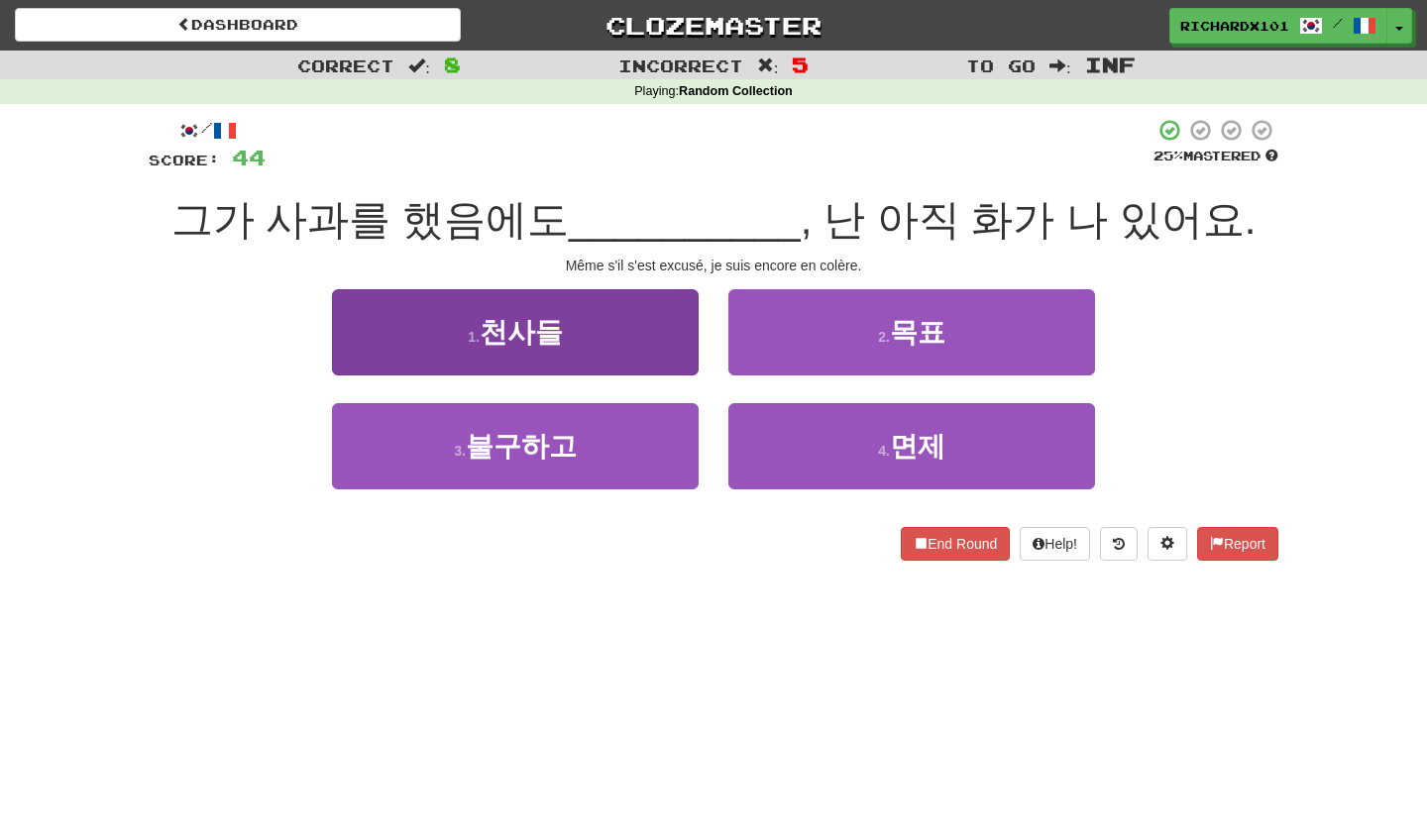 click on "1 .  천사들" at bounding box center (515, 332) 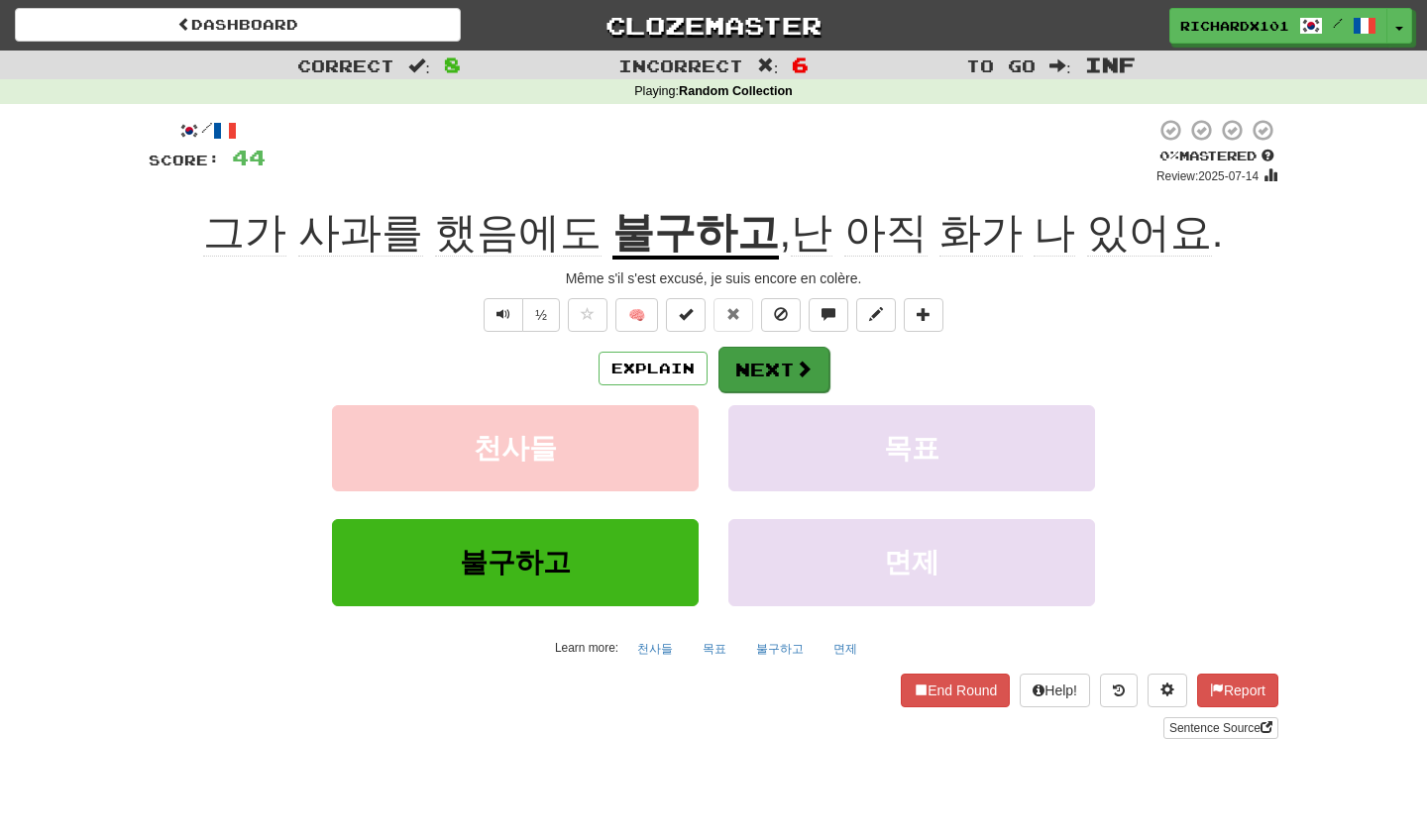 click on "Next" at bounding box center [774, 369] 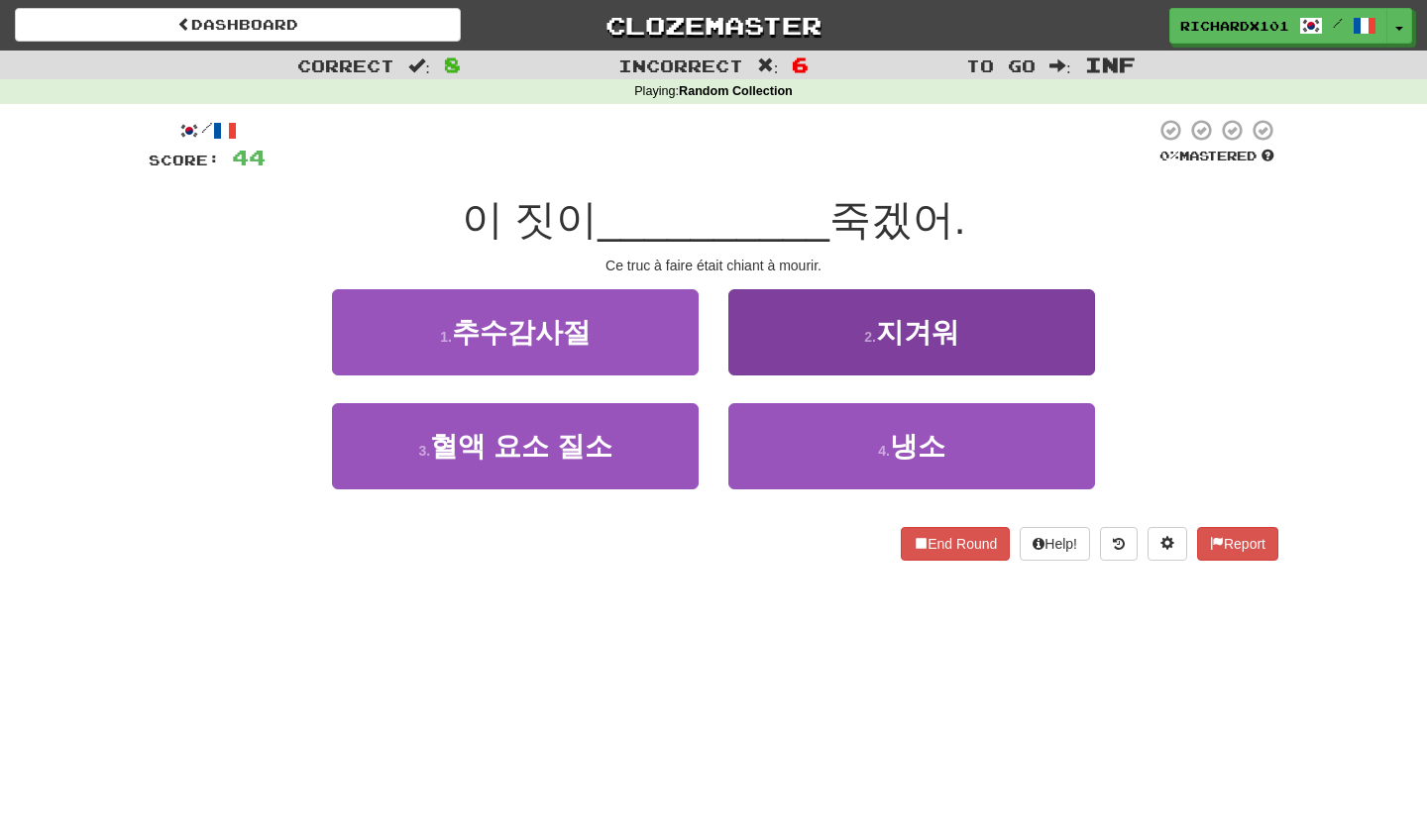click on "2 .  지겨워" at bounding box center [912, 332] 